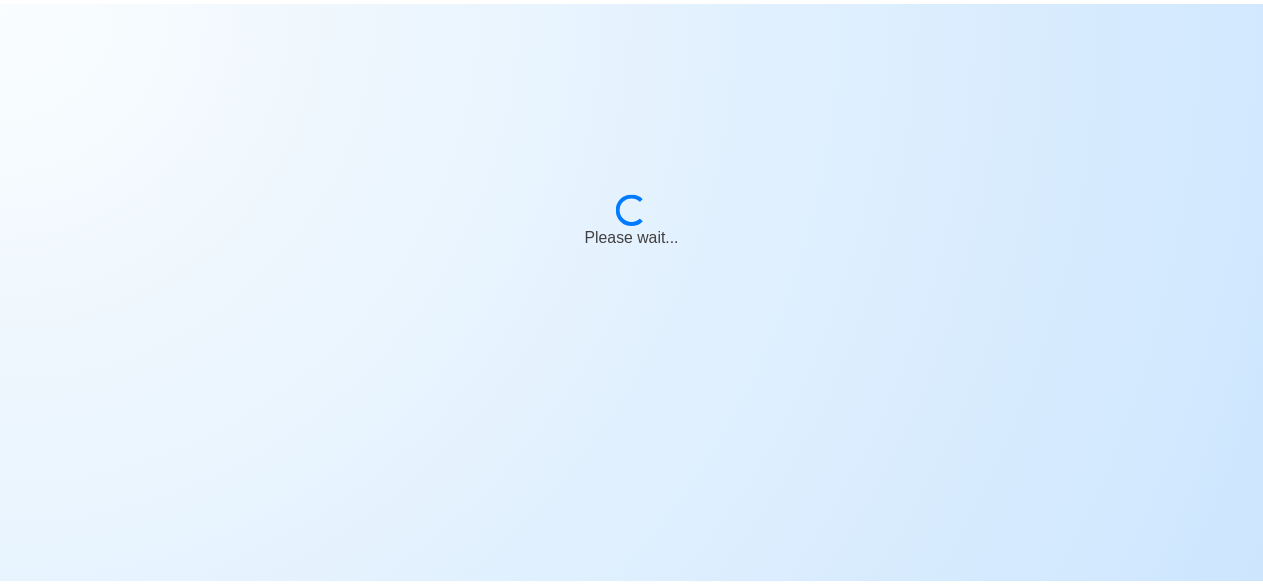 scroll, scrollTop: 0, scrollLeft: 0, axis: both 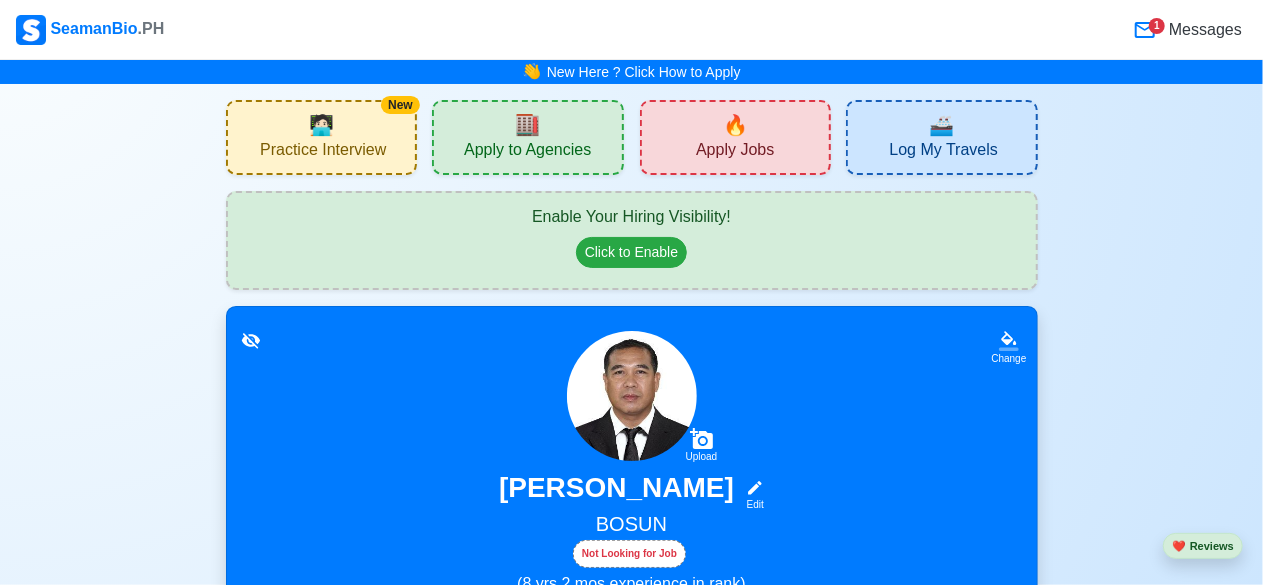 click 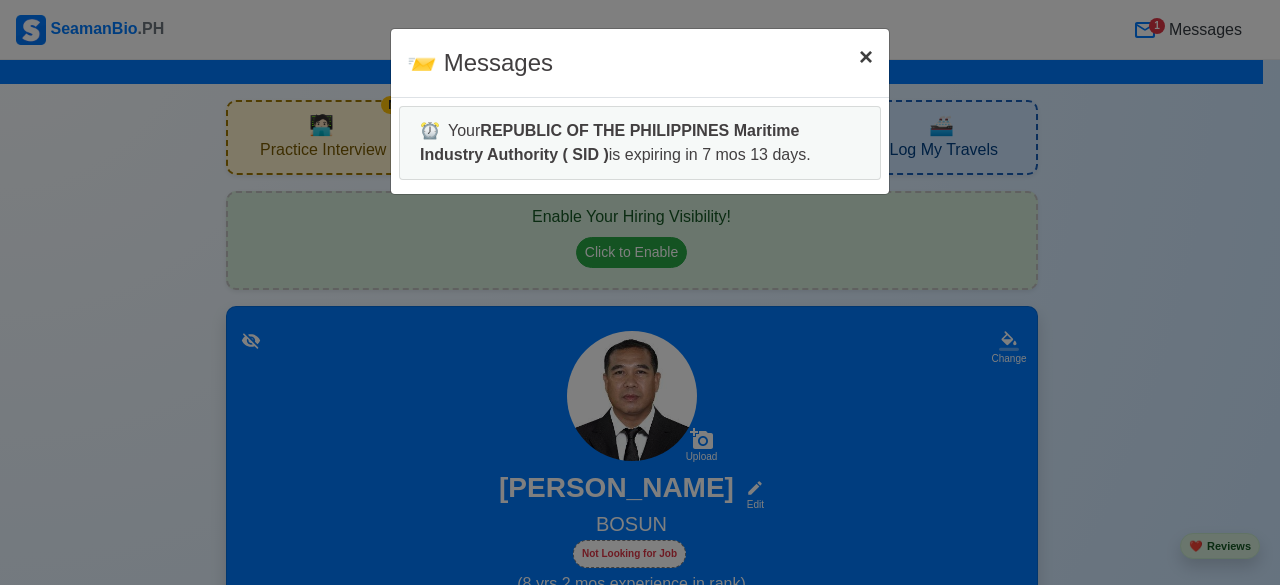 click on "×" at bounding box center (866, 56) 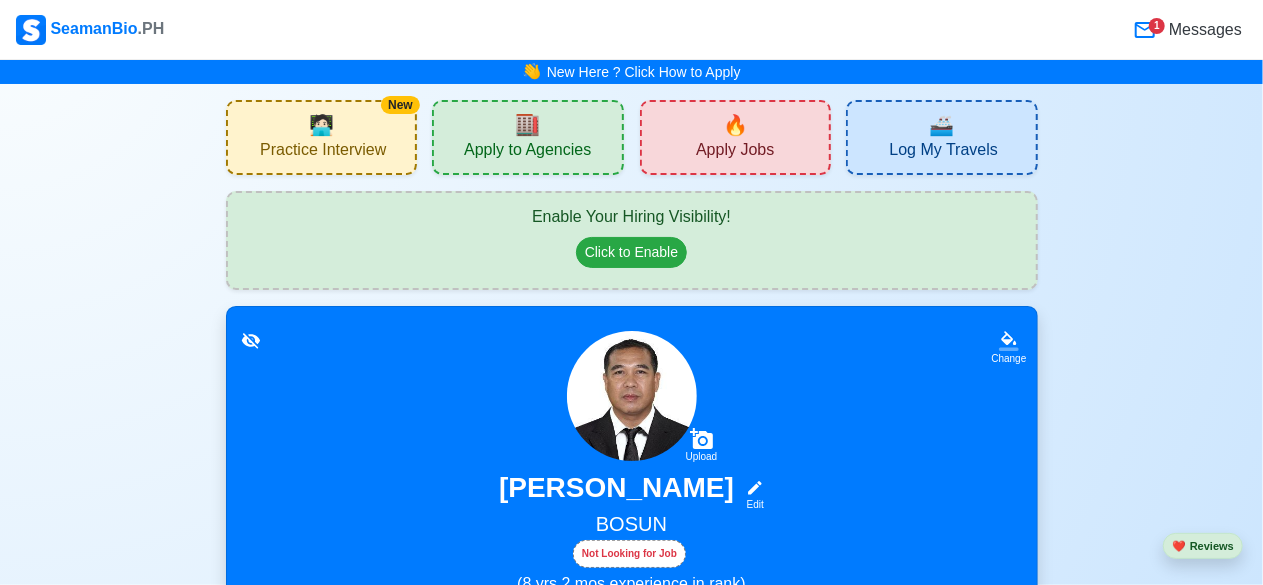 click on "👋   New Here ? Click How to Apply" at bounding box center (631, 72) 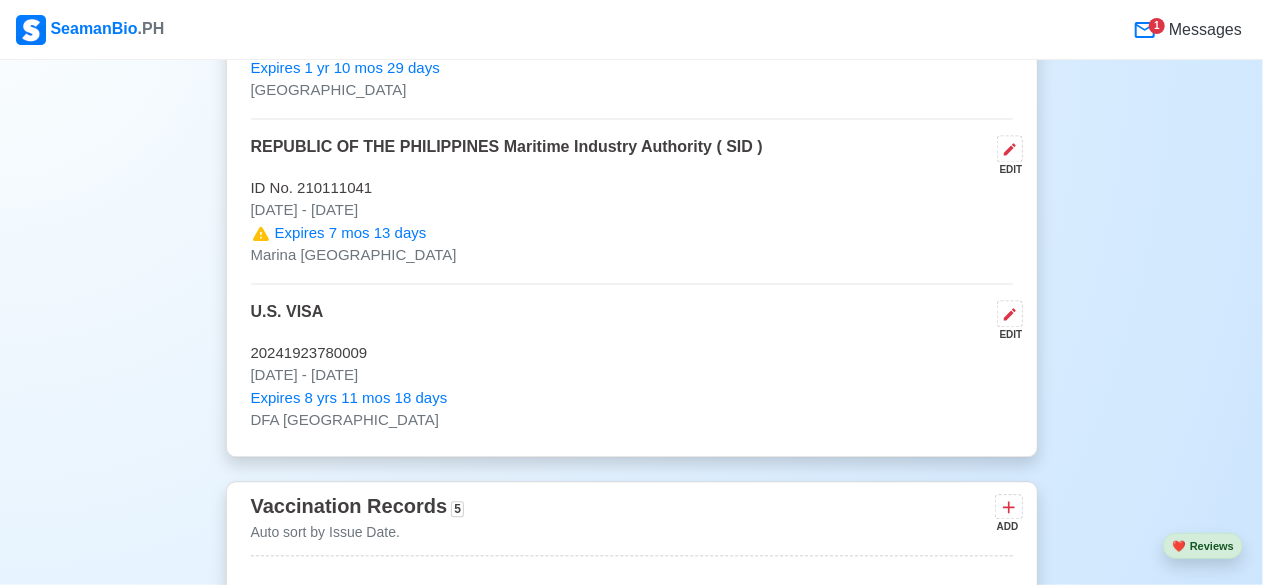 scroll, scrollTop: 2560, scrollLeft: 0, axis: vertical 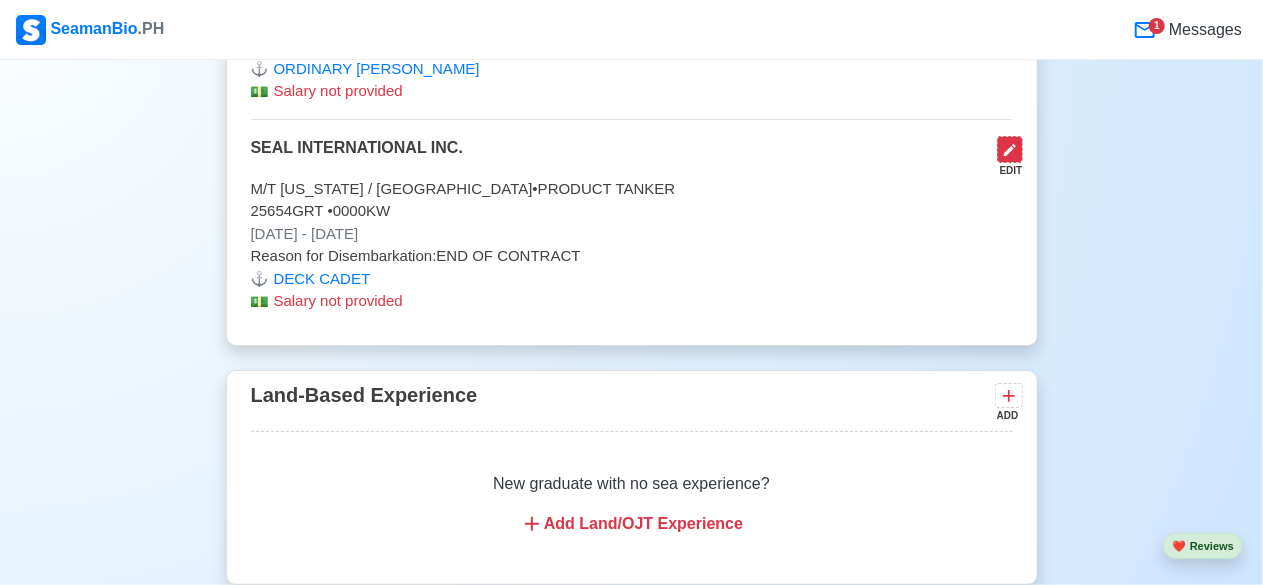 click 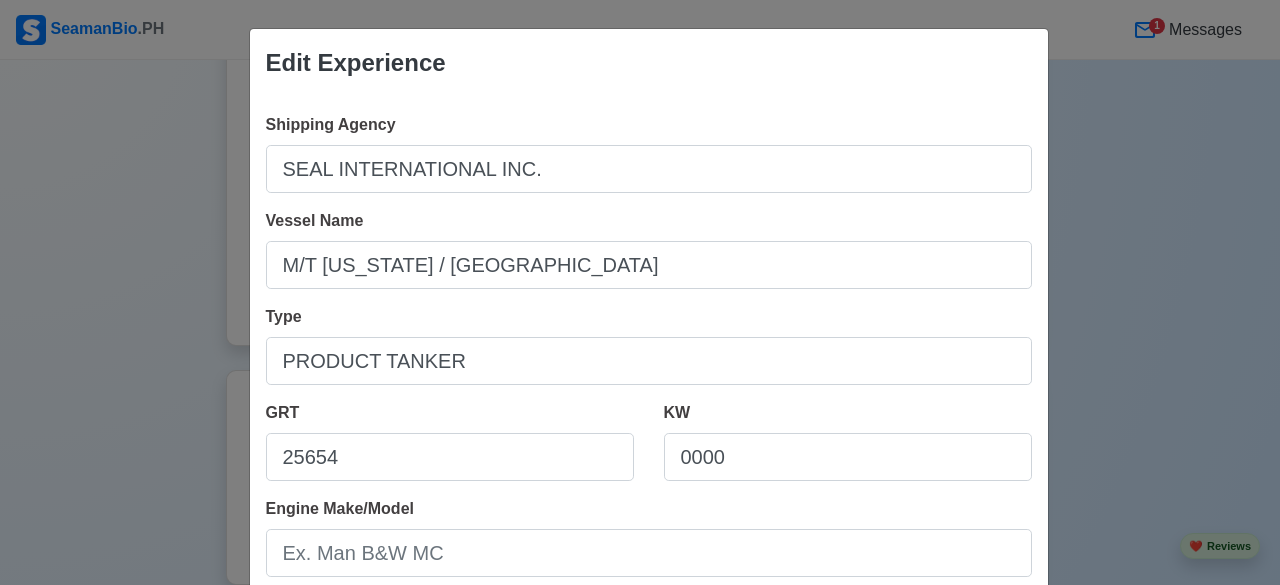 scroll, scrollTop: 512, scrollLeft: 0, axis: vertical 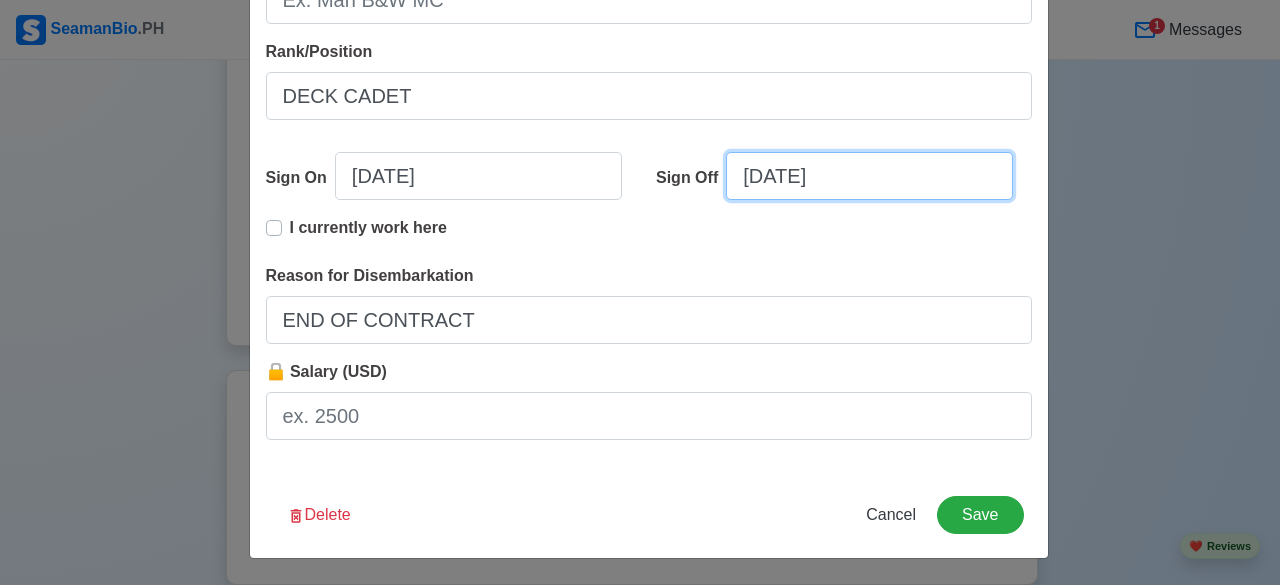 select on "****" 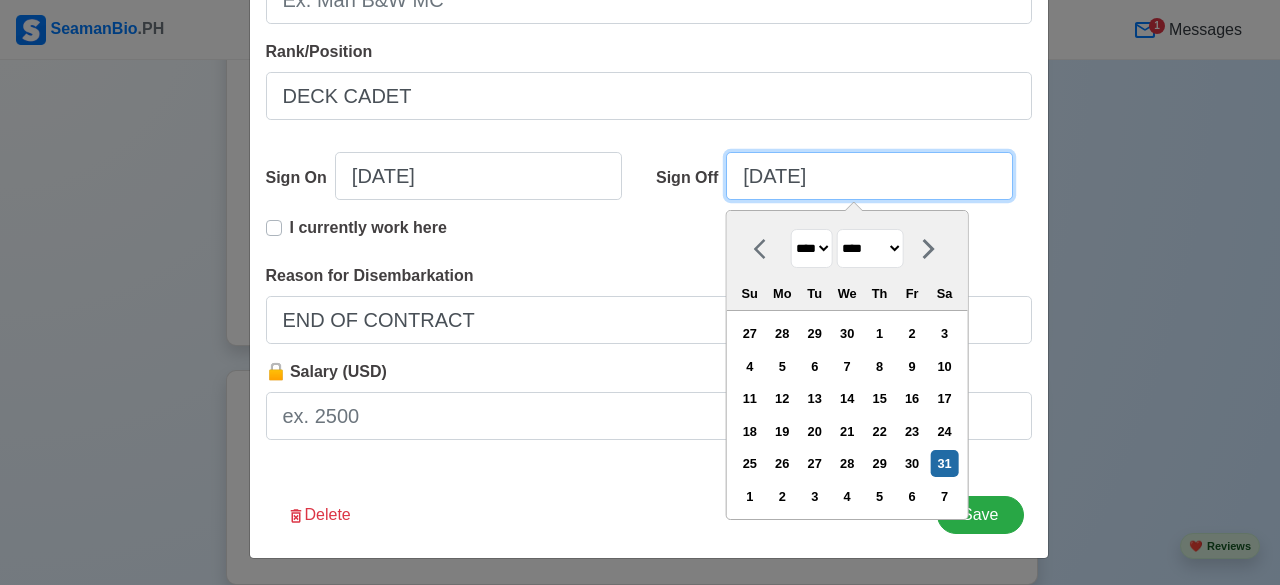 click on "[DATE]" at bounding box center [869, 176] 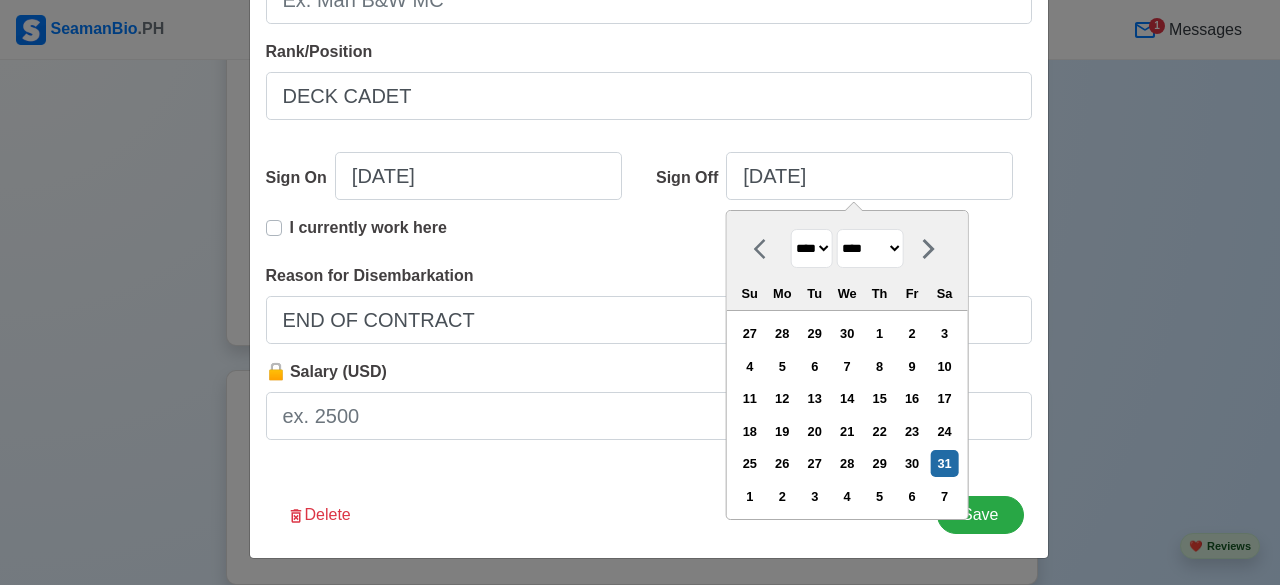 click on "**** **** **** **** **** **** **** **** **** **** **** **** **** **** **** **** **** **** **** **** **** **** **** **** **** **** **** **** **** **** **** **** **** **** **** **** **** **** **** **** **** **** **** **** **** **** **** **** **** **** **** **** **** **** **** **** **** **** **** **** **** **** **** **** **** **** **** **** **** **** **** **** **** **** **** **** **** **** **** **** **** **** **** **** **** **** **** **** **** **** **** **** **** **** **** **** **** **** **** **** **** **** **** **** **** **** **** ****" at bounding box center [812, 248] 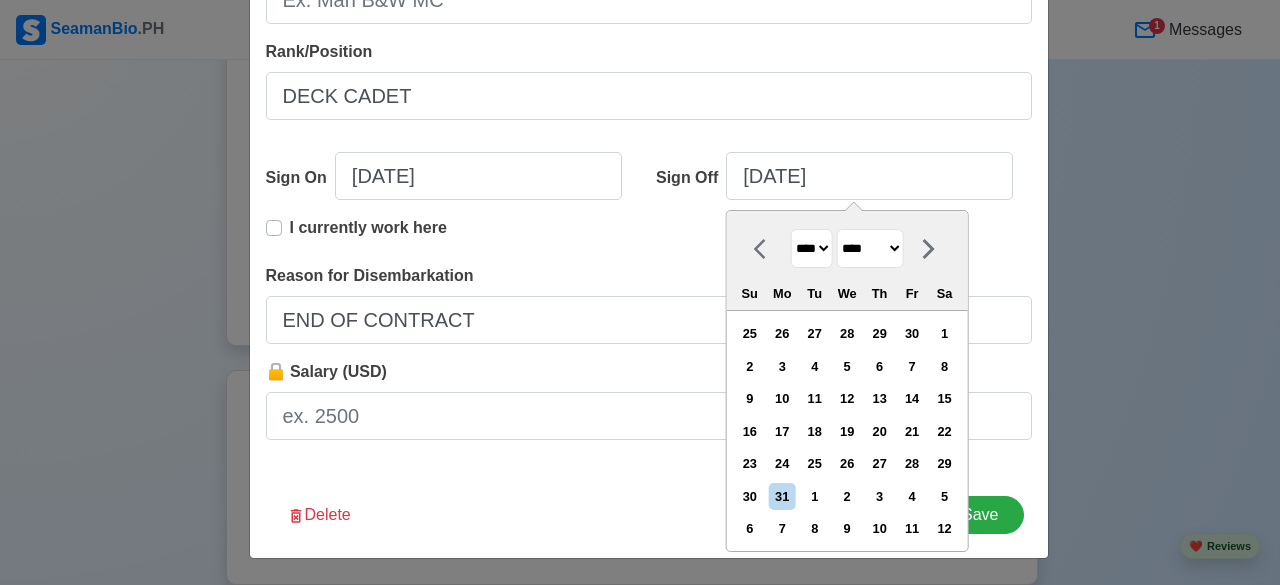 click on "******* ******** ***** ***** *** **** **** ****** ********* ******* ******** ********" at bounding box center [870, 248] 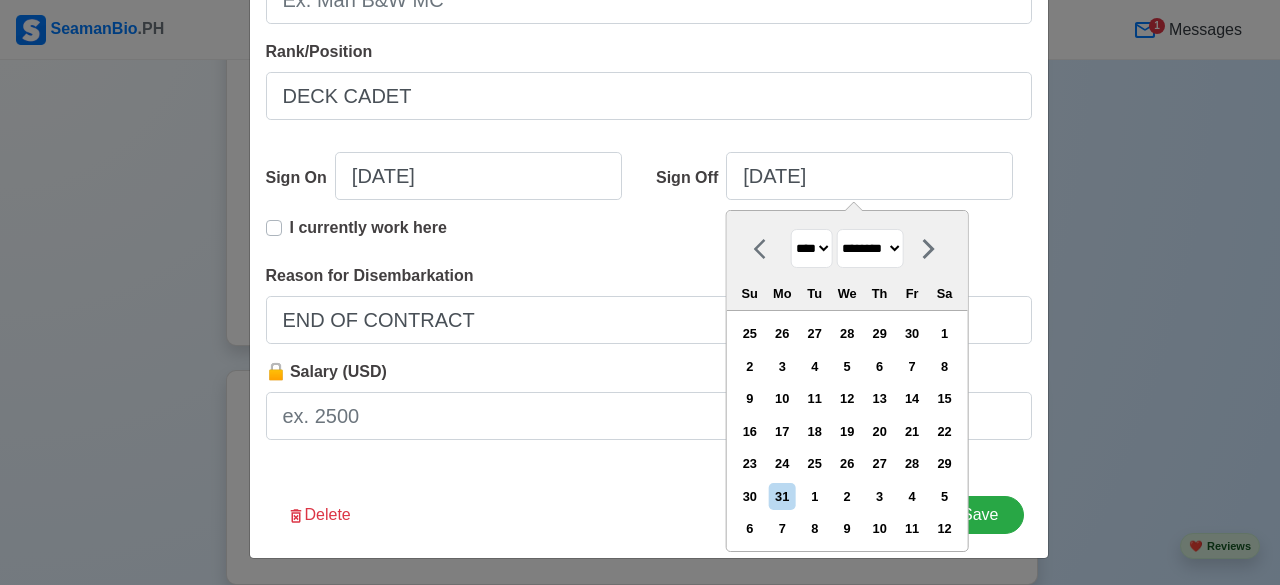click on "******* ******** ***** ***** *** **** **** ****** ********* ******* ******** ********" at bounding box center (870, 248) 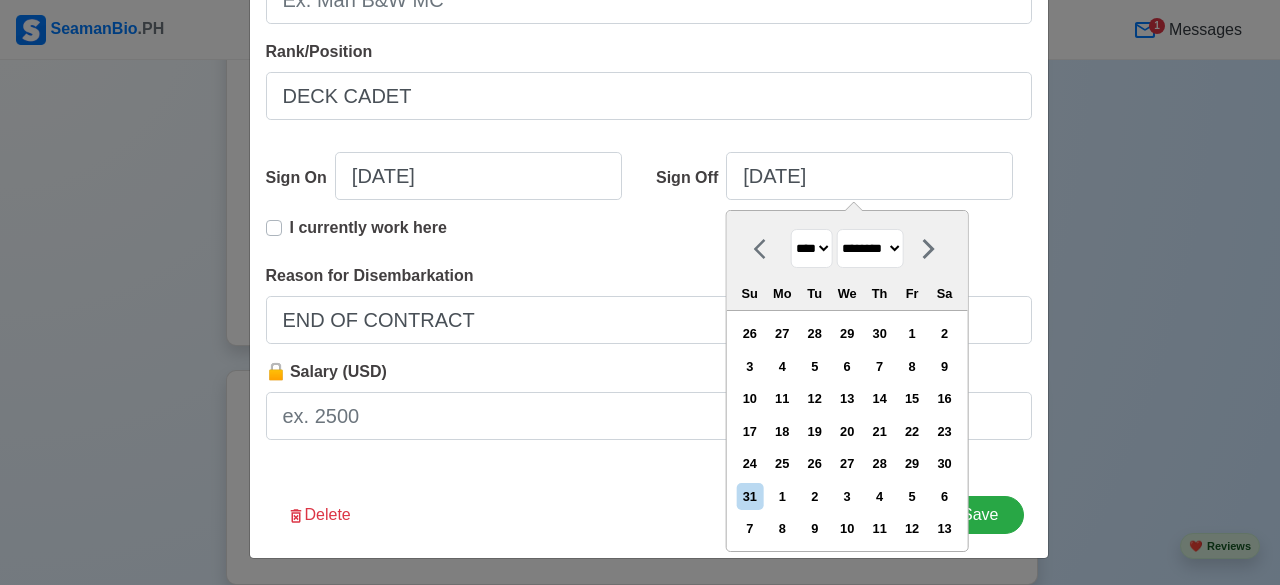 click on "******* ******** ***** ***** *** **** **** ****** ********* ******* ******** ********" at bounding box center [870, 248] 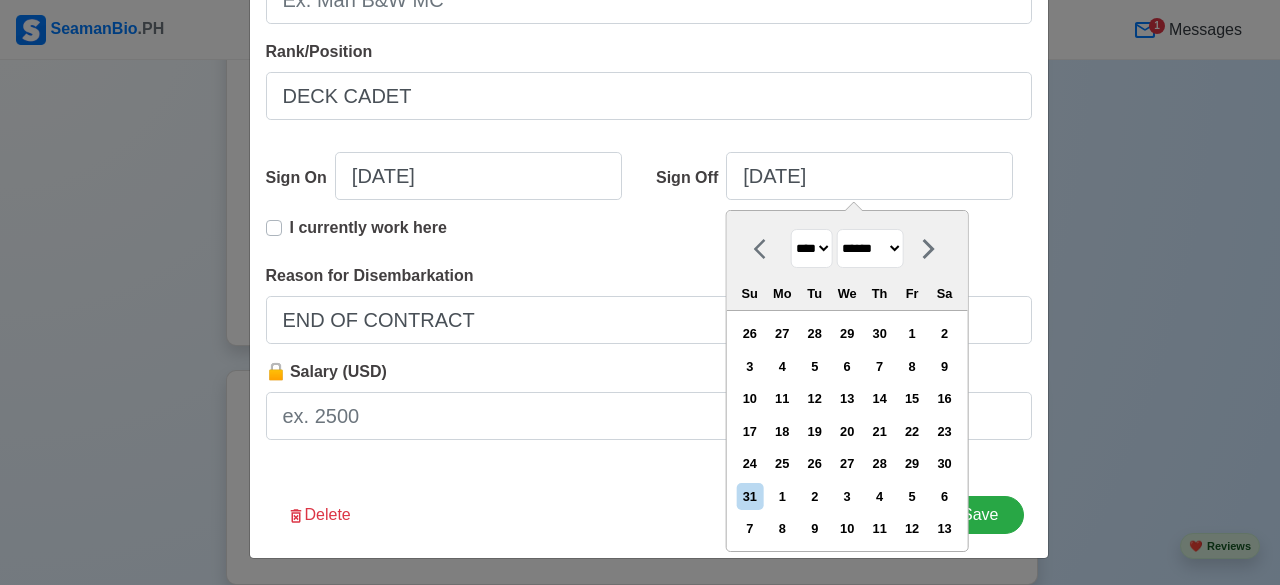 click on "******* ******** ***** ***** *** **** **** ****** ********* ******* ******** ********" at bounding box center (870, 248) 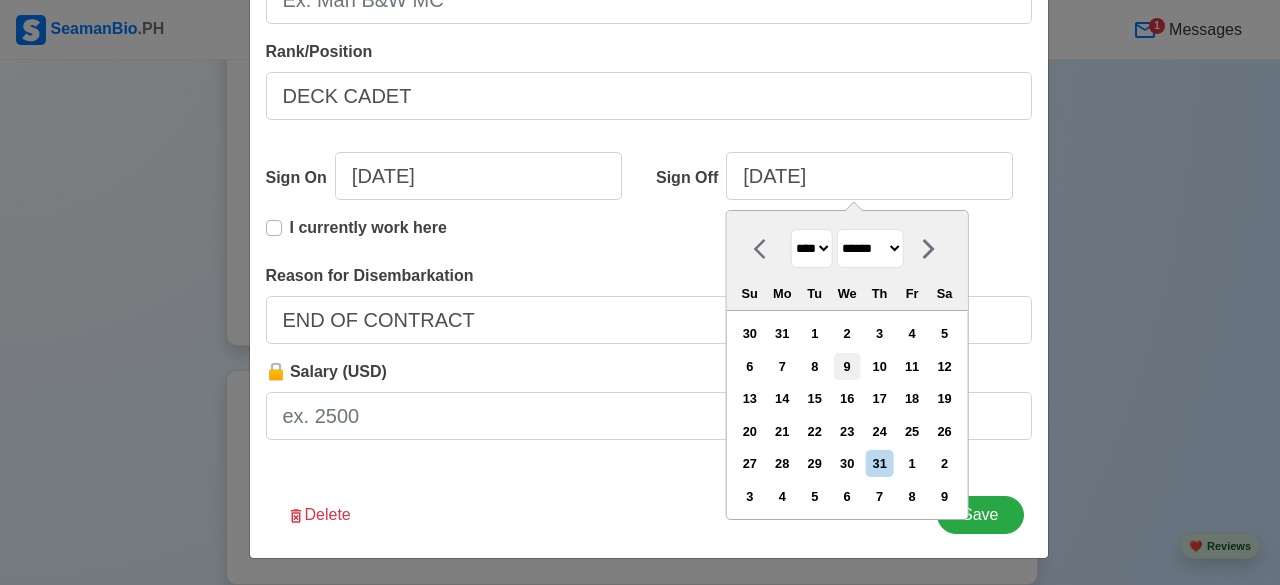 click on "9" at bounding box center [847, 366] 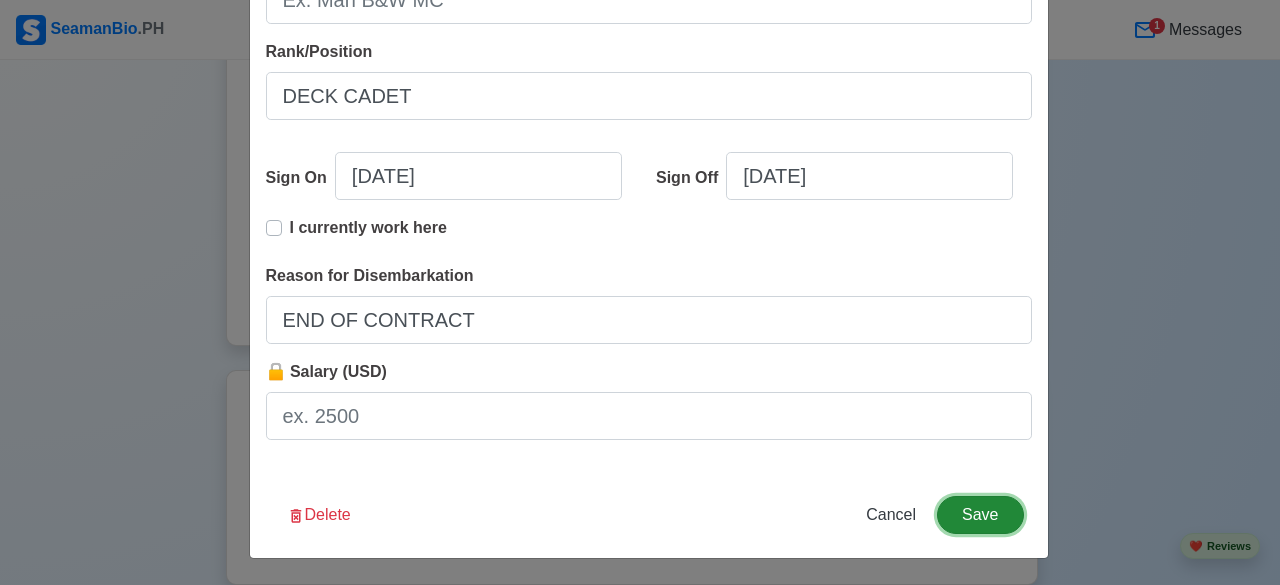 click on "Save" at bounding box center (980, 515) 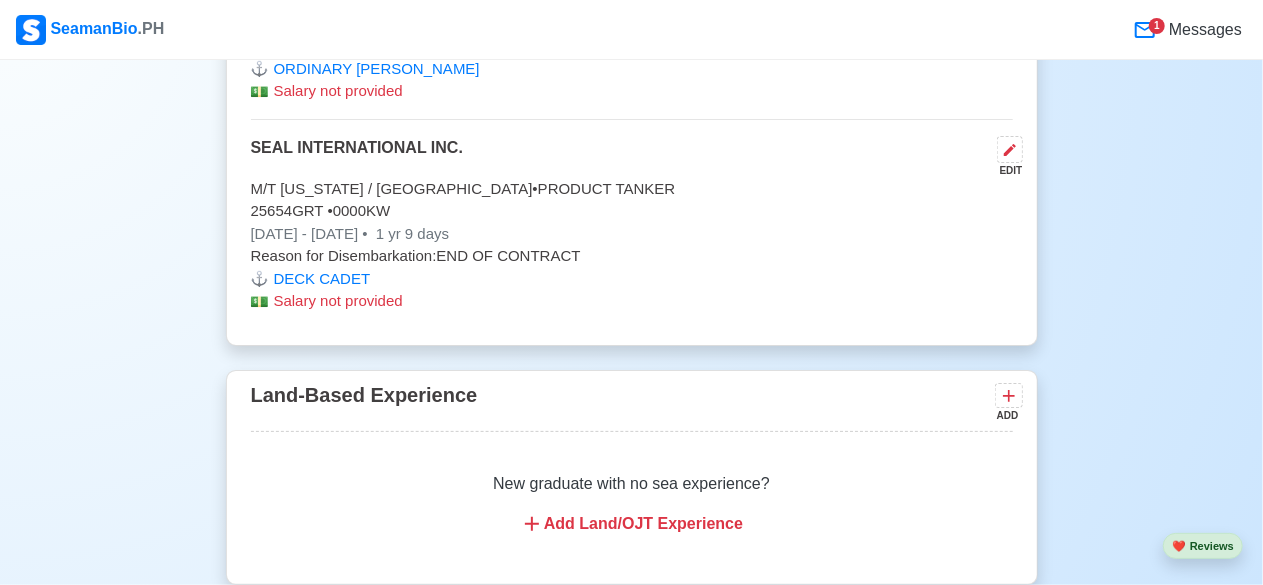 scroll, scrollTop: 10288, scrollLeft: 0, axis: vertical 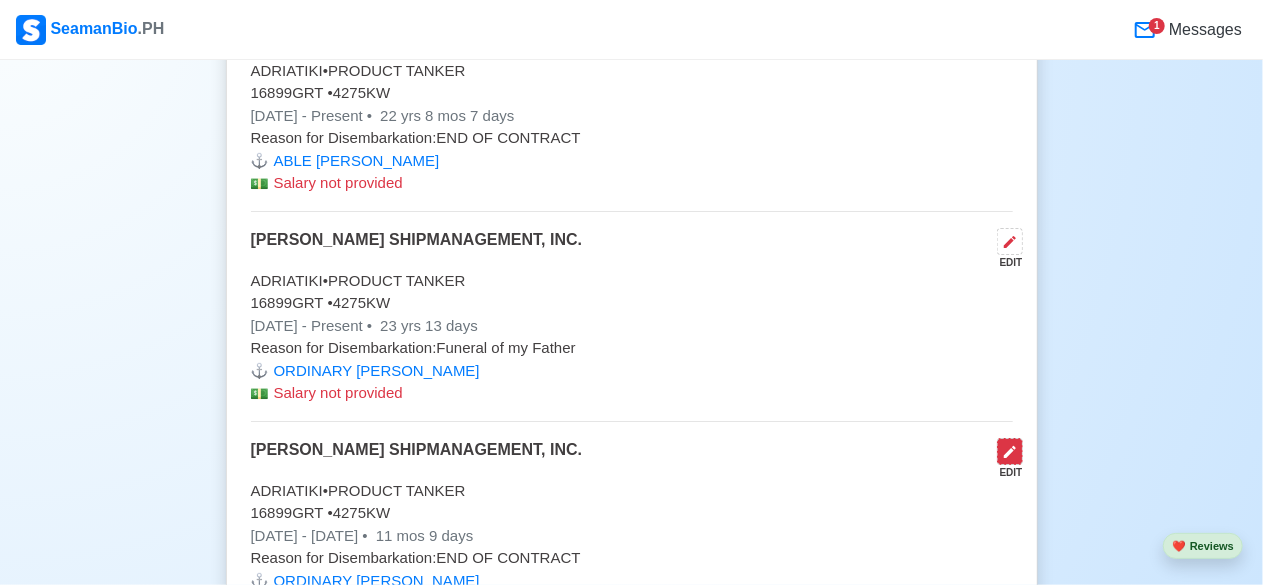 click 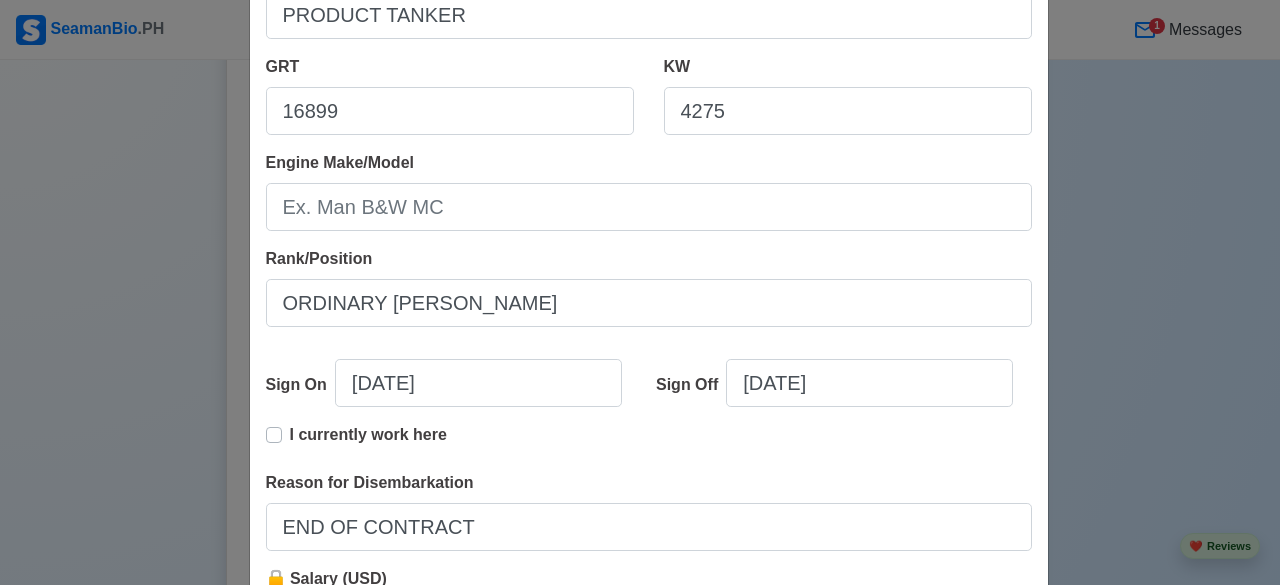 scroll, scrollTop: 493, scrollLeft: 0, axis: vertical 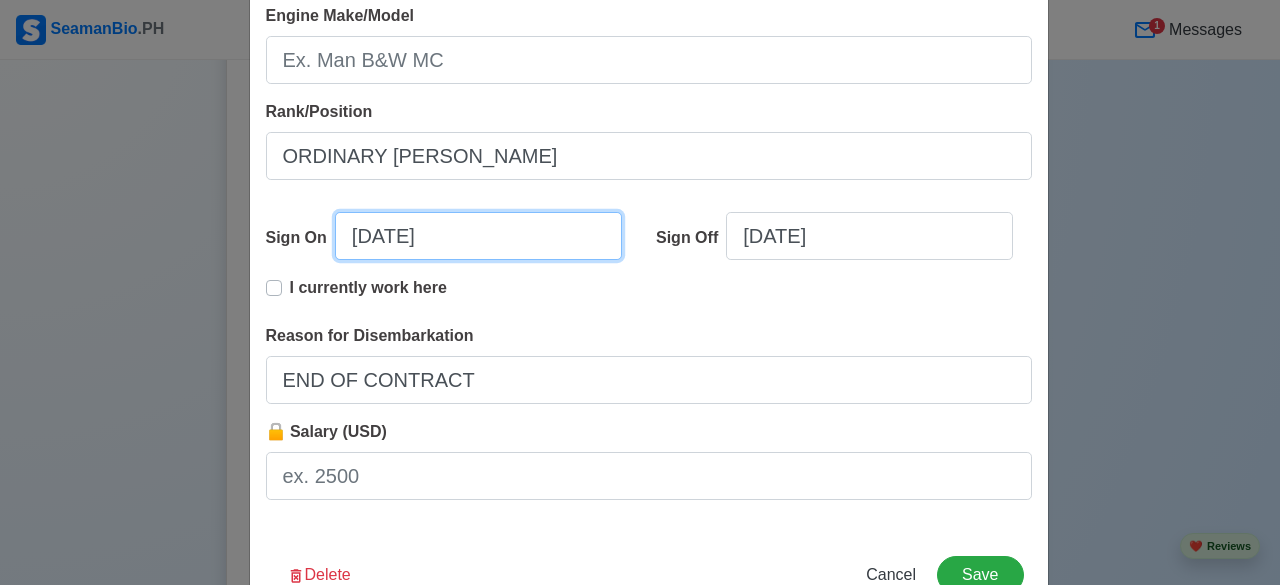 select on "****" 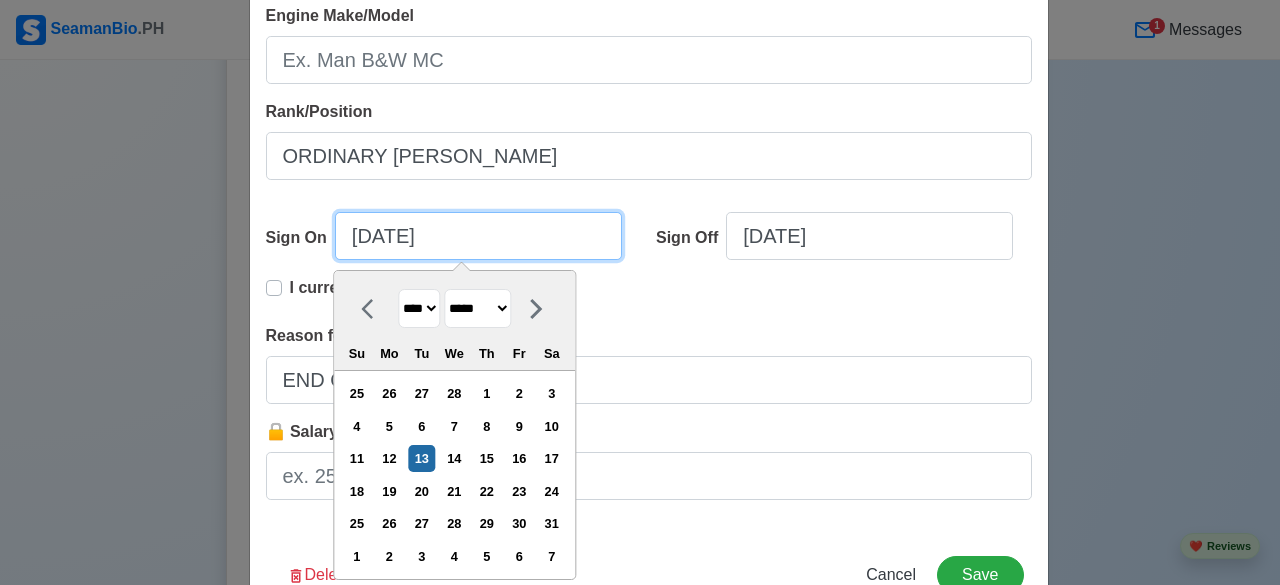 click on "[DATE]" at bounding box center (478, 236) 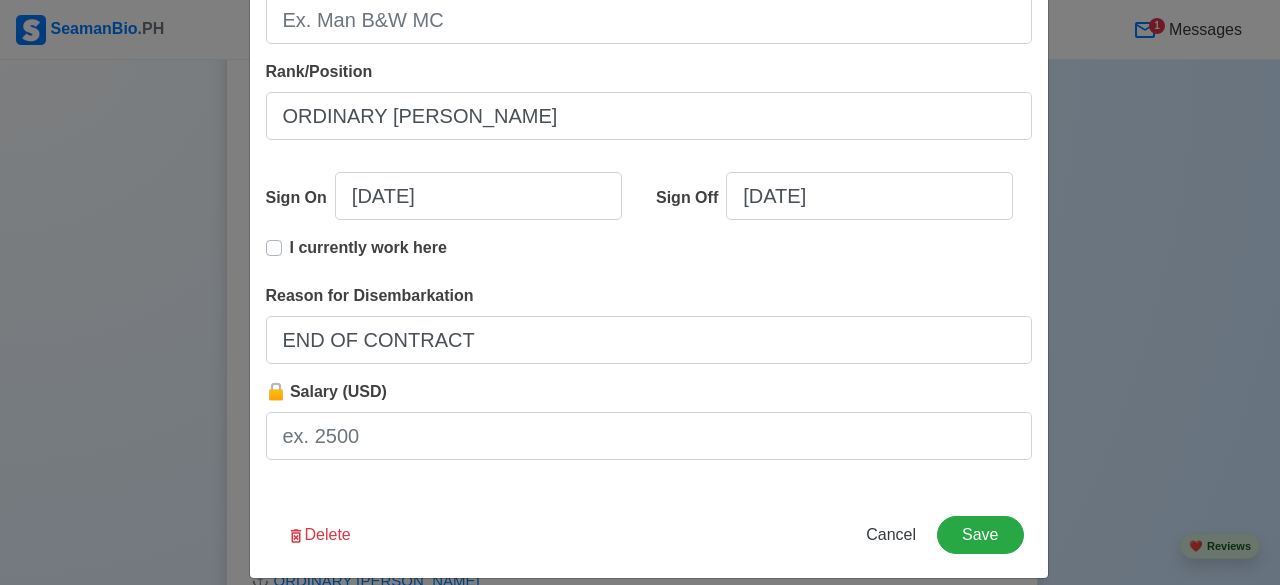 scroll, scrollTop: 553, scrollLeft: 0, axis: vertical 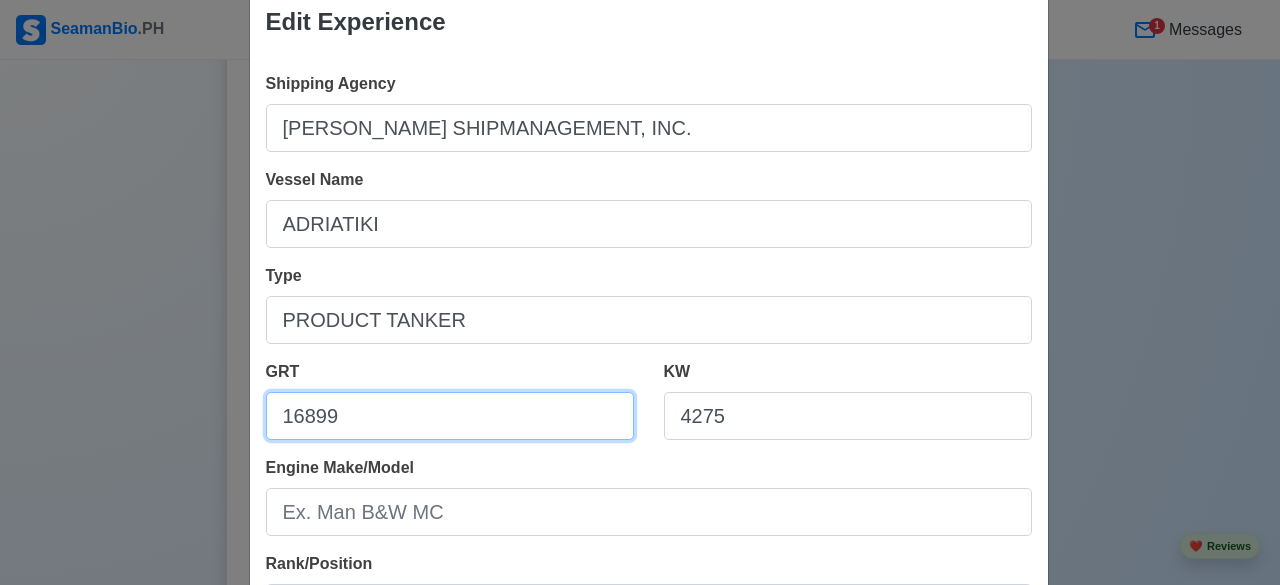 click on "16899" at bounding box center (450, 416) 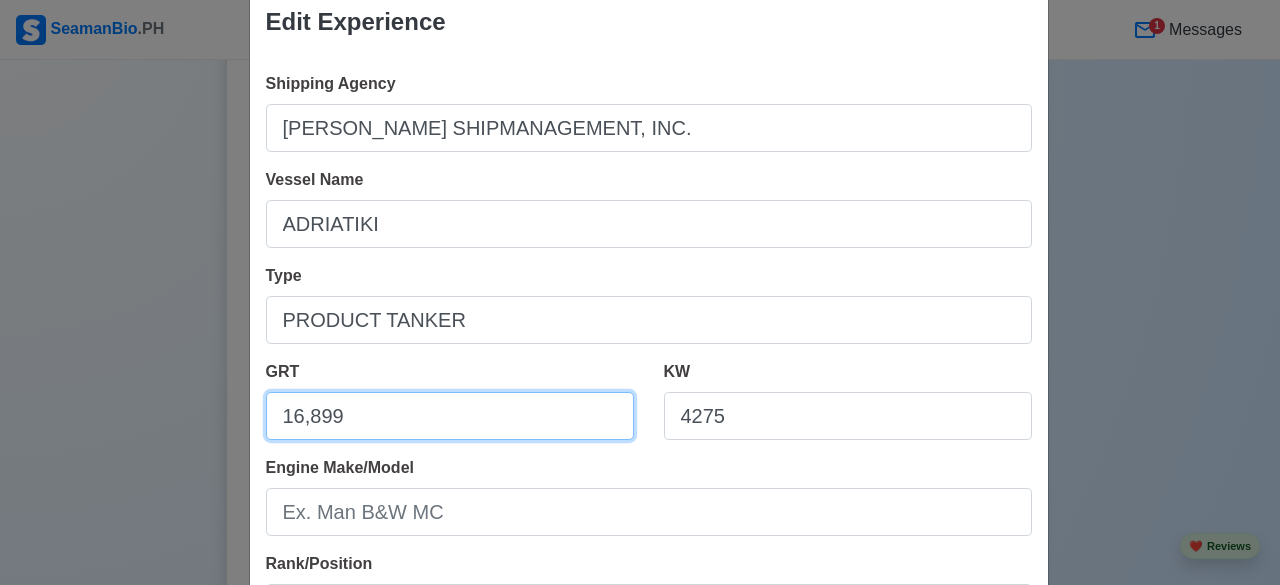 type on "16,899" 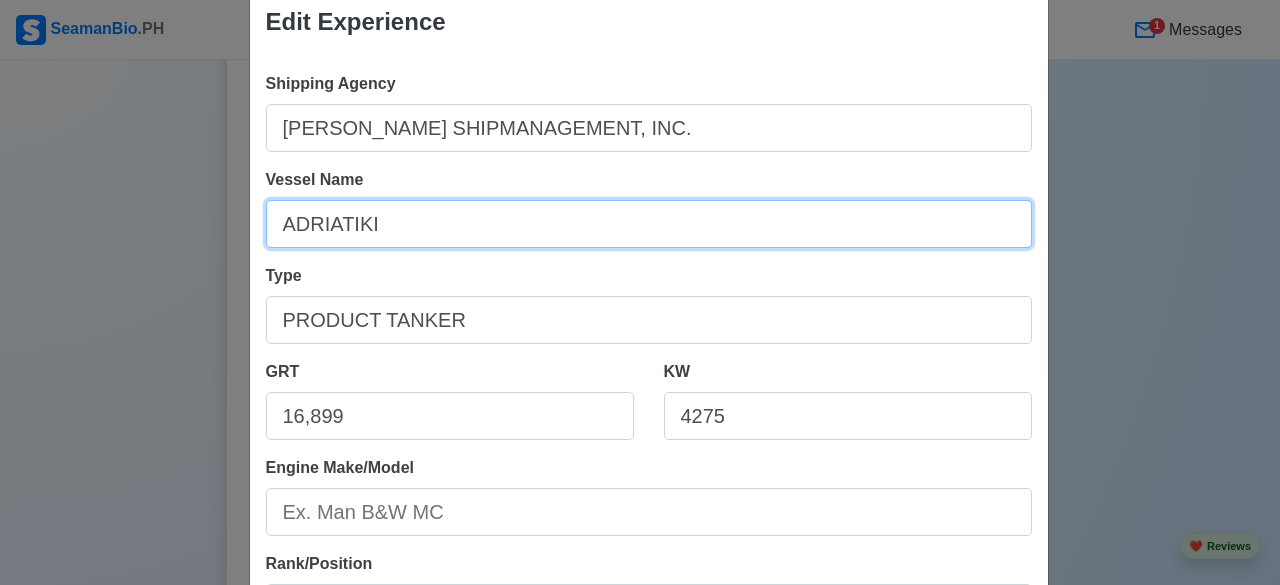 click on "ADRIATIKI" at bounding box center [649, 224] 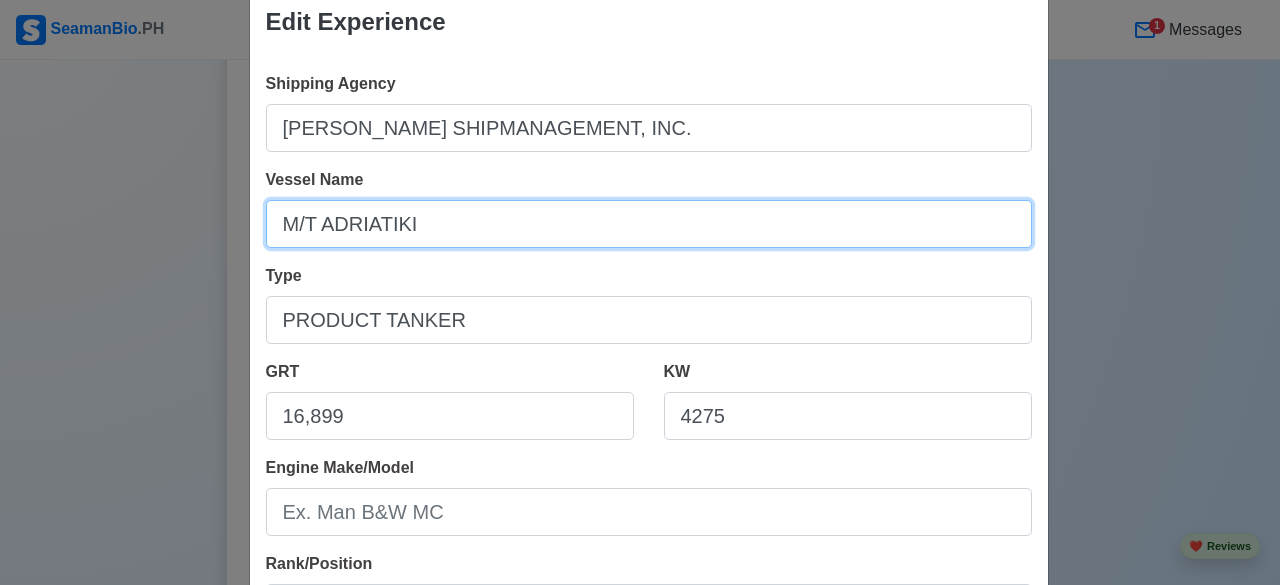 type on "M/T ADRIATIKI" 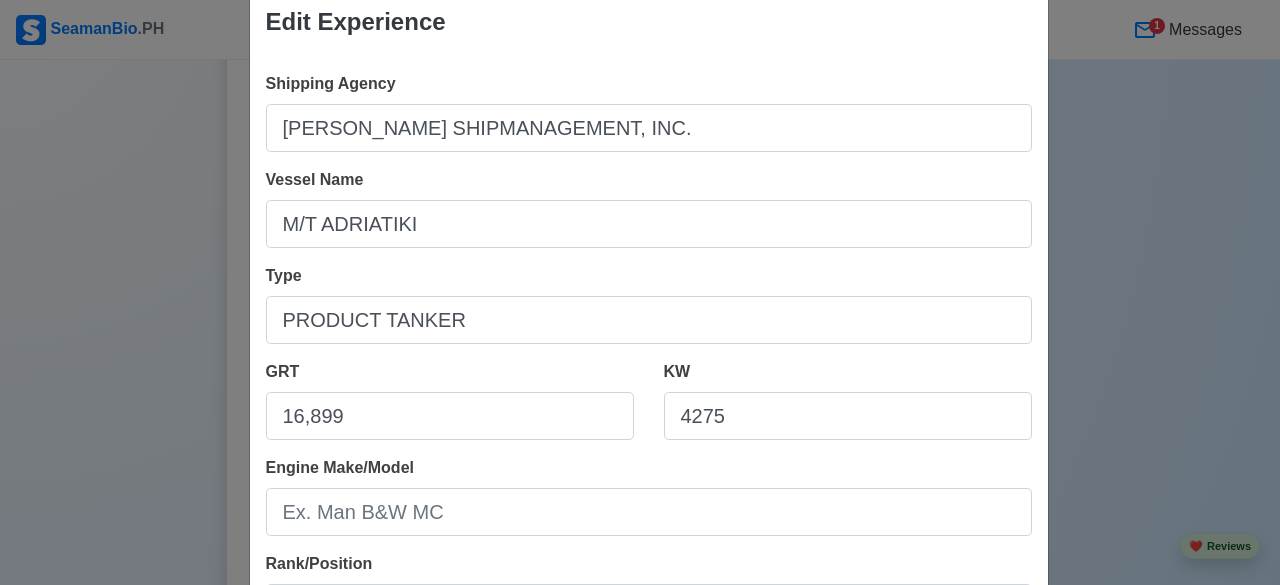scroll, scrollTop: 81, scrollLeft: 0, axis: vertical 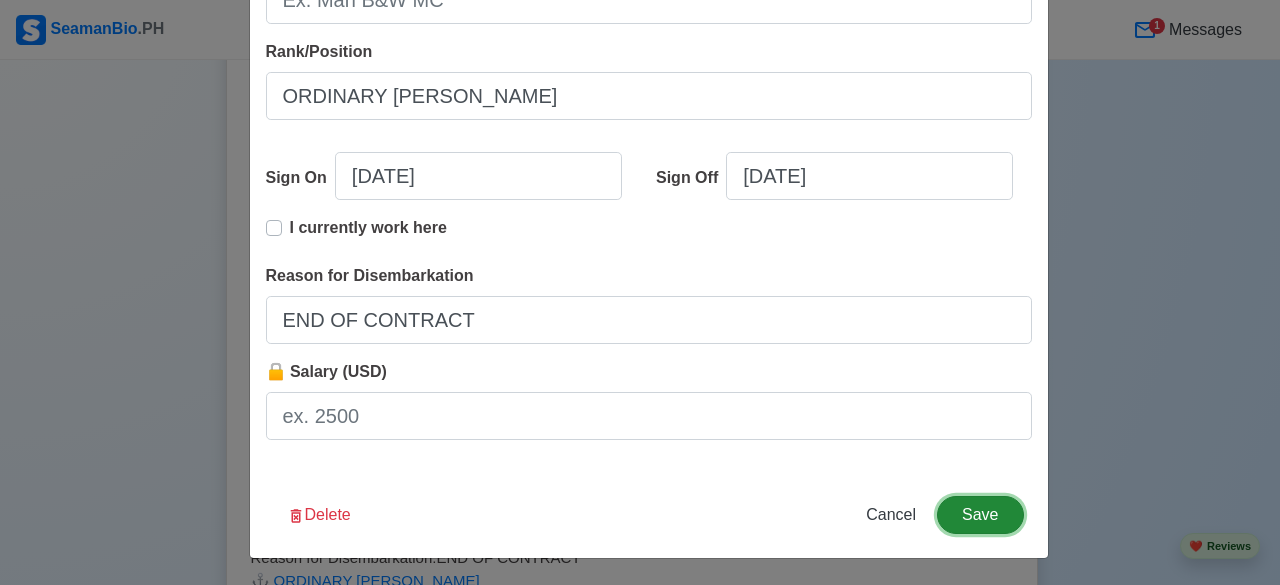 click on "Save" at bounding box center (980, 515) 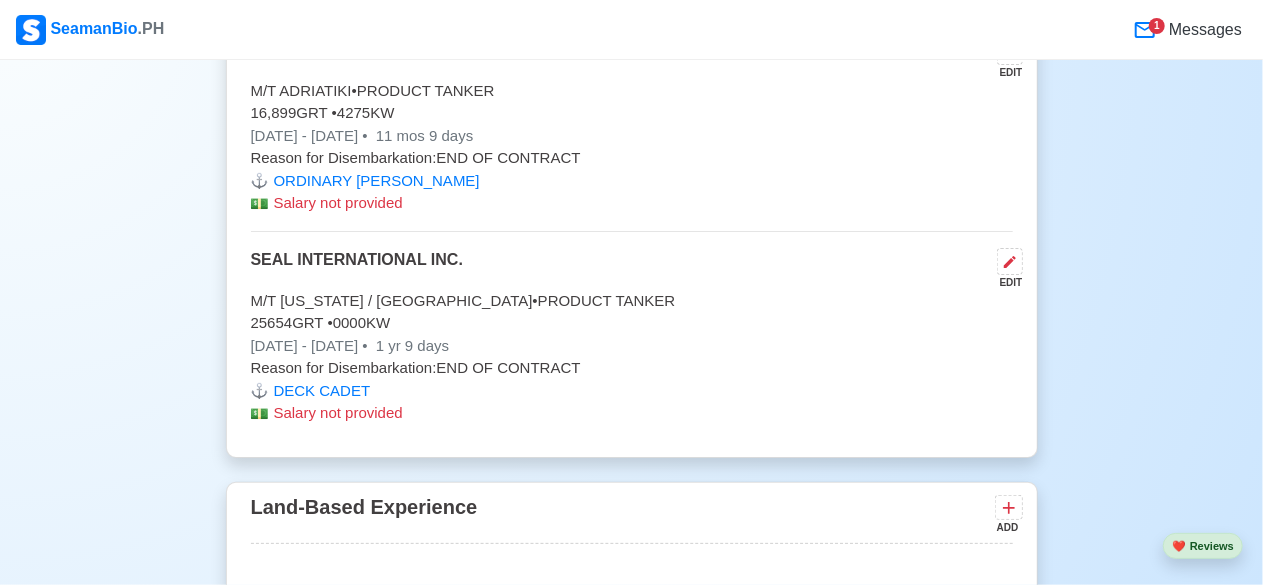 scroll, scrollTop: 10821, scrollLeft: 0, axis: vertical 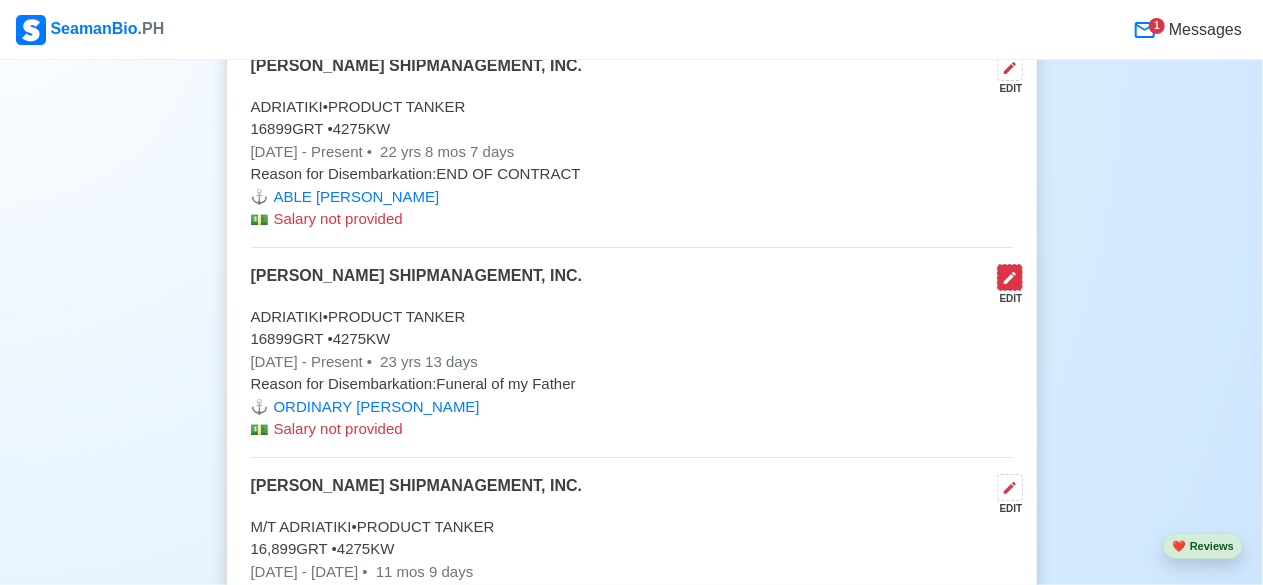 click 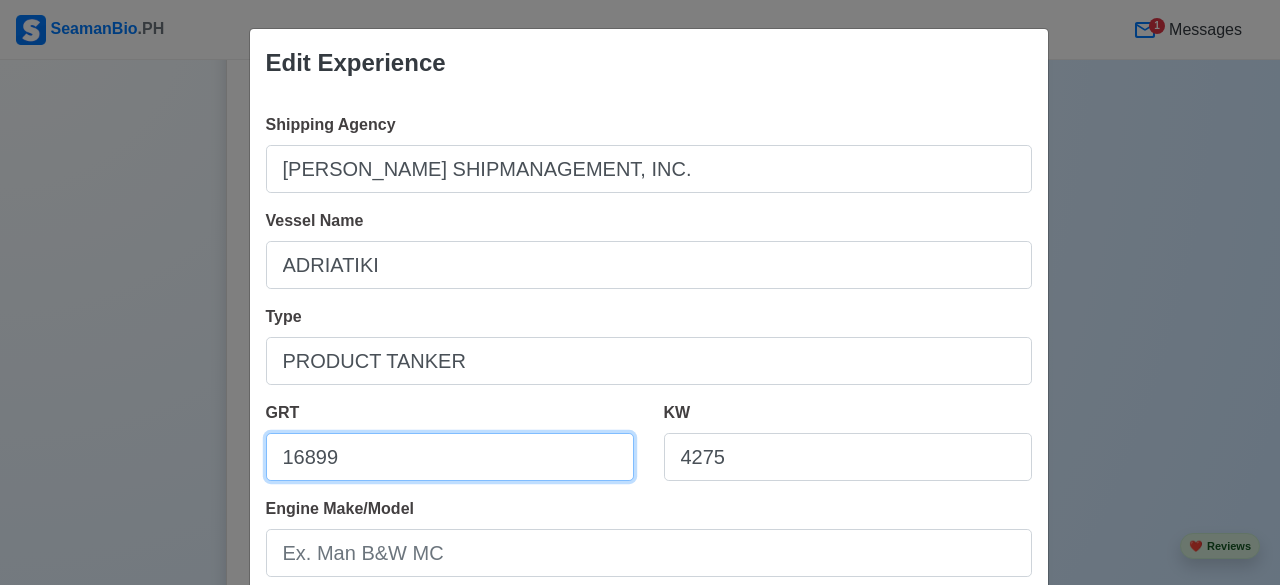 click on "16899" at bounding box center (450, 457) 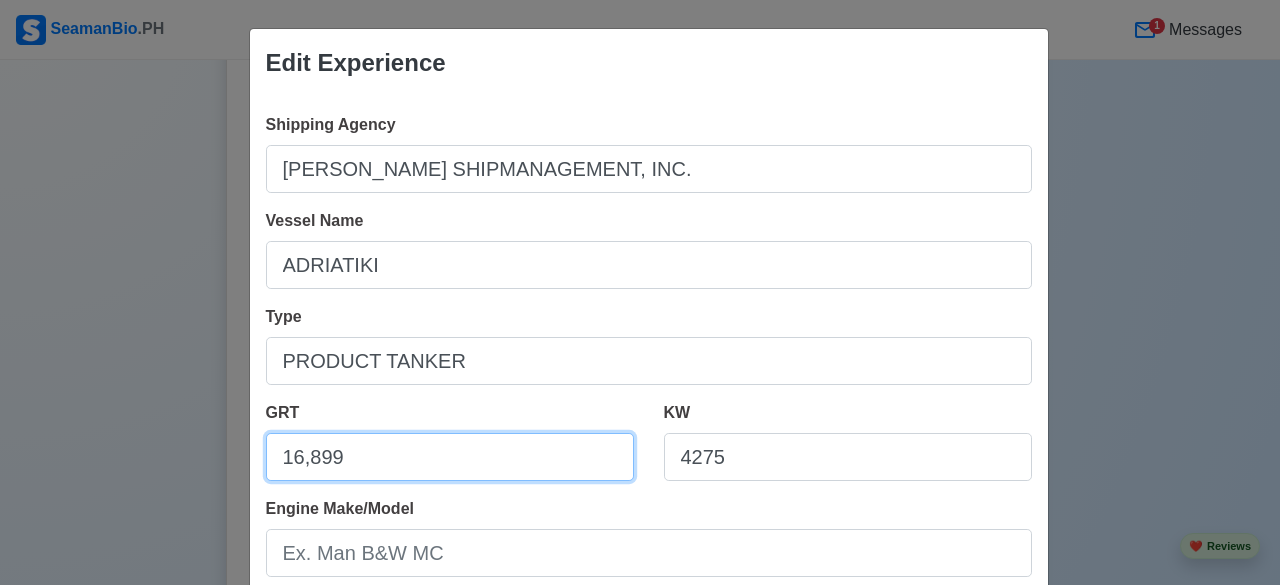 type on "16,899" 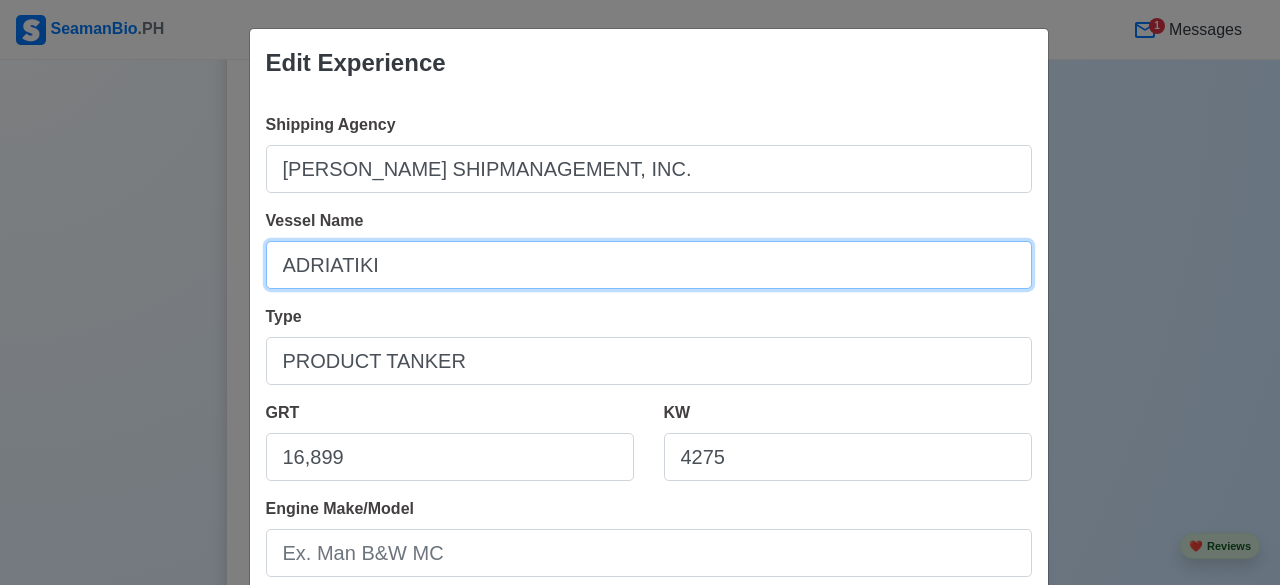 click on "ADRIATIKI" at bounding box center [649, 265] 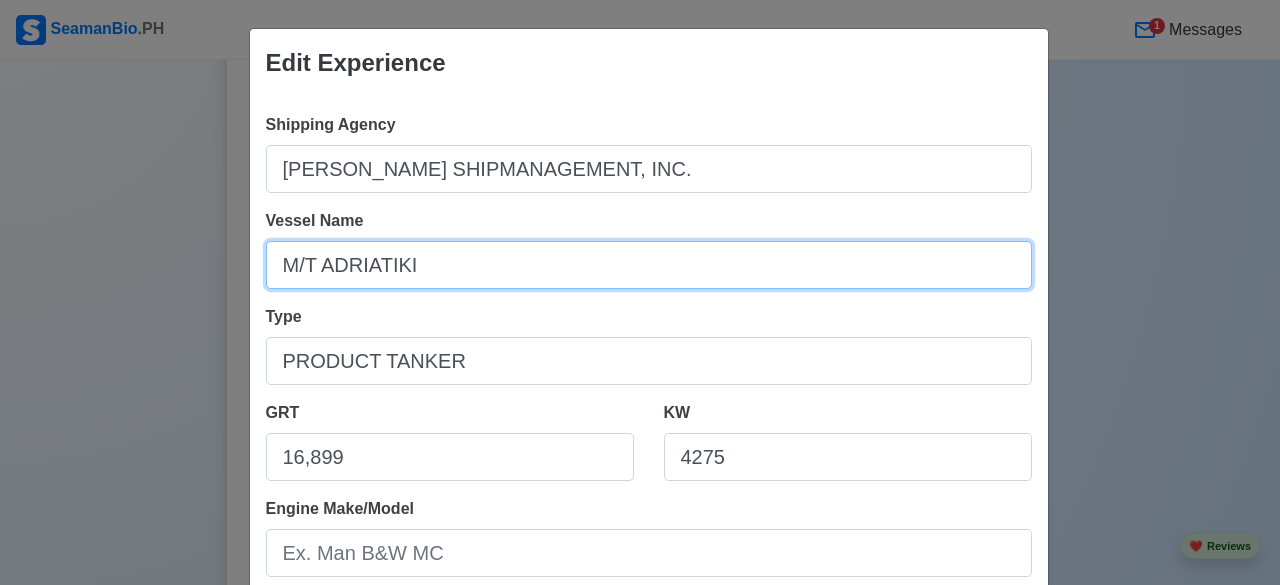 type on "M/T ADRIATIKI" 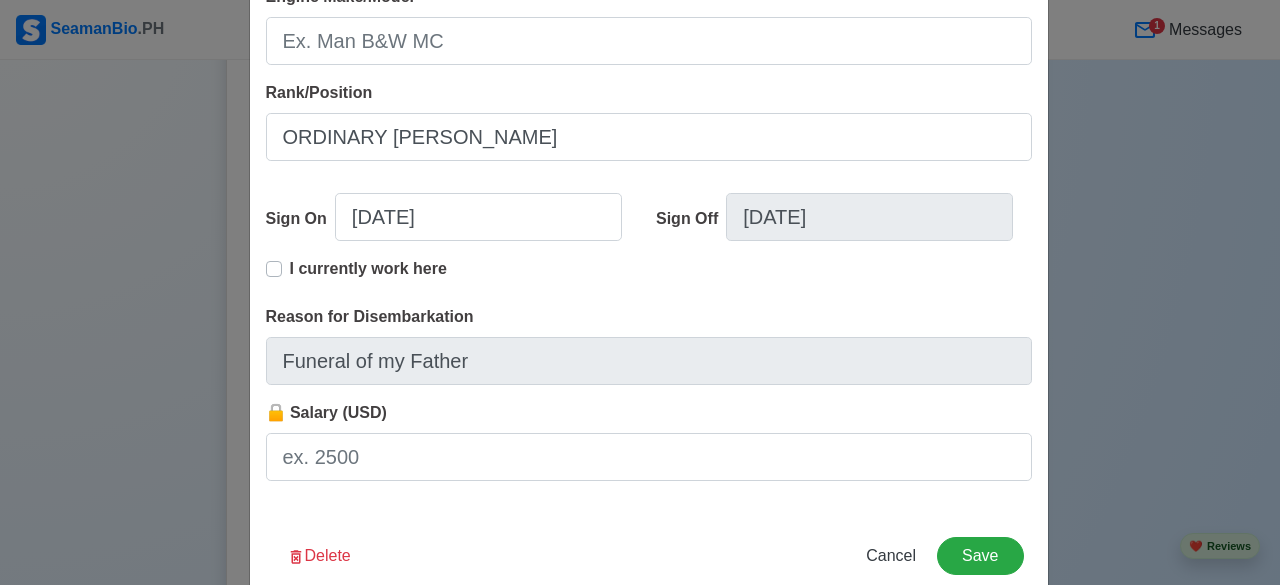 scroll, scrollTop: 553, scrollLeft: 0, axis: vertical 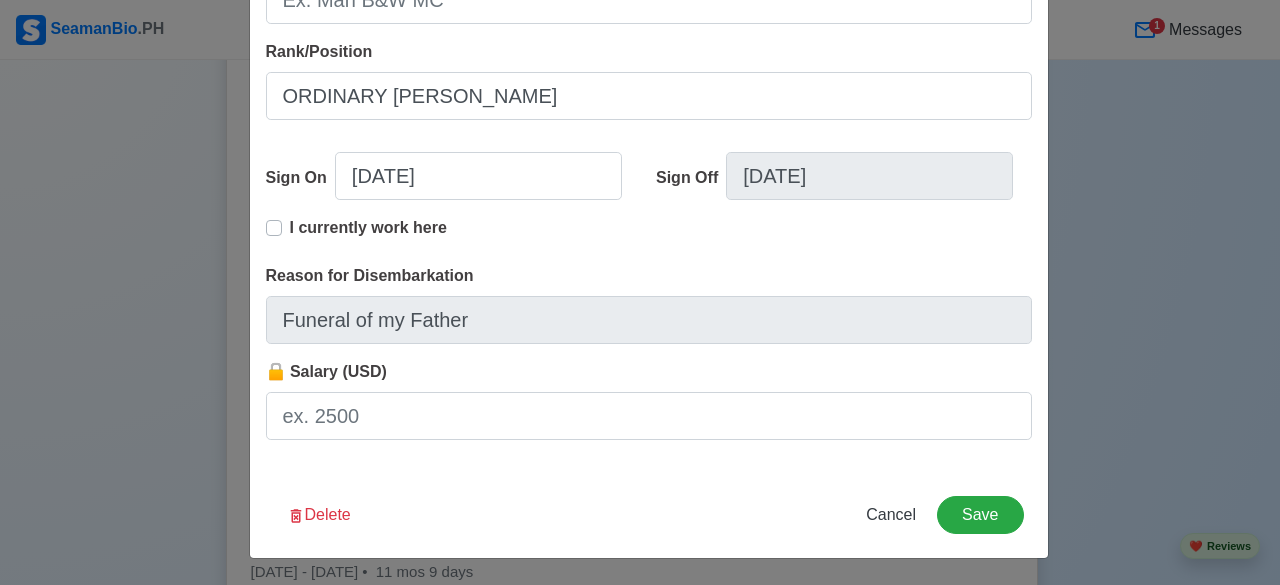 click on "I currently work here" at bounding box center (368, 236) 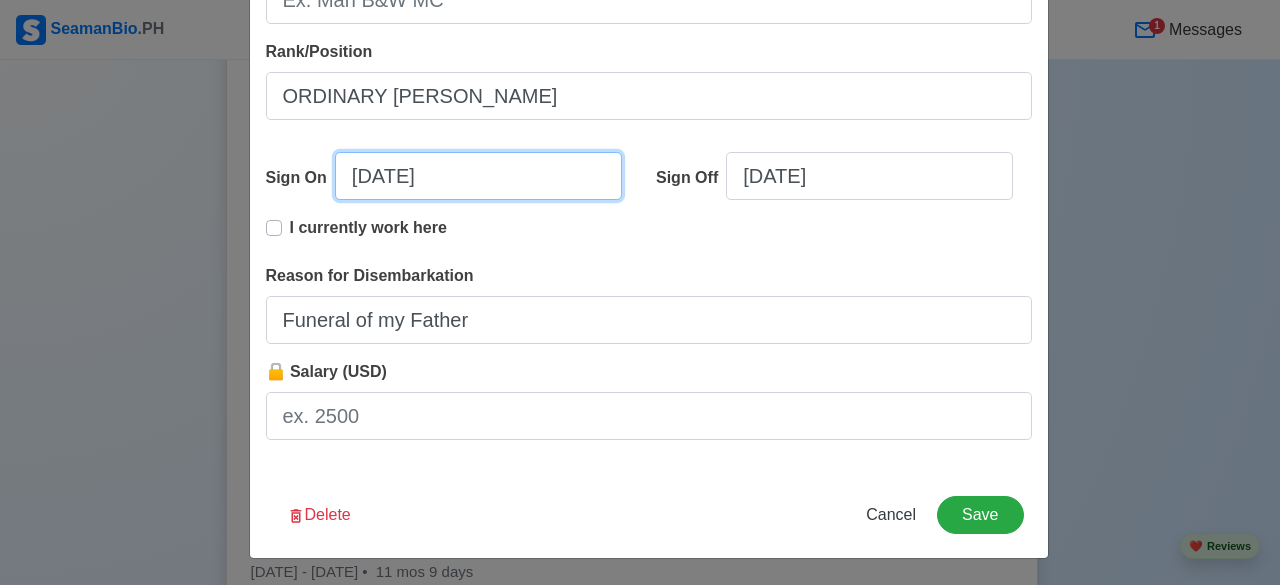 select on "****" 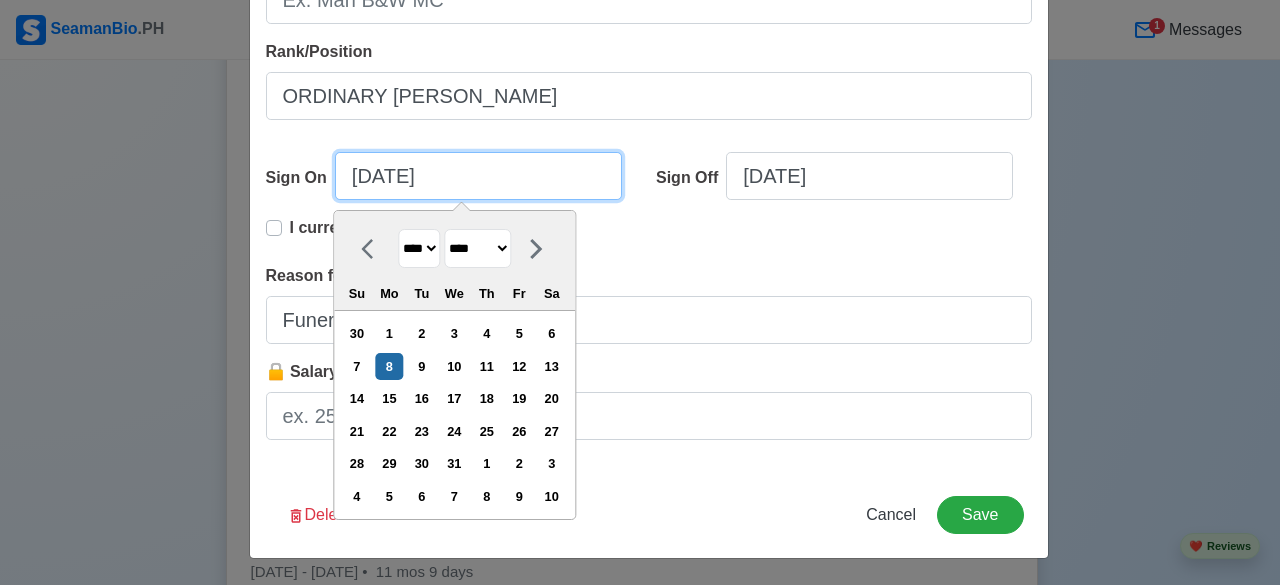 click on "[DATE]" at bounding box center (478, 176) 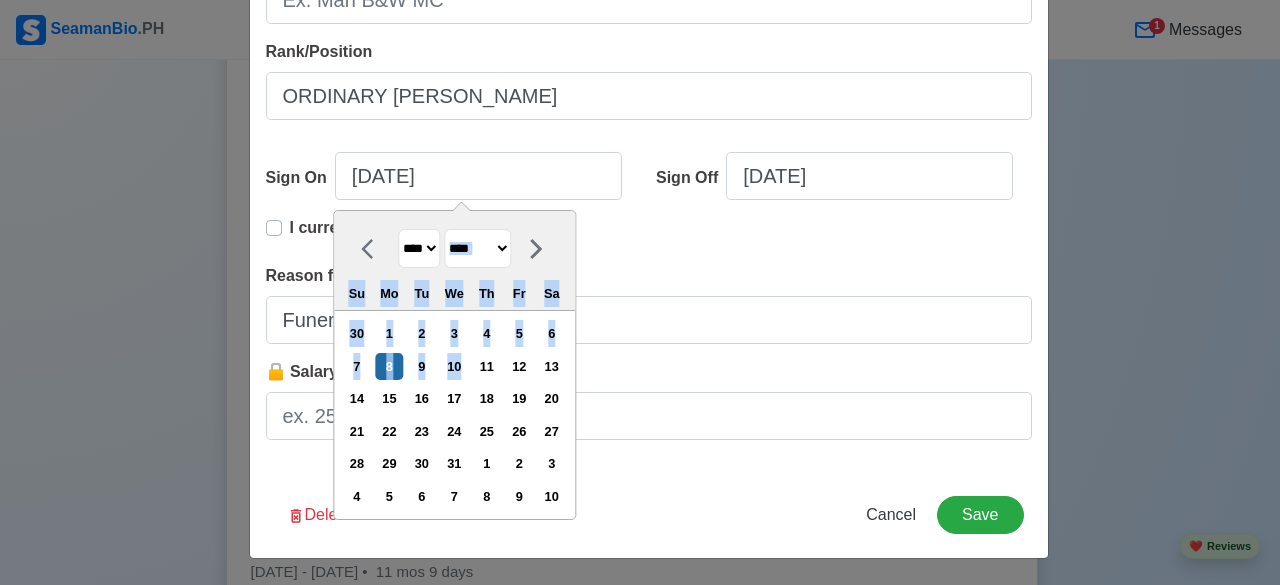 drag, startPoint x: 474, startPoint y: 367, endPoint x: 518, endPoint y: 249, distance: 125.93649 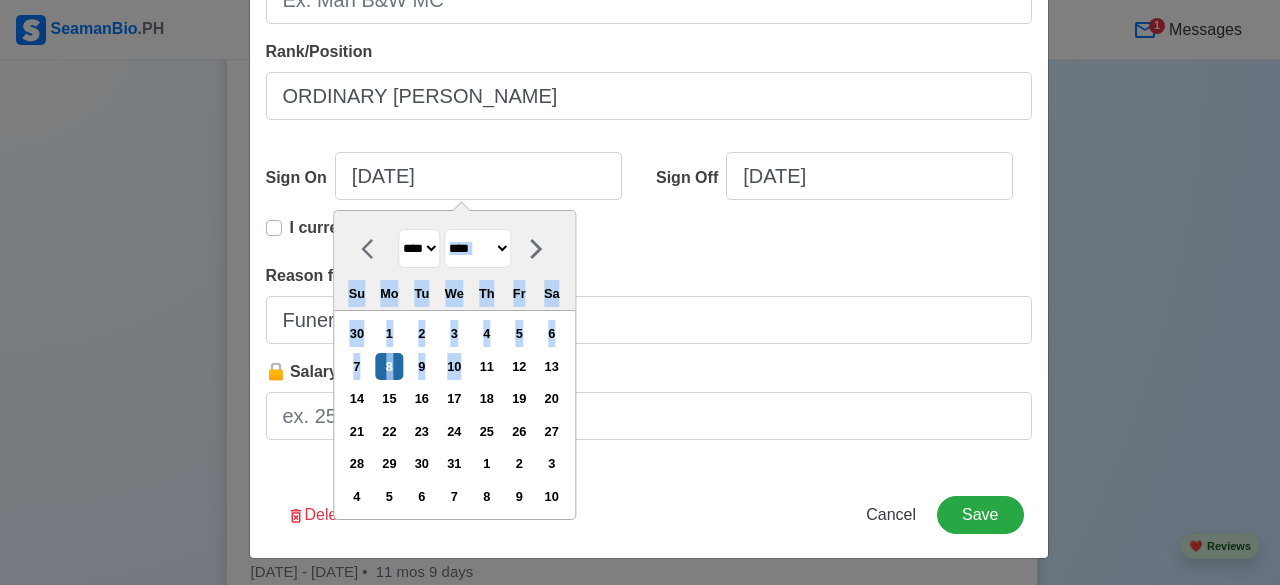 select on "******" 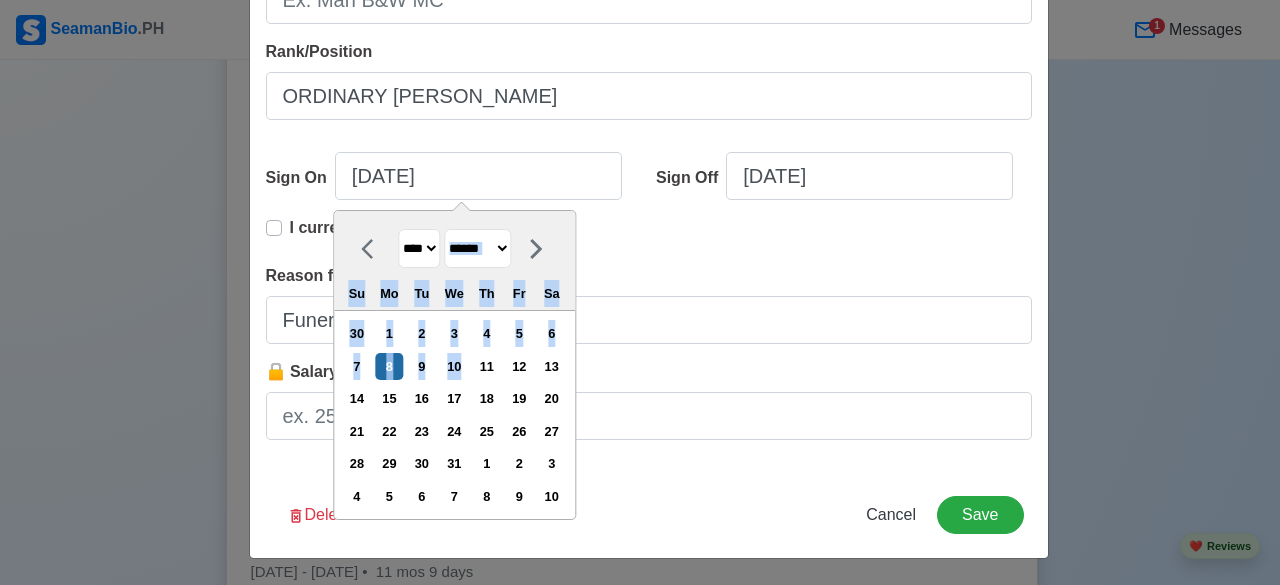 click on "******* ******** ***** ***** *** **** **** ****** ********* ******* ******** ********" at bounding box center [477, 248] 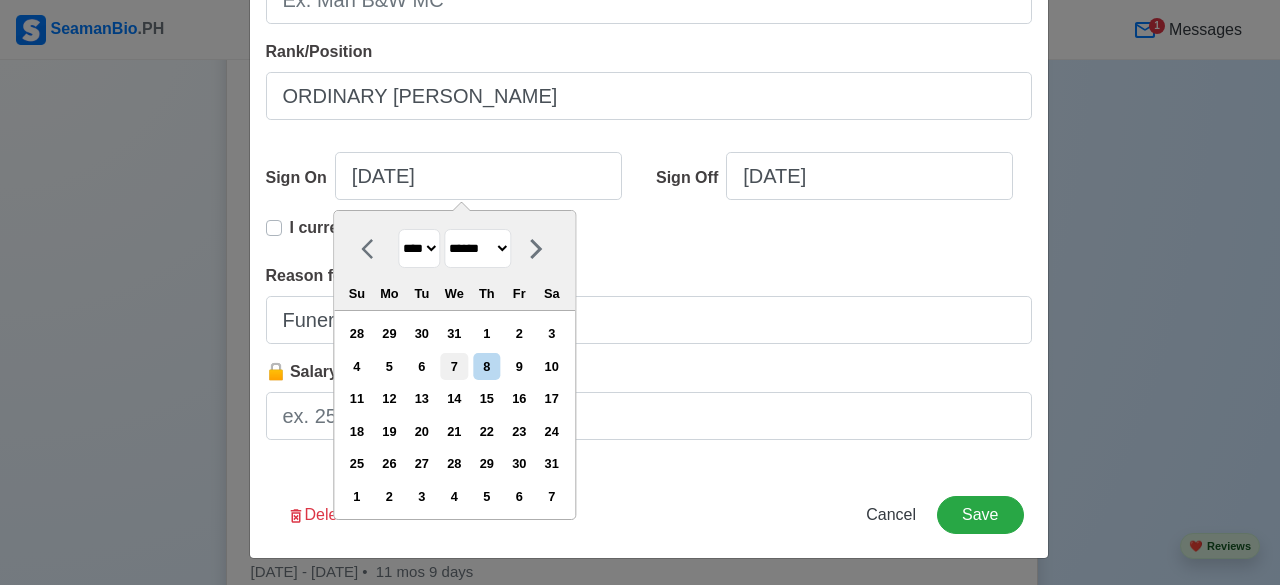 click on "7" at bounding box center [454, 366] 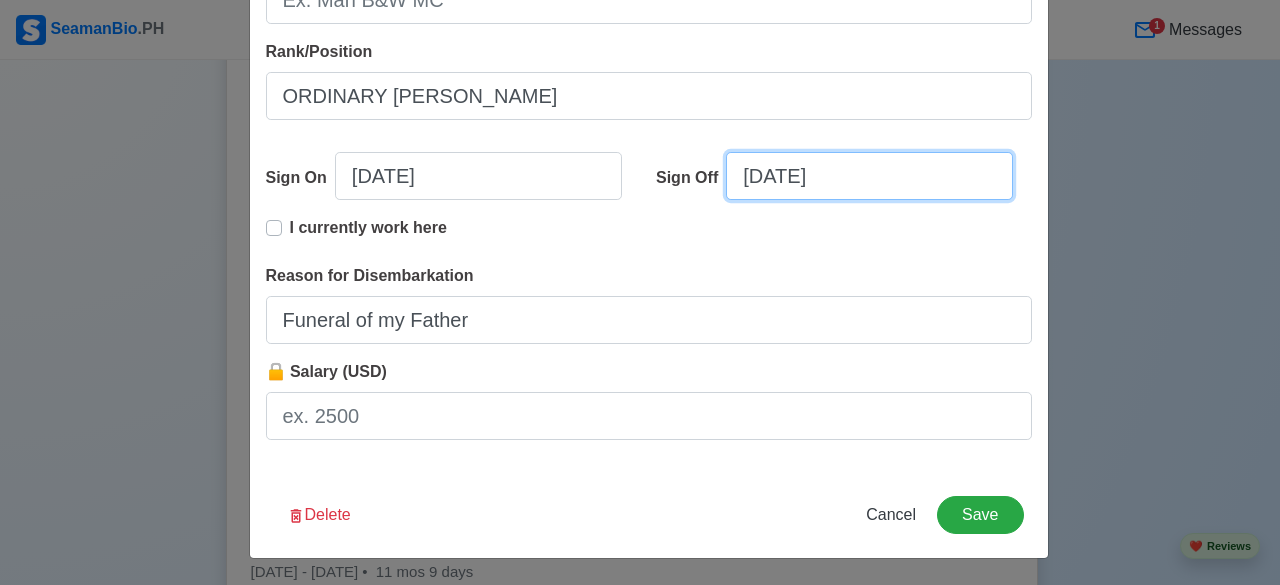 select on "****" 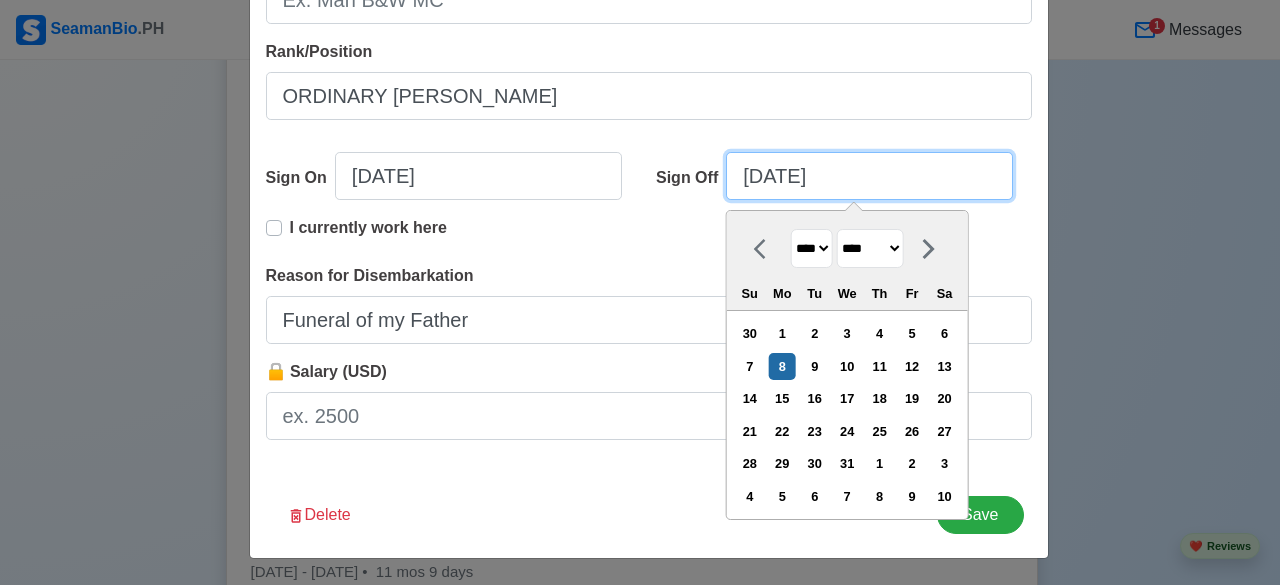 click on "[DATE]" at bounding box center (869, 176) 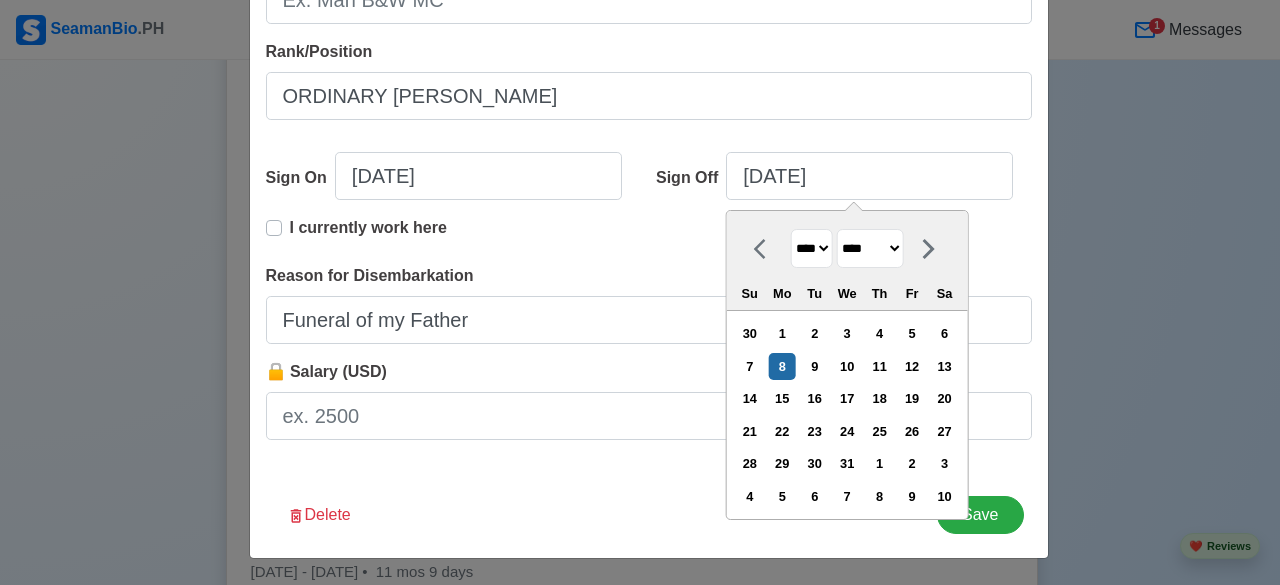 click on "******* ******** ***** ***** *** **** **** ****** ********* ******* ******** ********" at bounding box center (870, 248) 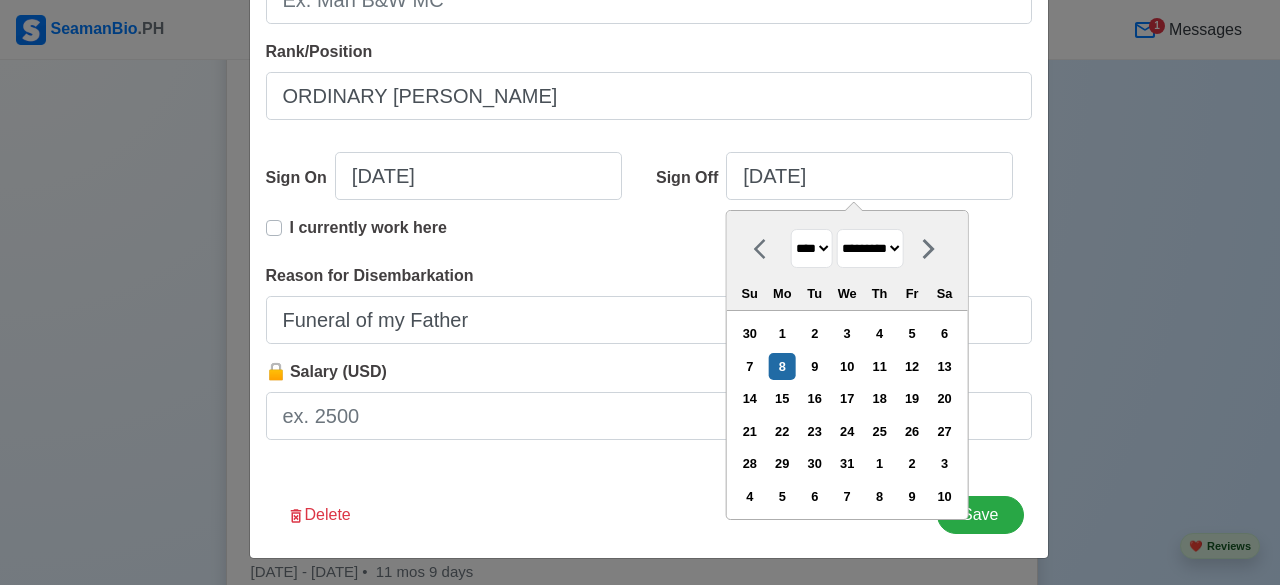 click on "******* ******** ***** ***** *** **** **** ****** ********* ******* ******** ********" at bounding box center (870, 248) 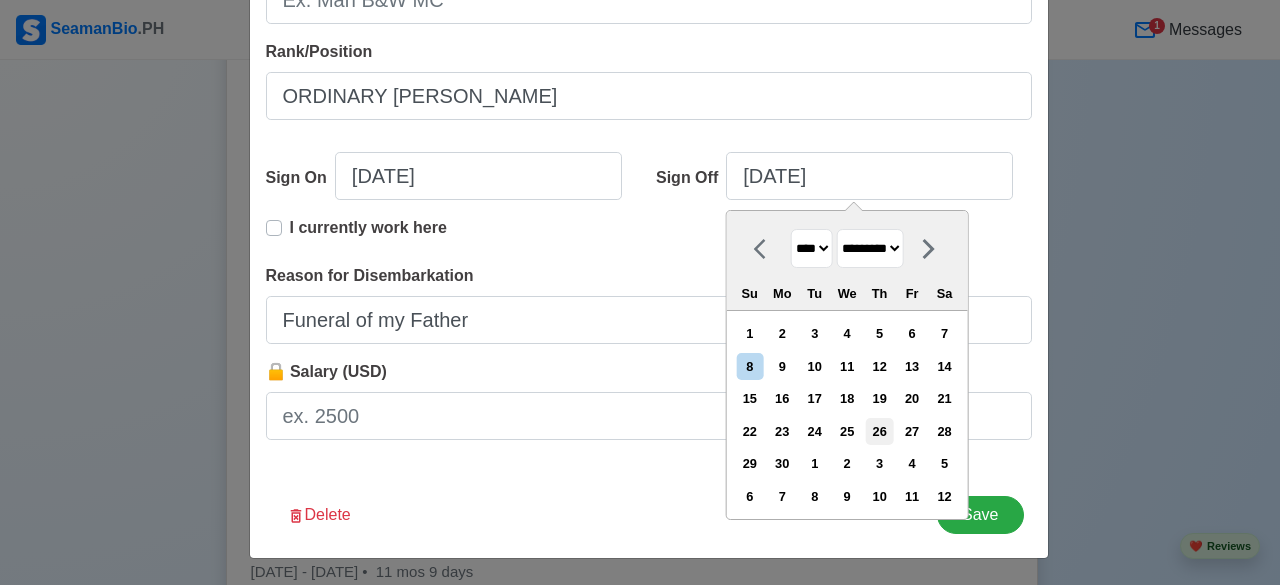 click on "26" at bounding box center [879, 431] 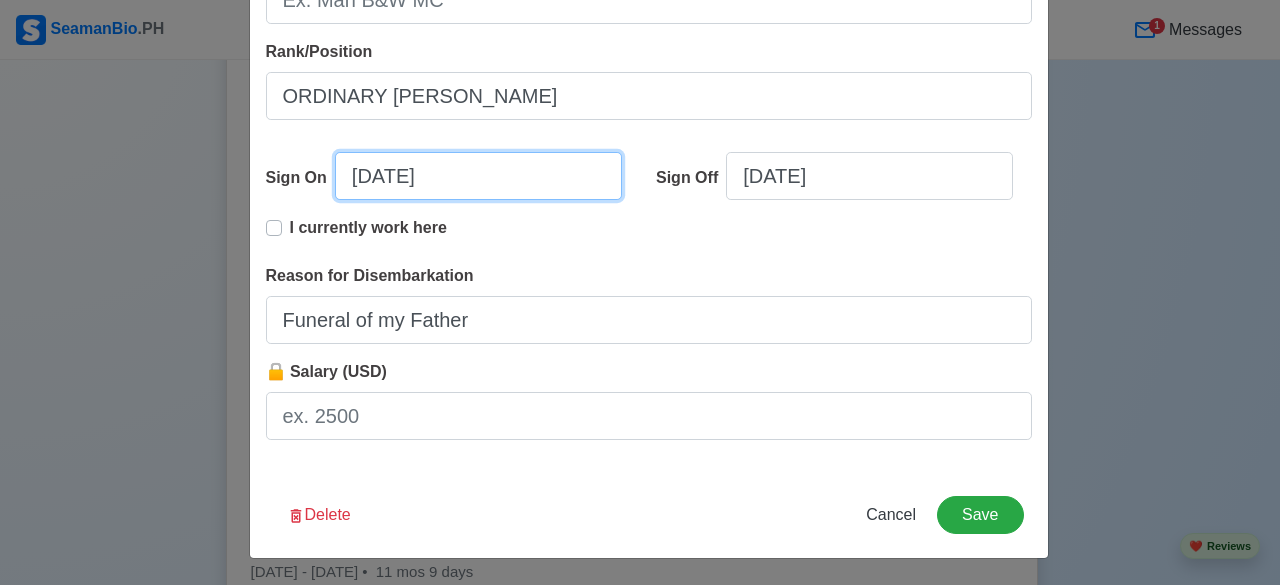 select on "****" 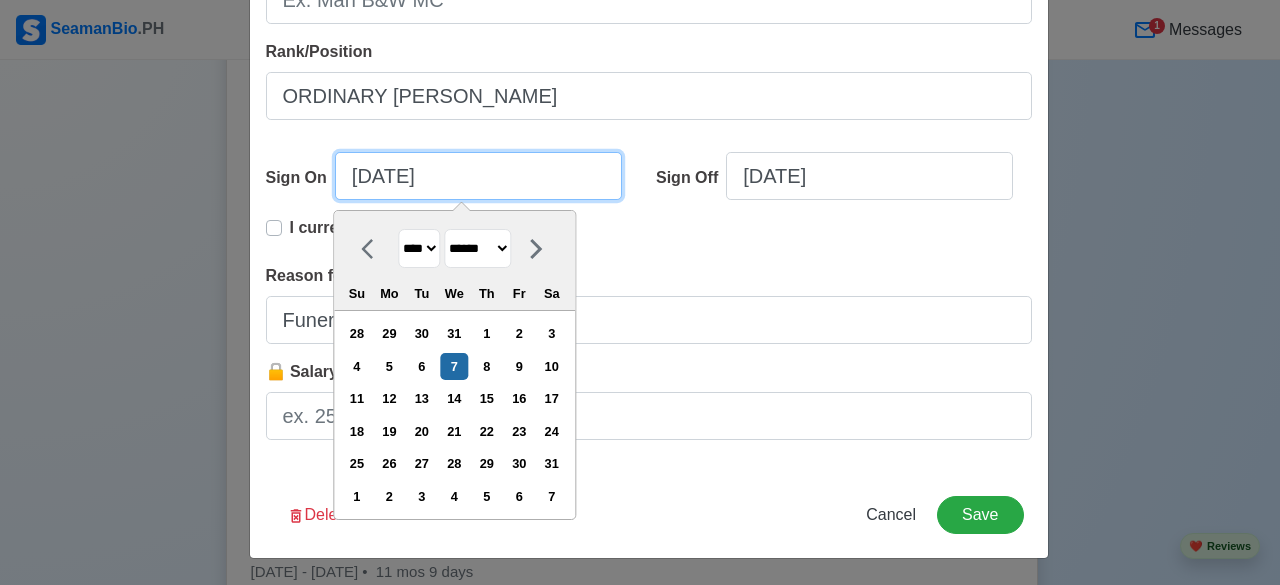 click on "[DATE]" at bounding box center (478, 176) 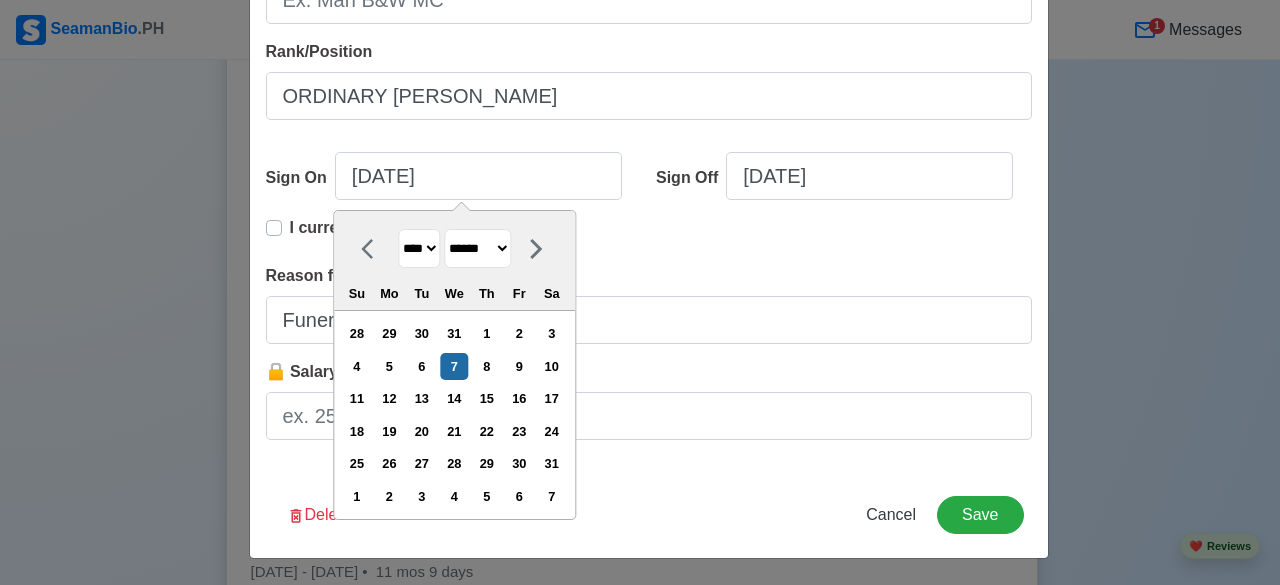 click on "******* ******** ***** ***** *** **** **** ****** ********* ******* ******** ********" at bounding box center [477, 248] 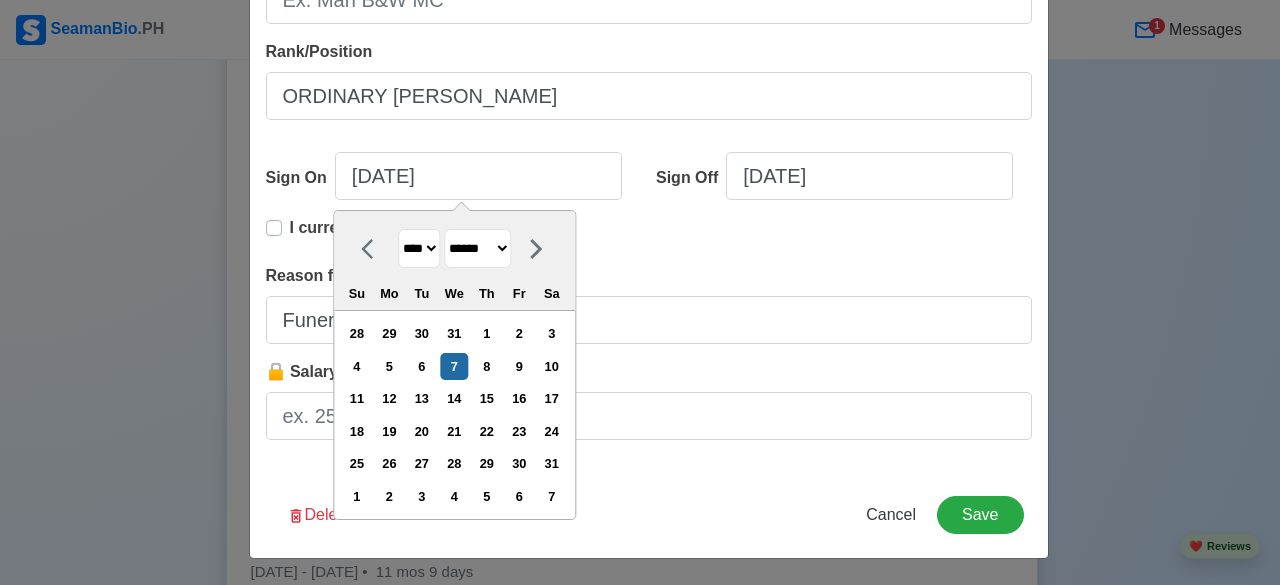 select on "****" 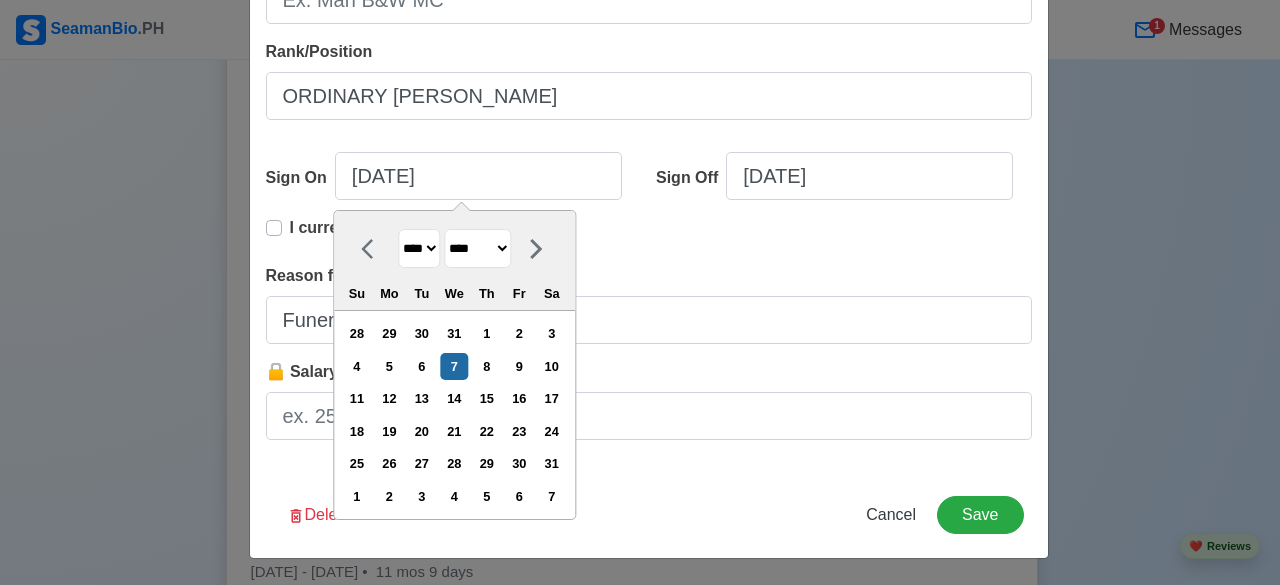 click on "******* ******** ***** ***** *** **** **** ****** ********* ******* ******** ********" at bounding box center (477, 248) 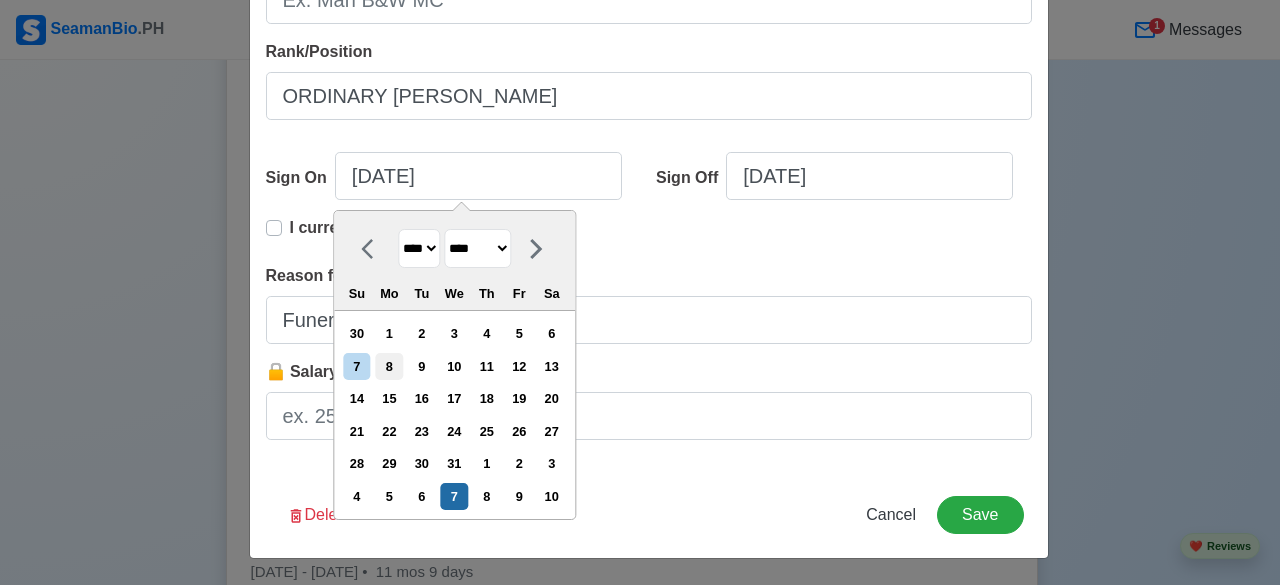 click on "8" at bounding box center [389, 366] 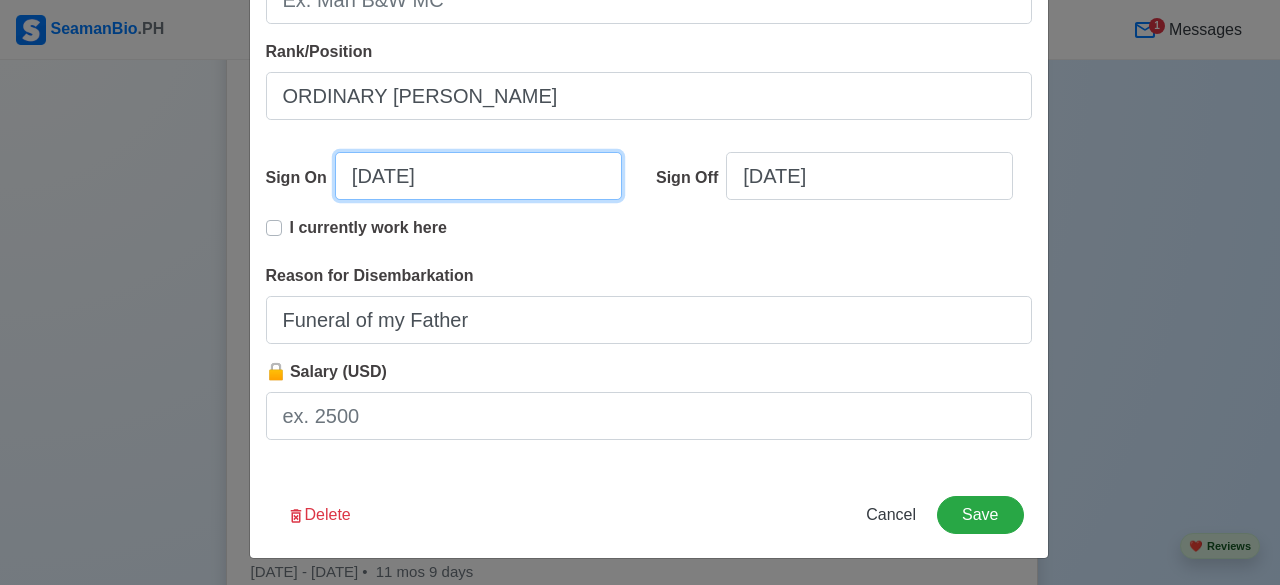 click on "[DATE]" at bounding box center [478, 176] 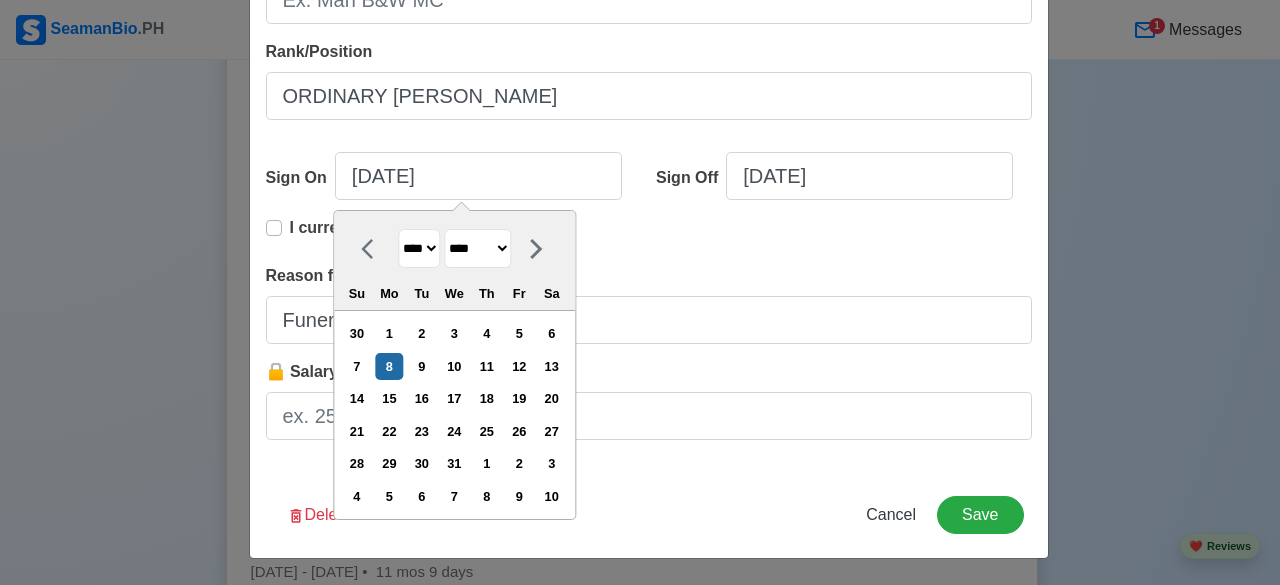 click on "**** **** **** **** **** **** **** **** **** **** **** **** **** **** **** **** **** **** **** **** **** **** **** **** **** **** **** **** **** **** **** **** **** **** **** **** **** **** **** **** **** **** **** **** **** **** **** **** **** **** **** **** **** **** **** **** **** **** **** **** **** **** **** **** **** **** **** **** **** **** **** **** **** **** **** **** **** **** **** **** **** **** **** **** **** **** **** **** **** **** **** **** **** **** **** **** **** **** **** **** **** **** **** **** **** ****" at bounding box center [419, 248] 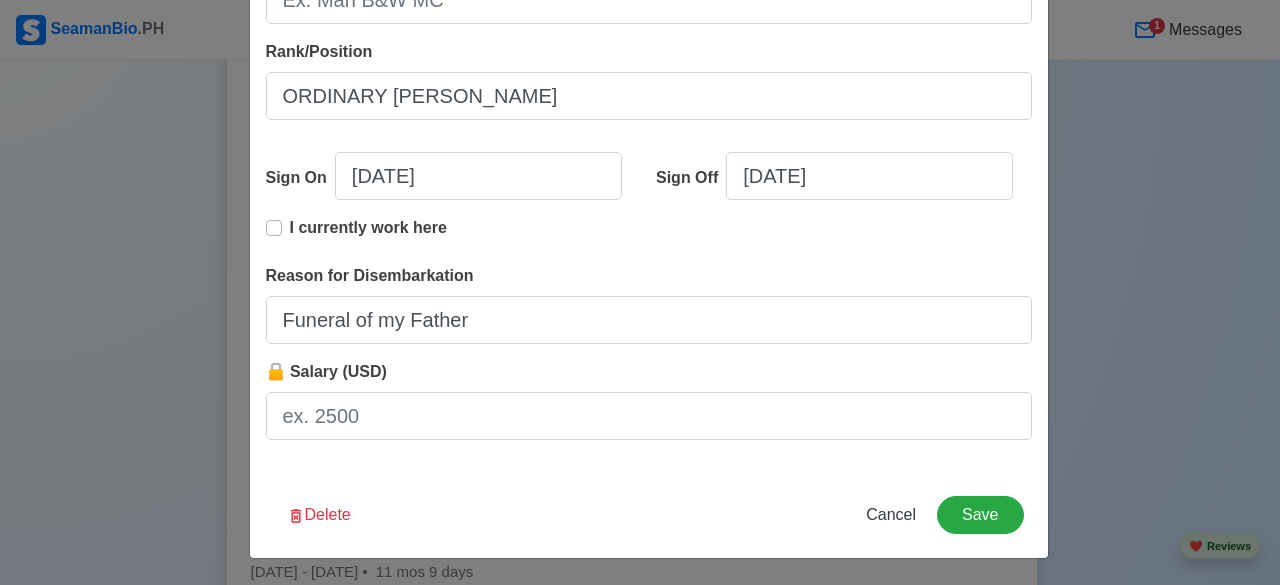click on "Reason for Disembarkation Funeral of my Father" at bounding box center [649, 304] 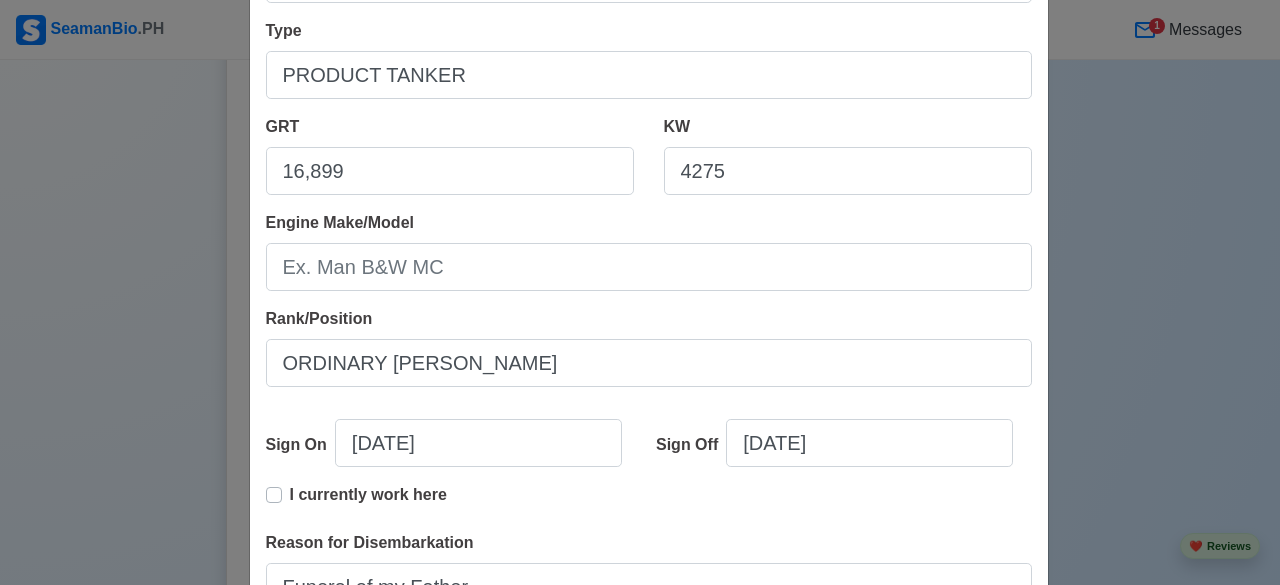scroll, scrollTop: 321, scrollLeft: 0, axis: vertical 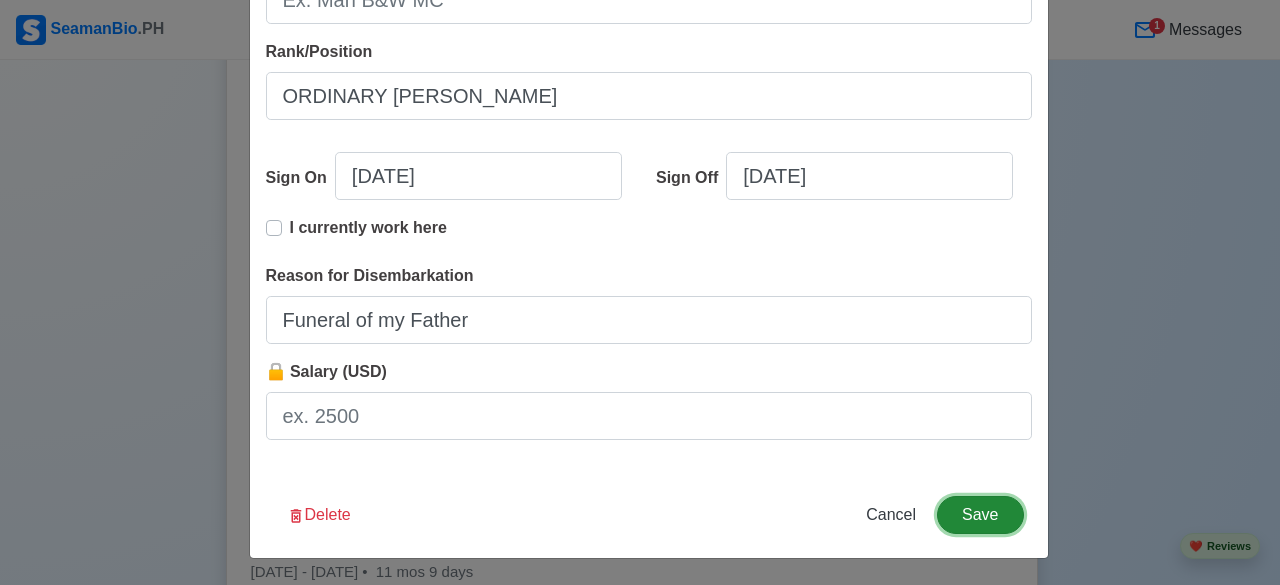 click on "Save" at bounding box center (980, 515) 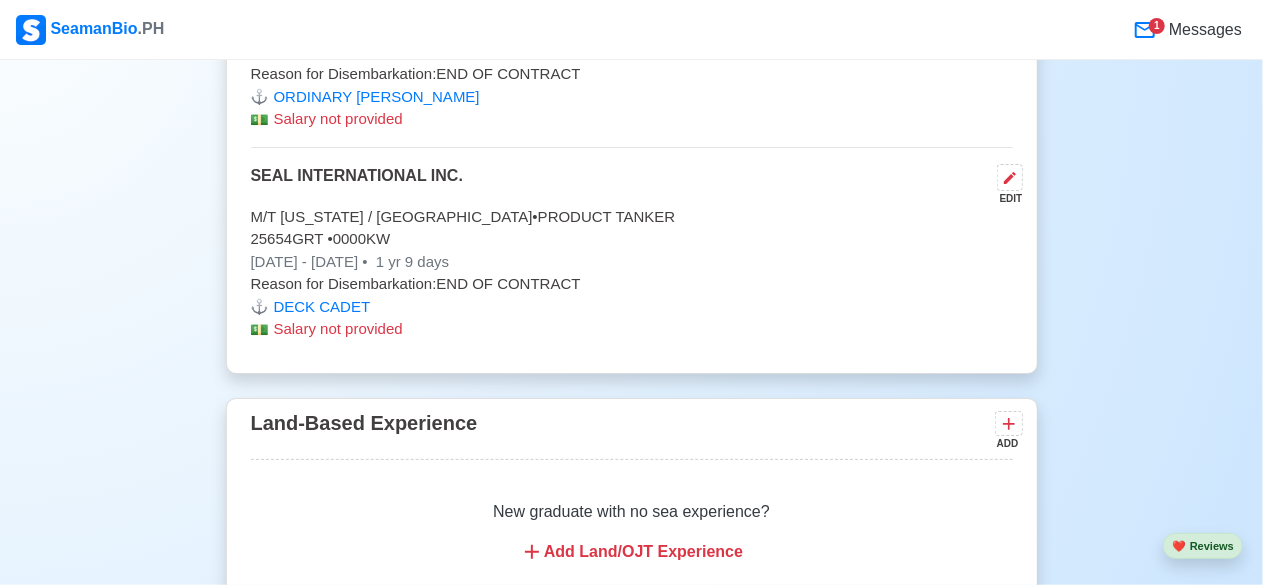 scroll, scrollTop: 10826, scrollLeft: 0, axis: vertical 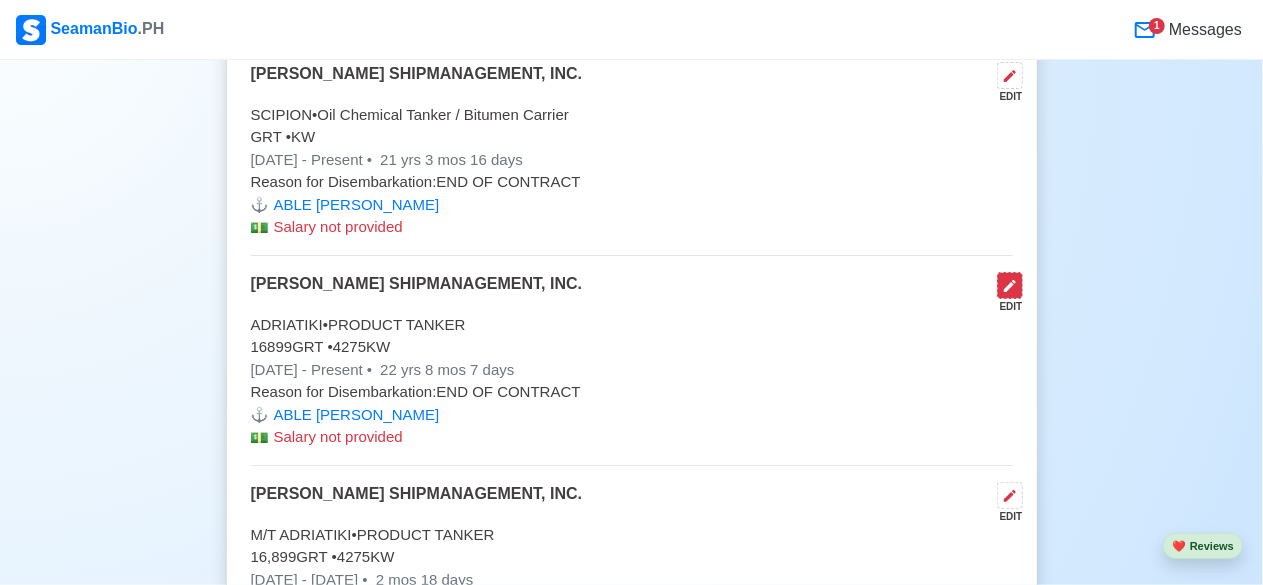 click 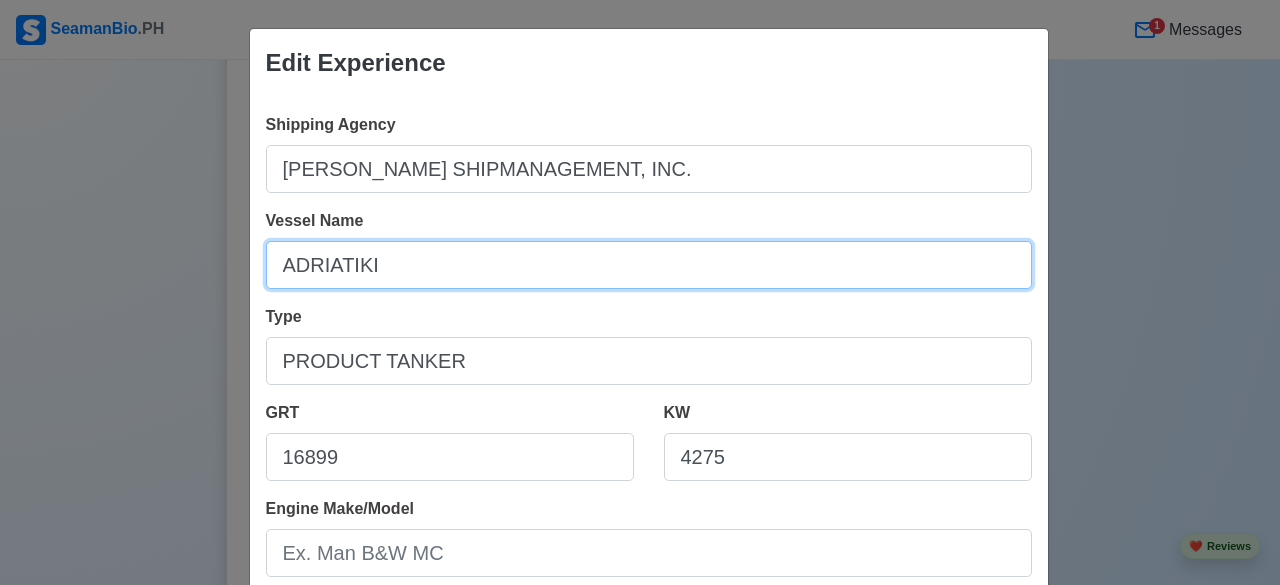click on "ADRIATIKI" at bounding box center [649, 265] 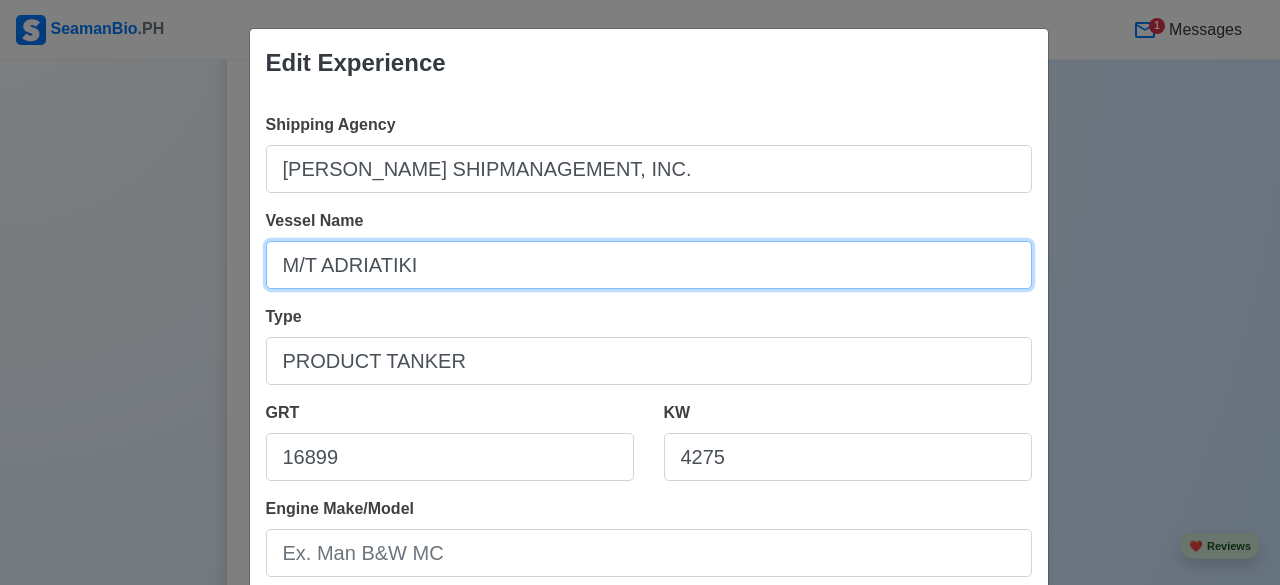type on "M/T ADRIATIKI" 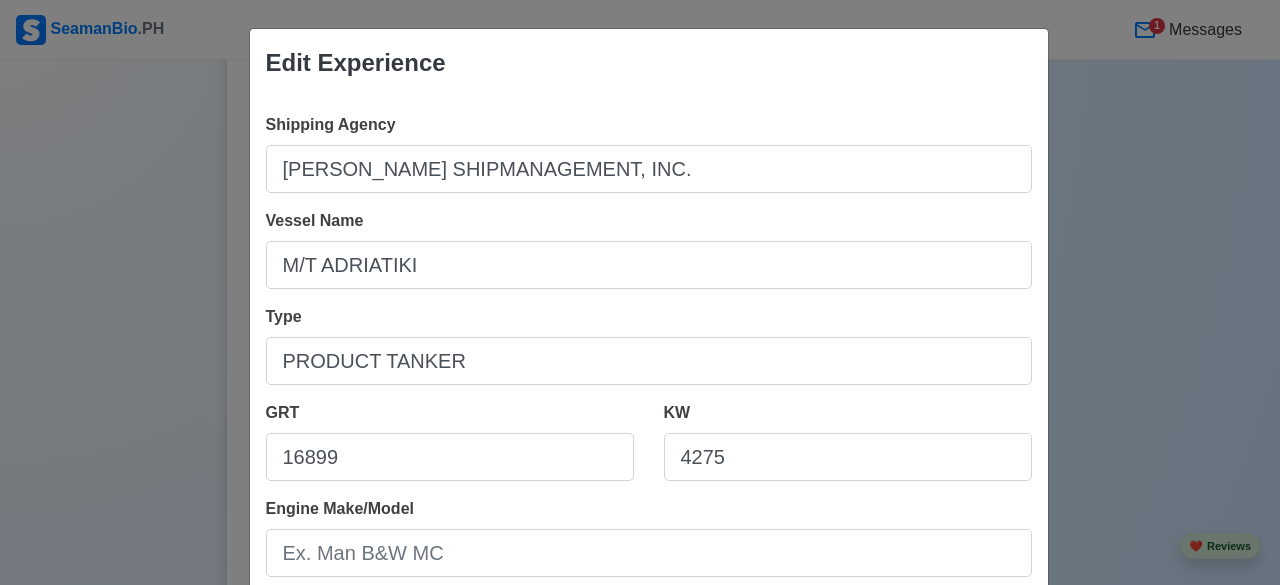 scroll, scrollTop: 512, scrollLeft: 0, axis: vertical 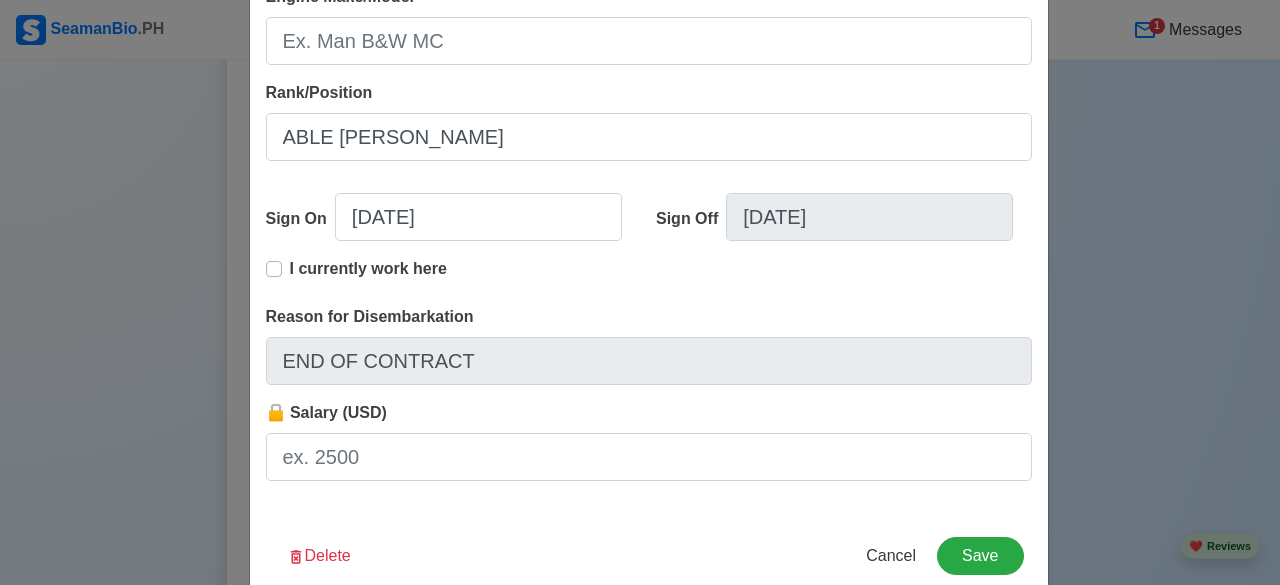 click on "I currently work here" at bounding box center [368, 277] 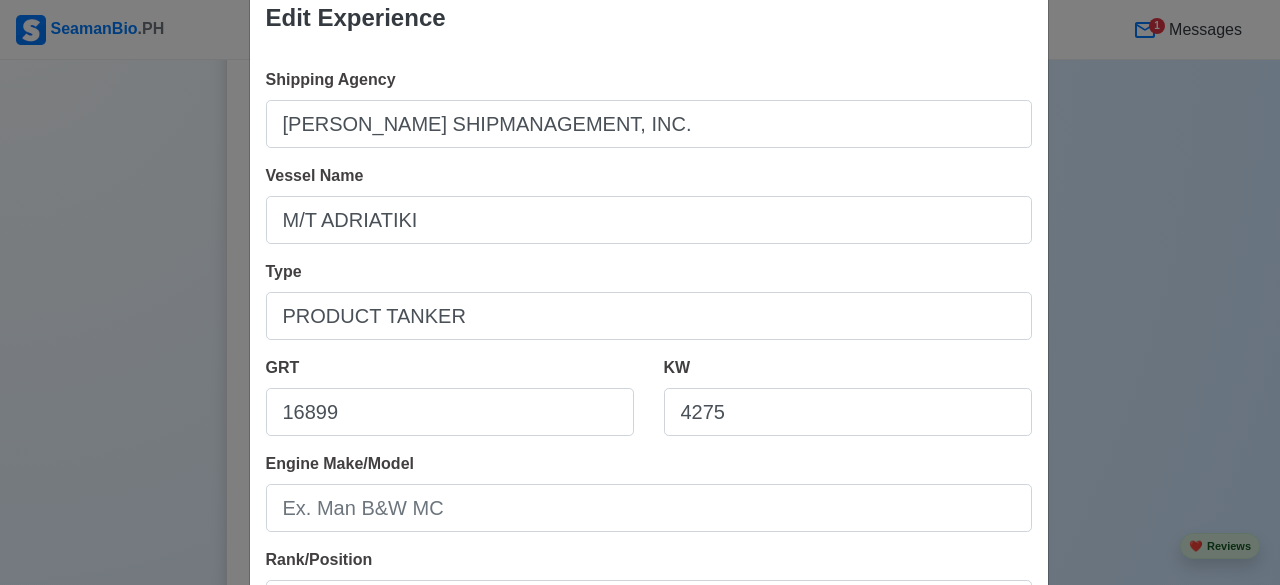 scroll, scrollTop: 0, scrollLeft: 0, axis: both 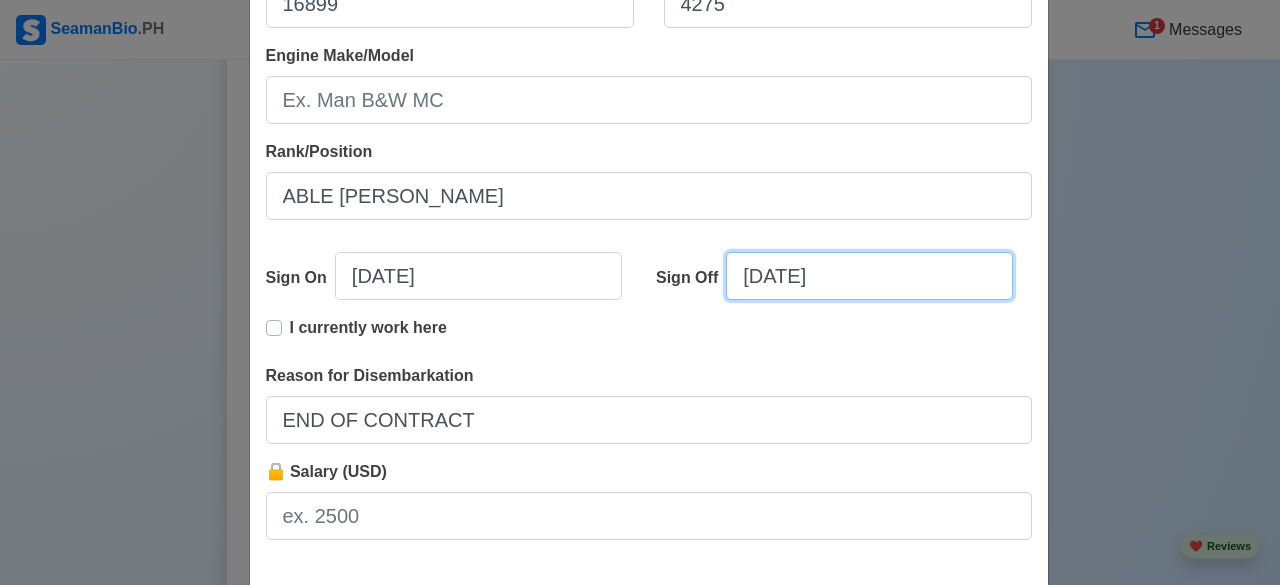 click on "[DATE]" at bounding box center (869, 276) 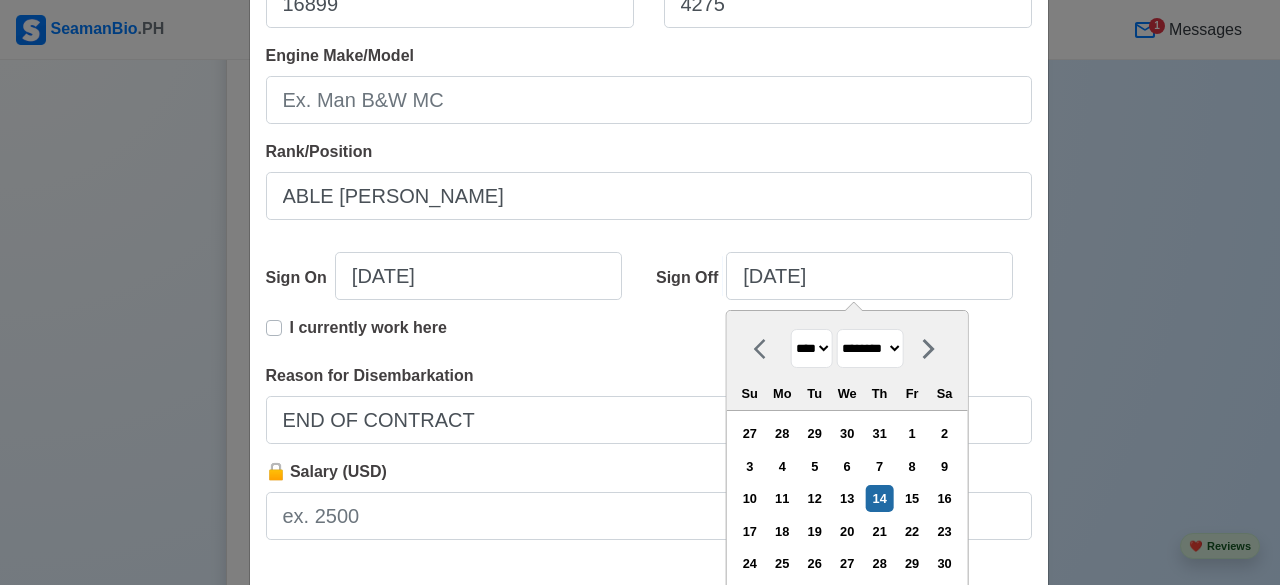 click on "******* ******** ***** ***** *** **** **** ****** ********* ******* ******** ********" at bounding box center [870, 348] 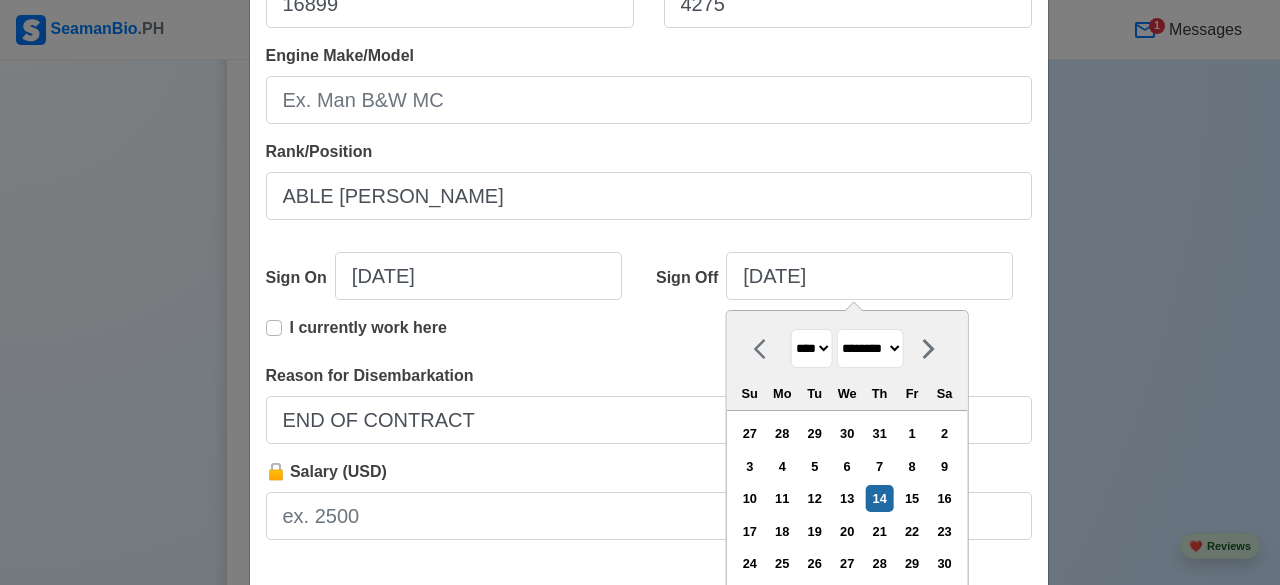 click on "******* ******** ***** ***** *** **** **** ****** ********* ******* ******** ********" at bounding box center [870, 348] 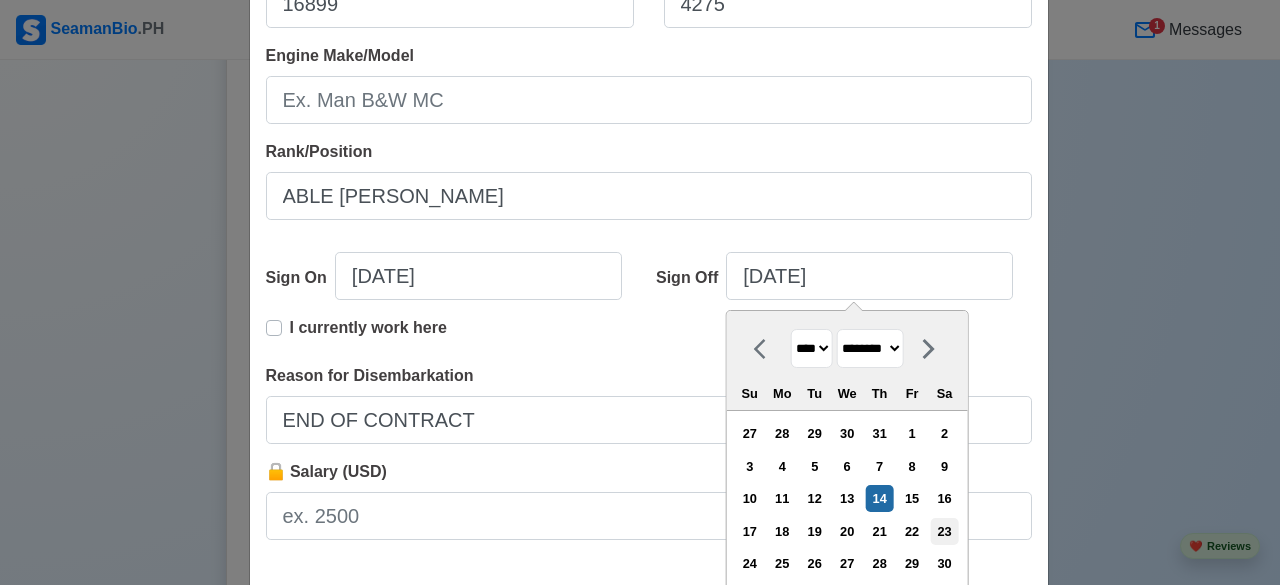 click on "23" at bounding box center (944, 531) 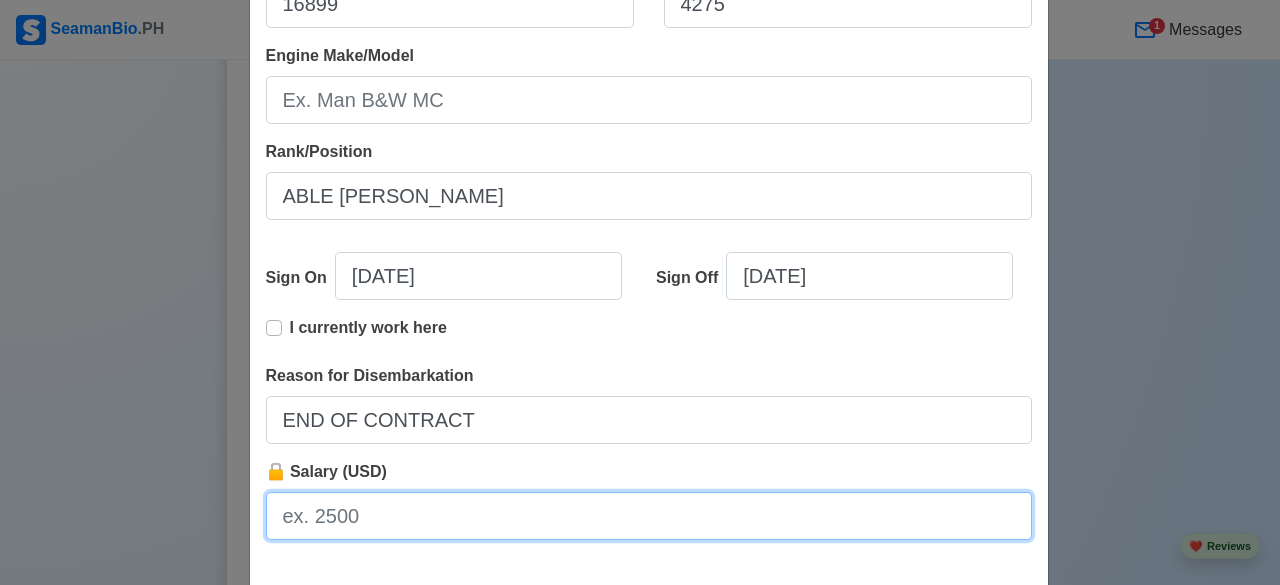click on "🔒 Salary (USD)" at bounding box center [649, 516] 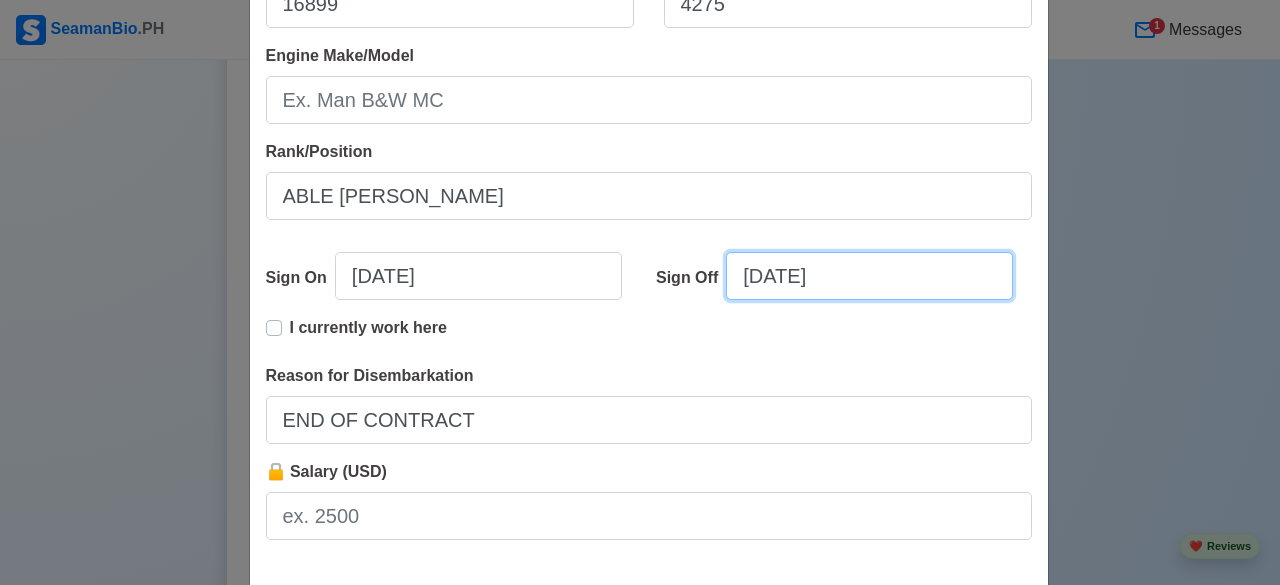 select on "****" 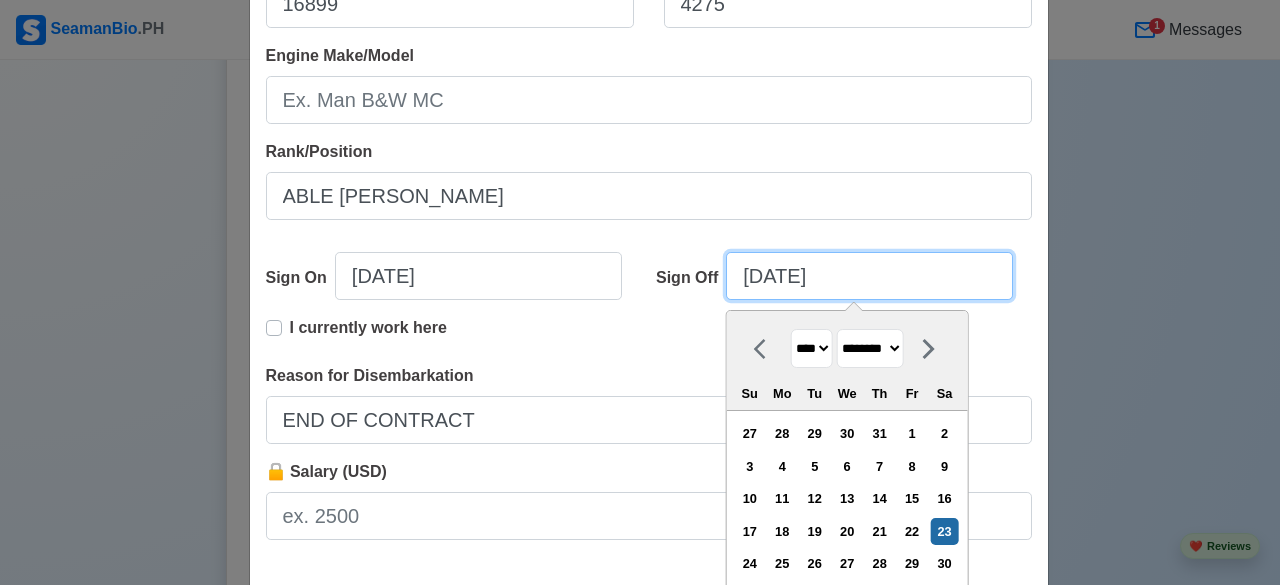 click on "[DATE]" at bounding box center (869, 276) 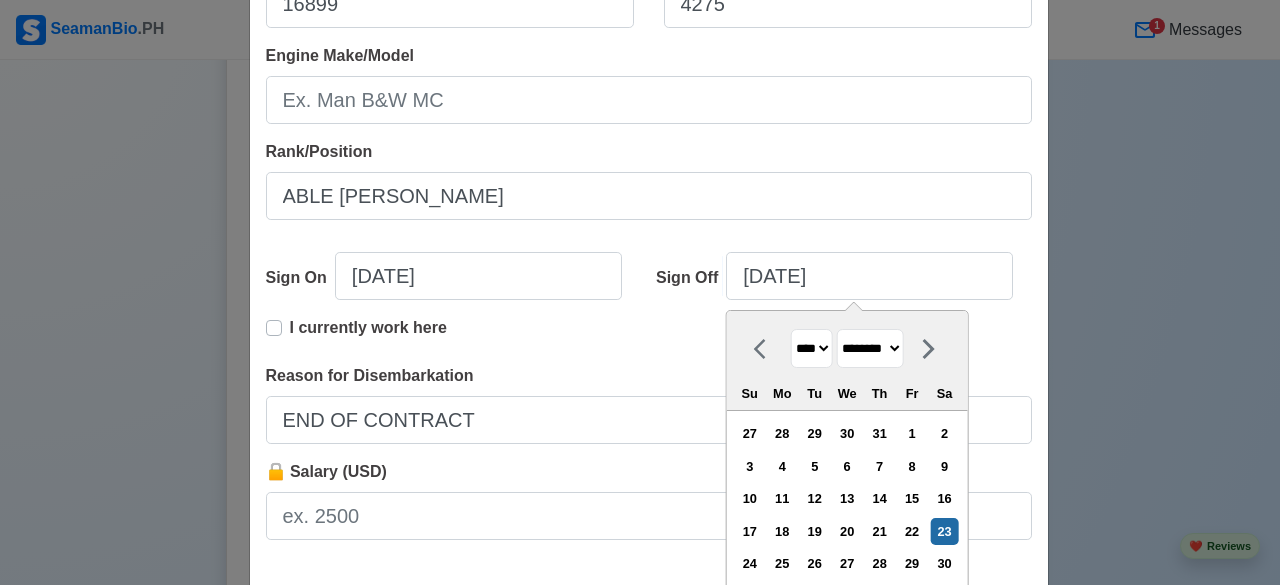 click on "**** **** **** **** **** **** **** **** **** **** **** **** **** **** **** **** **** **** **** **** **** **** **** **** **** **** **** **** **** **** **** **** **** **** **** **** **** **** **** **** **** **** **** **** **** **** **** **** **** **** **** **** **** **** **** **** **** **** **** **** **** **** **** **** **** **** **** **** **** **** **** **** **** **** **** **** **** **** **** **** **** **** **** **** **** **** **** **** **** **** **** **** **** **** **** **** **** **** **** **** **** **** **** **** **** **** **** ****" at bounding box center [812, 348] 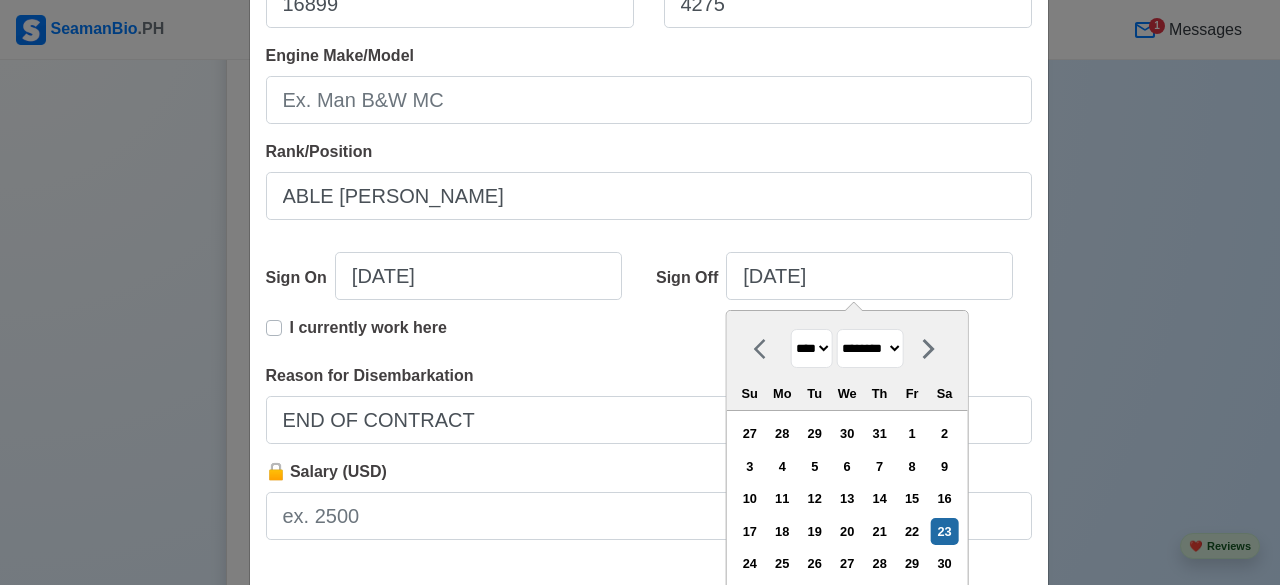 select on "****" 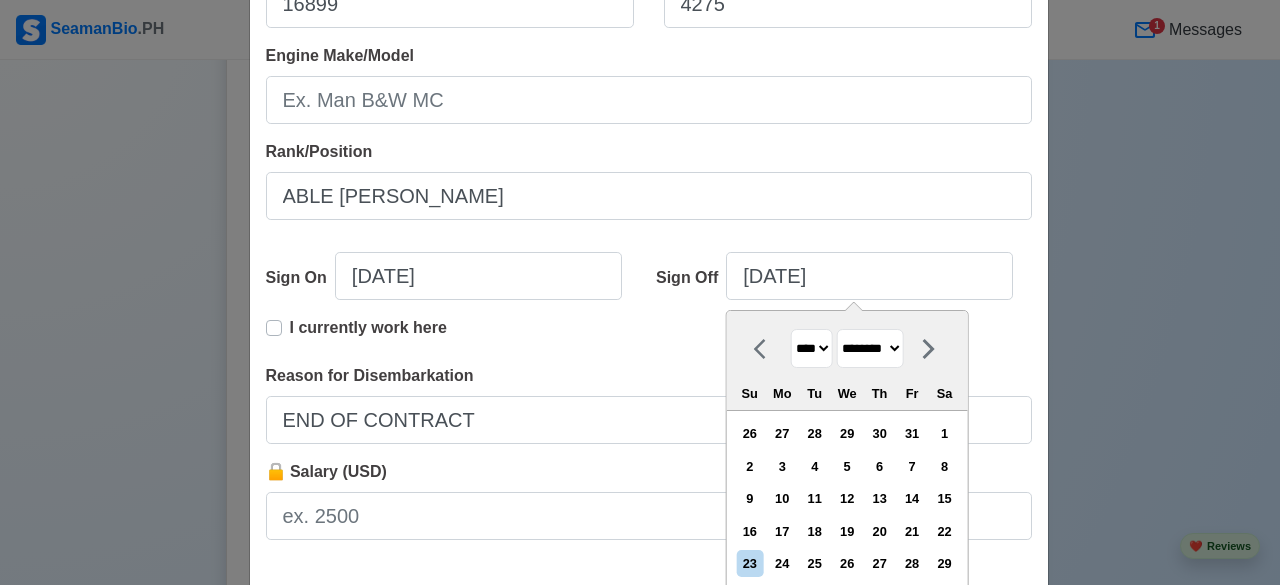 scroll, scrollTop: 493, scrollLeft: 0, axis: vertical 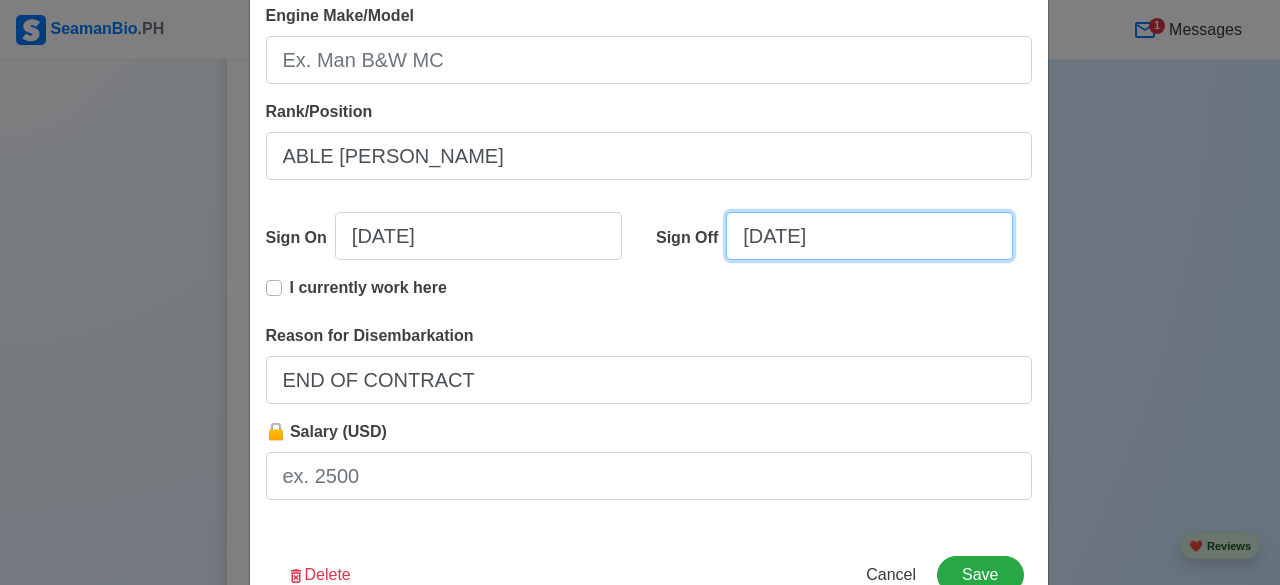 select on "****" 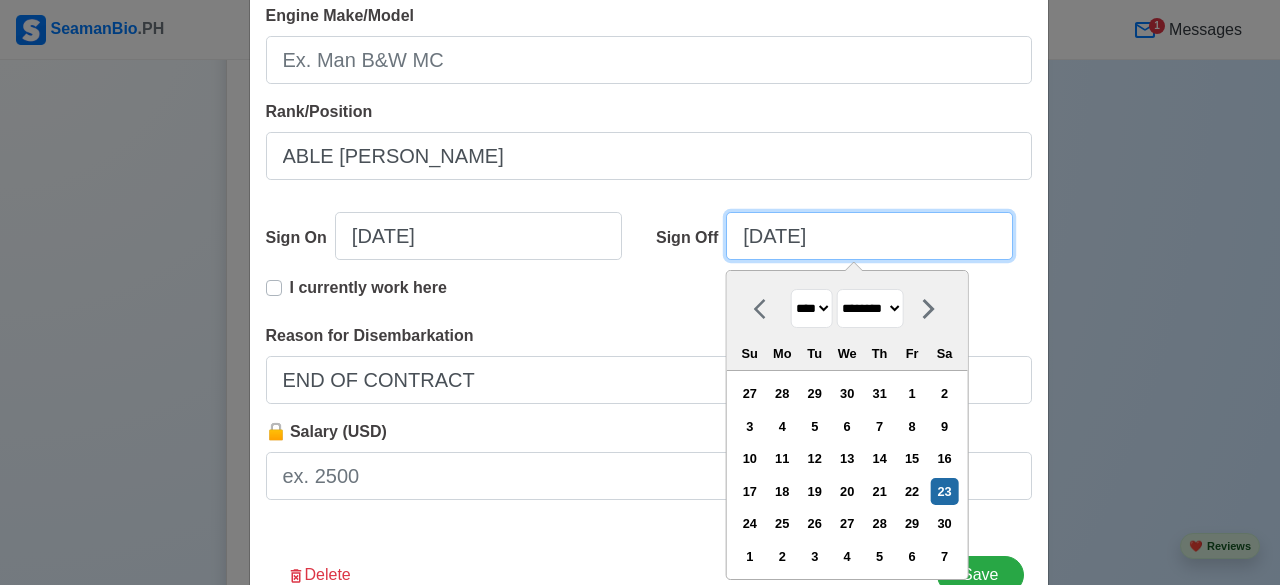 click on "[DATE]" at bounding box center (869, 236) 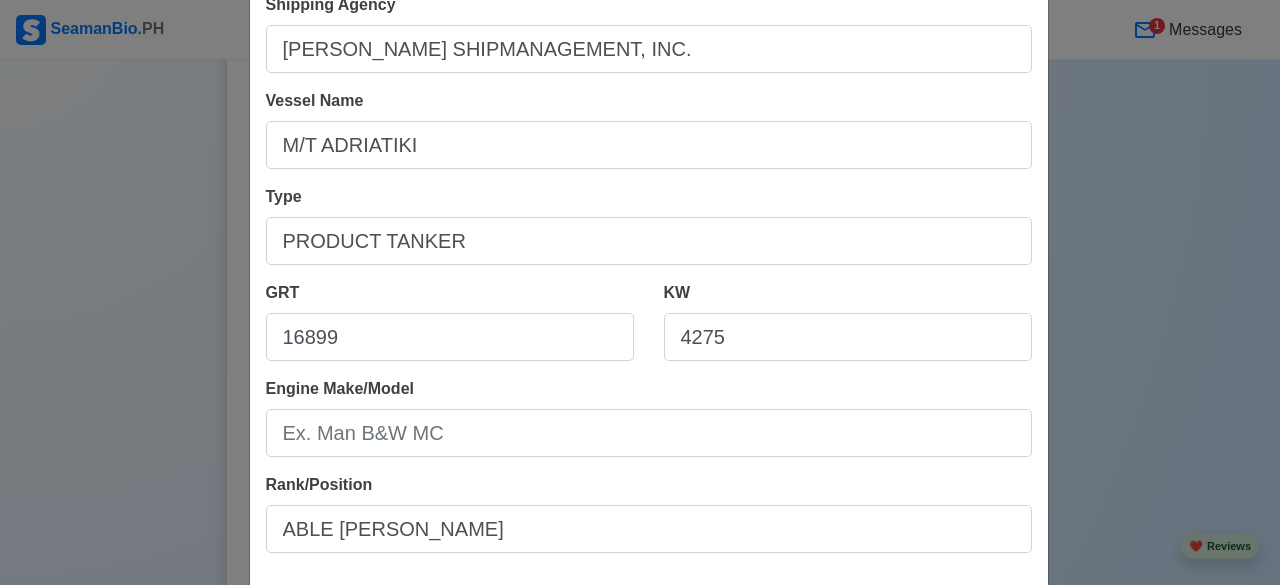 scroll, scrollTop: 0, scrollLeft: 0, axis: both 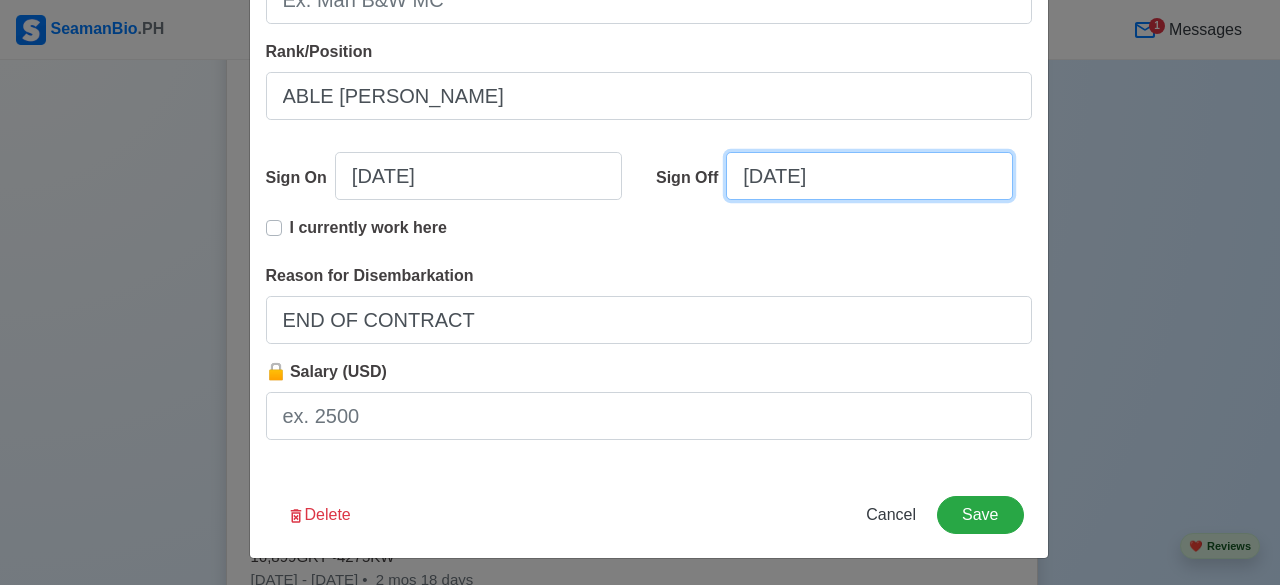 select on "****" 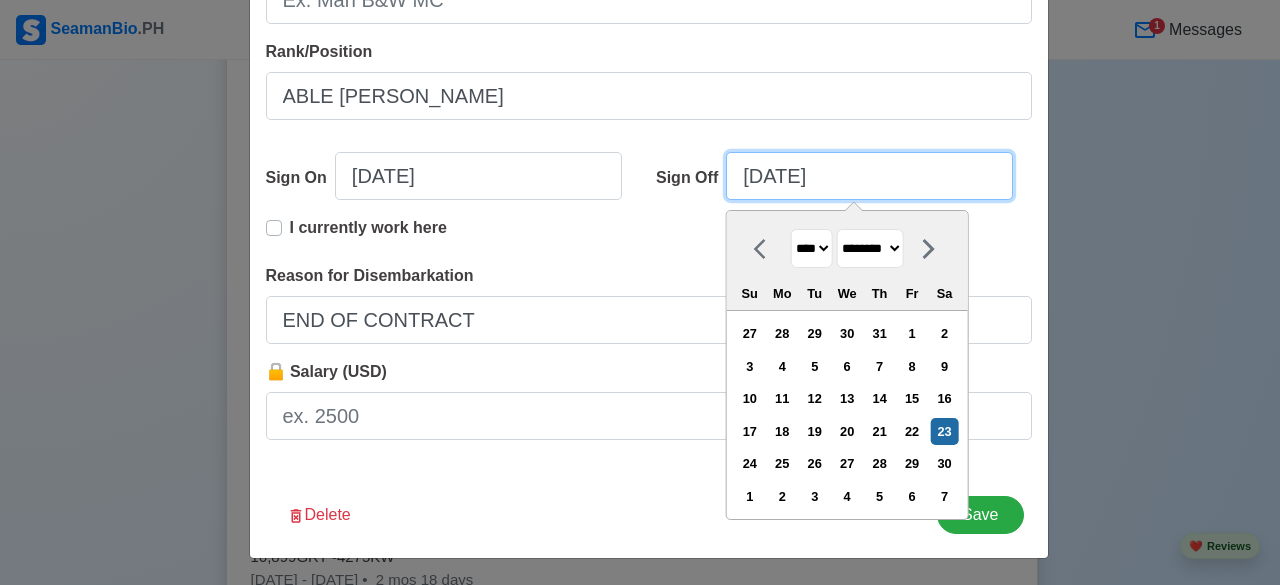 click on "[DATE]" at bounding box center (869, 176) 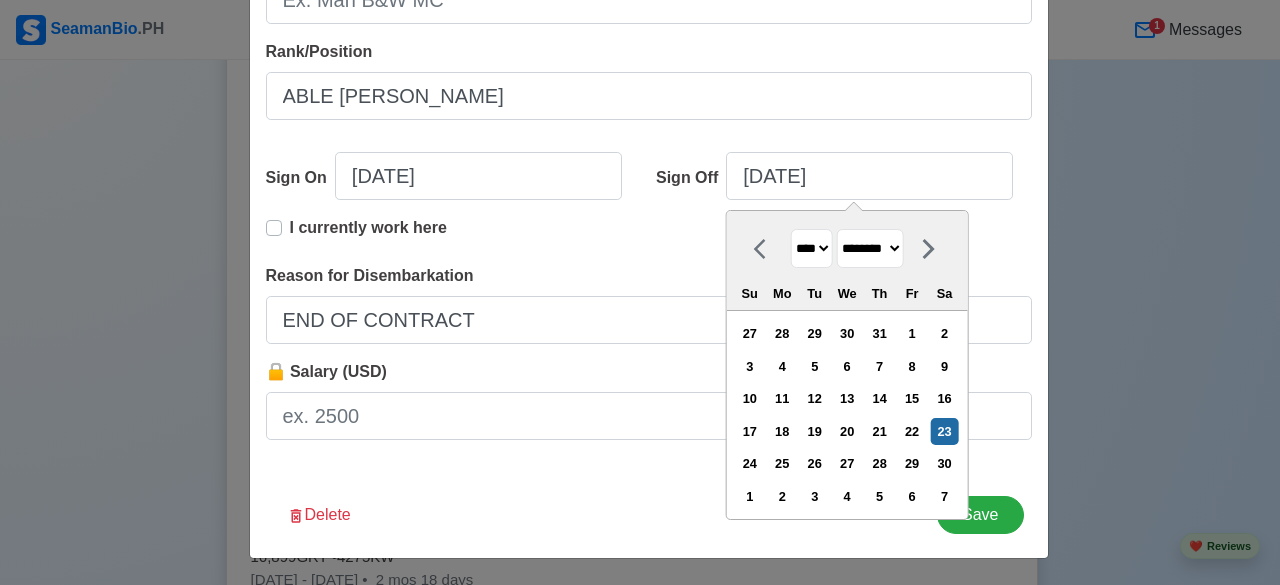 click on "**** **** **** **** **** **** **** **** **** **** **** **** **** **** **** **** **** **** **** **** **** **** **** **** **** **** **** **** **** **** **** **** **** **** **** **** **** **** **** **** **** **** **** **** **** **** **** **** **** **** **** **** **** **** **** **** **** **** **** **** **** **** **** **** **** **** **** **** **** **** **** **** **** **** **** **** **** **** **** **** **** **** **** **** **** **** **** **** **** **** **** **** **** **** **** **** **** **** **** **** **** **** **** **** **** **** **** ****" at bounding box center (812, 248) 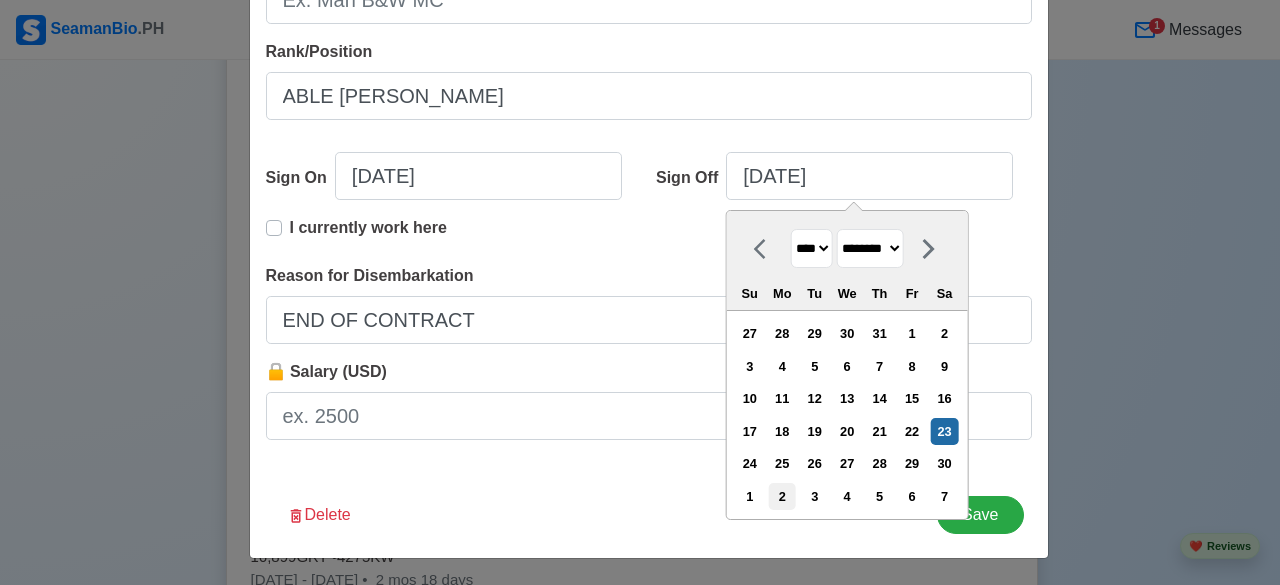 select on "****" 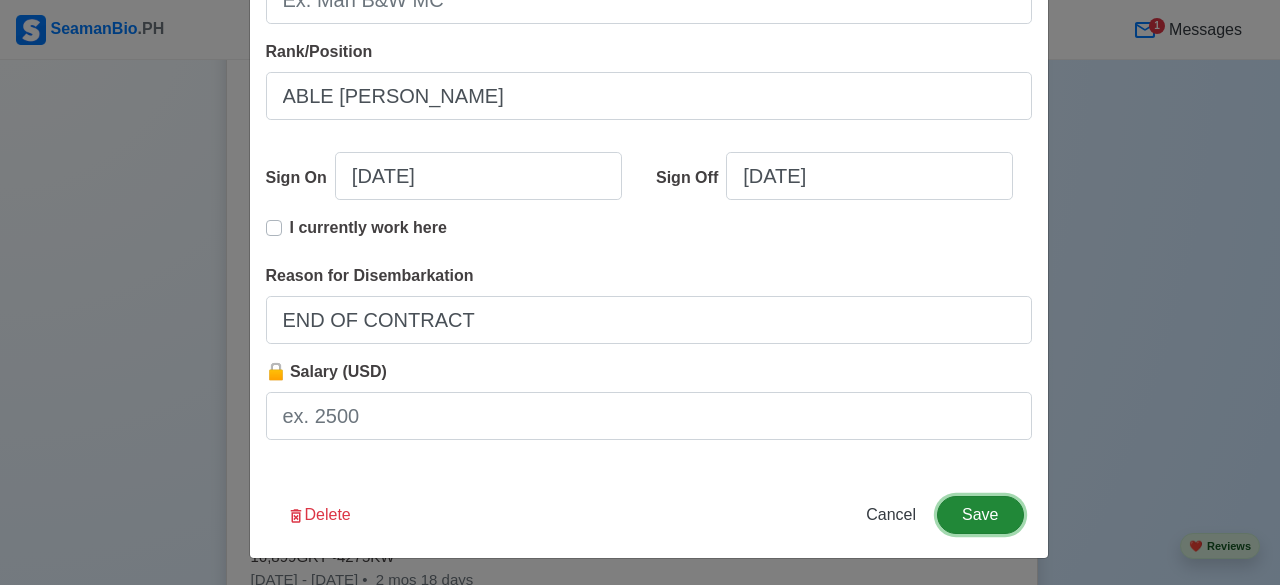 click on "Save" at bounding box center (980, 515) 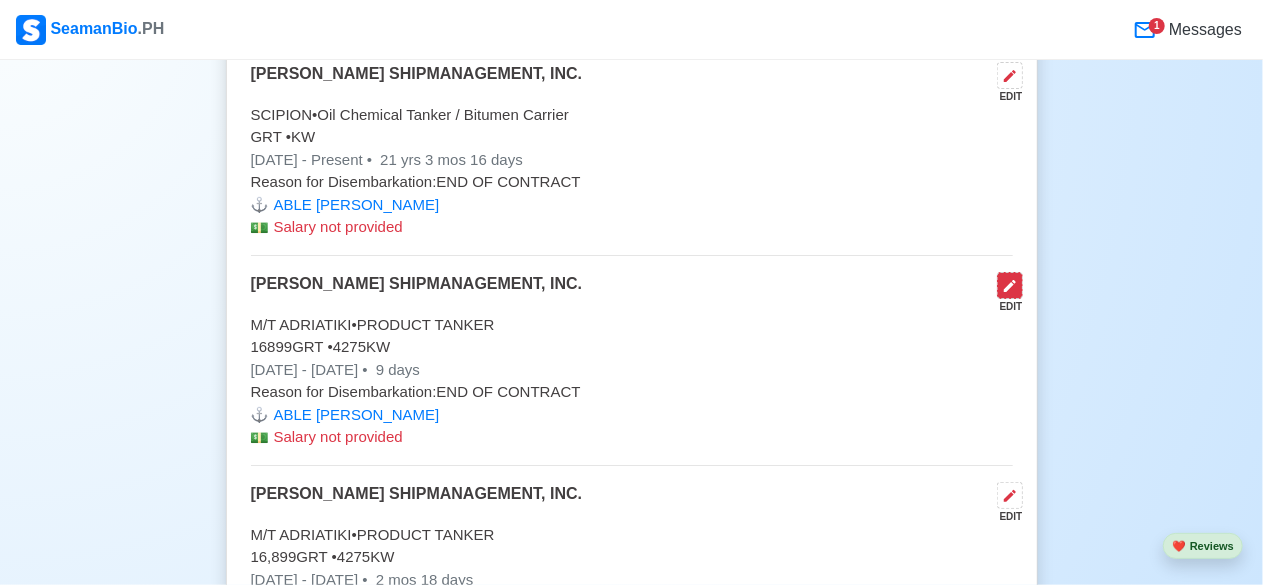 click 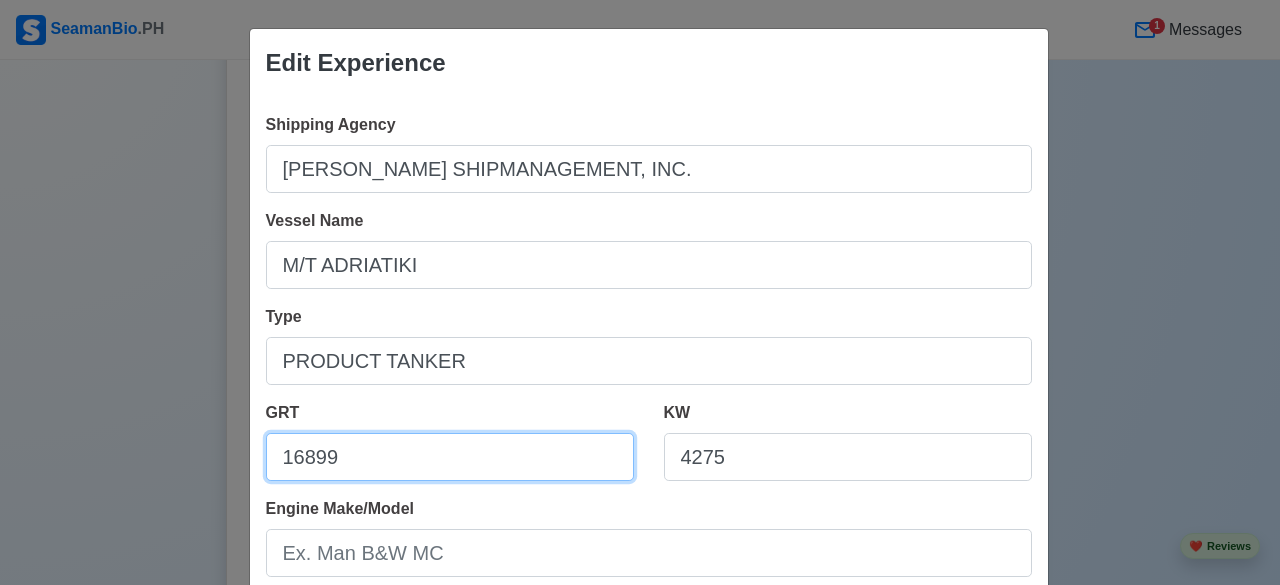 click on "16899" at bounding box center (450, 457) 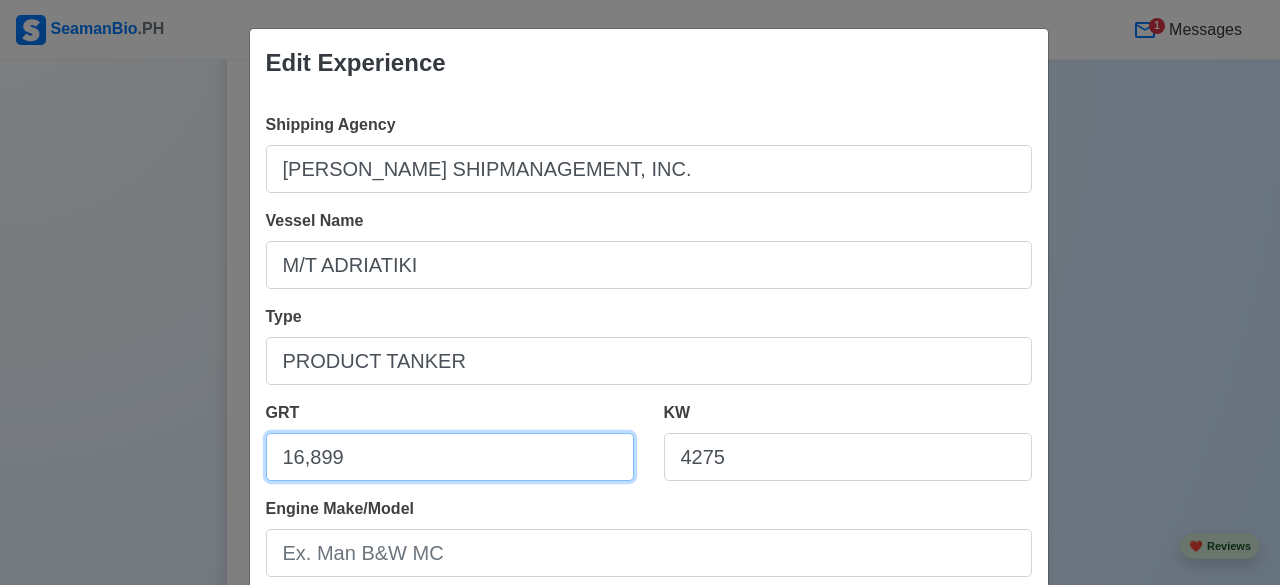 type on "16,899" 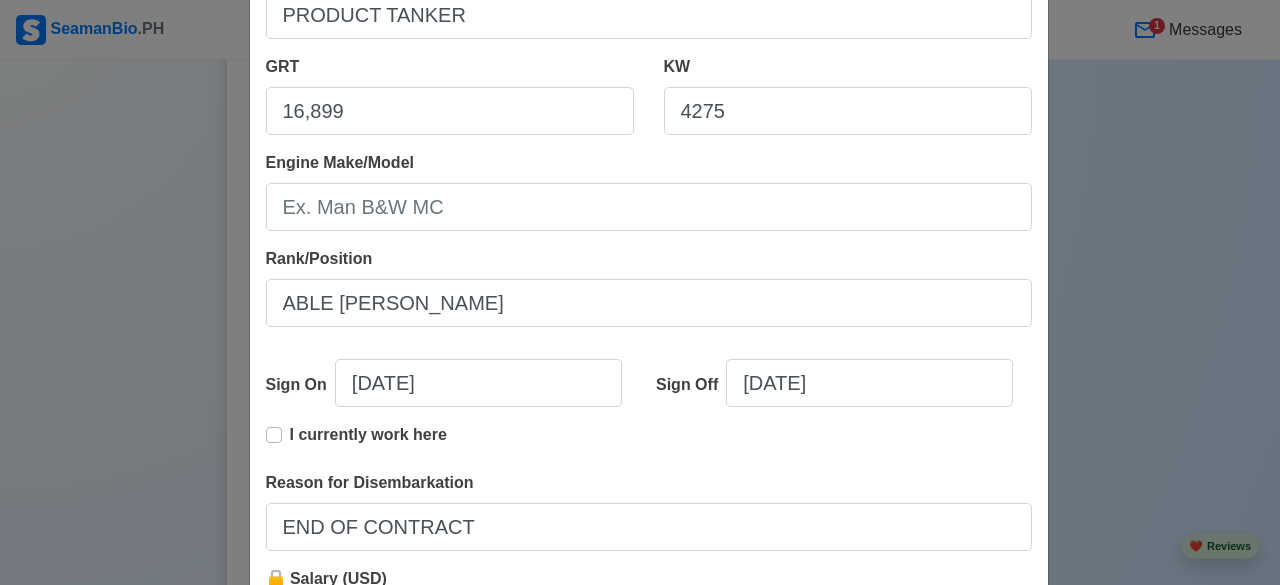 scroll, scrollTop: 413, scrollLeft: 0, axis: vertical 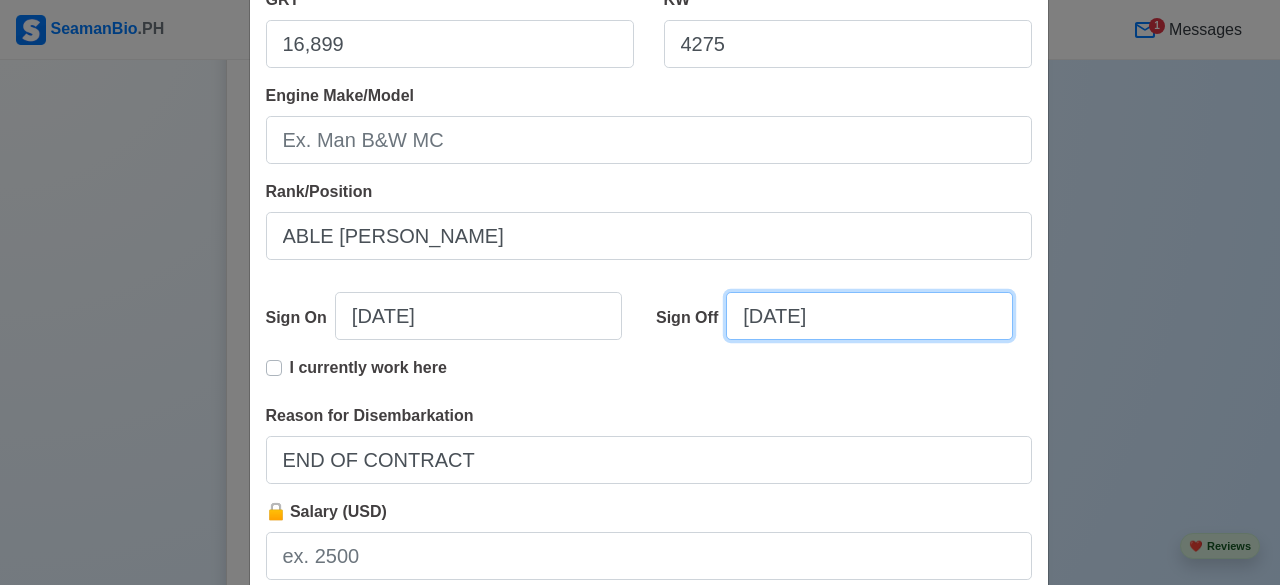 select on "****" 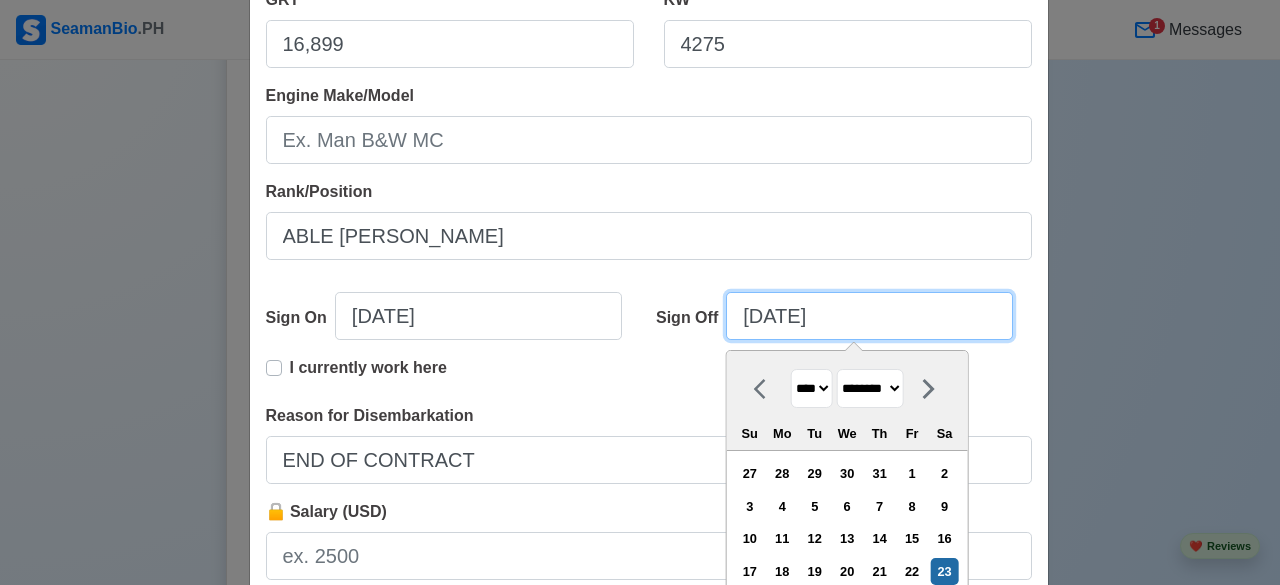 click on "[DATE]" at bounding box center (869, 316) 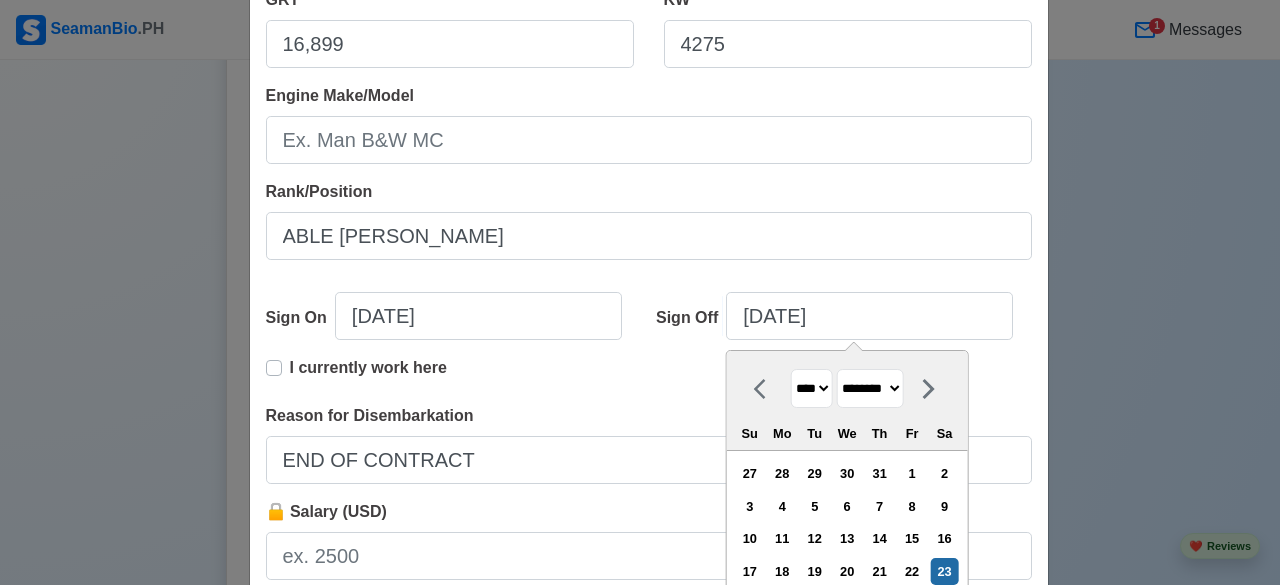 click on "**** **** **** **** **** **** **** **** **** **** **** **** **** **** **** **** **** **** **** **** **** **** **** **** **** **** **** **** **** **** **** **** **** **** **** **** **** **** **** **** **** **** **** **** **** **** **** **** **** **** **** **** **** **** **** **** **** **** **** **** **** **** **** **** **** **** **** **** **** **** **** **** **** **** **** **** **** **** **** **** **** **** **** **** **** **** **** **** **** **** **** **** **** **** **** **** **** **** **** **** **** **** **** **** **** **** **** ****" at bounding box center (812, 388) 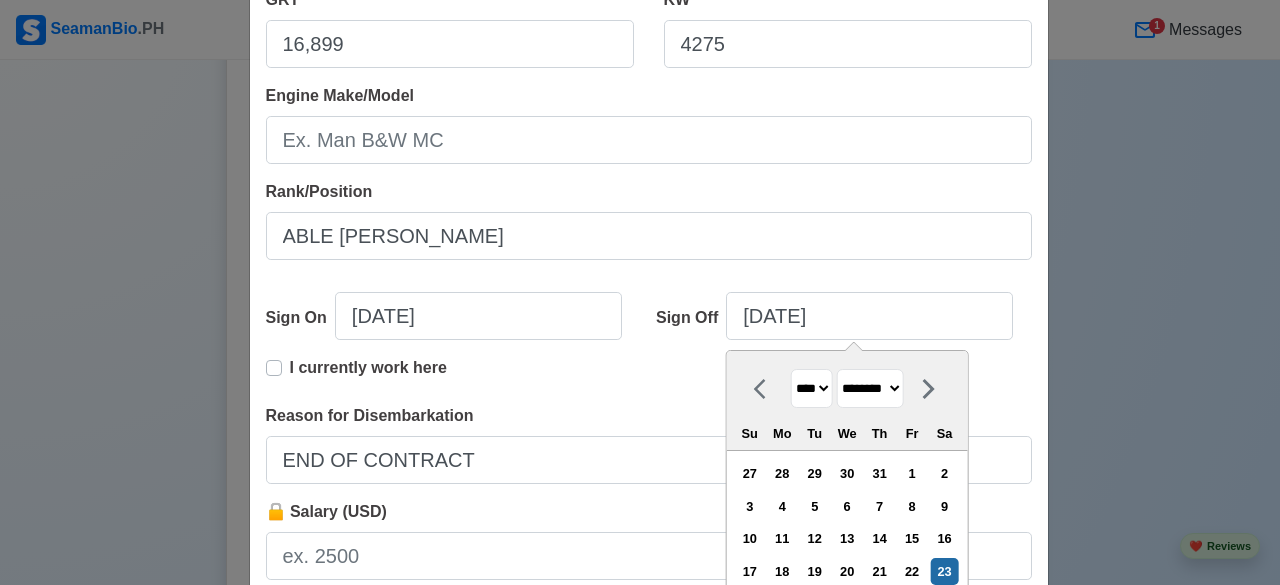 select on "****" 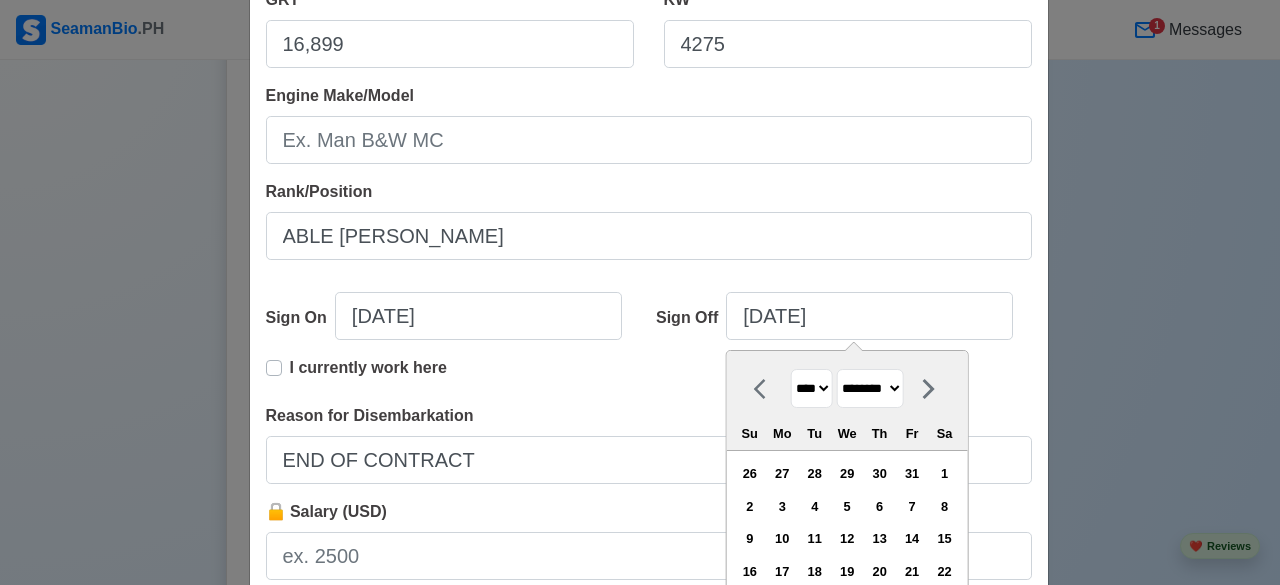click on "******* ******** ***** ***** *** **** **** ****** ********* ******* ******** ********" at bounding box center [870, 388] 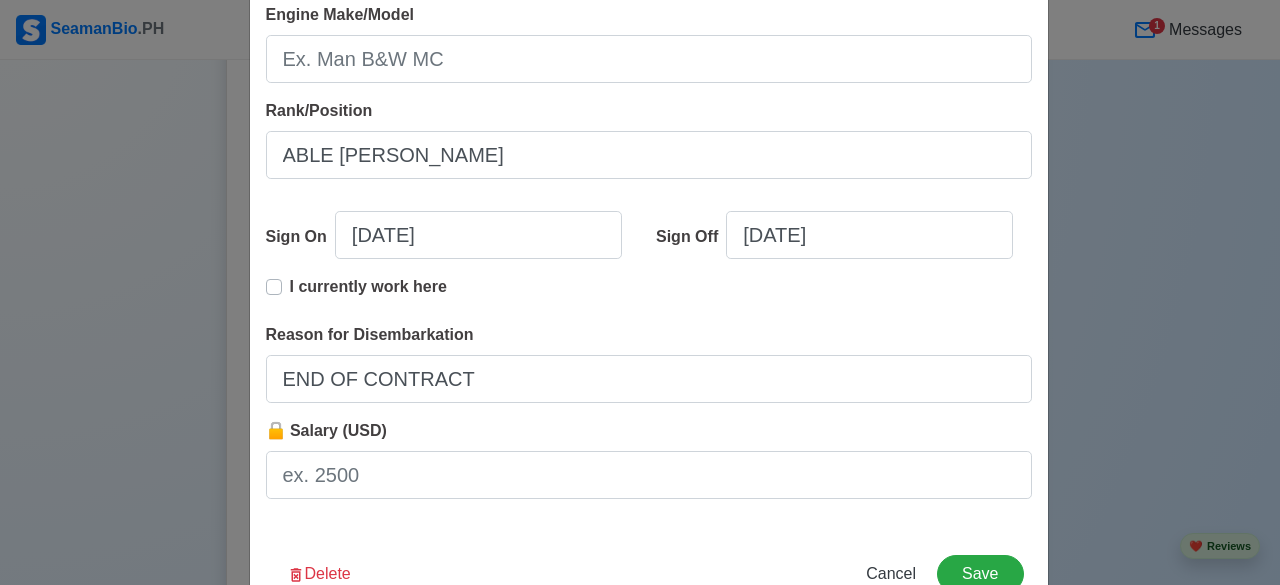 scroll, scrollTop: 533, scrollLeft: 0, axis: vertical 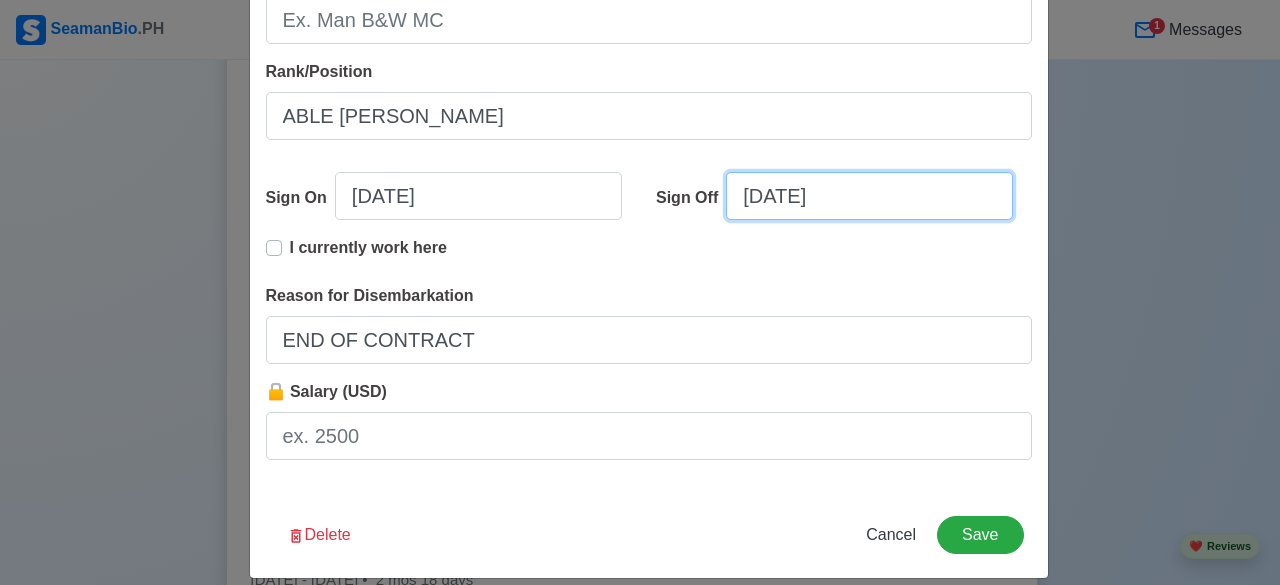 select on "****" 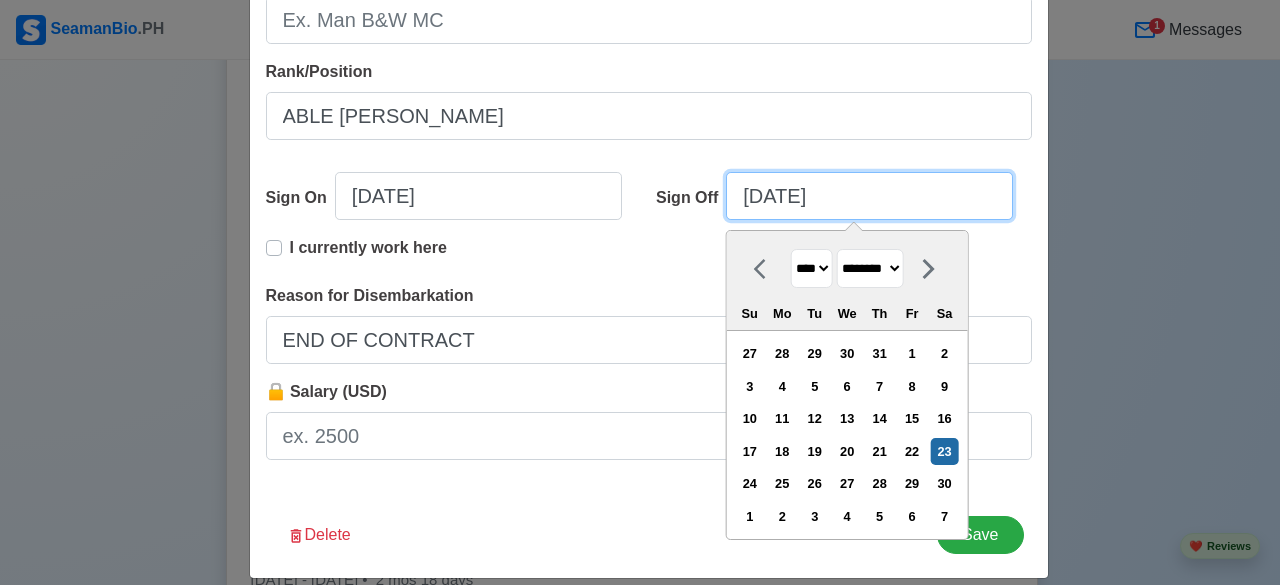 click on "[DATE]" at bounding box center [869, 196] 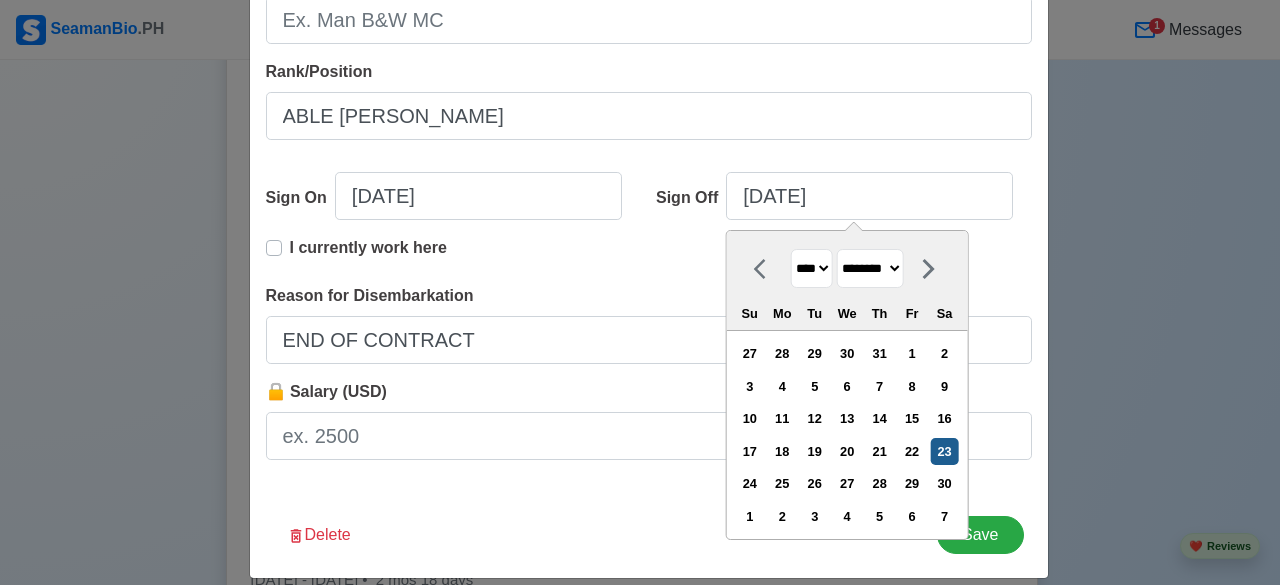 click on "23" at bounding box center (944, 451) 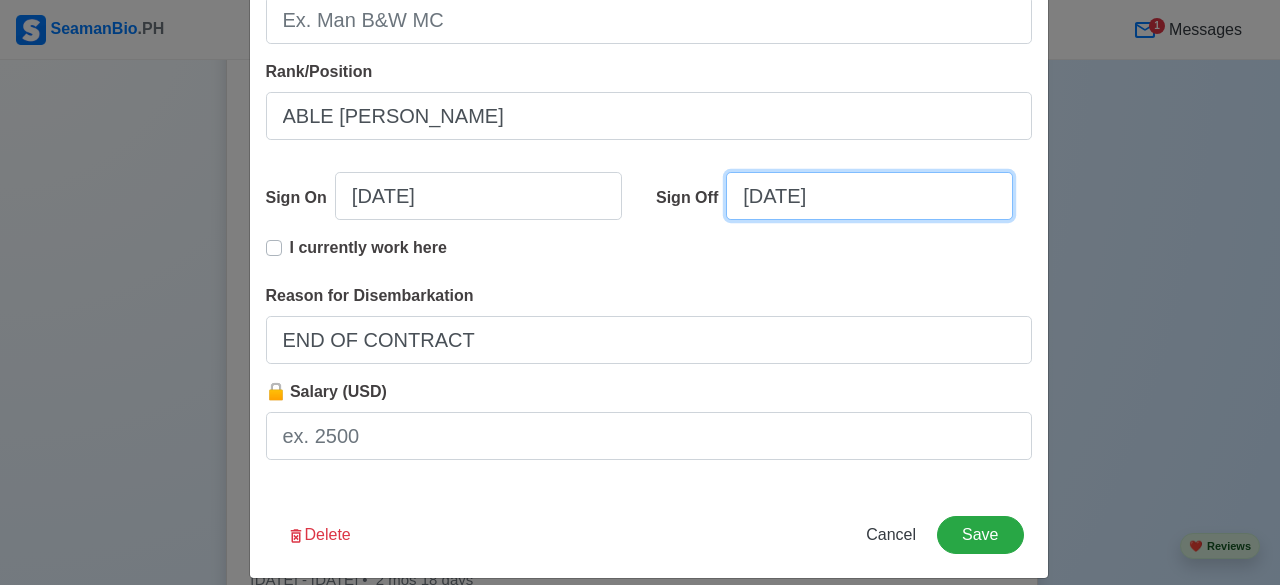 click on "[DATE]" at bounding box center (869, 196) 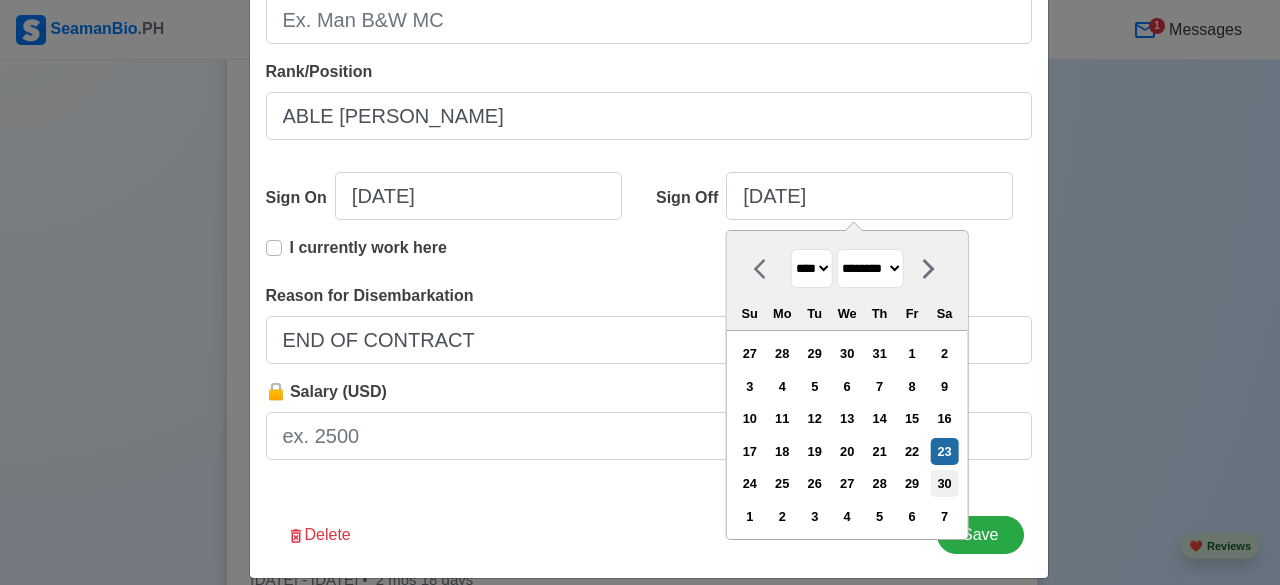 click on "30" at bounding box center (944, 483) 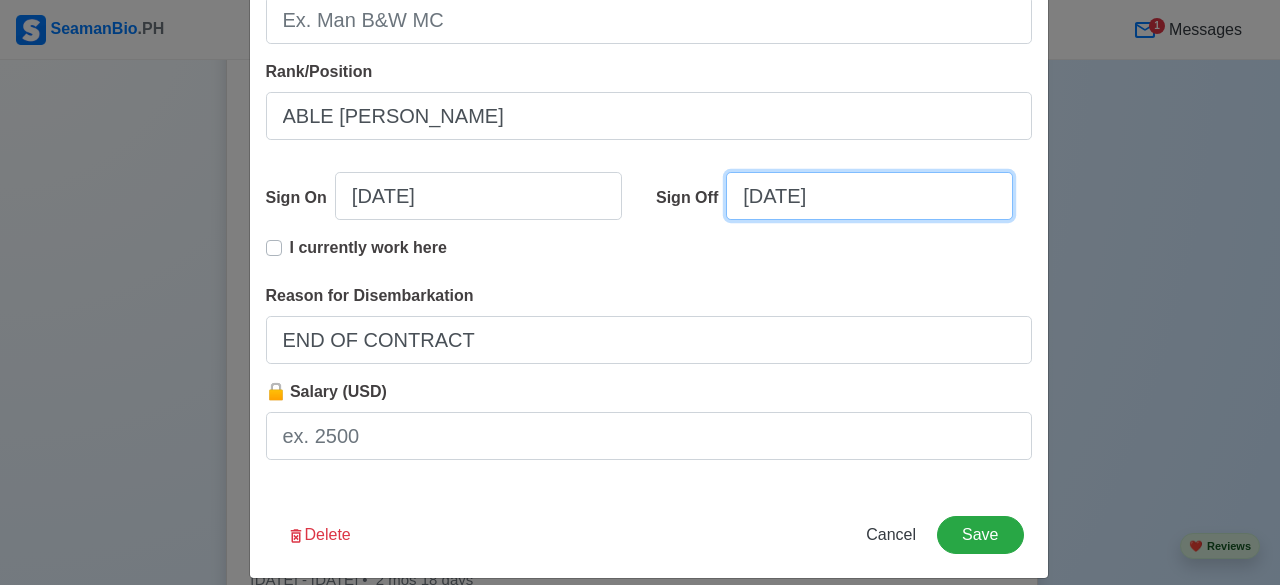 click on "[DATE]" at bounding box center [869, 196] 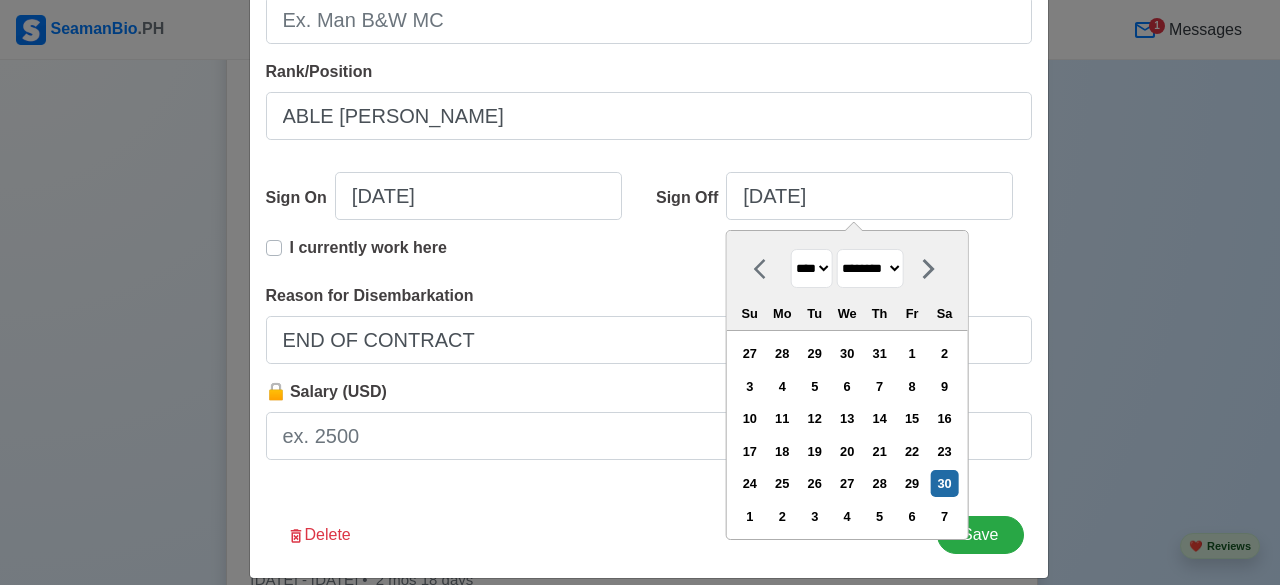 click on "**** **** **** **** **** **** **** **** **** **** **** **** **** **** **** **** **** **** **** **** **** **** **** **** **** **** **** **** **** **** **** **** **** **** **** **** **** **** **** **** **** **** **** **** **** **** **** **** **** **** **** **** **** **** **** **** **** **** **** **** **** **** **** **** **** **** **** **** **** **** **** **** **** **** **** **** **** **** **** **** **** **** **** **** **** **** **** **** **** **** **** **** **** **** **** **** **** **** **** **** **** **** **** **** **** **** **** ****" at bounding box center [812, 268] 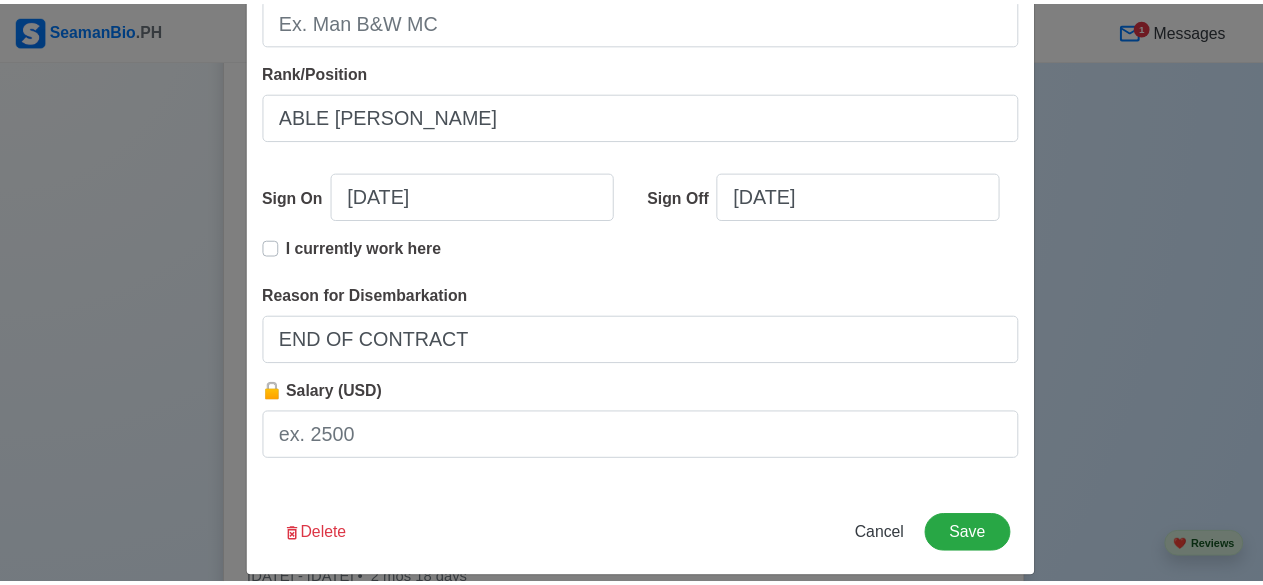 scroll, scrollTop: 553, scrollLeft: 0, axis: vertical 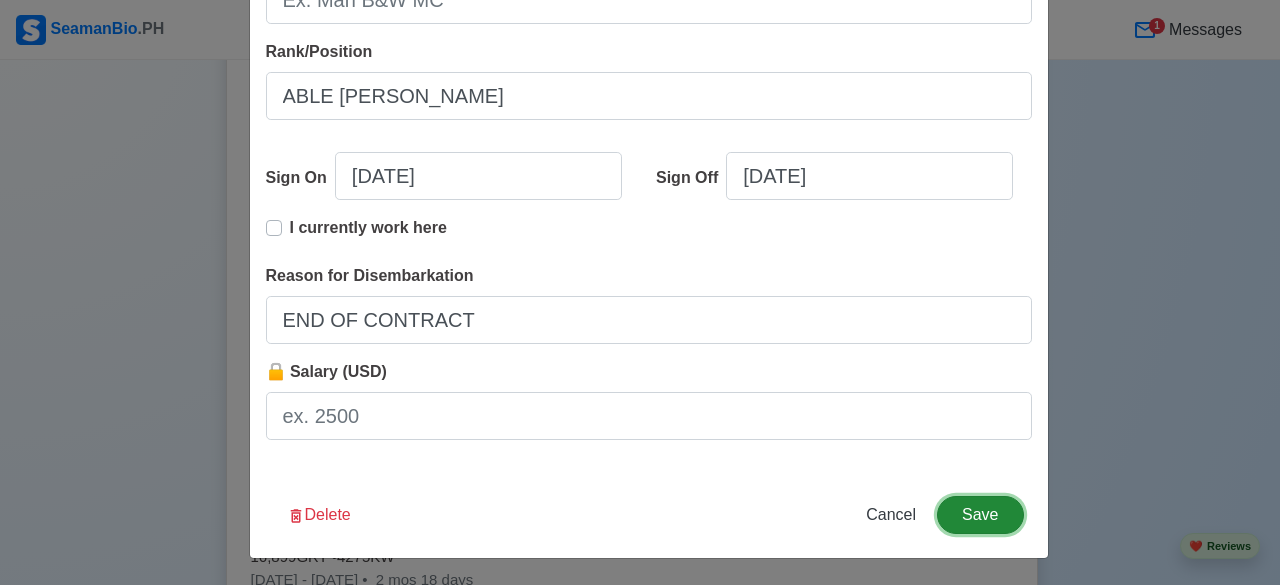 click on "Save" at bounding box center [980, 515] 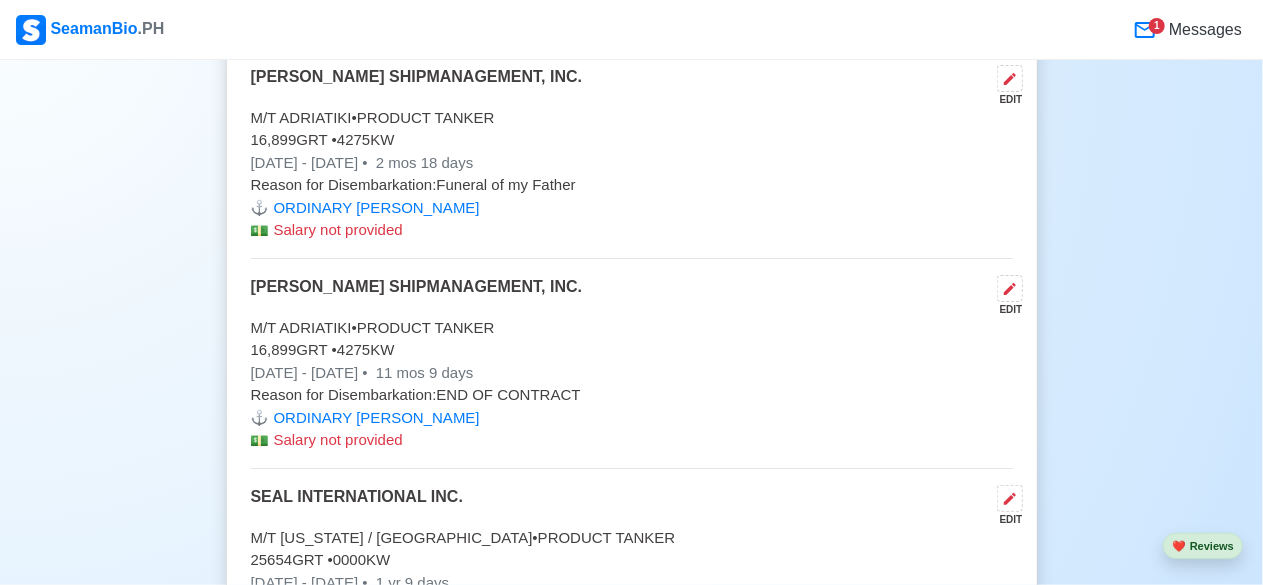 scroll, scrollTop: 10474, scrollLeft: 0, axis: vertical 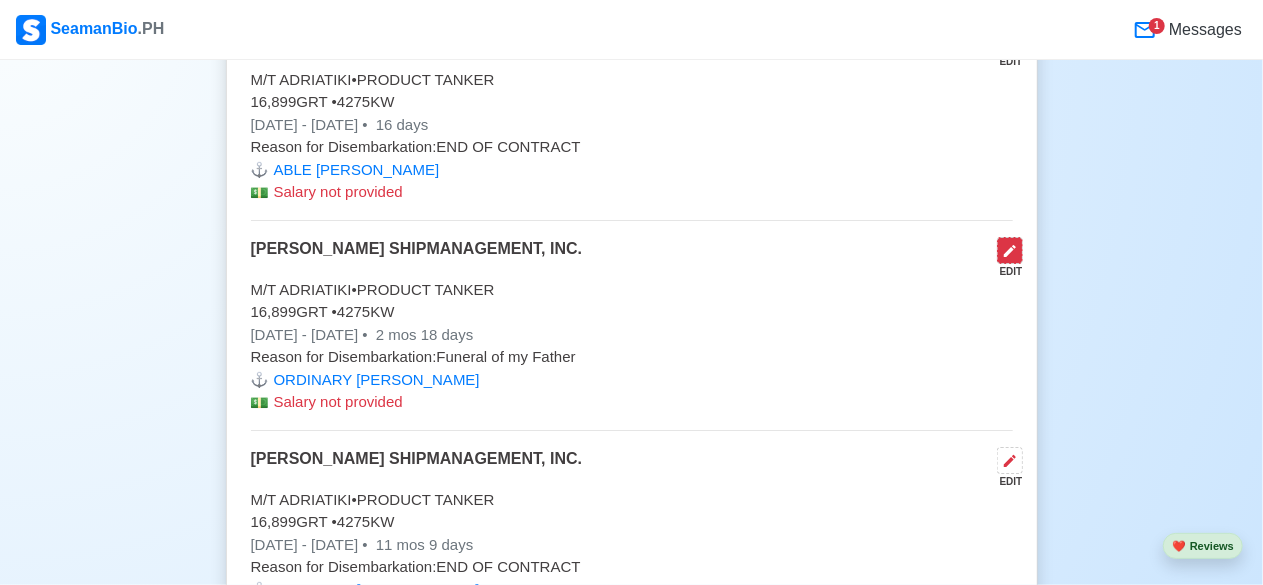 click 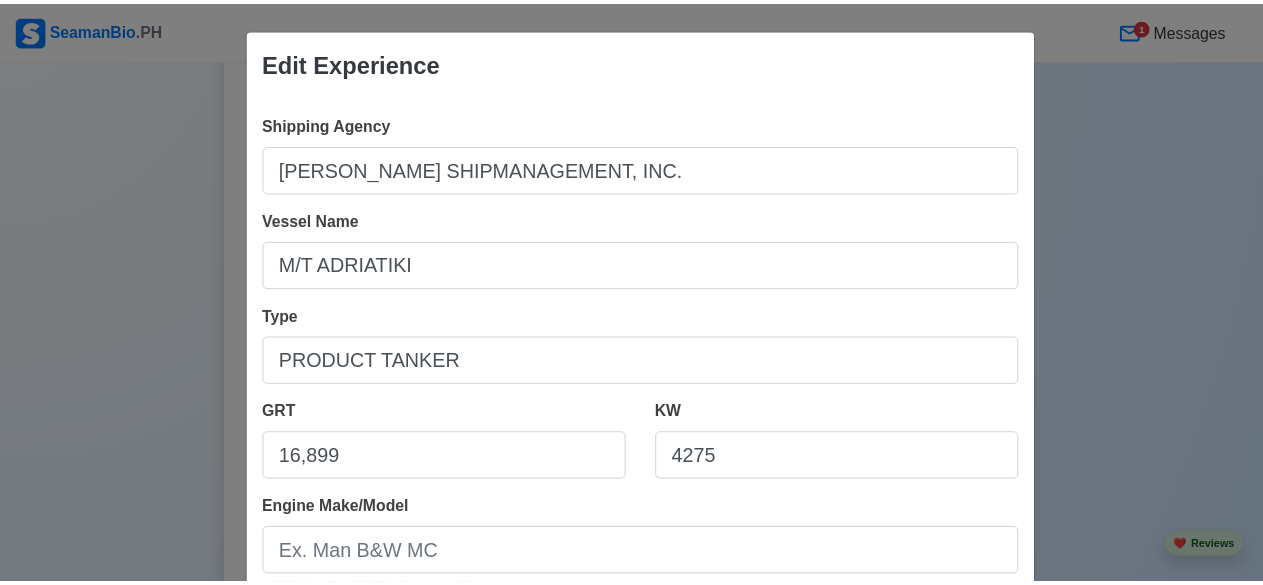 scroll, scrollTop: 512, scrollLeft: 0, axis: vertical 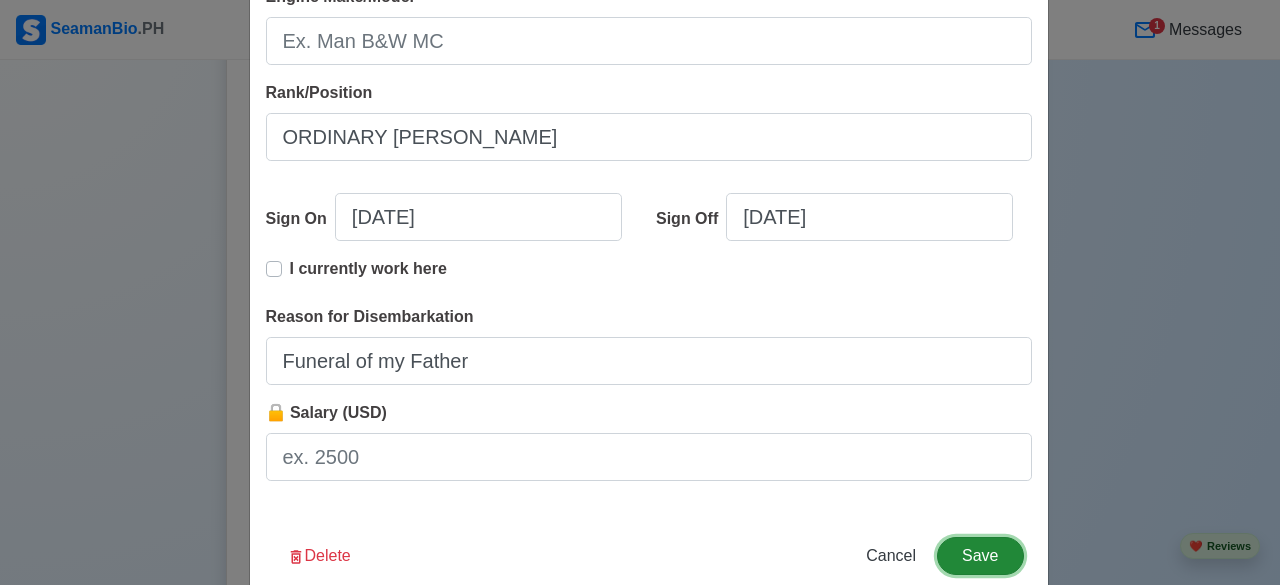 click on "Save" at bounding box center (980, 556) 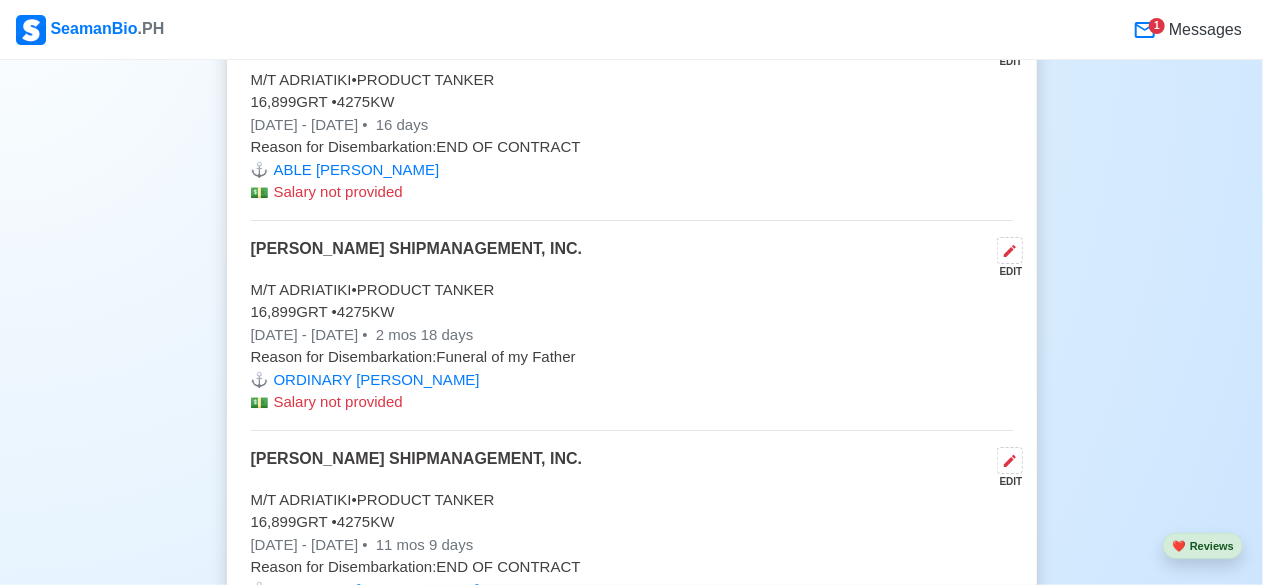 click on "Sea-Based Experience 28 Last 30 experience. Auto sort by Sign On date. ADD PHILIPPINE TRANSMARINE CARRIER'S INC. ( PTC )   EDIT M/T [PERSON_NAME]  •  Crude Oil Tanker - VLCC 160716   GRT •  31640  KW [DATE] - [DATE] •   7 mos 11 days Reason for Disembarkation:  END OF CONTRACT ⚓️ BOSUN 💵️ Salary not provided PHILIPPINE TRANSMARINE CARRIER'S INC. ( PTC ) EDIT M/[PERSON_NAME]  •  Crude Oil Tanker - VLCC 153486  GRT •  22200  KW [DATE] - [DATE] •   7 mos Reason for Disembarkation:  END OF CONTRACT ⚓️ BOSUN 💵️ Salary not provided PHILIPPINE TRANSMARINE CARRIER'S INC. ( PTC ) EDIT M/T [PERSON_NAME]  •  Oil Tanker - VLCC 154379  GRT •  24020  KW [DATE] - [DATE] •   6 mos 13 days Reason for Disembarkation:  END OF CONTRACT ⚓️ BOSUN 💵️ Salary not provided PHILIPPINE TRANSMARINE CARRIER'S INC. ( PTC ) EDIT M/T SIENNA  •  Oil Tanker - Suez Max 79235  GRT •  16440  KW [DATE] - [DATE] •   6 mos 17 days Reason for Disembarkation:  END OF CONTRACT ⚓️" at bounding box center (632, -2127) 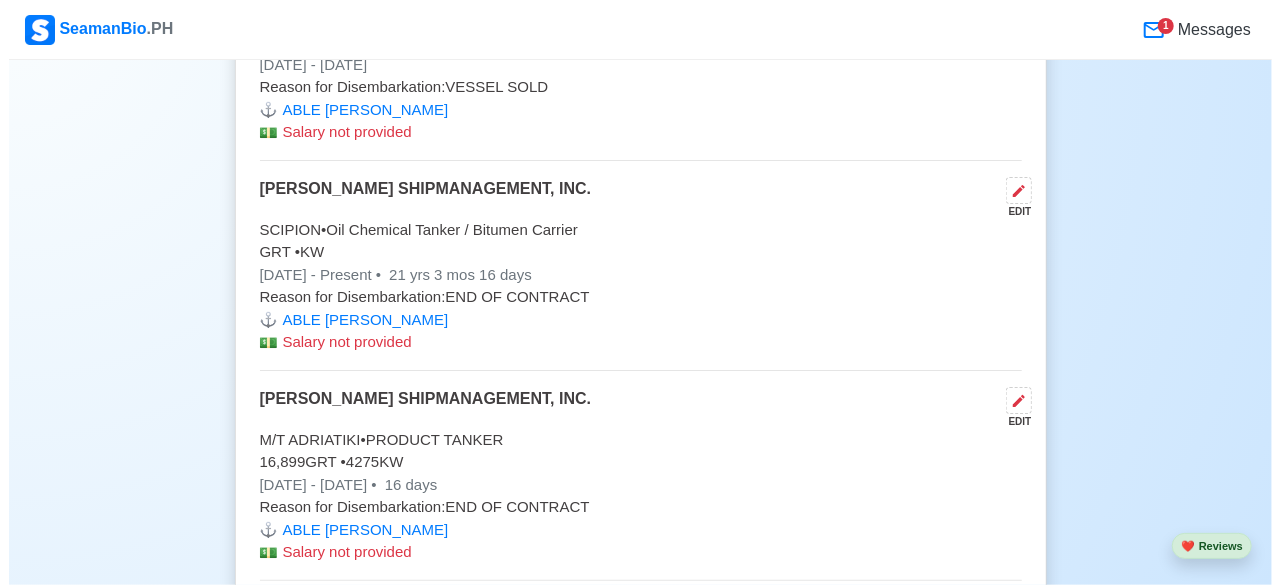 scroll, scrollTop: 9879, scrollLeft: 0, axis: vertical 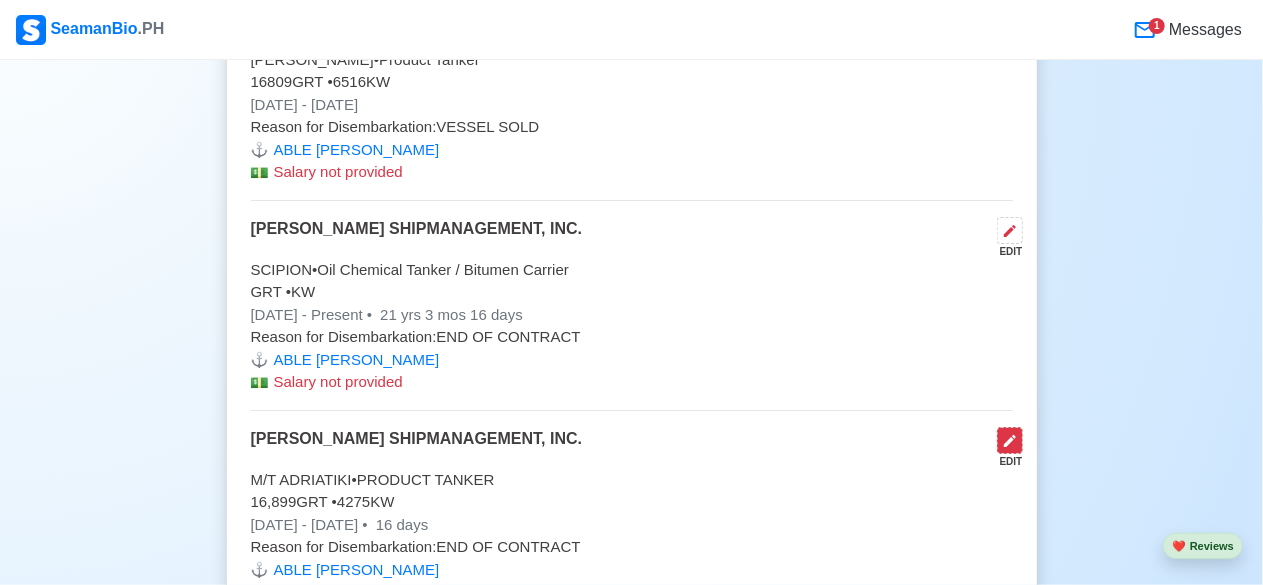 click 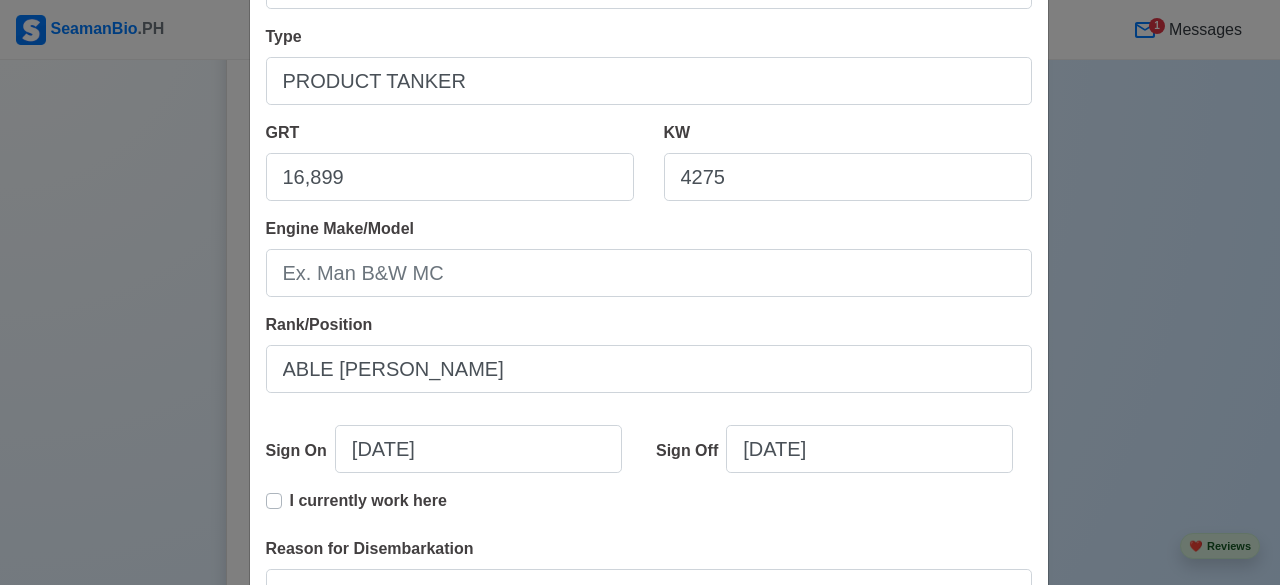 scroll, scrollTop: 320, scrollLeft: 0, axis: vertical 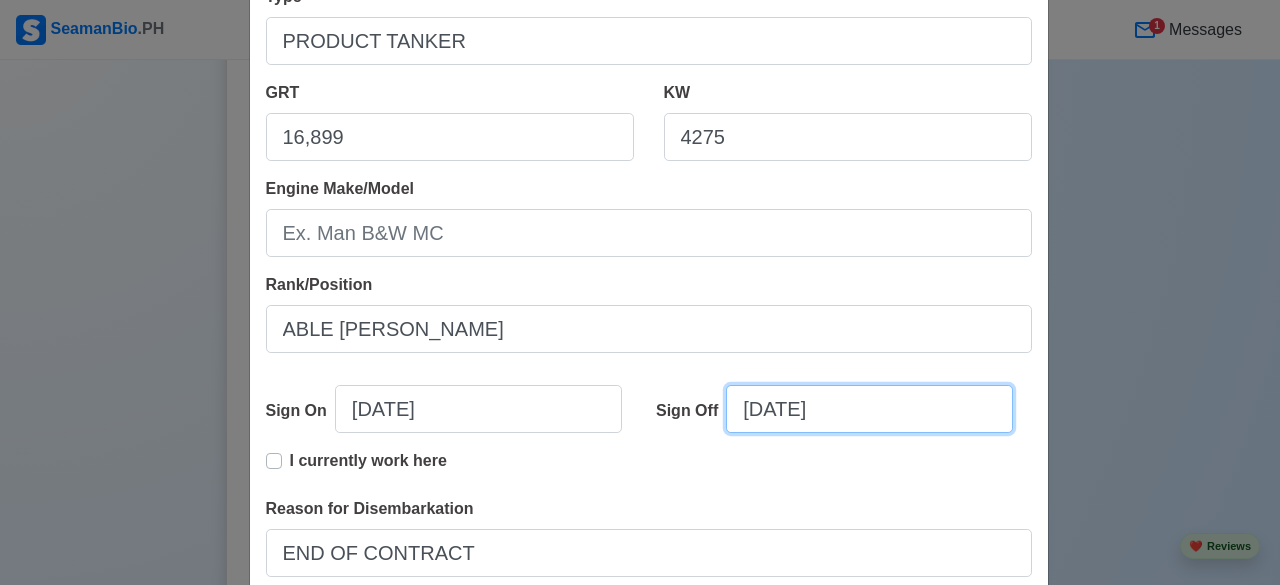 select on "****" 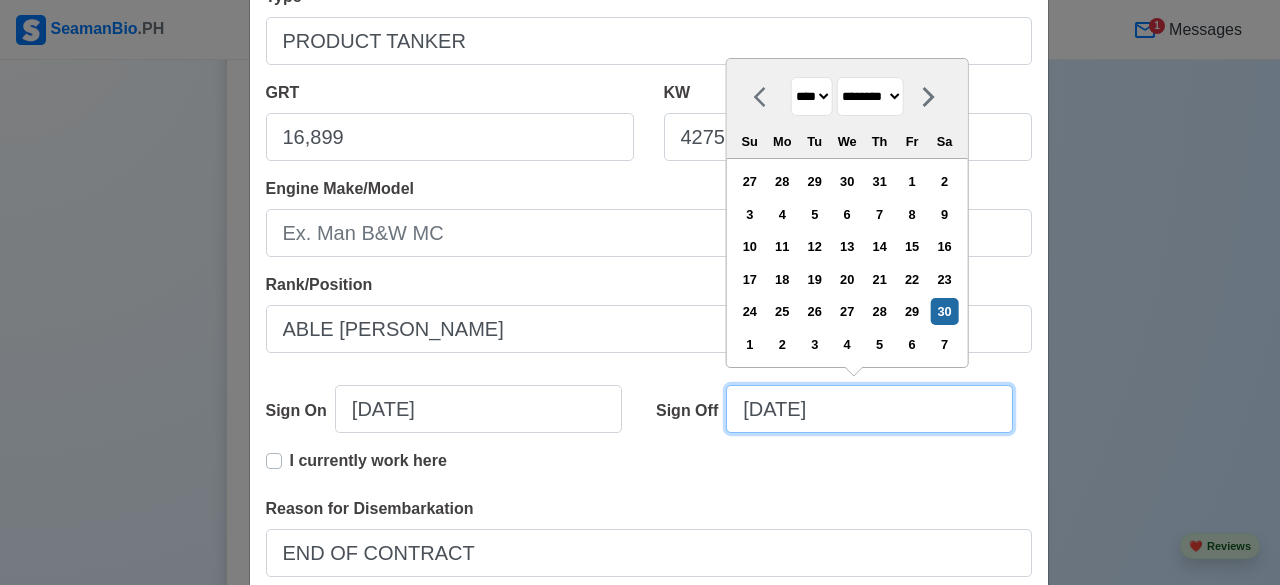 click on "[DATE]" at bounding box center [869, 409] 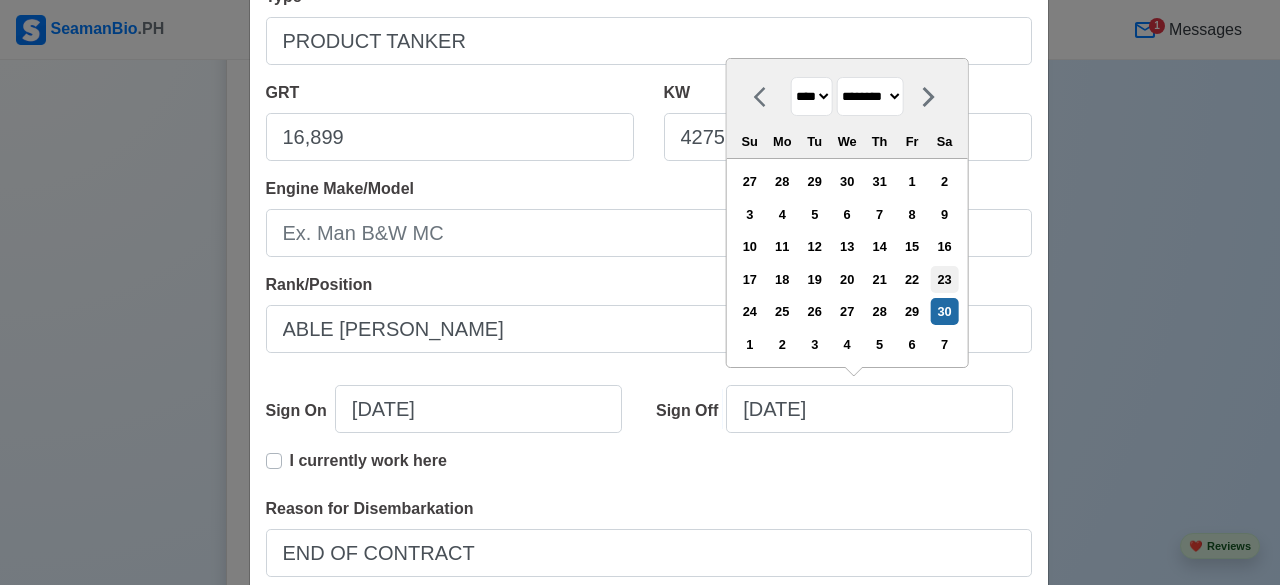 click on "23" at bounding box center [944, 279] 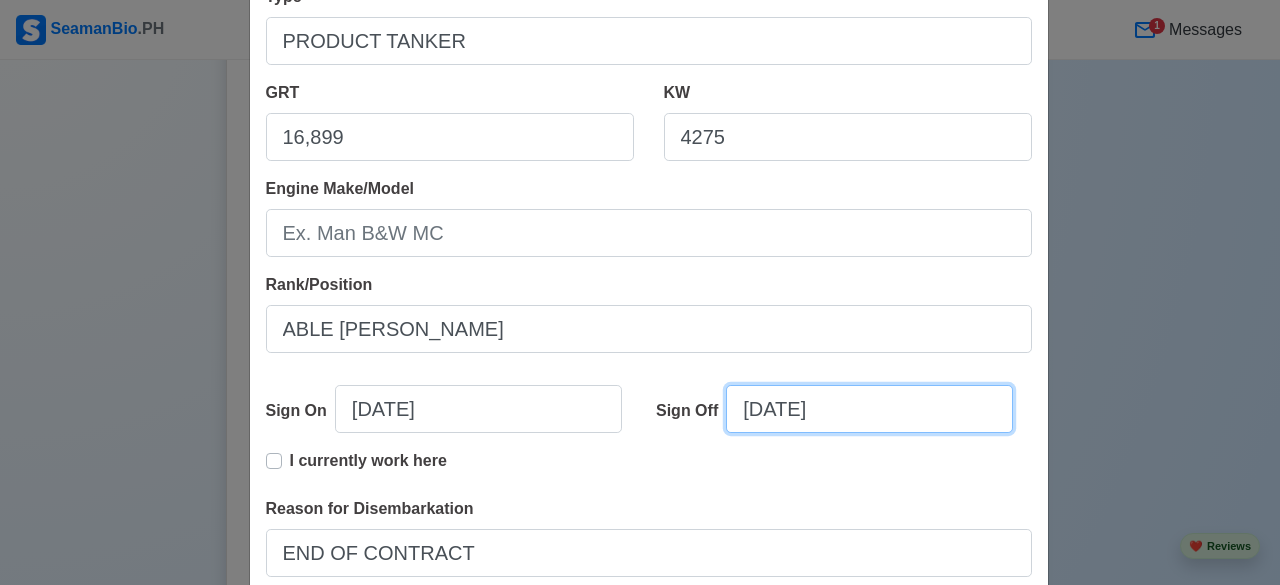 click on "[DATE]" at bounding box center [869, 409] 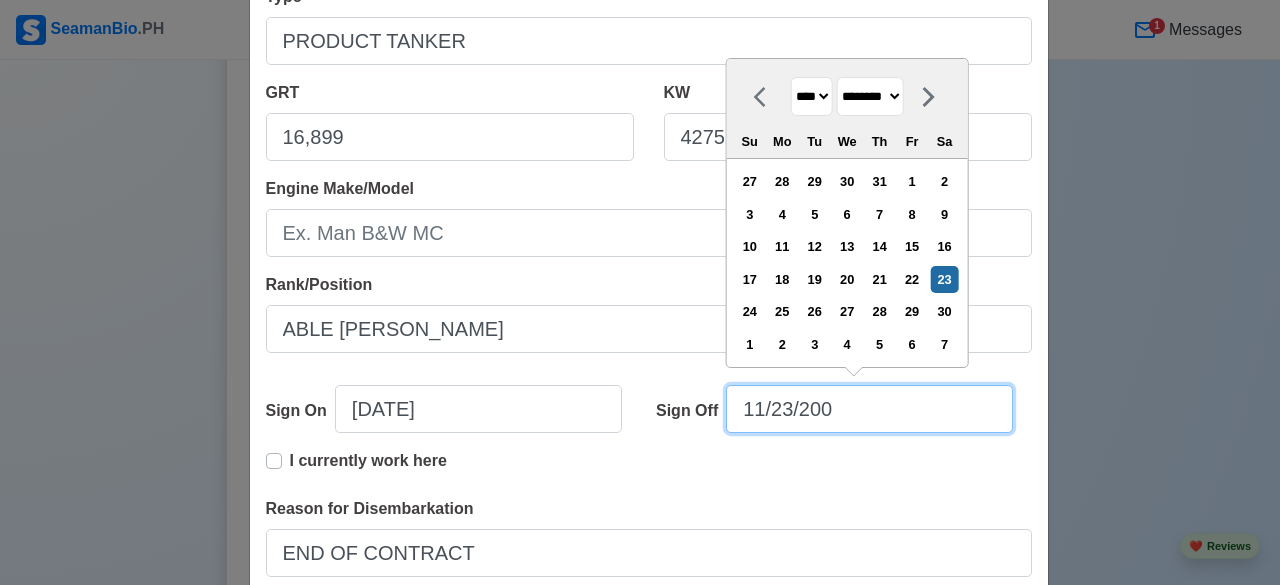 type on "[DATE]" 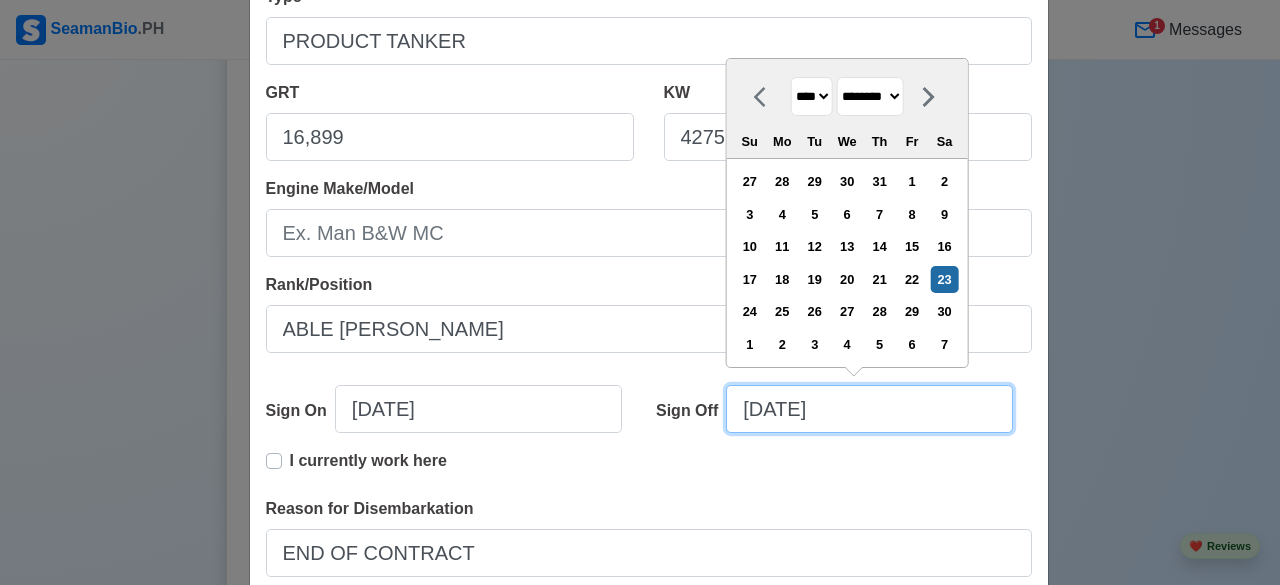 select on "****" 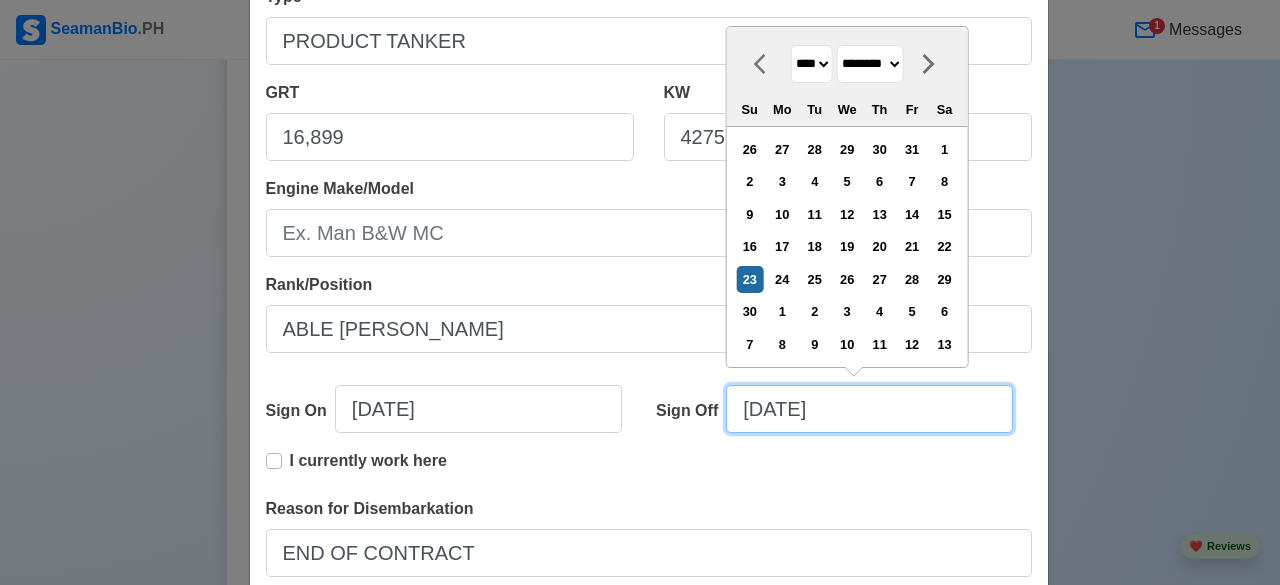 type on "[DATE]" 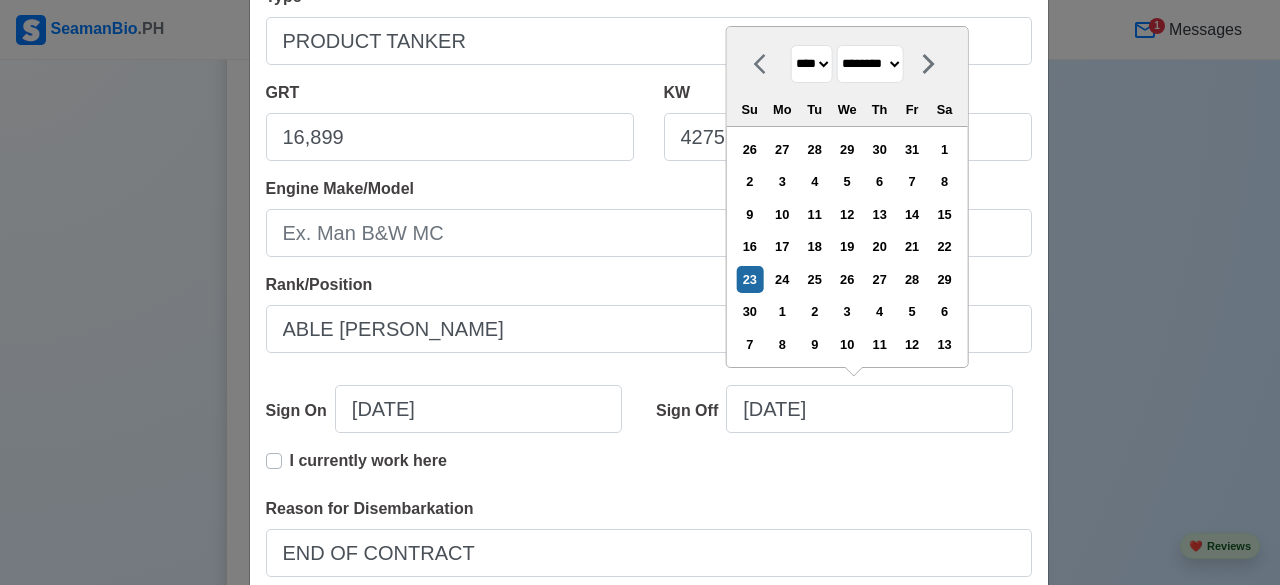 click on "**** **** **** **** **** **** **** **** **** **** **** **** **** **** **** **** **** **** **** **** **** **** **** **** **** **** **** **** **** **** **** **** **** **** **** **** **** **** **** **** **** **** **** **** **** **** **** **** **** **** **** **** **** **** **** **** **** **** **** **** **** **** **** **** **** **** **** **** **** **** **** **** **** **** **** **** **** **** **** **** **** **** **** **** **** **** **** **** **** **** **** **** **** **** **** **** **** **** **** **** **** **** **** **** **** **** **** ****" at bounding box center [812, 64] 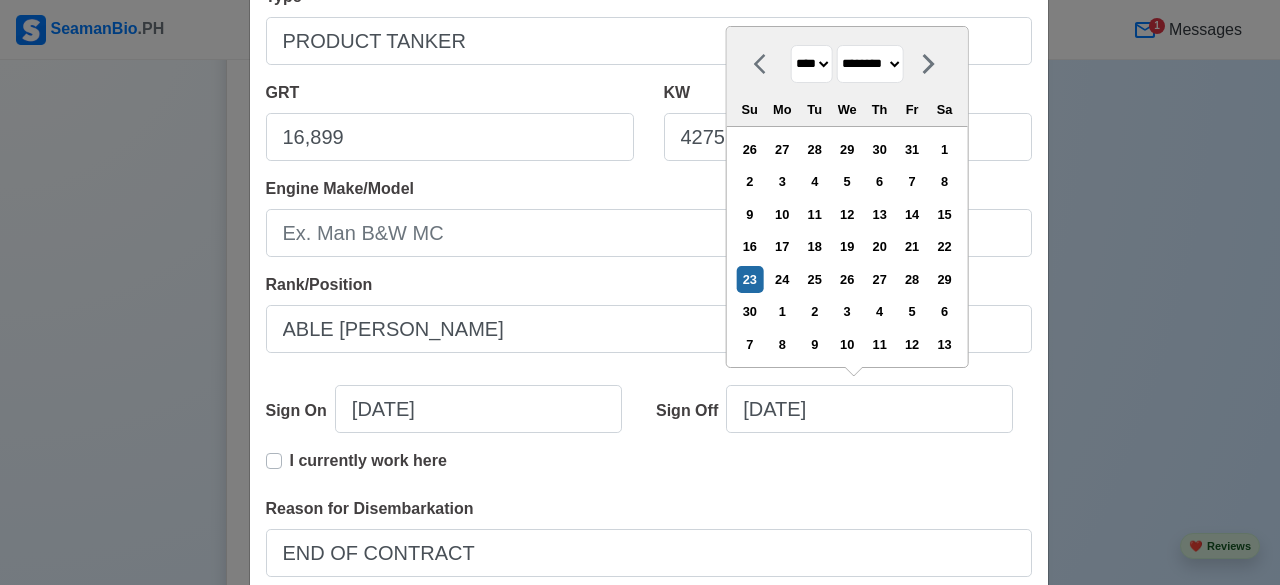 click on "**** **** **** **** **** **** **** **** **** **** **** **** **** **** **** **** **** **** **** **** **** **** **** **** **** **** **** **** **** **** **** **** **** **** **** **** **** **** **** **** **** **** **** **** **** **** **** **** **** **** **** **** **** **** **** **** **** **** **** **** **** **** **** **** **** **** **** **** **** **** **** **** **** **** **** **** **** **** **** **** **** **** **** **** **** **** **** **** **** **** **** **** **** **** **** **** **** **** **** **** **** **** **** **** **** **** **** ****" at bounding box center (812, 64) 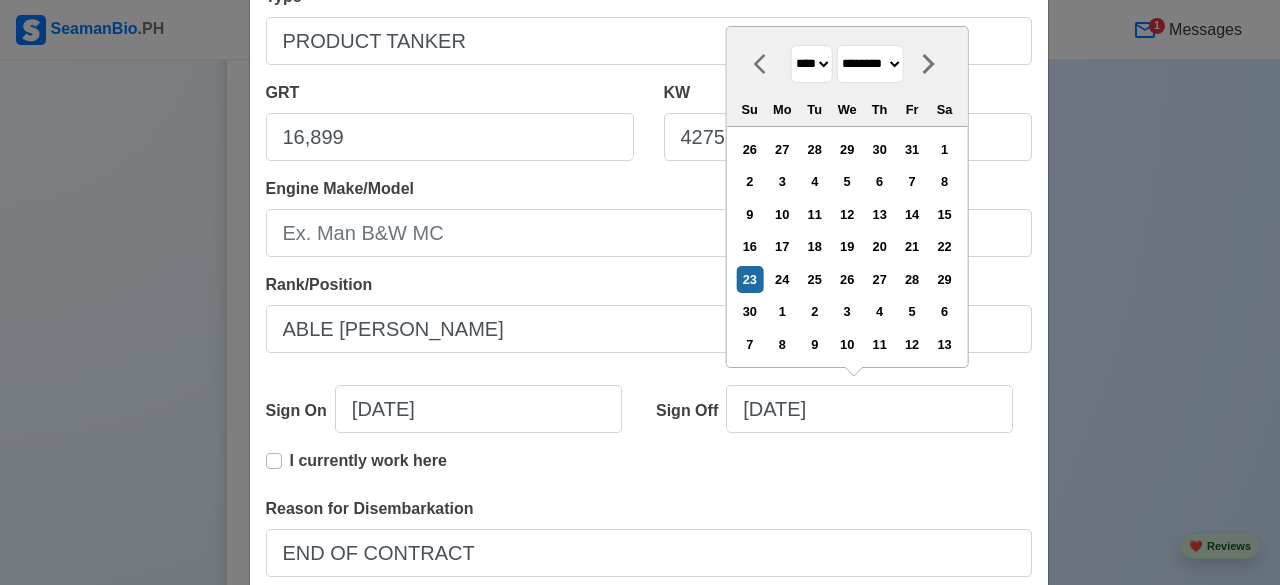 click on "**** **** **** **** **** **** **** **** **** **** **** **** **** **** **** **** **** **** **** **** **** **** **** **** **** **** **** **** **** **** **** **** **** **** **** **** **** **** **** **** **** **** **** **** **** **** **** **** **** **** **** **** **** **** **** **** **** **** **** **** **** **** **** **** **** **** **** **** **** **** **** **** **** **** **** **** **** **** **** **** **** **** **** **** **** **** **** **** **** **** **** **** **** **** **** **** **** **** **** **** **** **** **** **** **** **** **** ****" at bounding box center (812, 64) 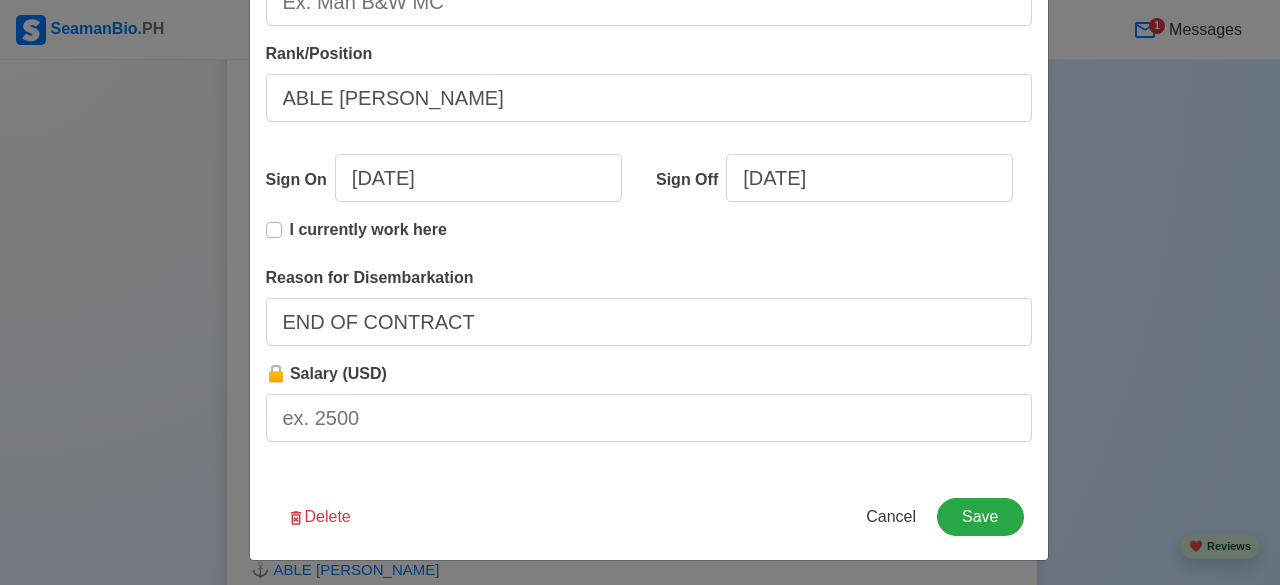 scroll, scrollTop: 553, scrollLeft: 0, axis: vertical 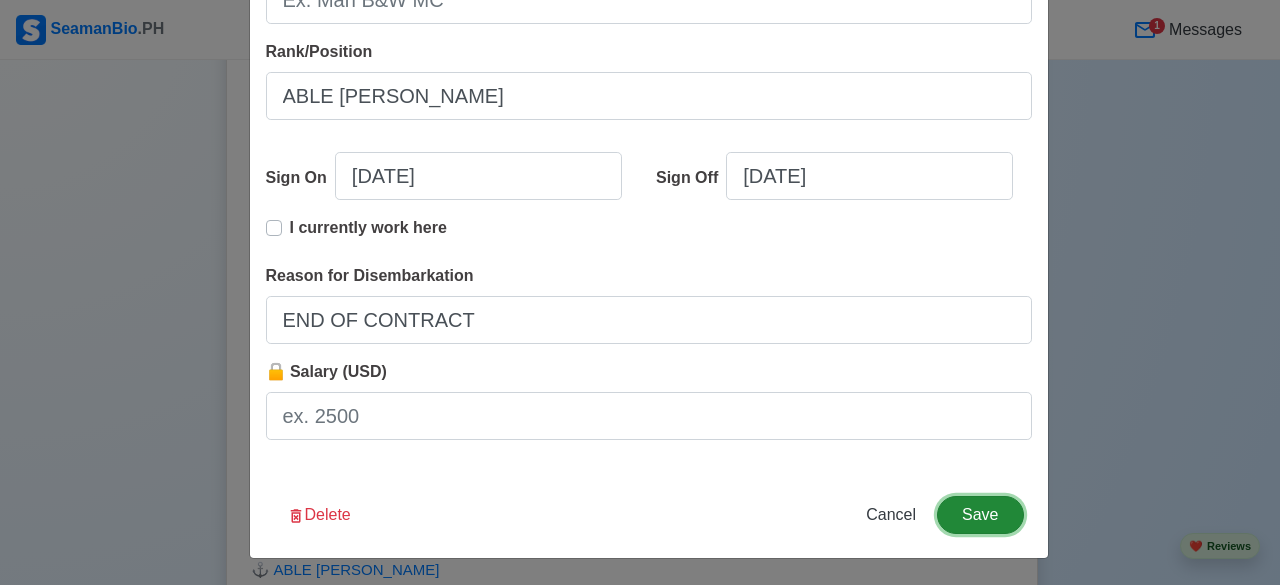 click on "Save" at bounding box center (980, 515) 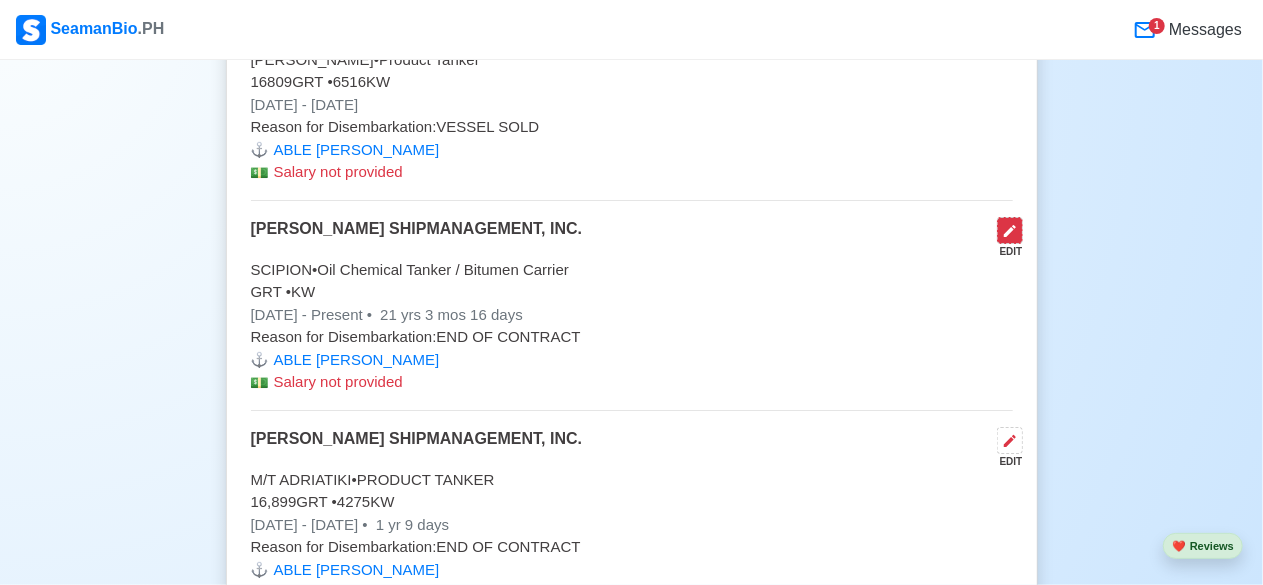click 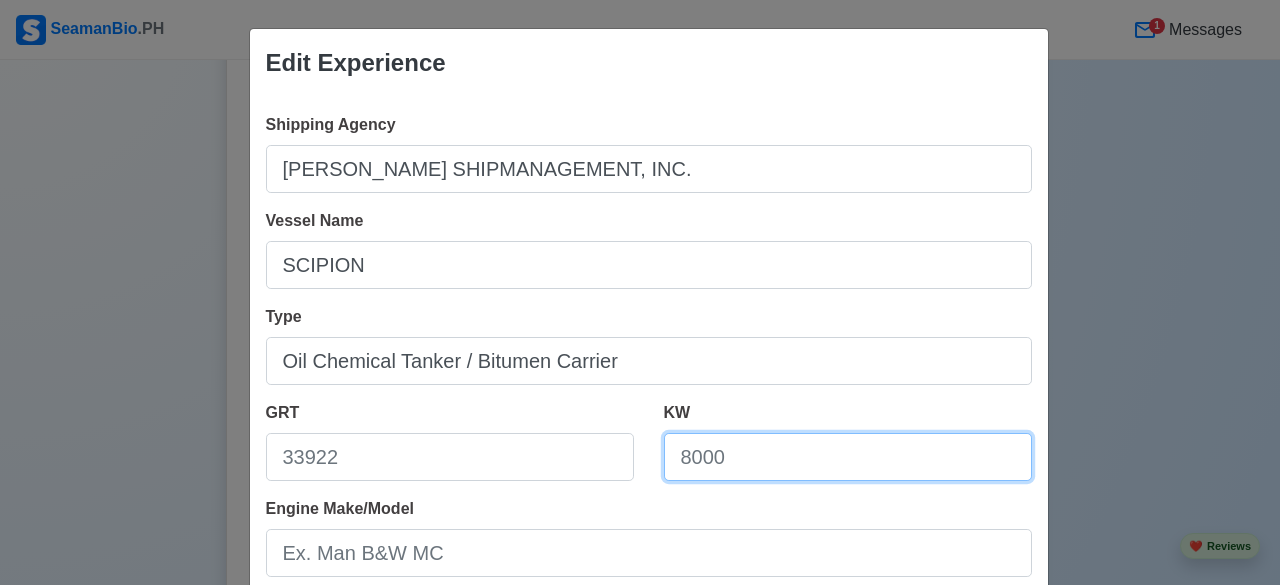 drag, startPoint x: 956, startPoint y: 453, endPoint x: 502, endPoint y: 452, distance: 454.0011 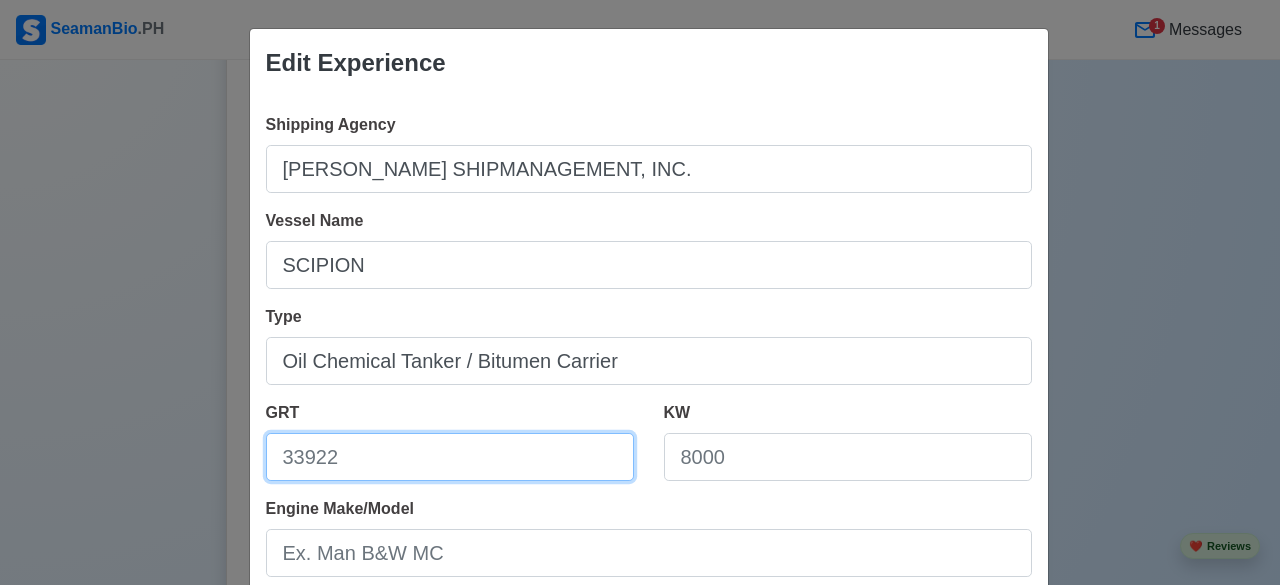 click on "GRT" at bounding box center [450, 457] 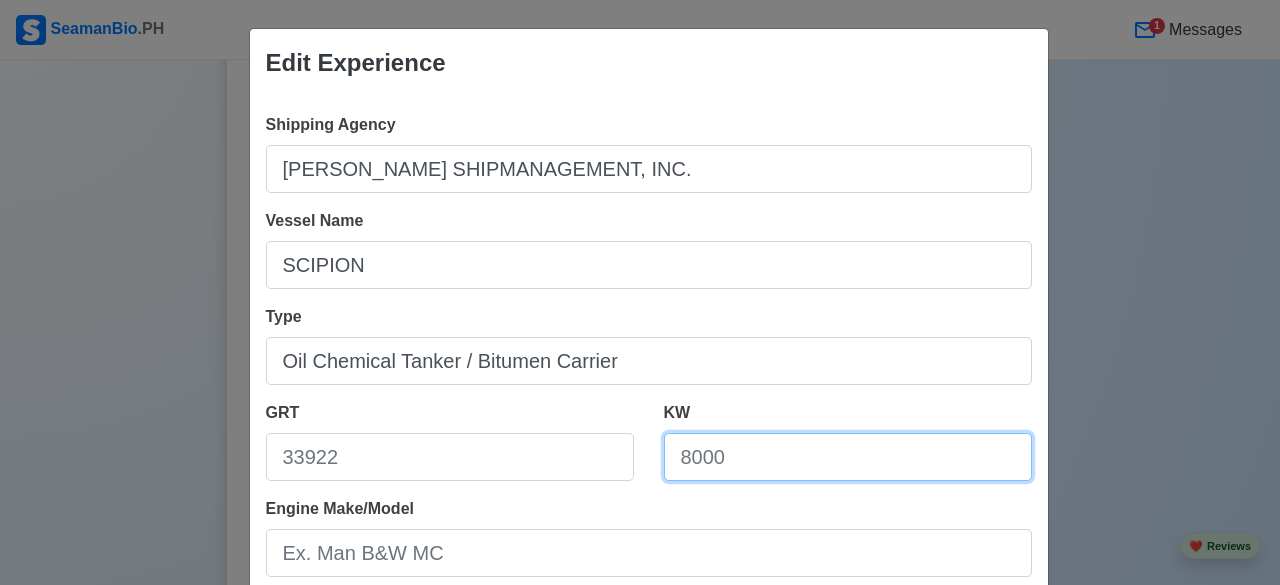 click on "KW" at bounding box center (848, 457) 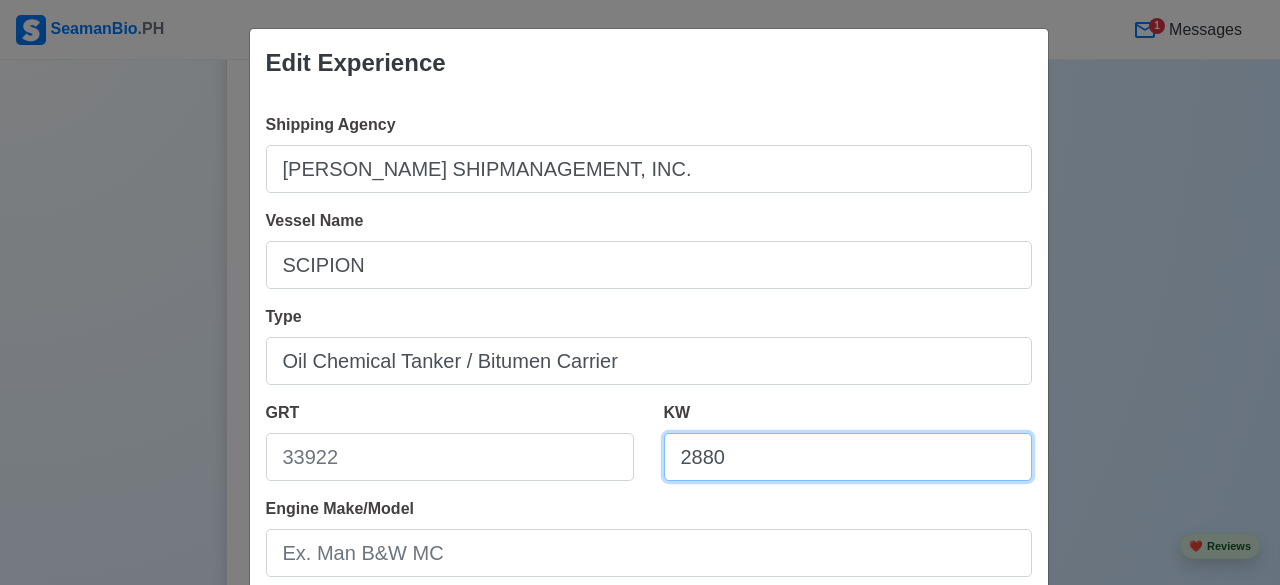 type on "2880" 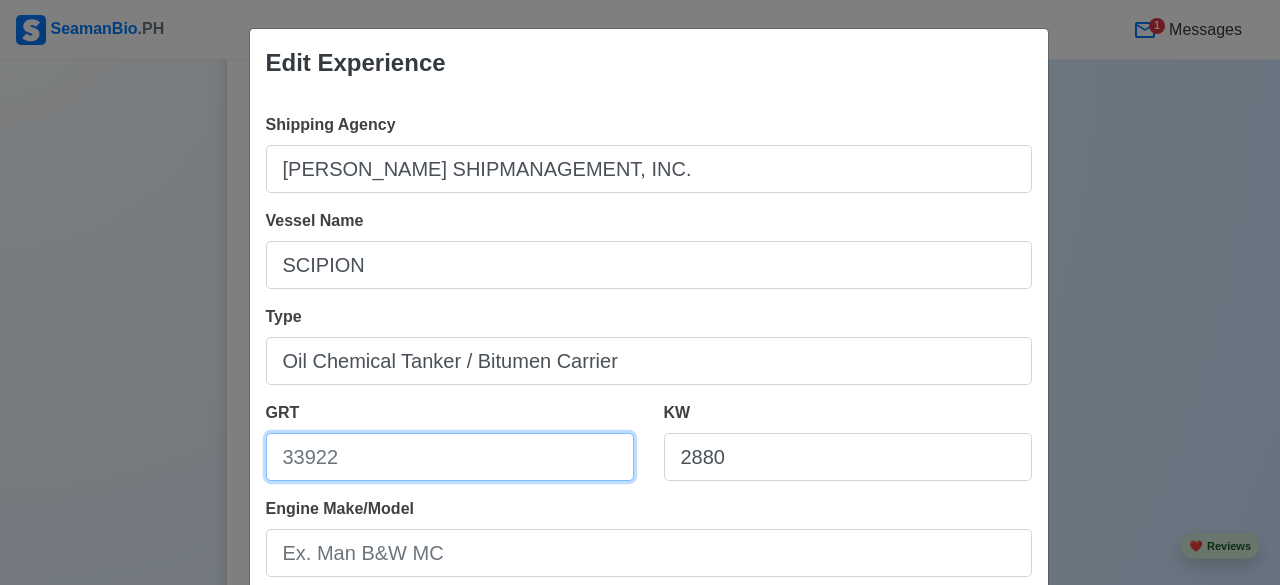 click on "GRT" at bounding box center [450, 457] 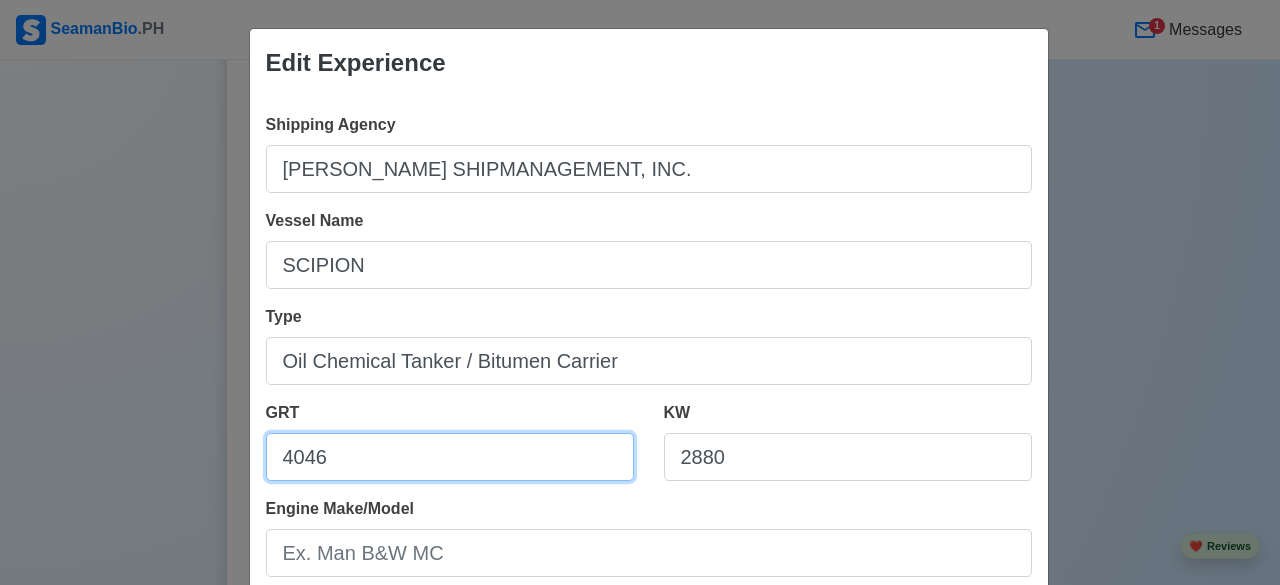 click on "4046" at bounding box center [450, 457] 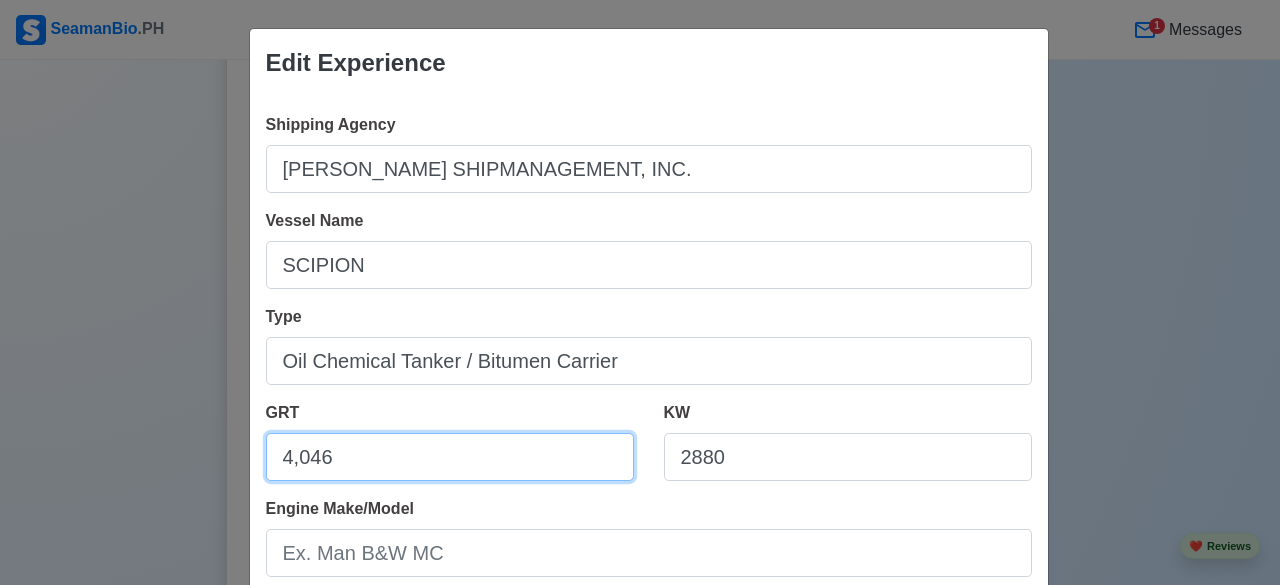type on "4,046" 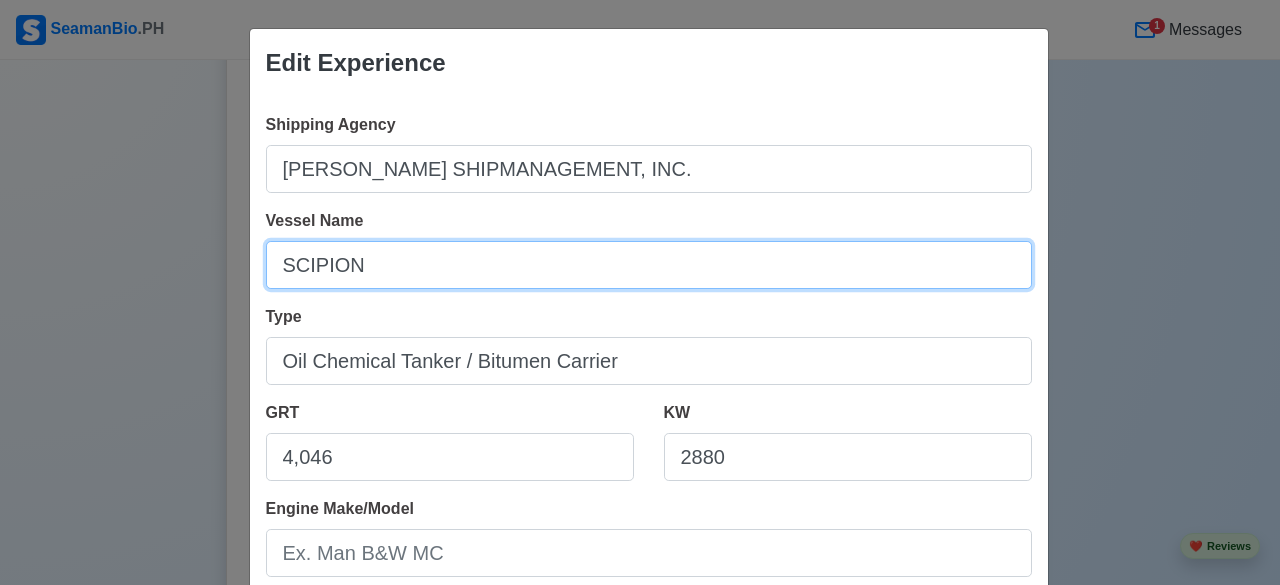 click on "SCIPION" at bounding box center [649, 265] 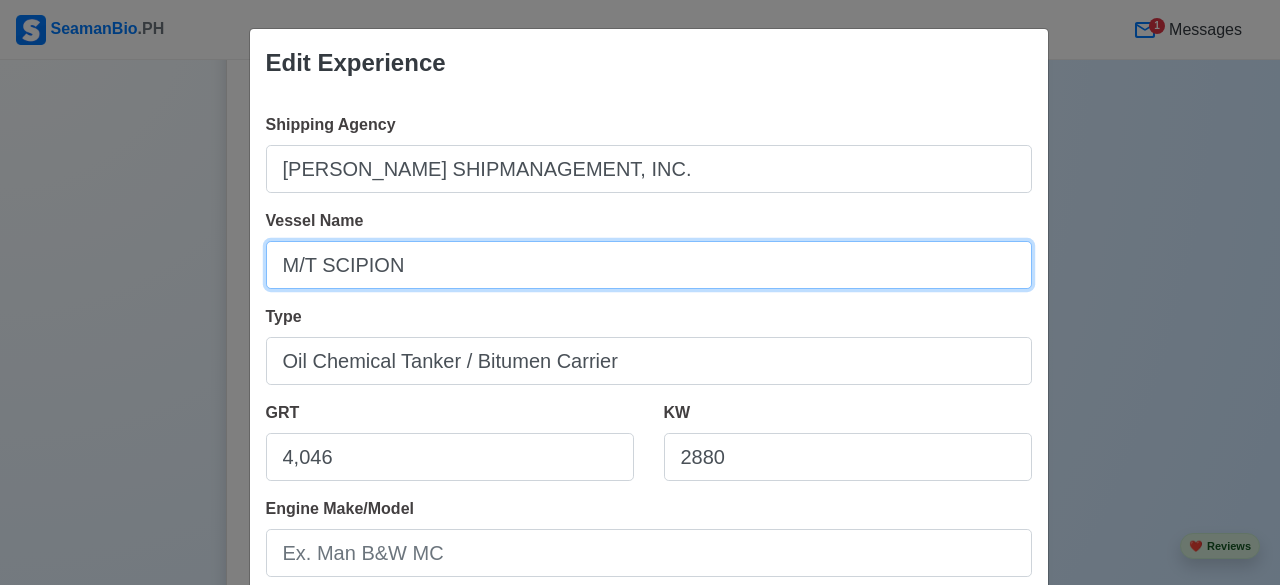 type on "M/T SCIPION" 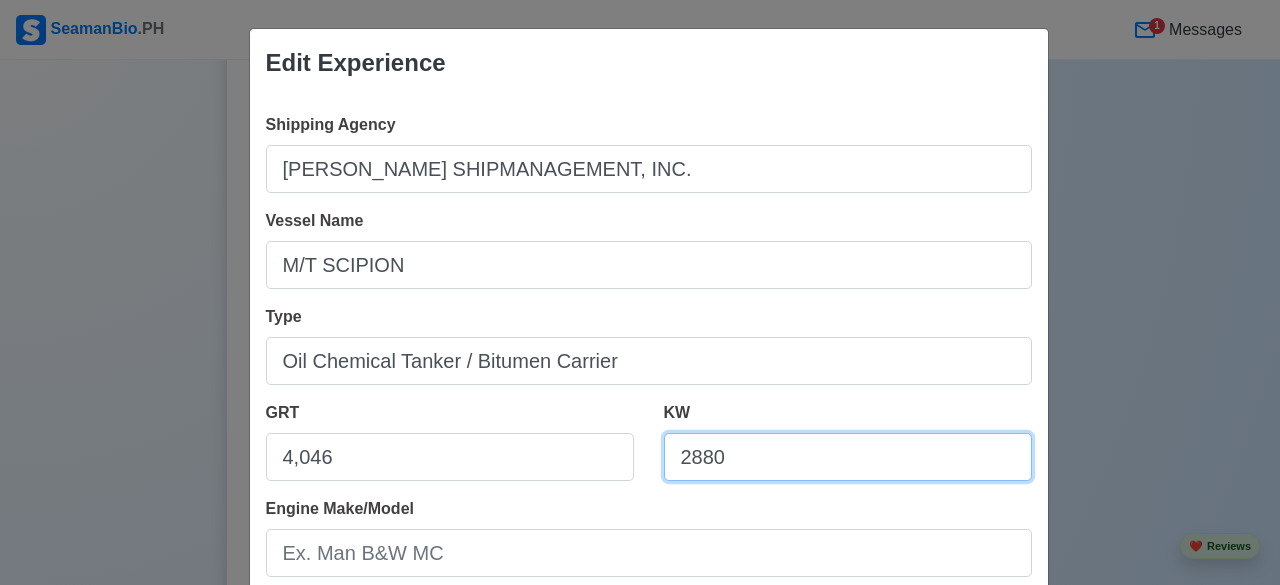 click on "2880" at bounding box center (848, 457) 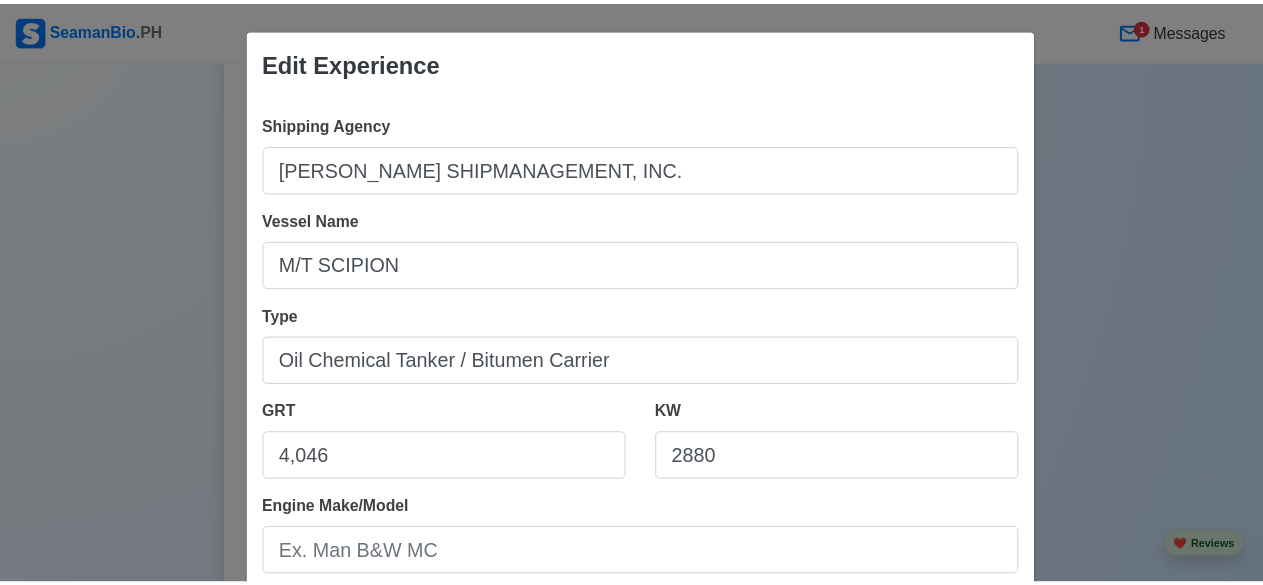 scroll, scrollTop: 512, scrollLeft: 0, axis: vertical 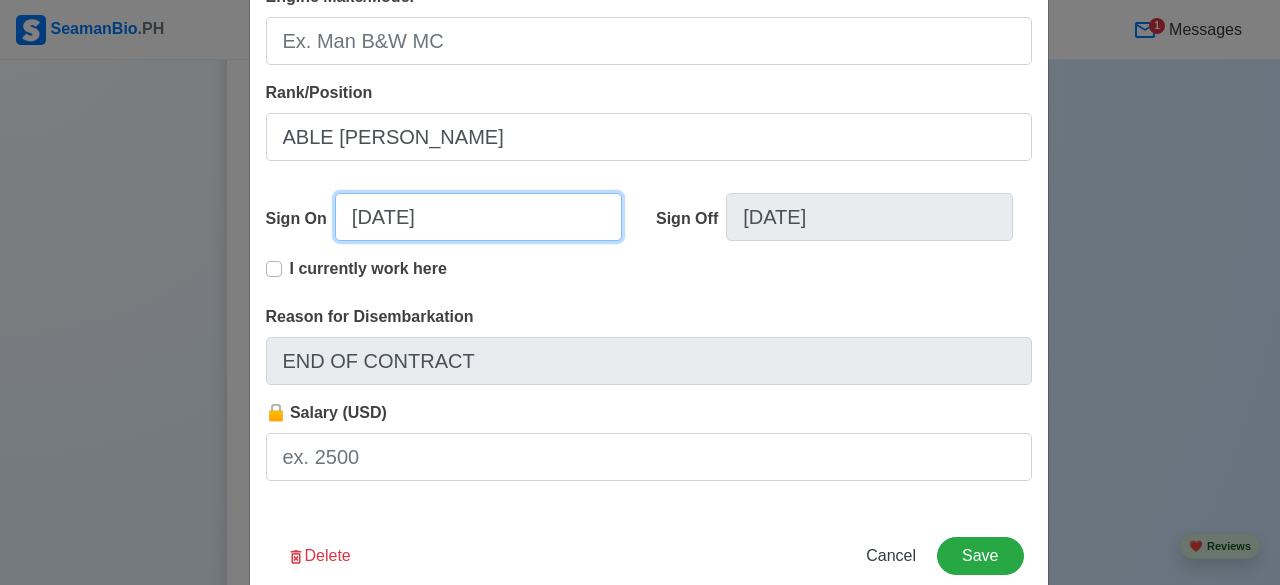 select on "****" 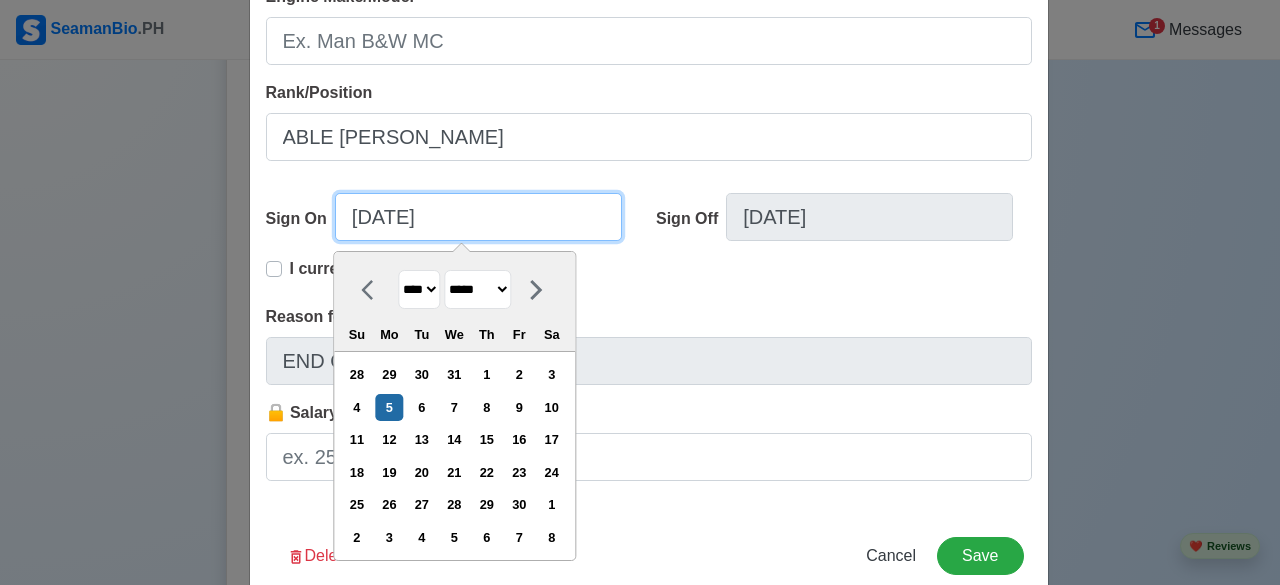 click on "[DATE]" at bounding box center [478, 217] 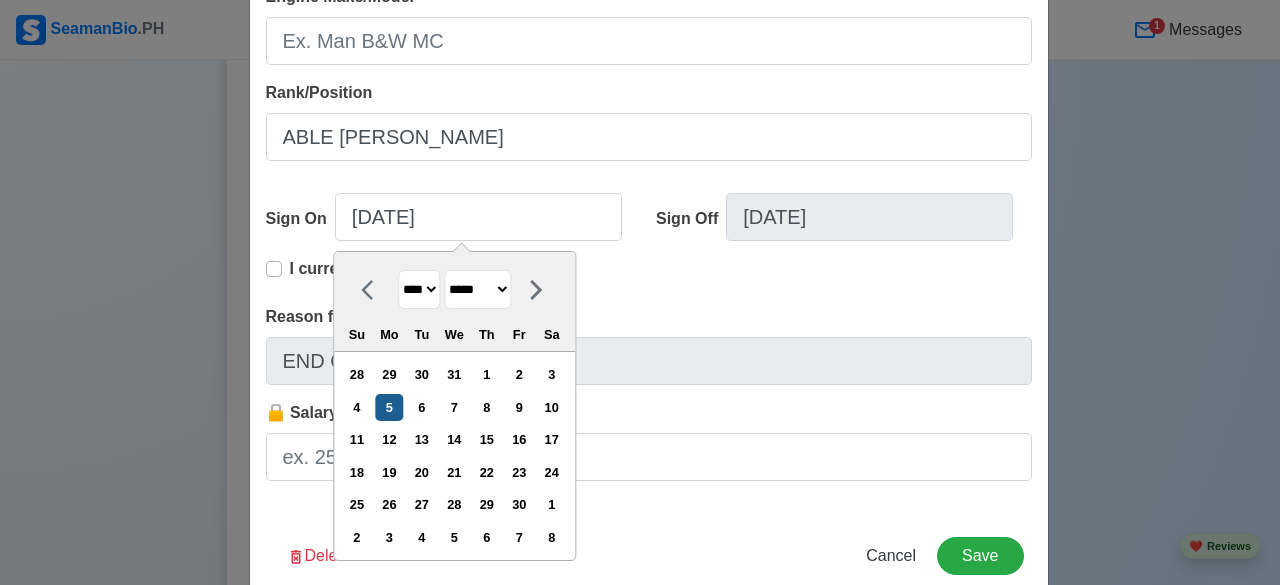 click on "5" at bounding box center [389, 407] 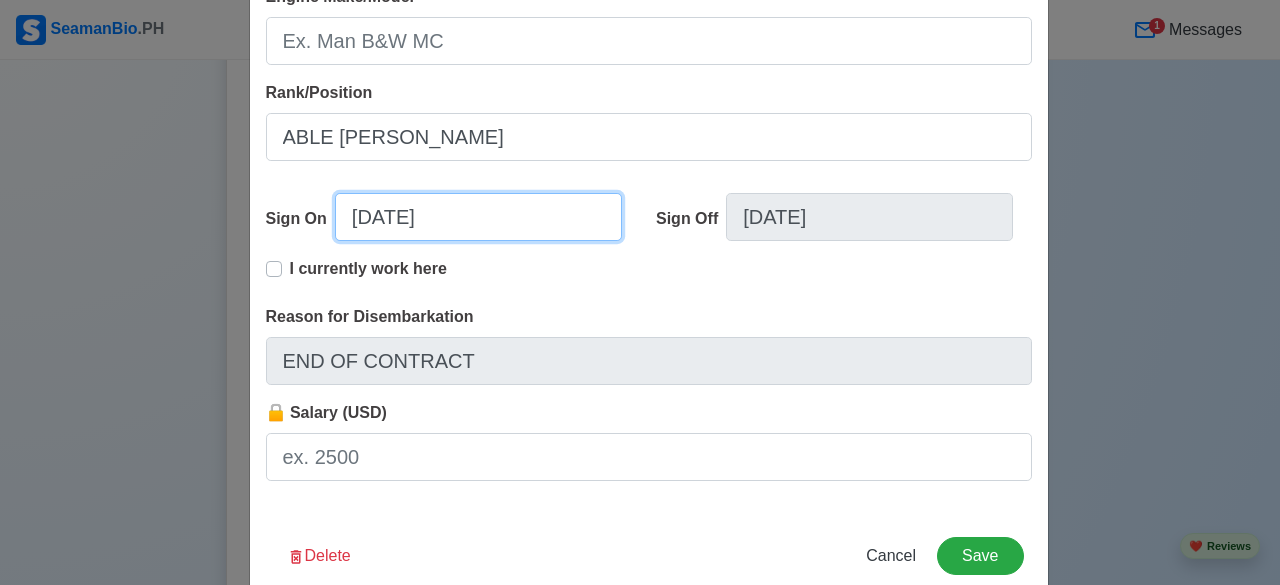 select on "****" 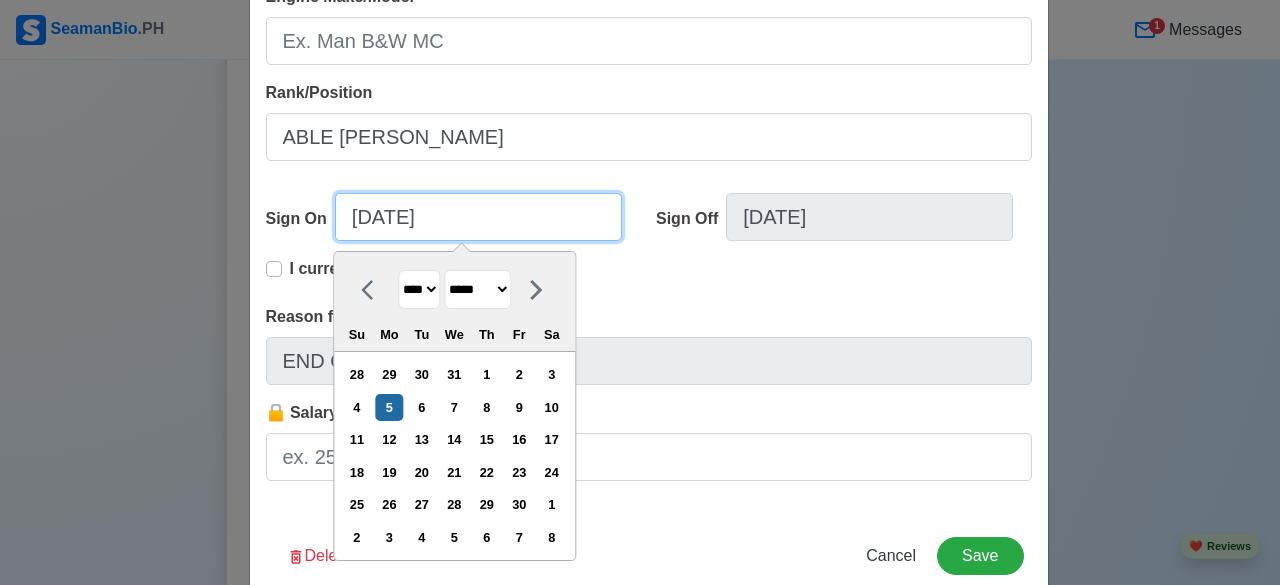 click on "[DATE]" at bounding box center (478, 217) 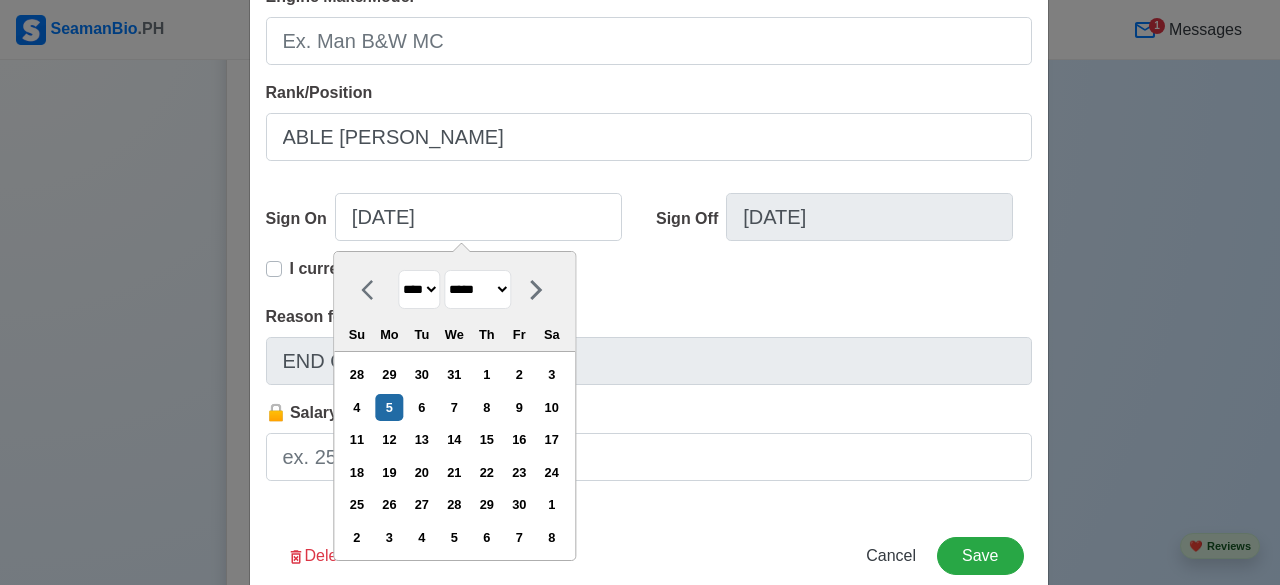 click on "I currently work here" at bounding box center [649, 281] 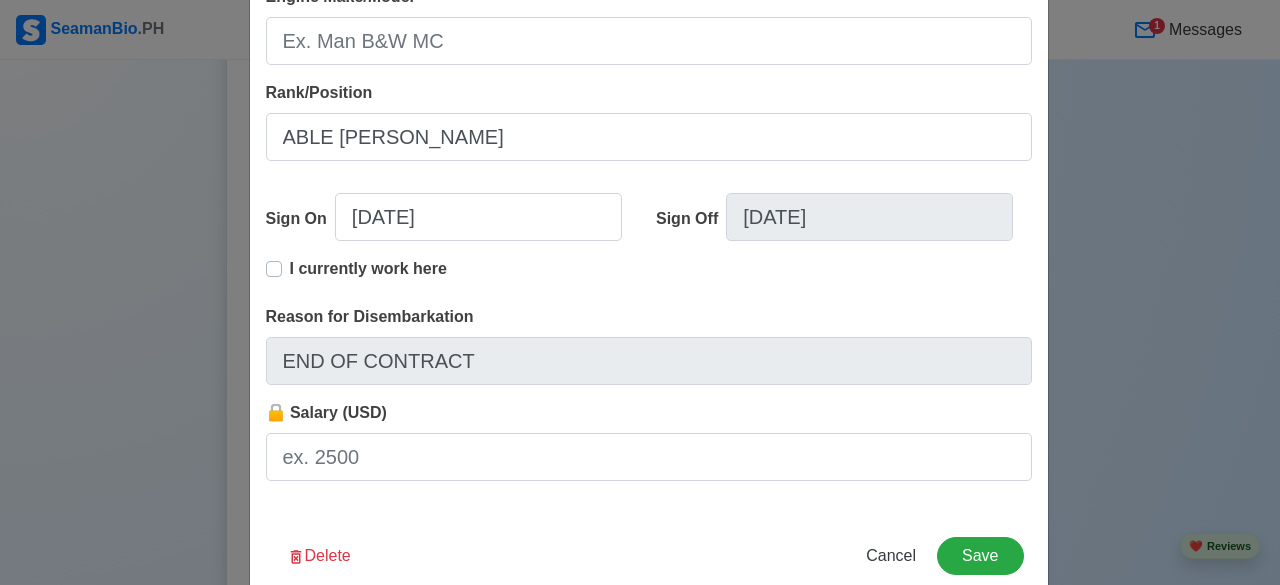 click on "I currently work here" at bounding box center [368, 277] 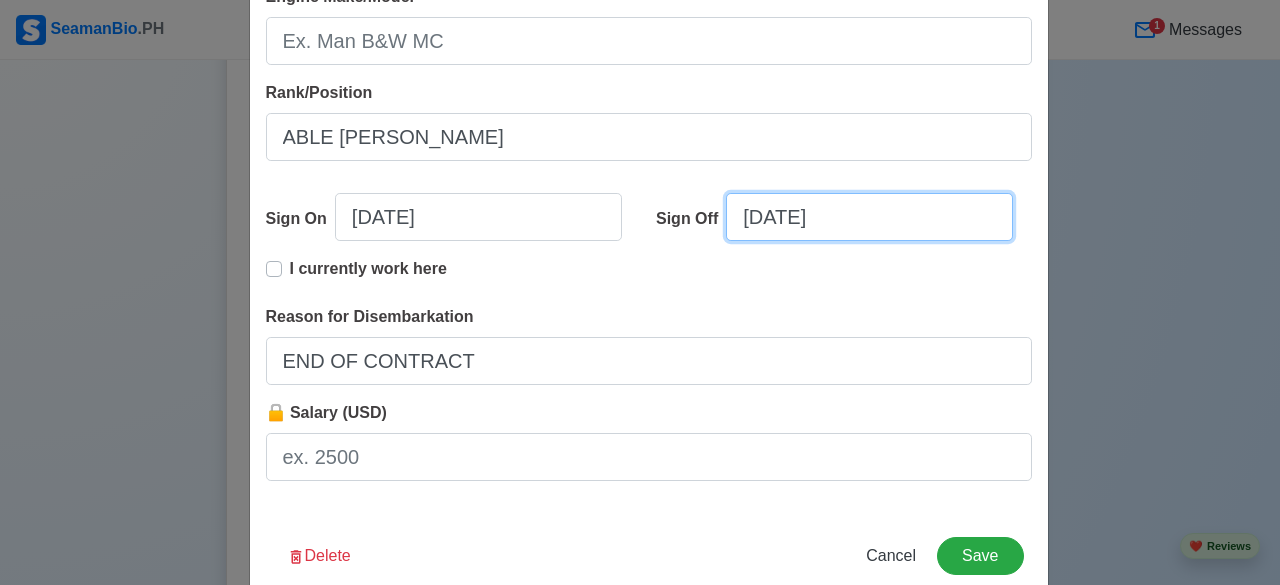 select on "****" 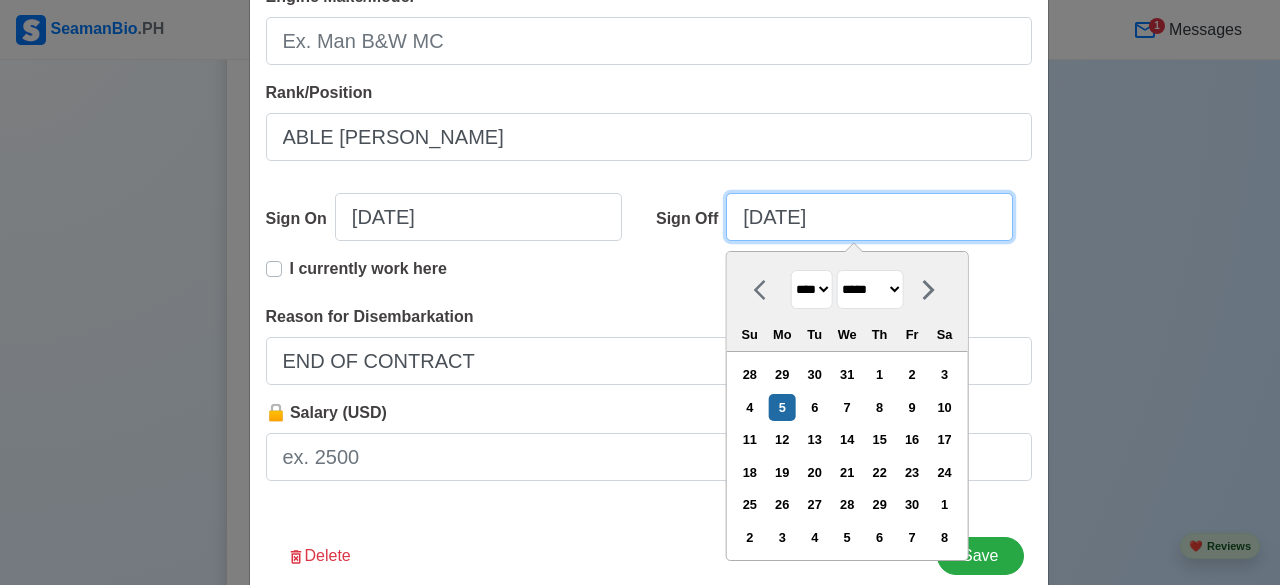 click on "[DATE]" at bounding box center [869, 217] 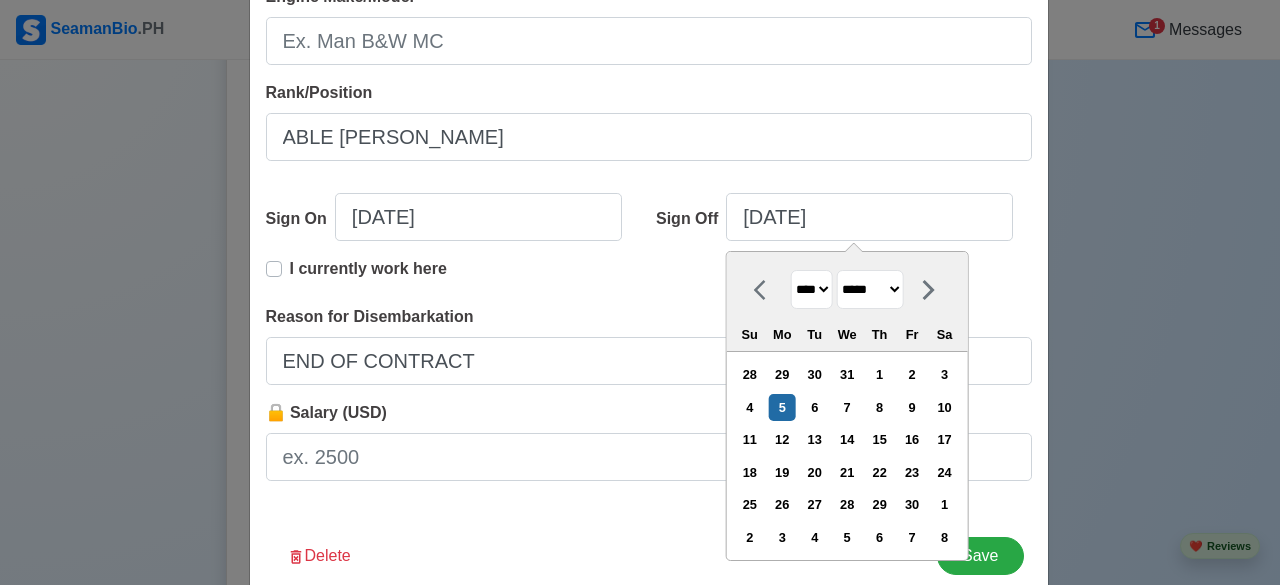 click on "******* ******** ***** ***** *** **** **** ****** ********* ******* ******** ********" at bounding box center [870, 289] 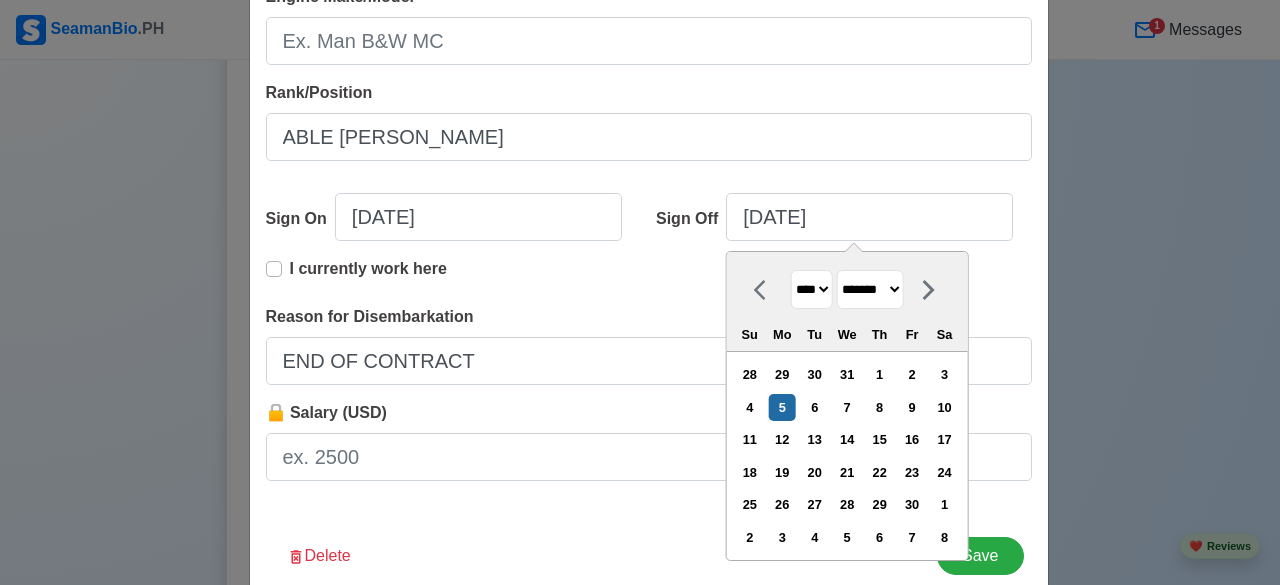 click on "******* ******** ***** ***** *** **** **** ****** ********* ******* ******** ********" at bounding box center (870, 289) 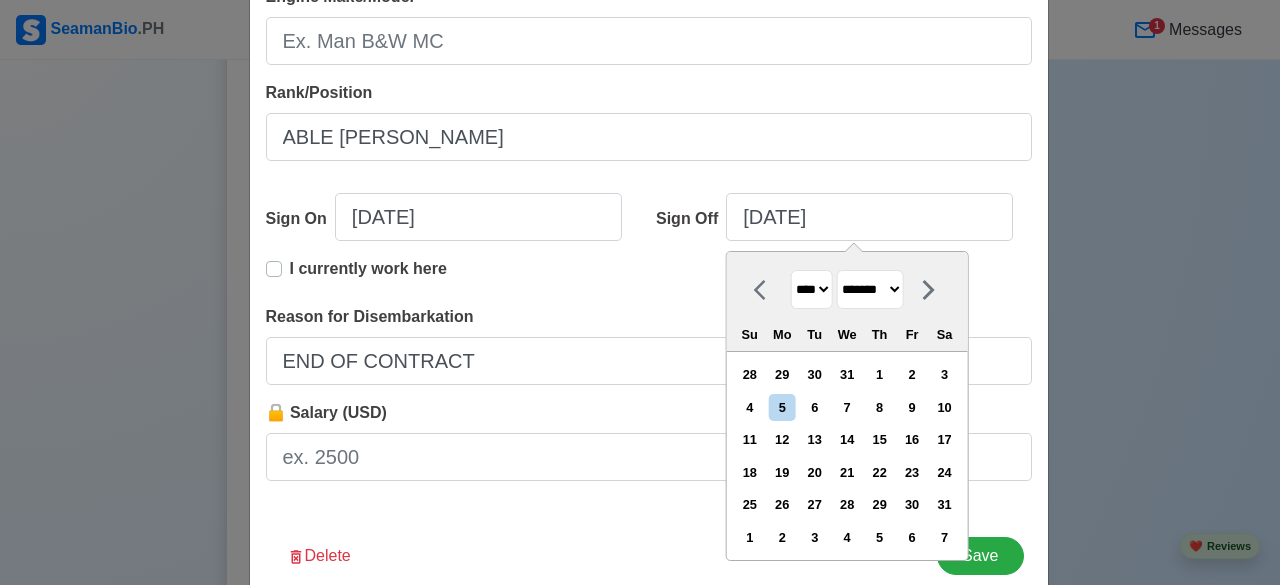 click on "**** **** **** **** **** **** **** **** **** **** **** **** **** **** **** **** **** **** **** **** **** **** **** **** **** **** **** **** **** **** **** **** **** **** **** **** **** **** **** **** **** **** **** **** **** **** **** **** **** **** **** **** **** **** **** **** **** **** **** **** **** **** **** **** **** **** **** **** **** **** **** **** **** **** **** **** **** **** **** **** **** **** **** **** **** **** **** **** **** **** **** **** **** **** **** **** **** **** **** **** **** **** **** **** **** **** **** ****" at bounding box center (812, 289) 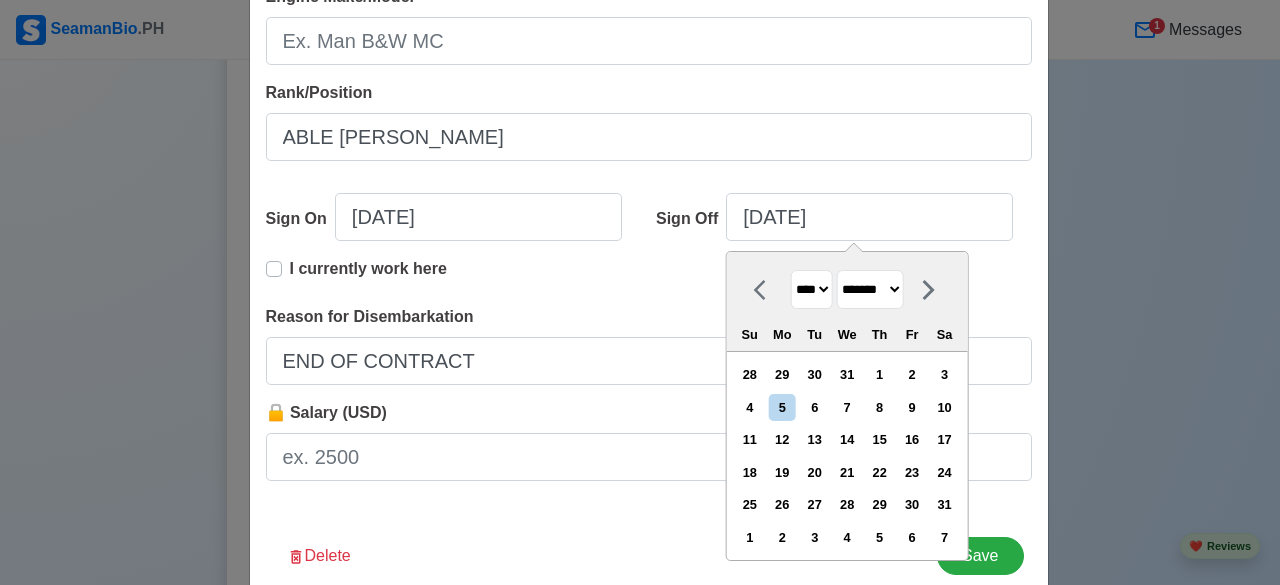 select on "****" 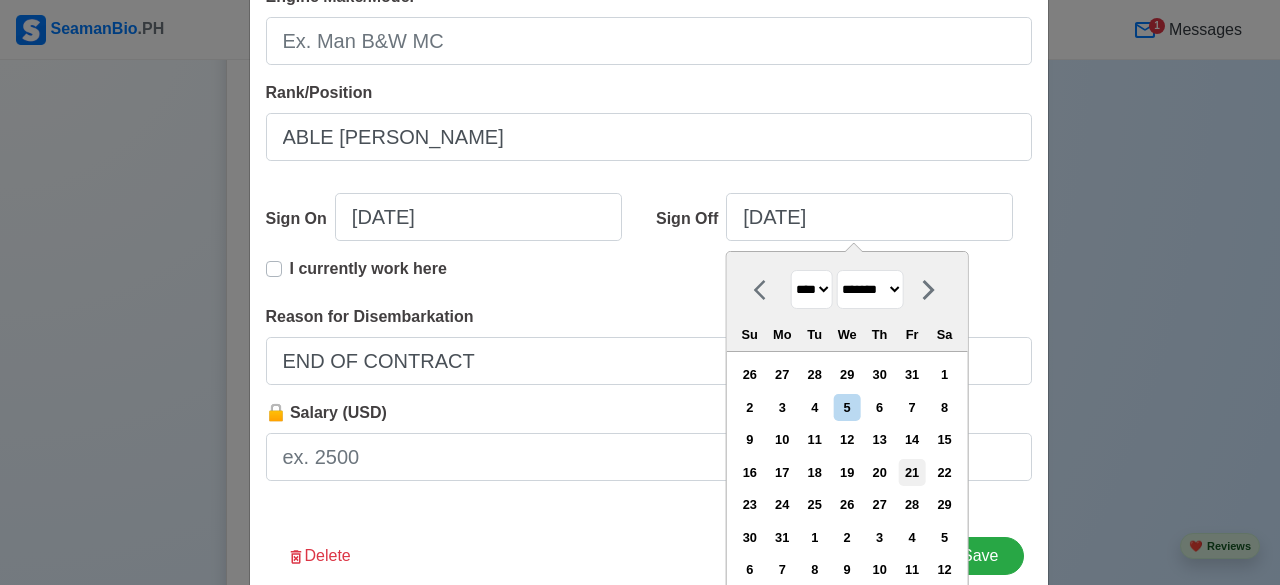 click on "21" at bounding box center [912, 472] 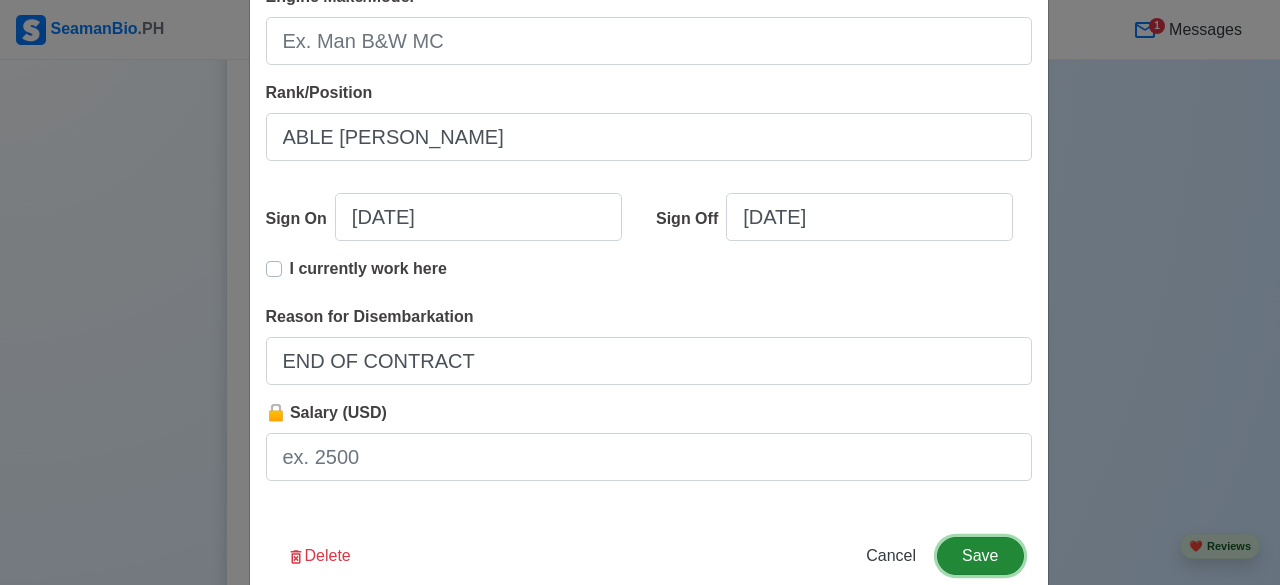 click on "Save" at bounding box center (980, 556) 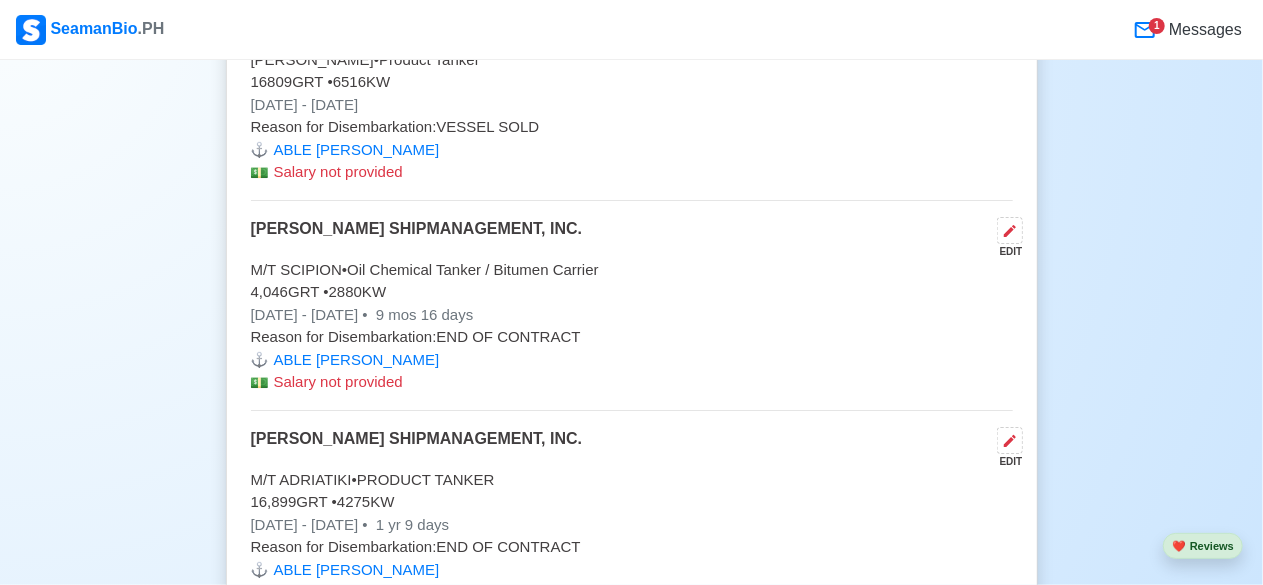 scroll, scrollTop: 9367, scrollLeft: 0, axis: vertical 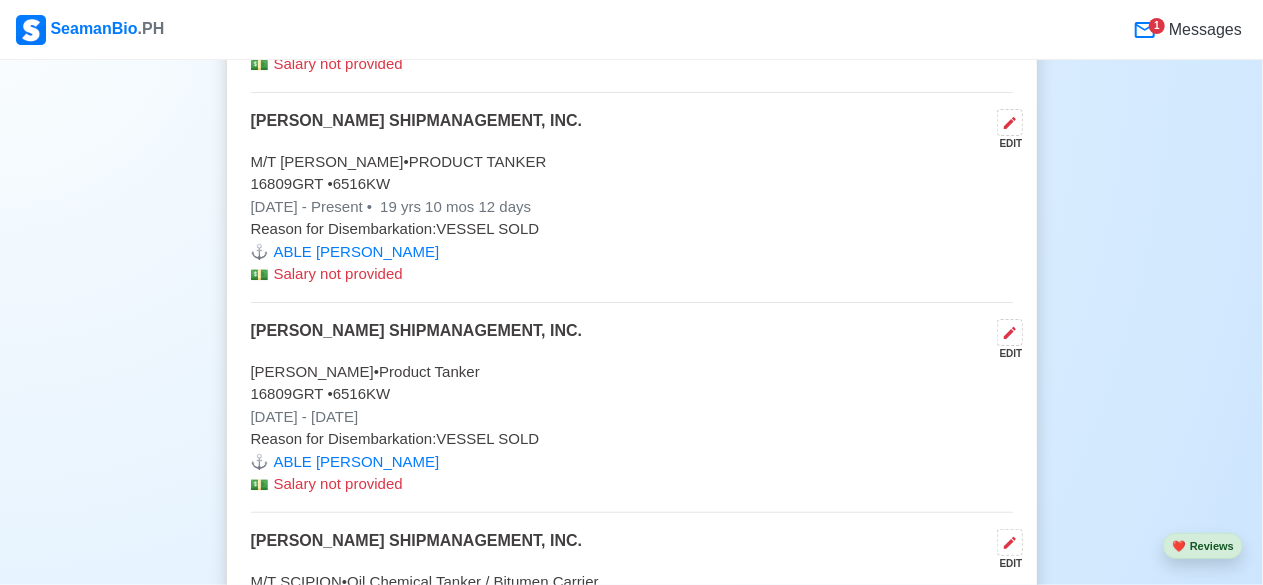 click on "EDIT" at bounding box center (1006, 353) 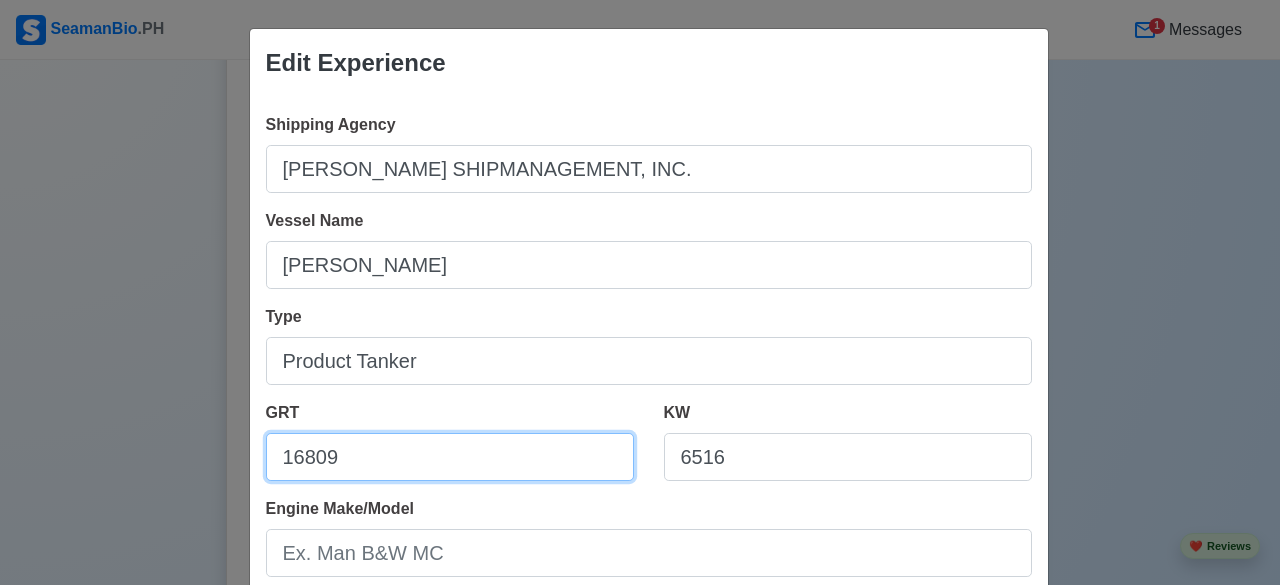 click on "16809" at bounding box center [450, 457] 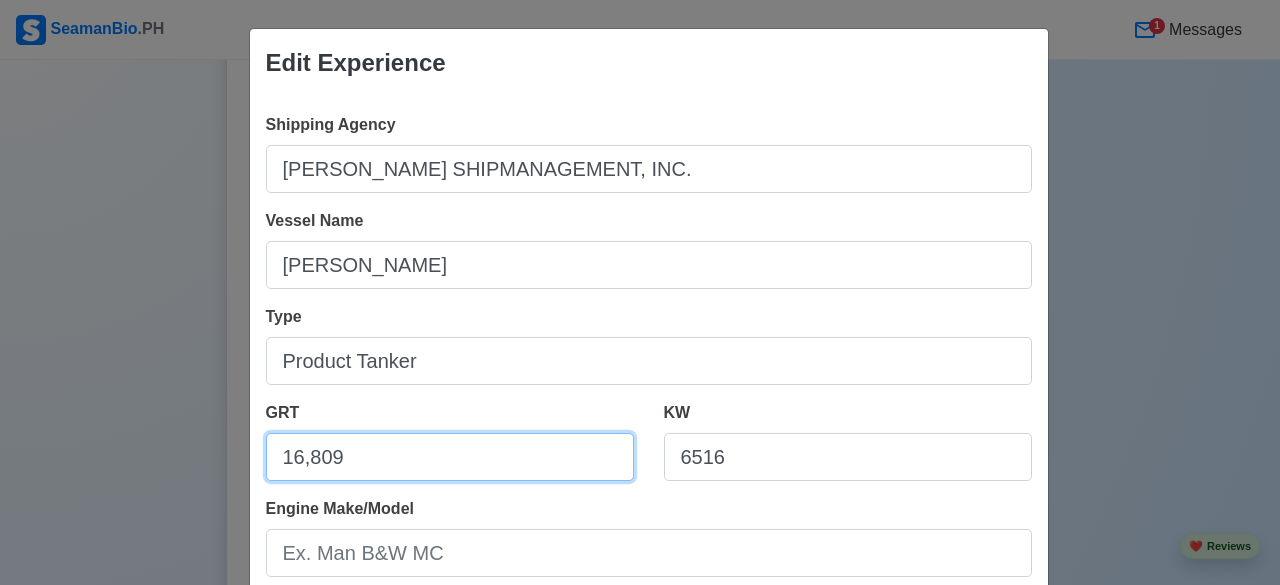 type on "16,809" 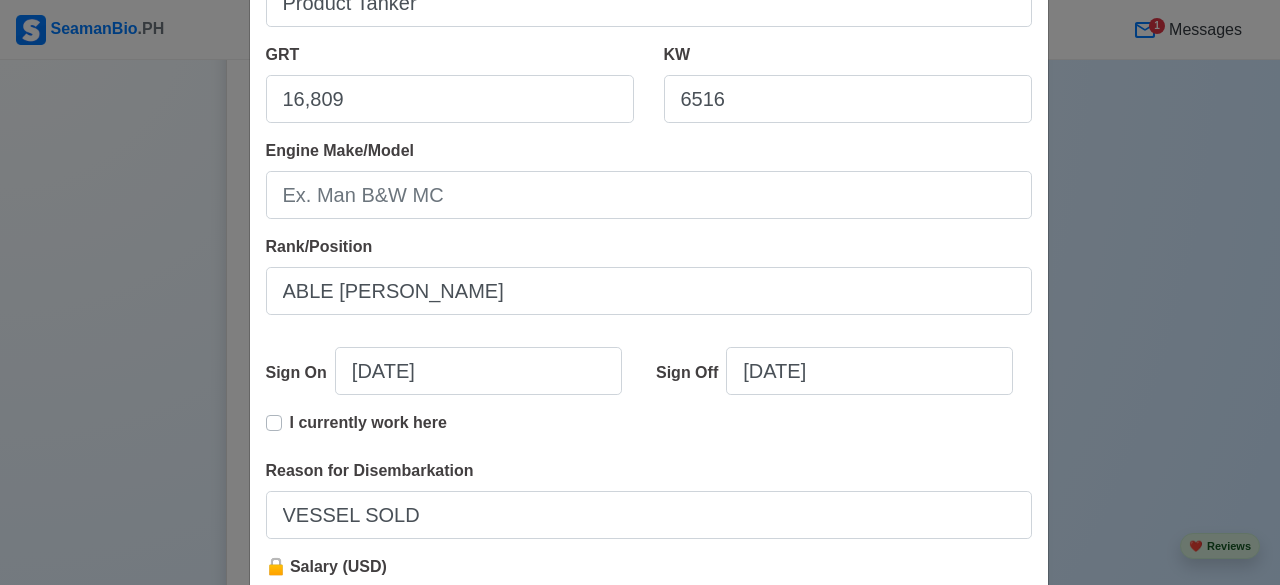 scroll, scrollTop: 360, scrollLeft: 0, axis: vertical 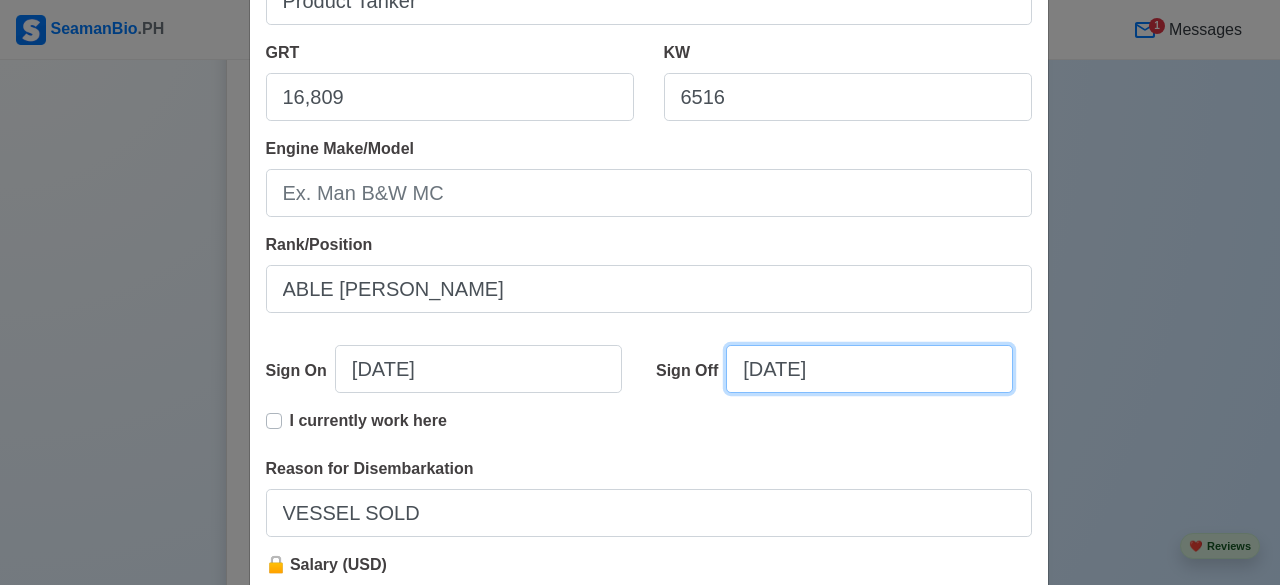 select on "****" 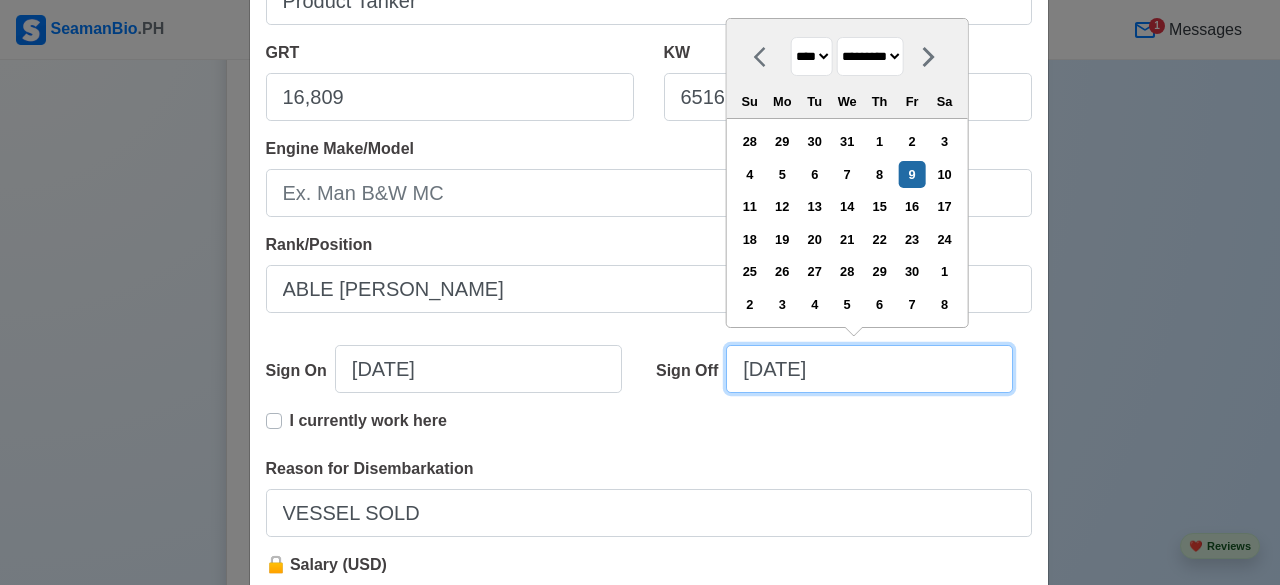 click on "[DATE]" at bounding box center (869, 369) 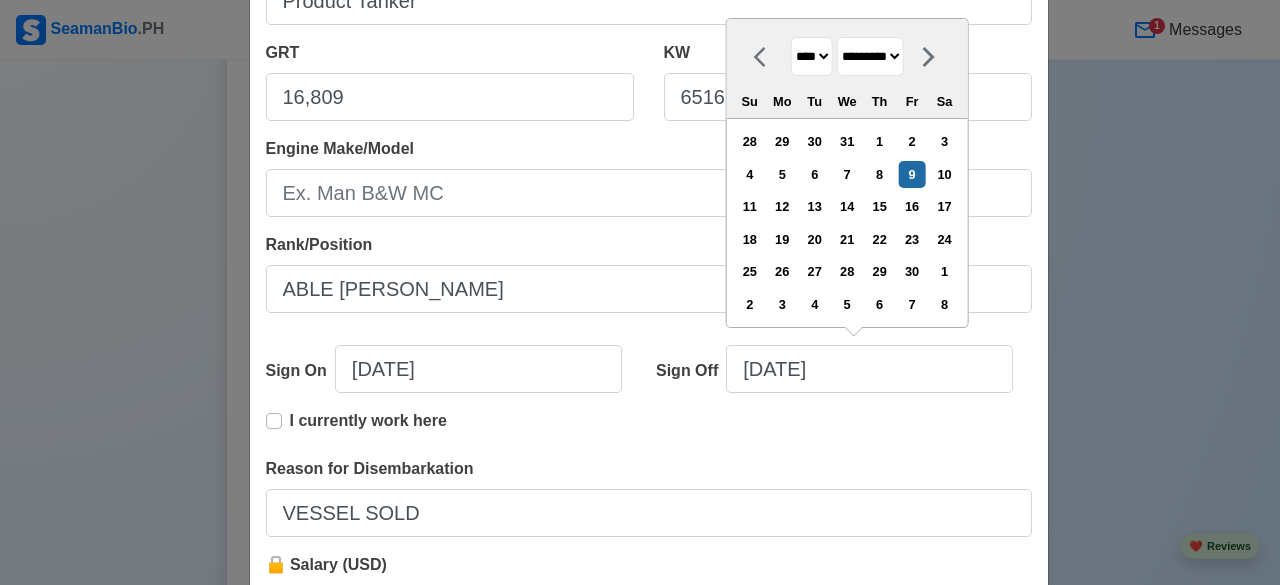 click on "**** **** **** **** **** **** **** **** **** **** **** **** **** **** **** **** **** **** **** **** **** **** **** **** **** **** **** **** **** **** **** **** **** **** **** **** **** **** **** **** **** **** **** **** **** **** **** **** **** **** **** **** **** **** **** **** **** **** **** **** **** **** **** **** **** **** **** **** **** **** **** **** **** **** **** **** **** **** **** **** **** **** **** **** **** **** **** **** **** **** **** **** **** **** **** **** **** **** **** **** **** **** **** **** **** **** **** ****" at bounding box center (812, 56) 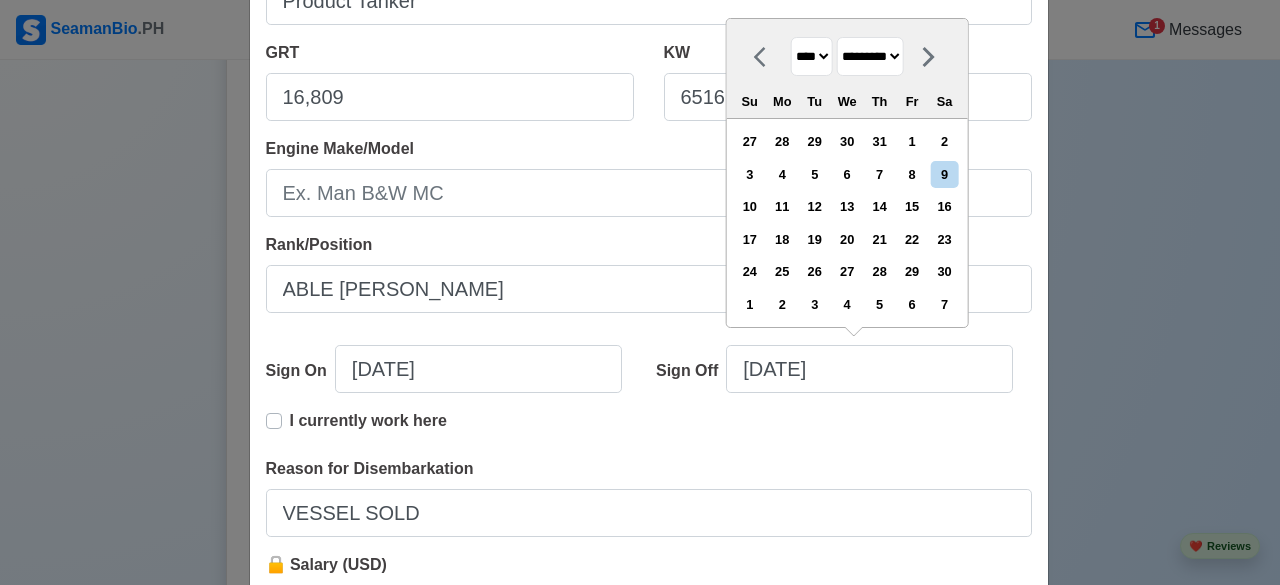click on "******* ******** ***** ***** *** **** **** ****** ********* ******* ******** ********" at bounding box center (870, 56) 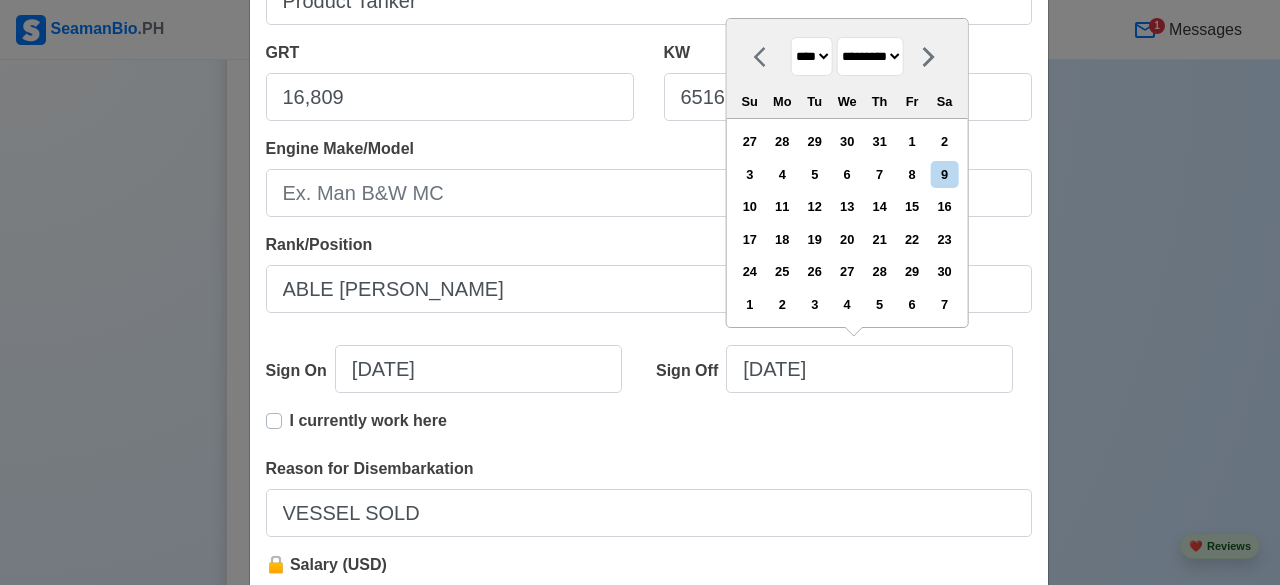 select on "********" 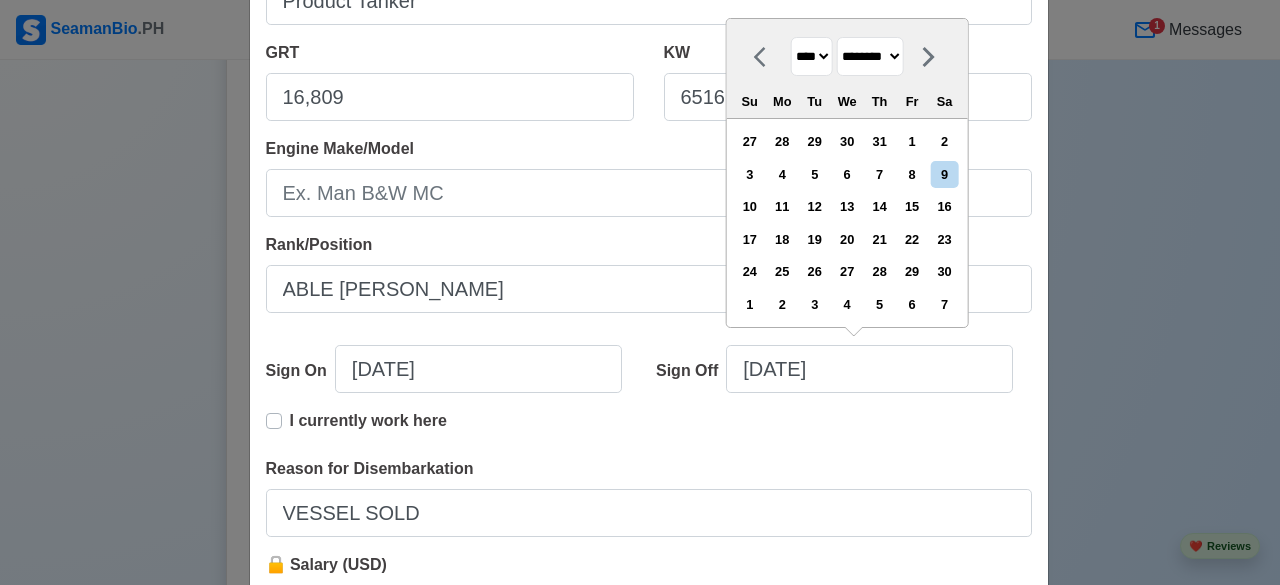 click on "******* ******** ***** ***** *** **** **** ****** ********* ******* ******** ********" at bounding box center (870, 56) 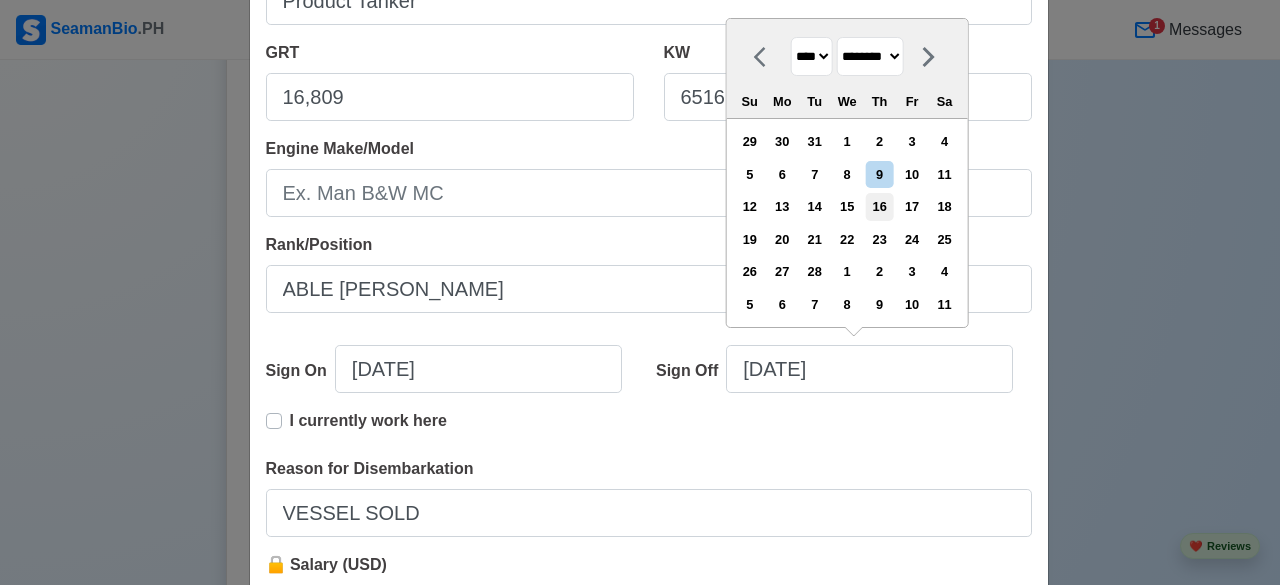 click on "16" at bounding box center [879, 206] 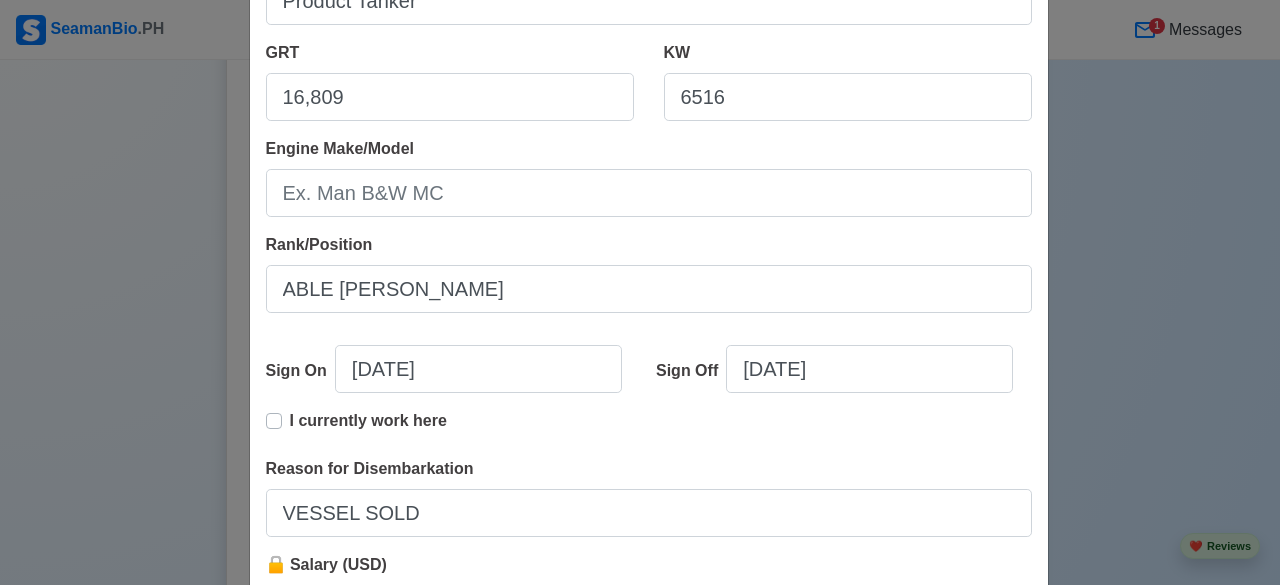 scroll, scrollTop: 0, scrollLeft: 0, axis: both 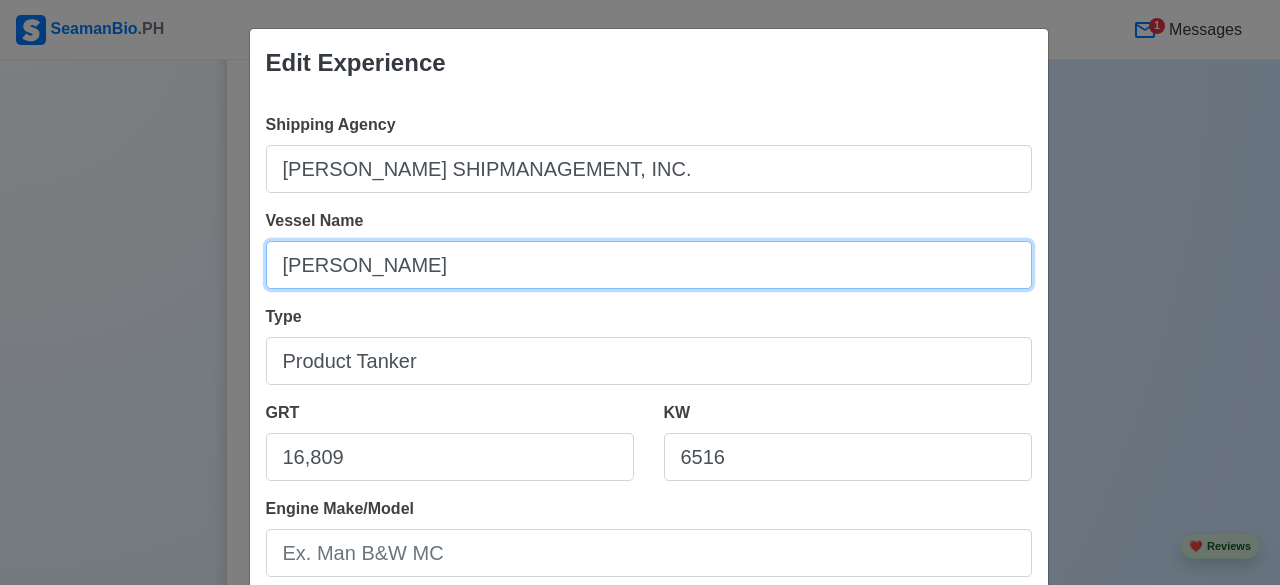 click on "[PERSON_NAME]" at bounding box center [649, 265] 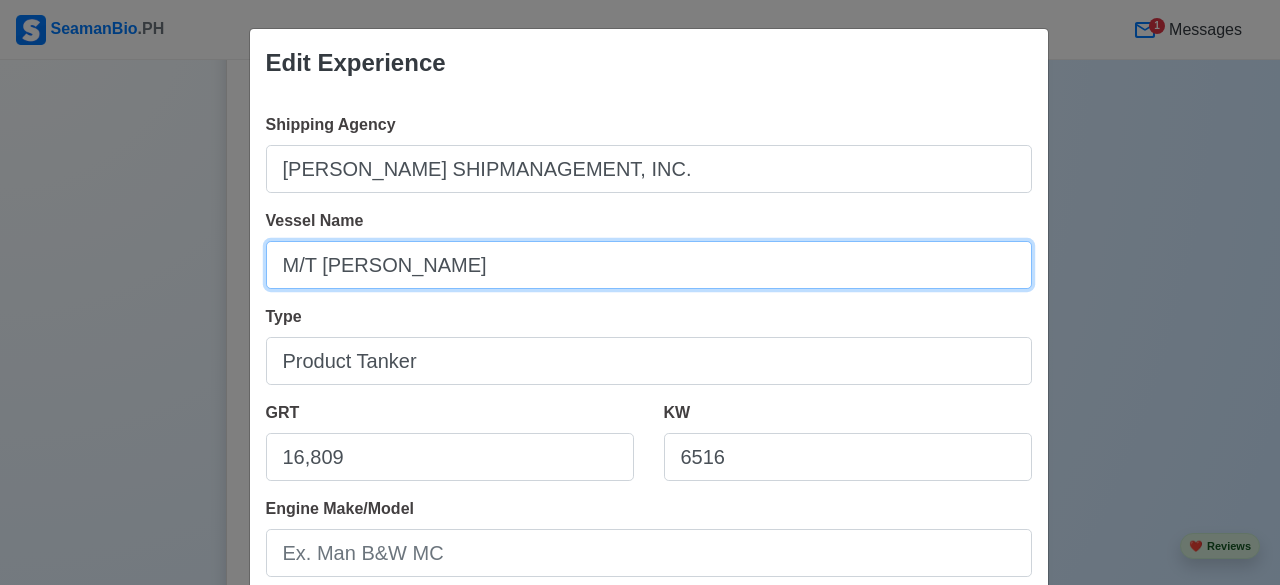 type on "M/T [PERSON_NAME]" 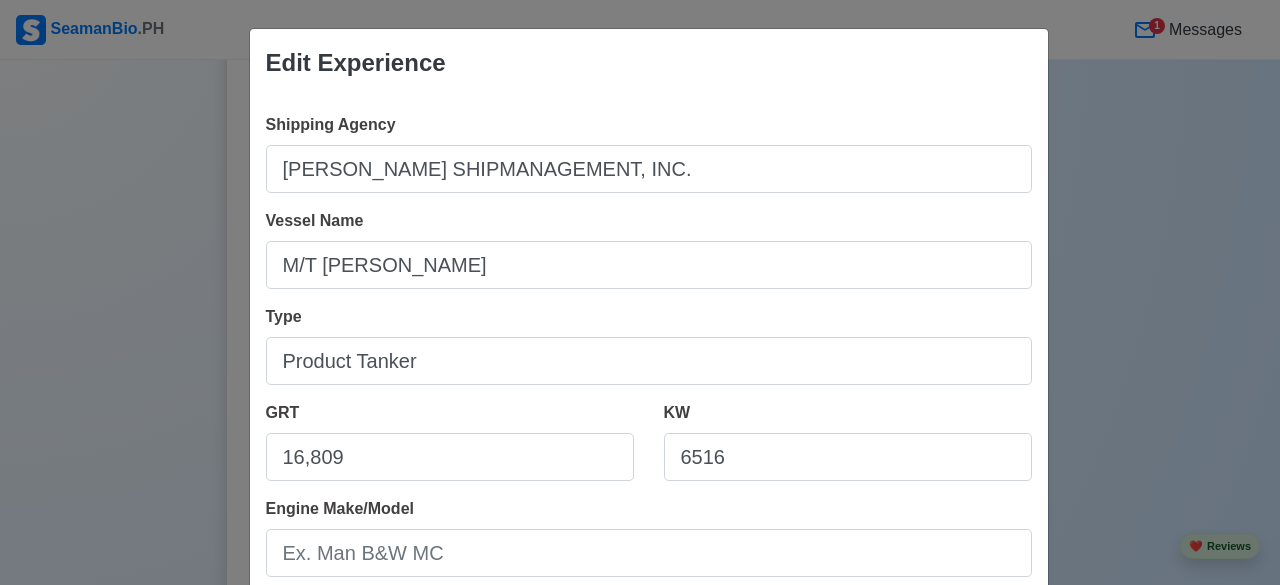 scroll, scrollTop: 512, scrollLeft: 0, axis: vertical 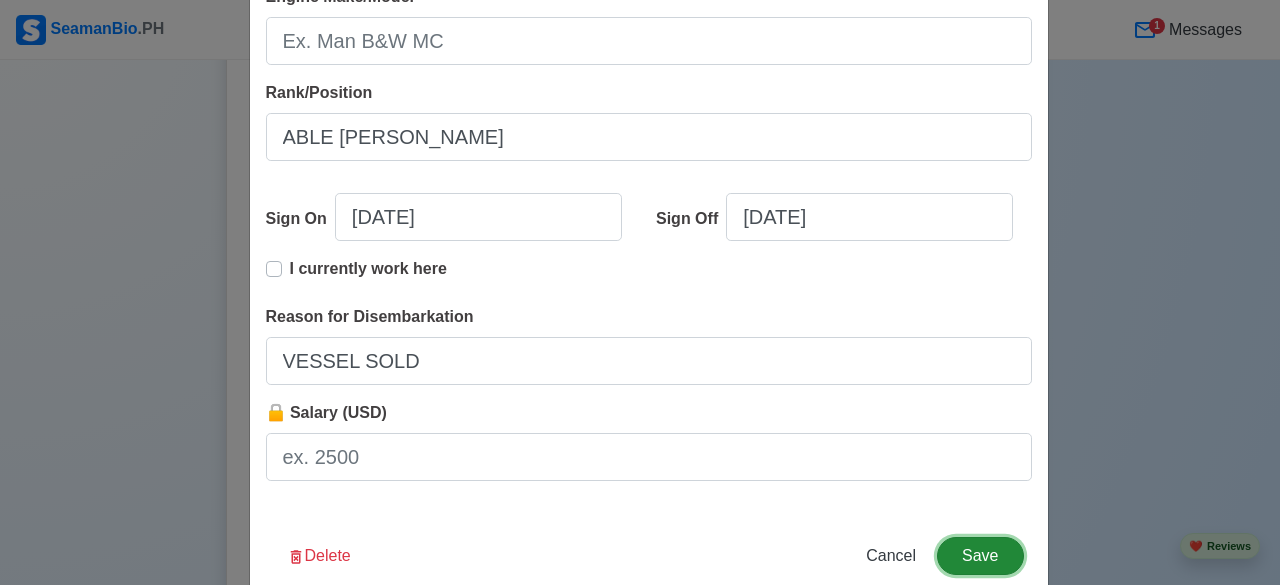 click on "Save" at bounding box center [980, 556] 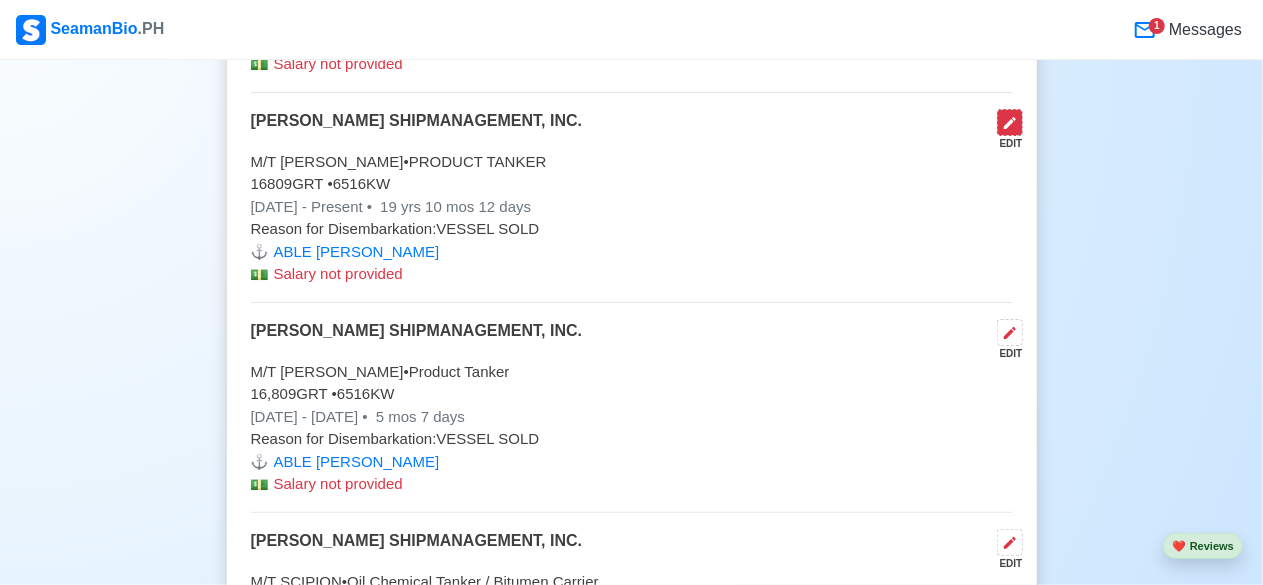 click 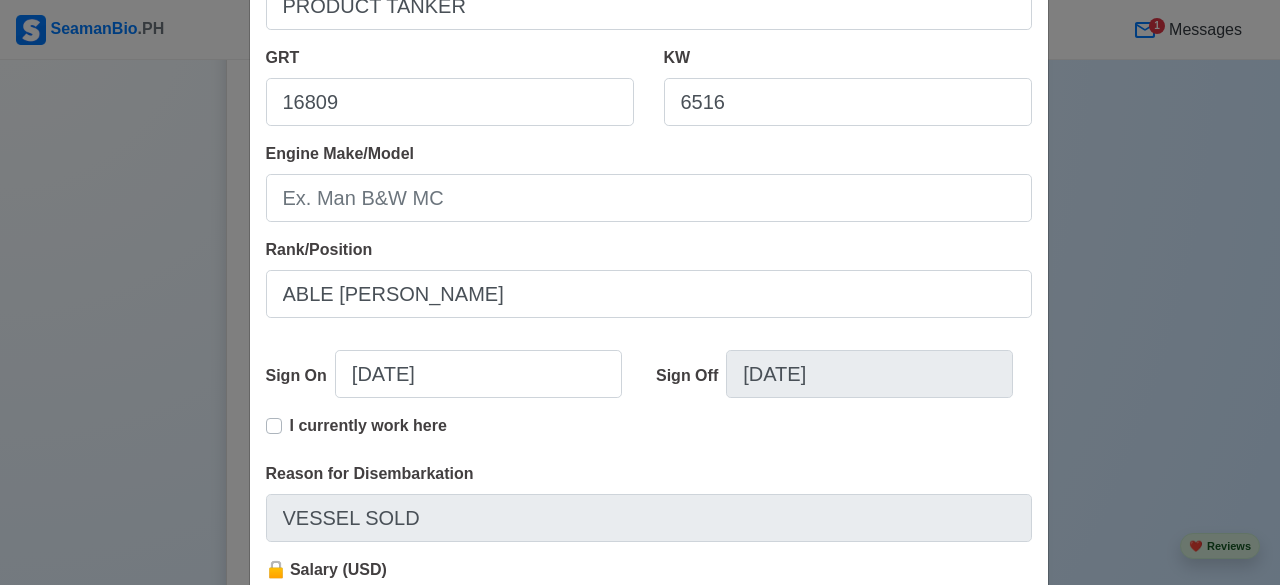 scroll, scrollTop: 360, scrollLeft: 0, axis: vertical 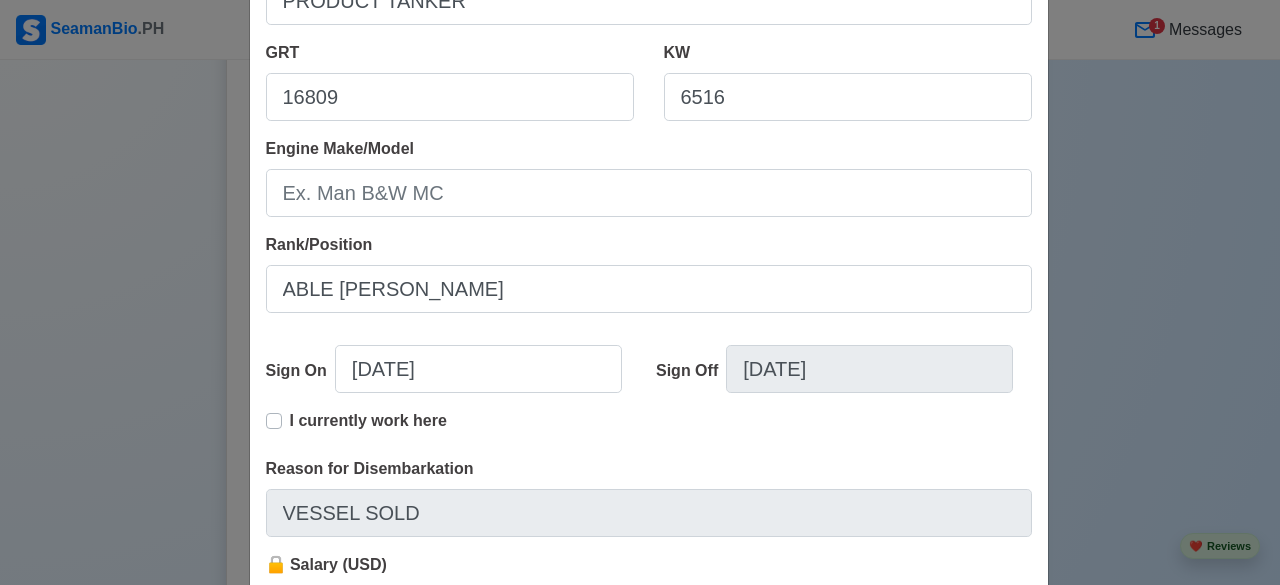 click on "I currently work here" at bounding box center (368, 429) 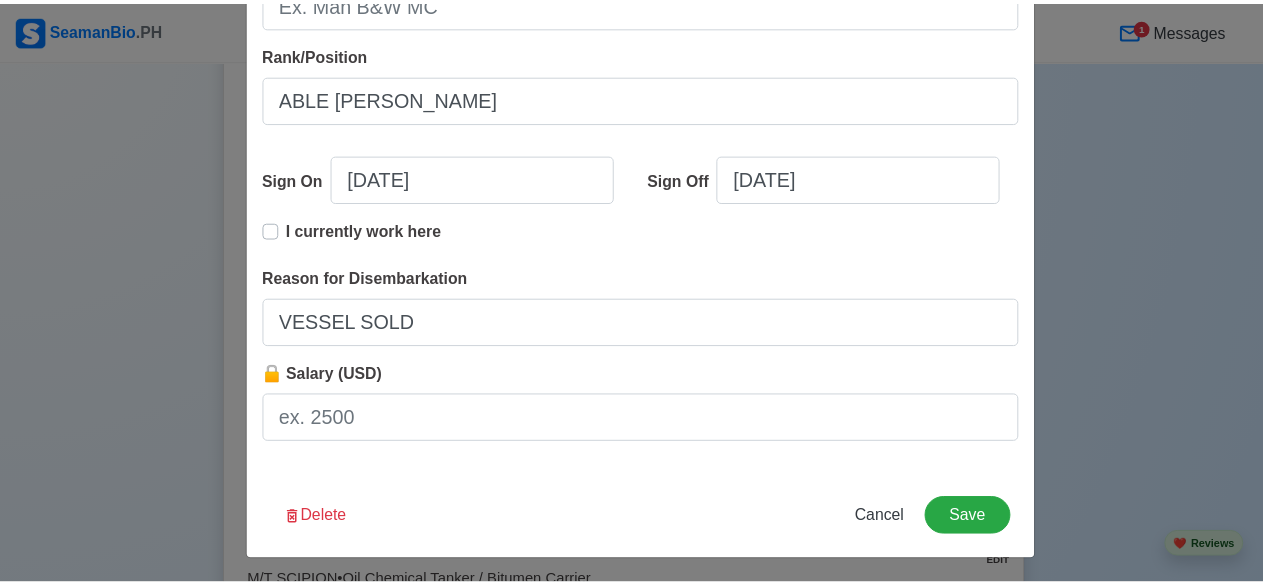 scroll, scrollTop: 553, scrollLeft: 0, axis: vertical 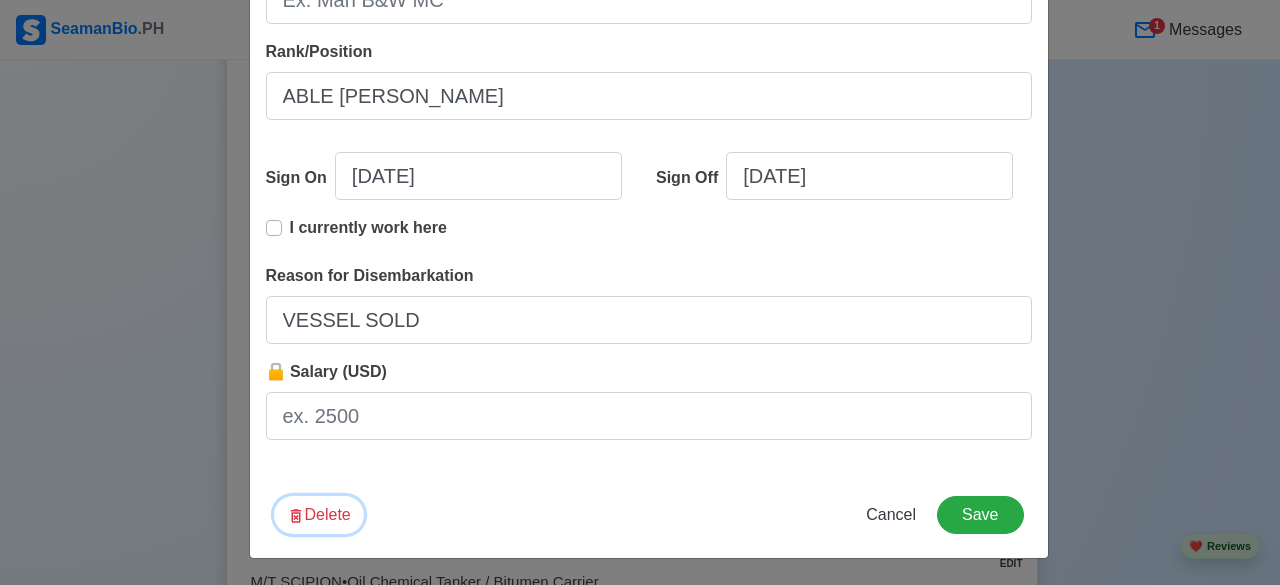 click on "Delete" at bounding box center [319, 515] 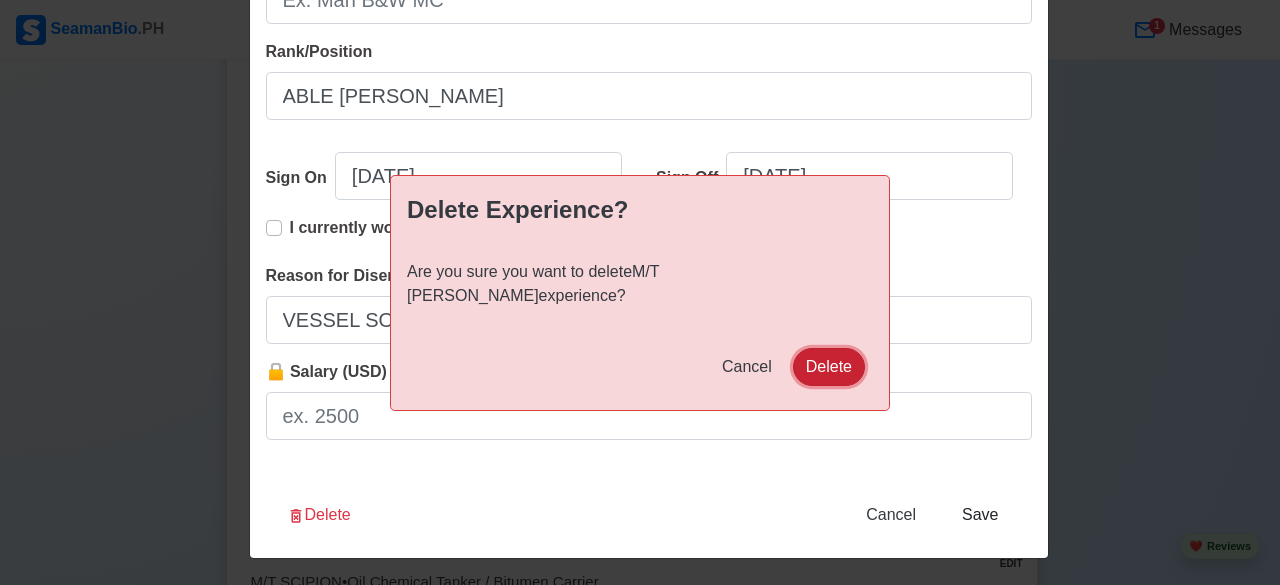 click on "Delete" at bounding box center (829, 367) 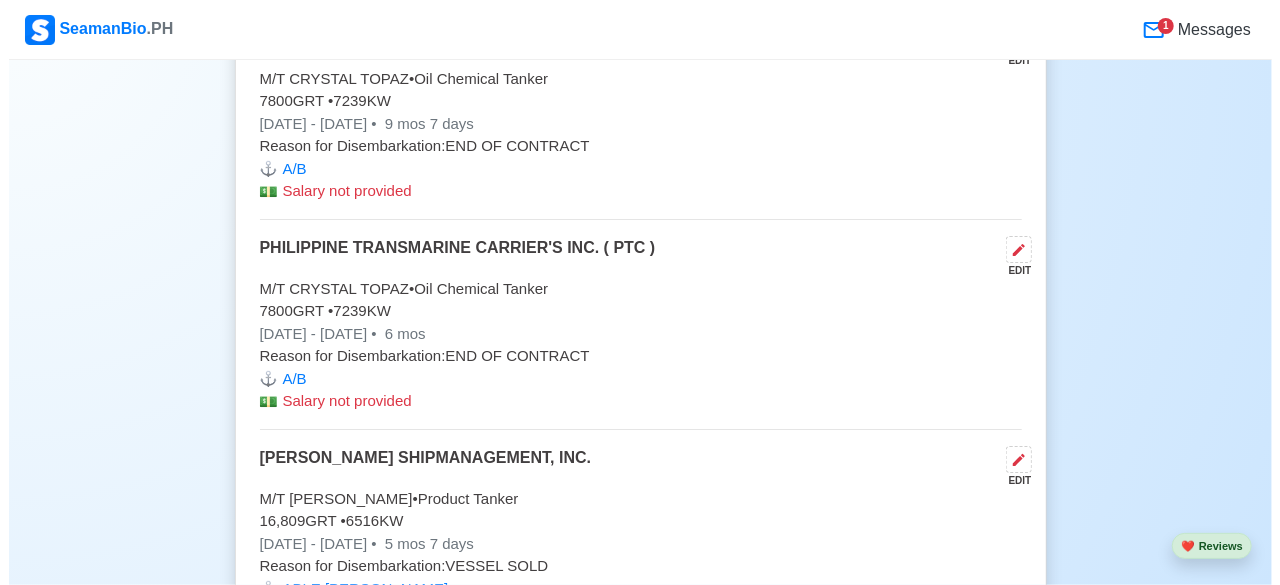 scroll, scrollTop: 9190, scrollLeft: 0, axis: vertical 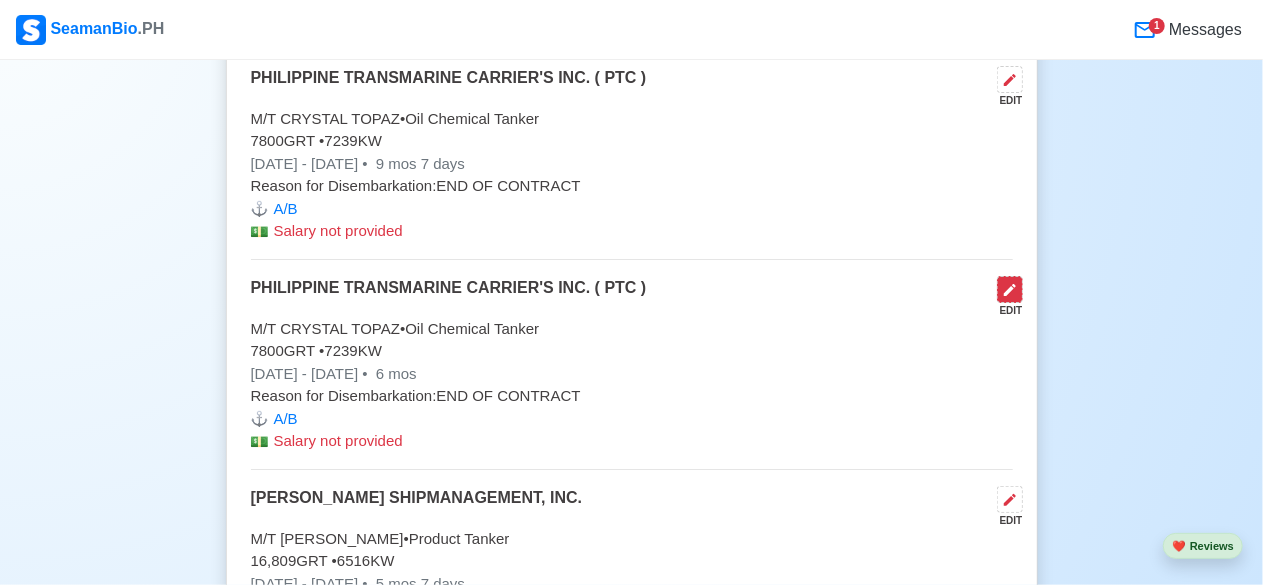 click 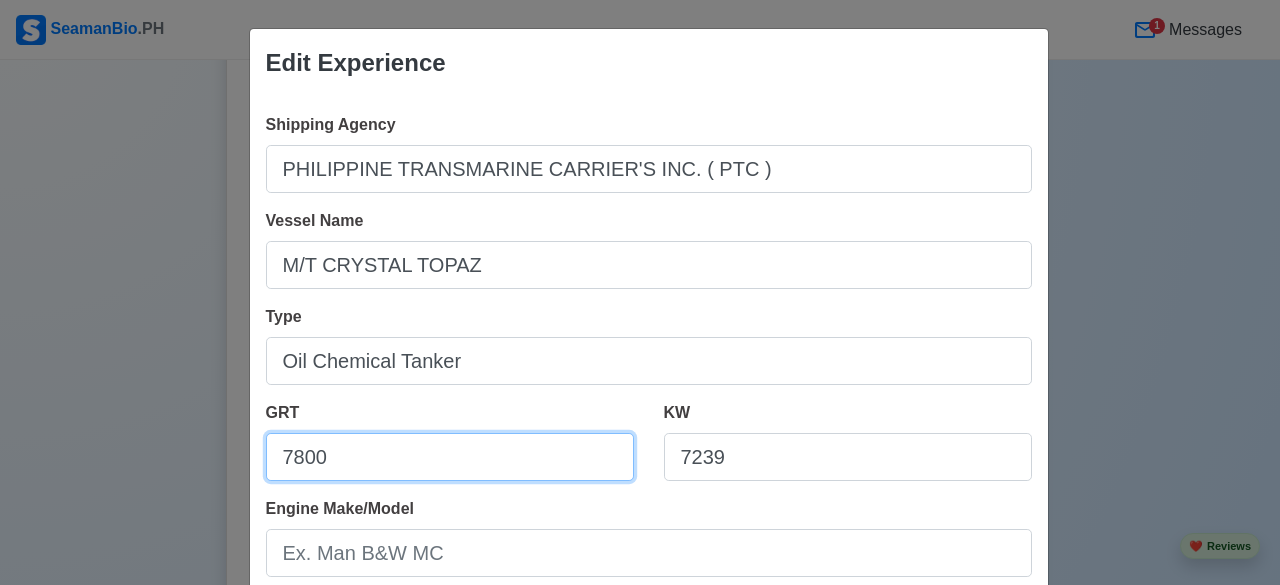 click on "7800" at bounding box center (450, 457) 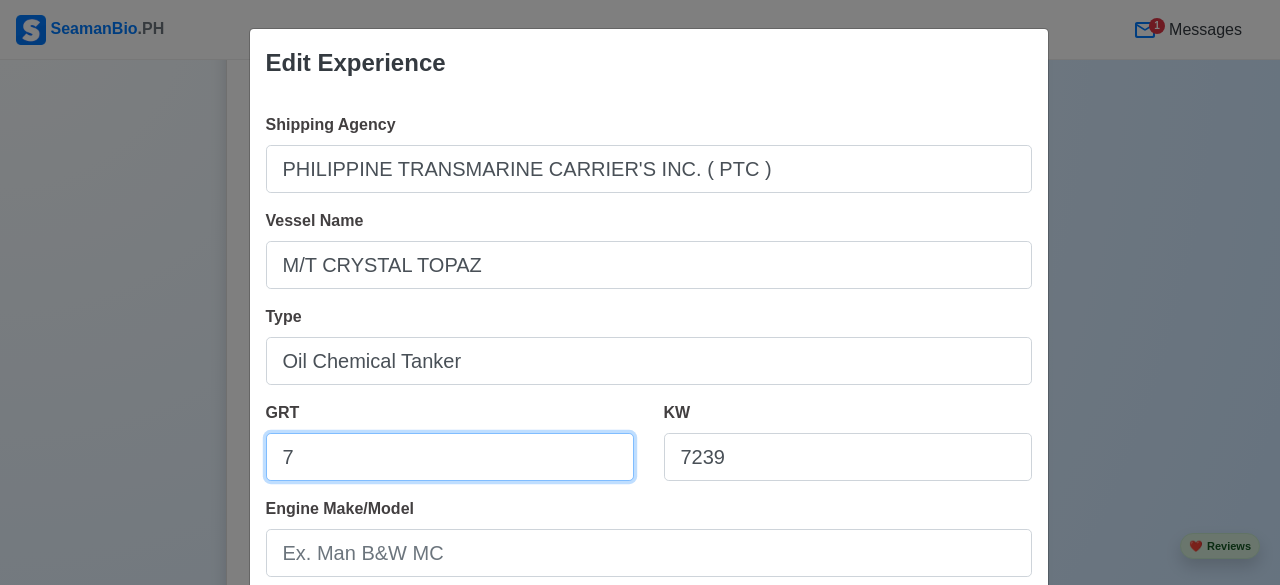 type on "7903" 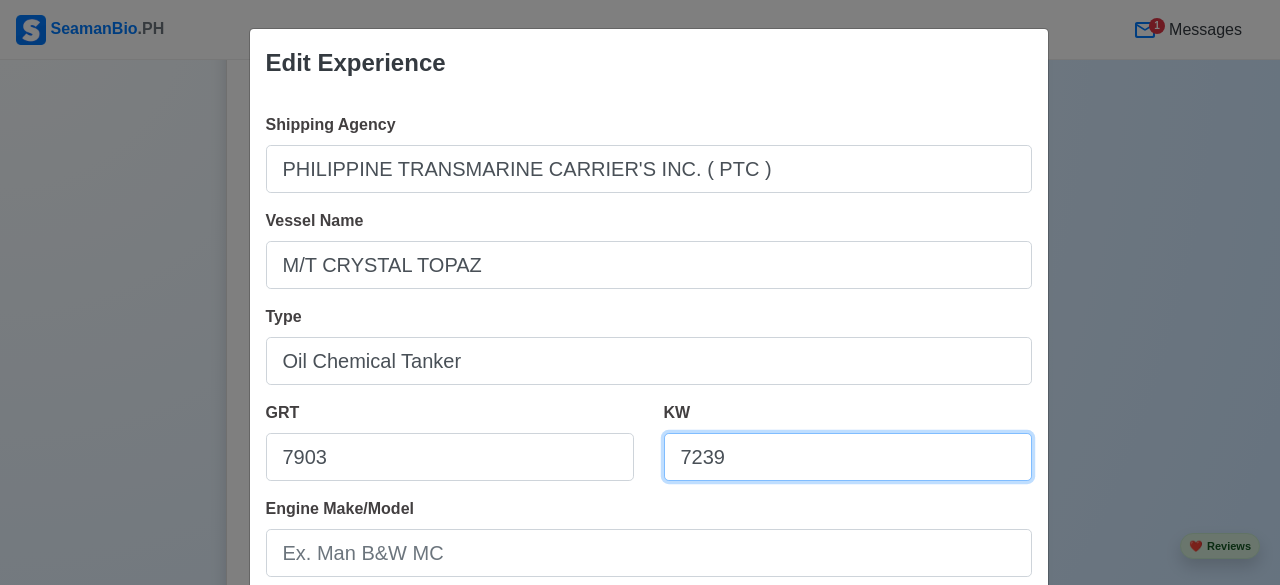 click on "7239" at bounding box center (848, 457) 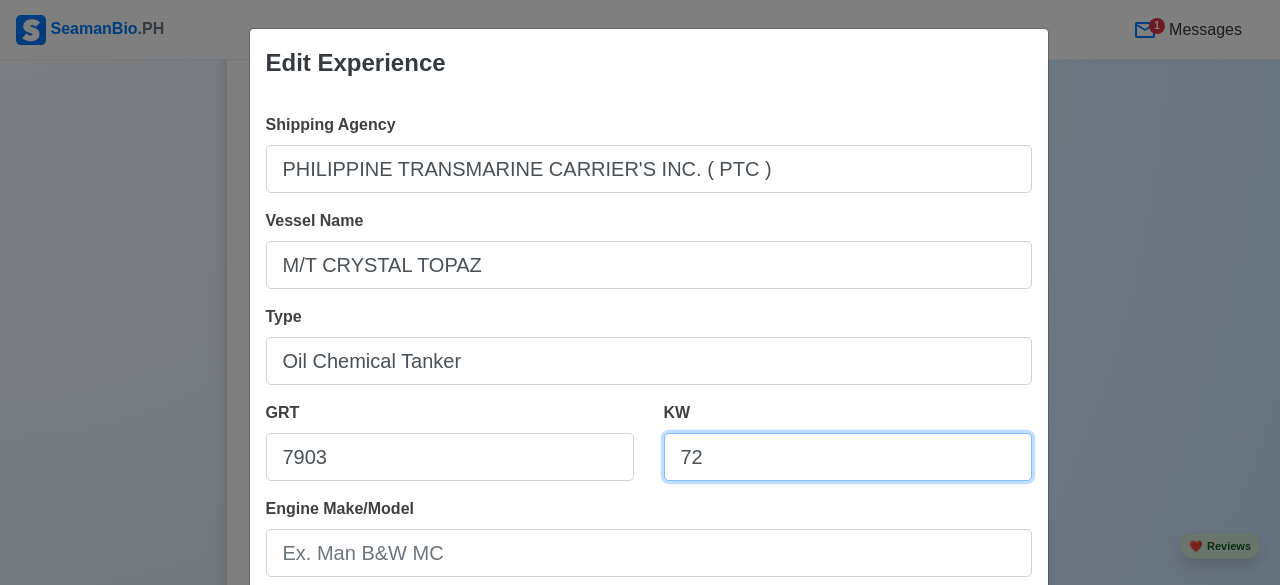 type on "7" 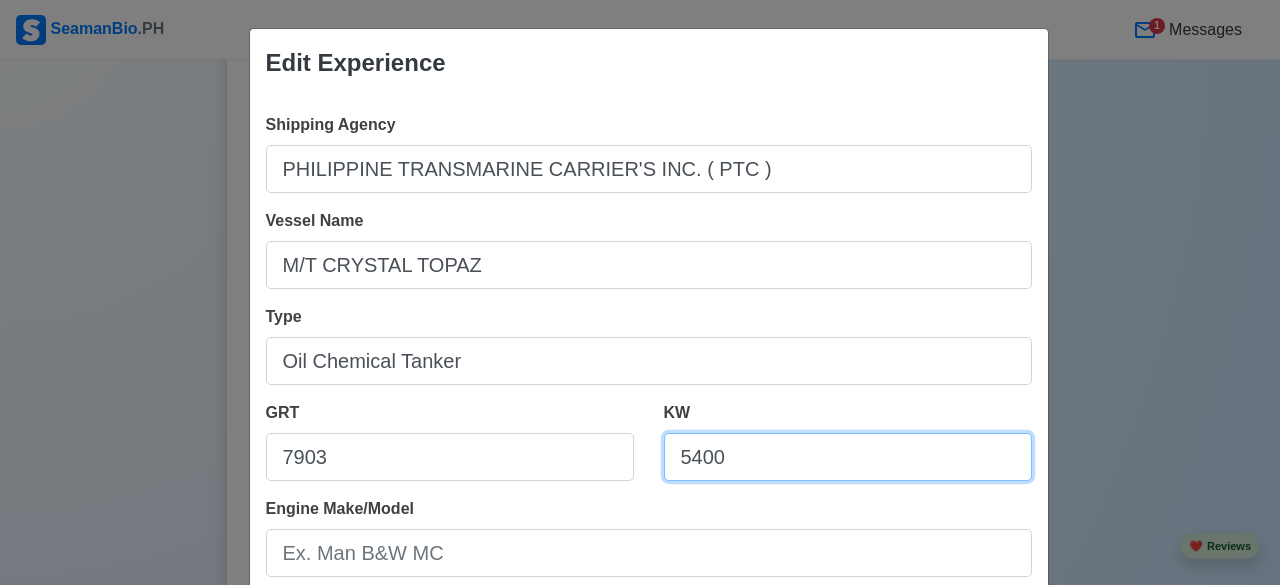 type on "5400" 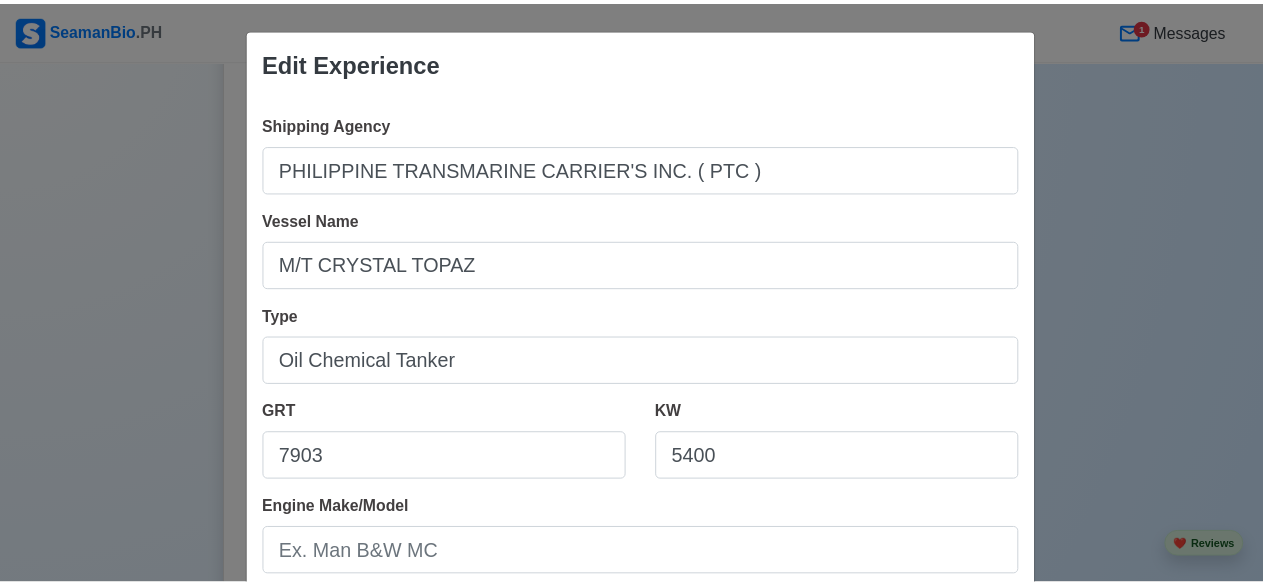 scroll, scrollTop: 512, scrollLeft: 0, axis: vertical 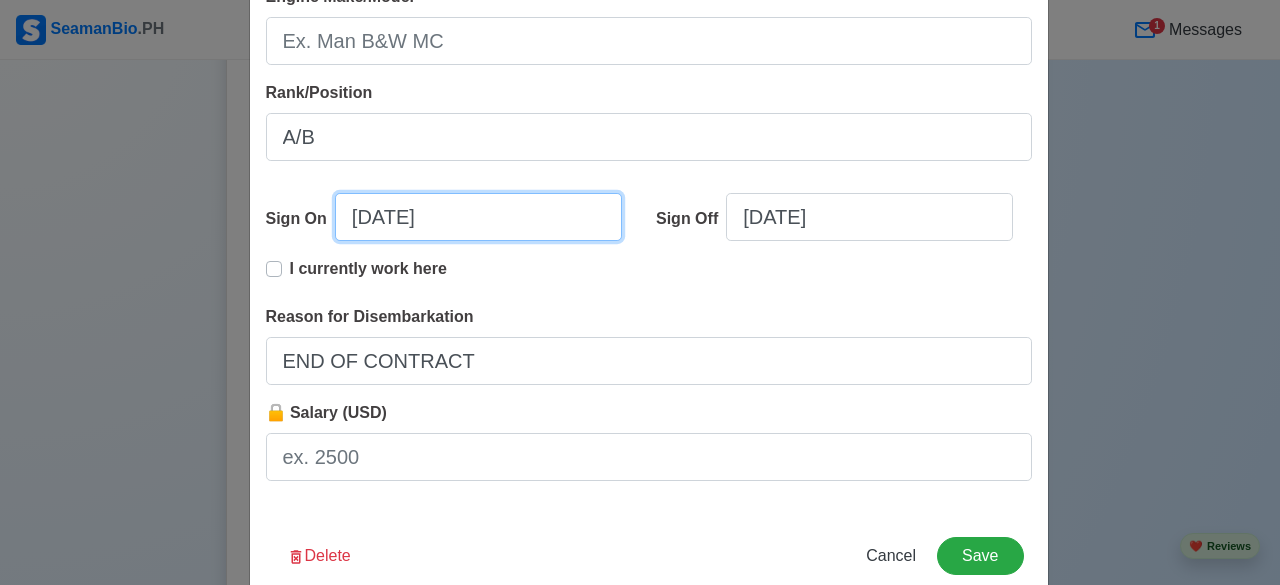 select on "****" 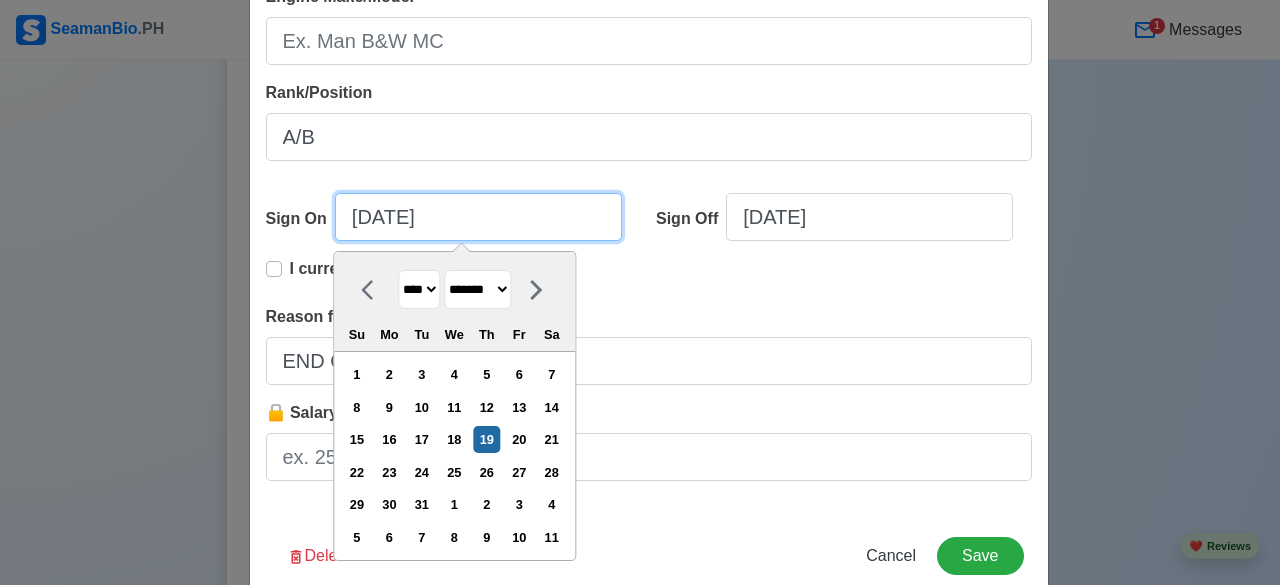 click on "[DATE]" at bounding box center [478, 217] 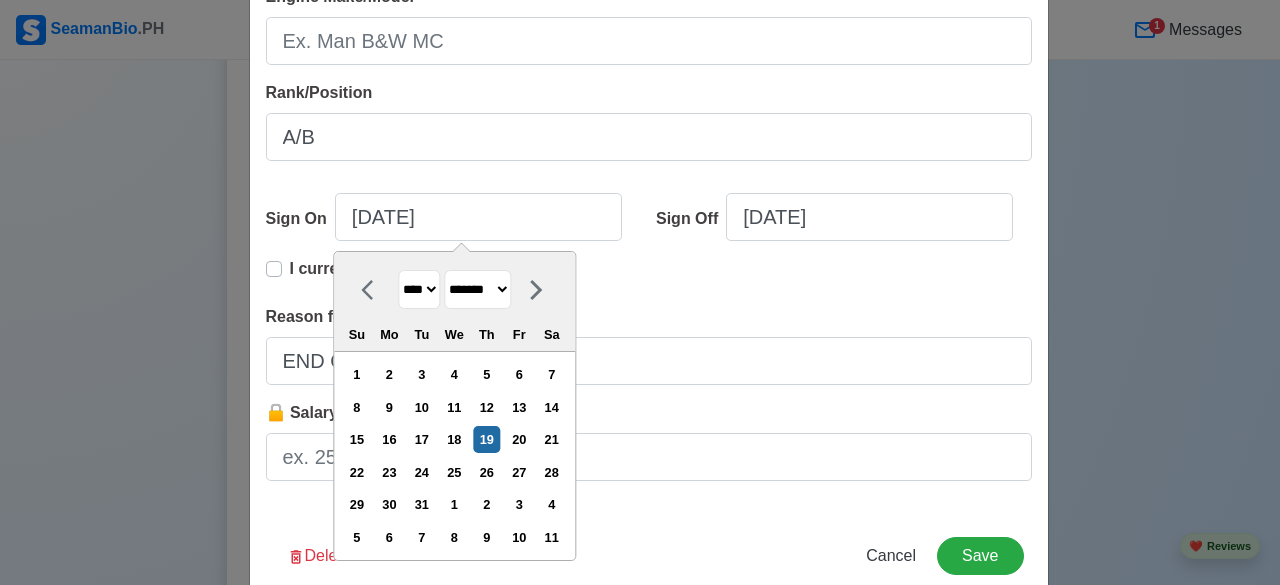click on "**** **** **** **** **** **** **** **** **** **** **** **** **** **** **** **** **** **** **** **** **** **** **** **** **** **** **** **** **** **** **** **** **** **** **** **** **** **** **** **** **** **** **** **** **** **** **** **** **** **** **** **** **** **** **** **** **** **** **** **** **** **** **** **** **** **** **** **** **** **** **** **** **** **** **** **** **** **** **** **** **** **** **** **** **** **** **** **** **** **** **** **** **** **** **** **** **** **** **** **** **** **** **** **** **** ****" at bounding box center [419, 289] 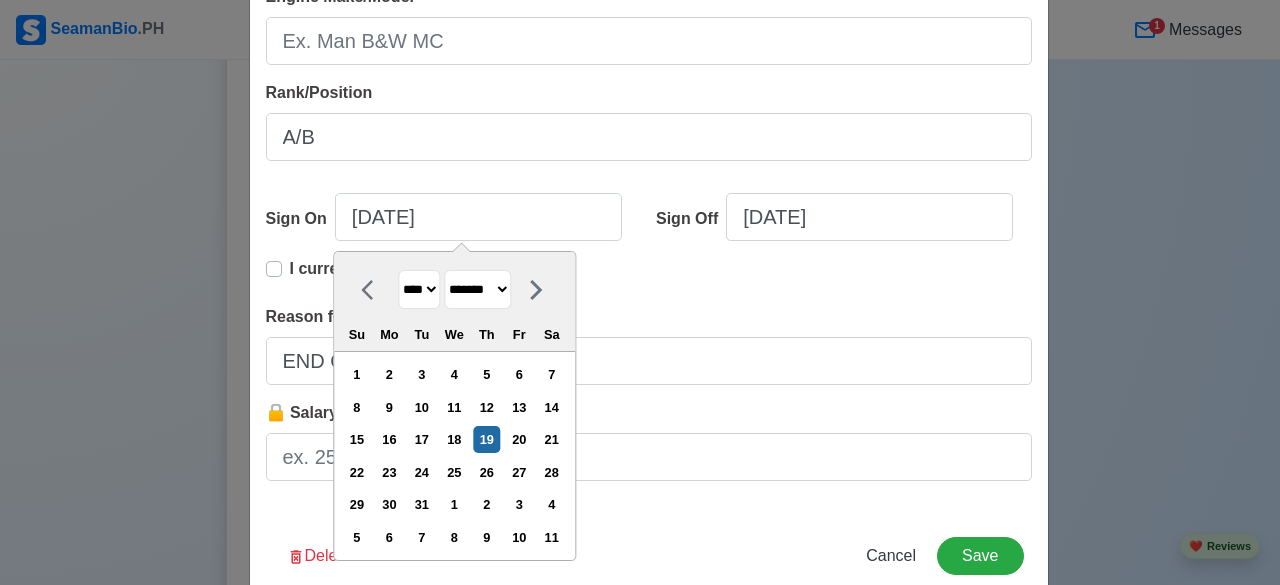 click on "**** **** **** **** **** **** **** **** **** **** **** **** **** **** **** **** **** **** **** **** **** **** **** **** **** **** **** **** **** **** **** **** **** **** **** **** **** **** **** **** **** **** **** **** **** **** **** **** **** **** **** **** **** **** **** **** **** **** **** **** **** **** **** **** **** **** **** **** **** **** **** **** **** **** **** **** **** **** **** **** **** **** **** **** **** **** **** **** **** **** **** **** **** **** **** **** **** **** **** **** **** **** **** **** **** ****" at bounding box center (419, 289) 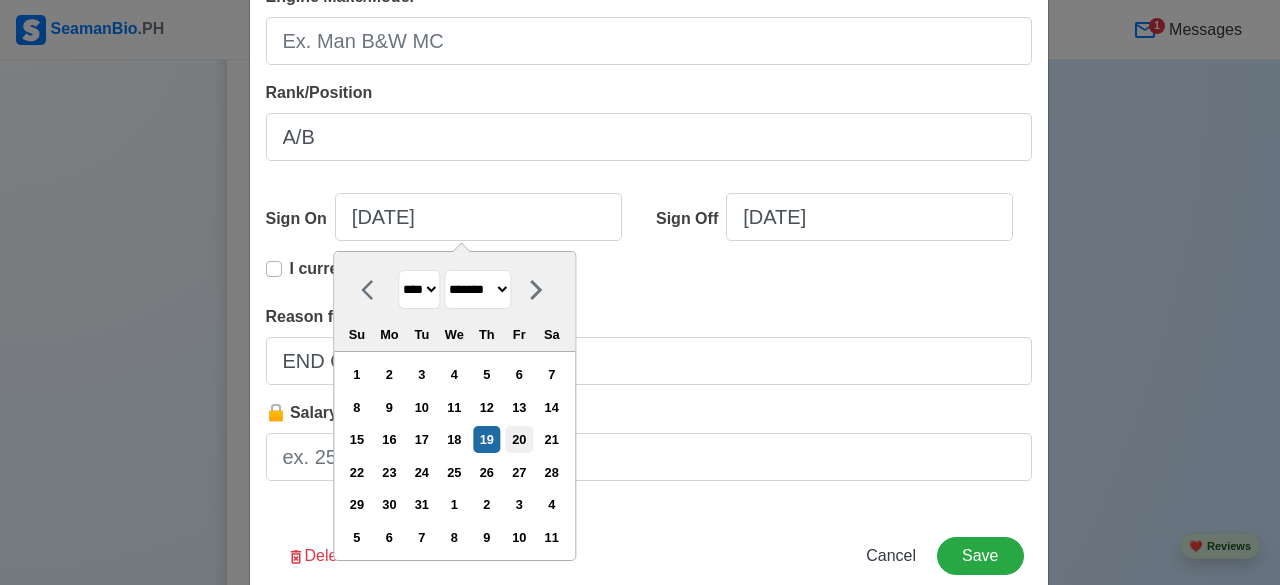 click on "20" at bounding box center [519, 439] 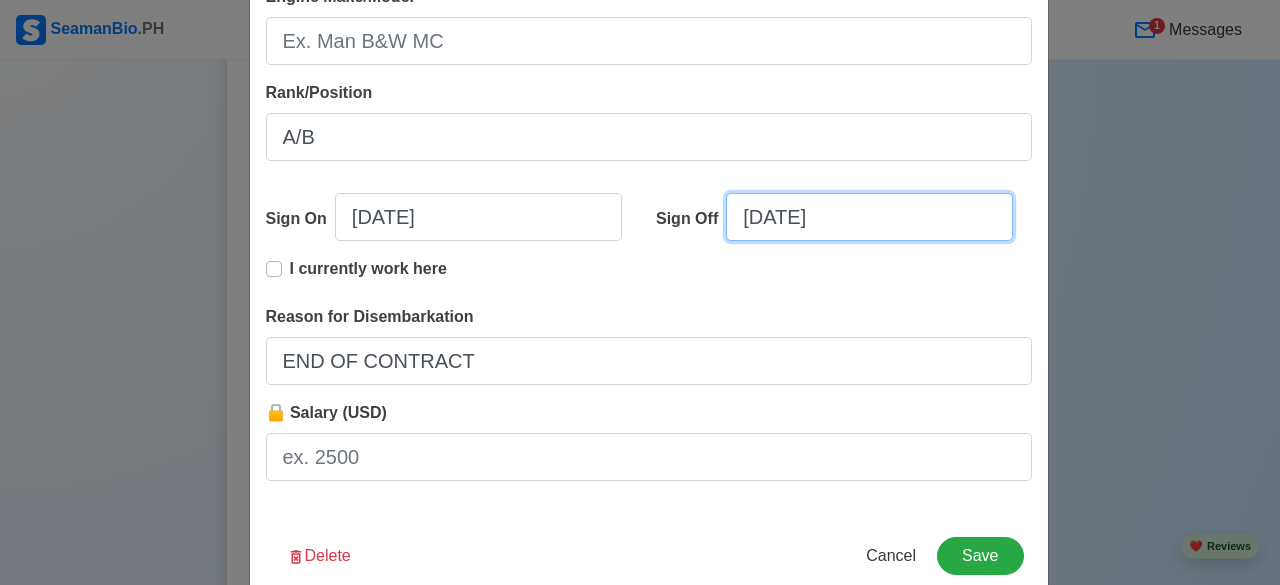 select on "****" 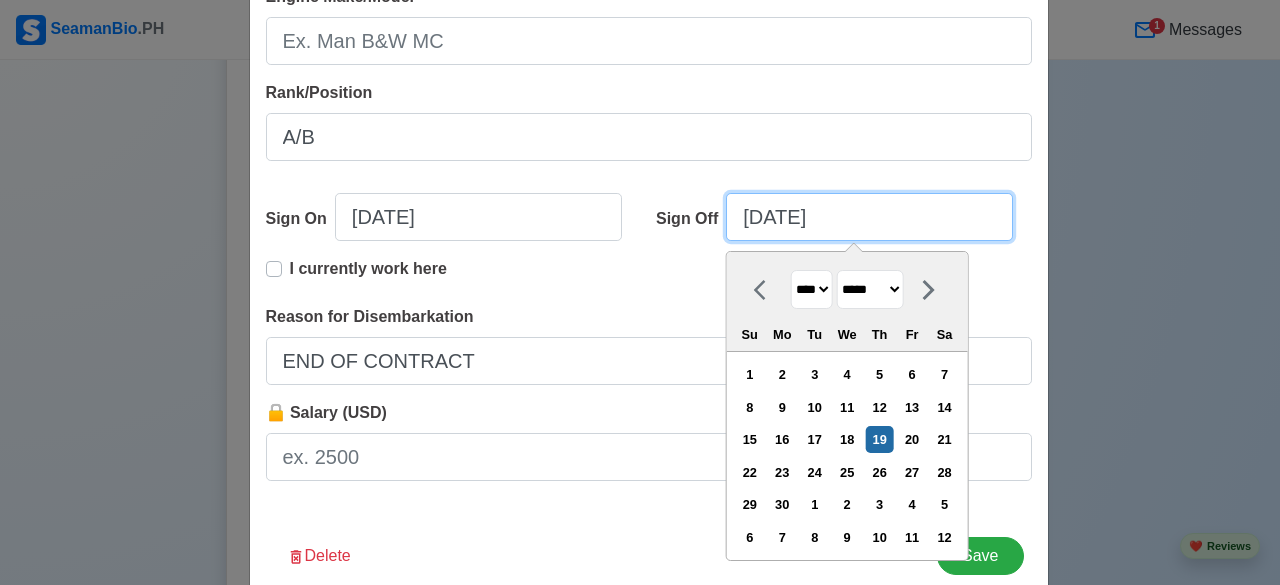 click on "[DATE]" at bounding box center (869, 217) 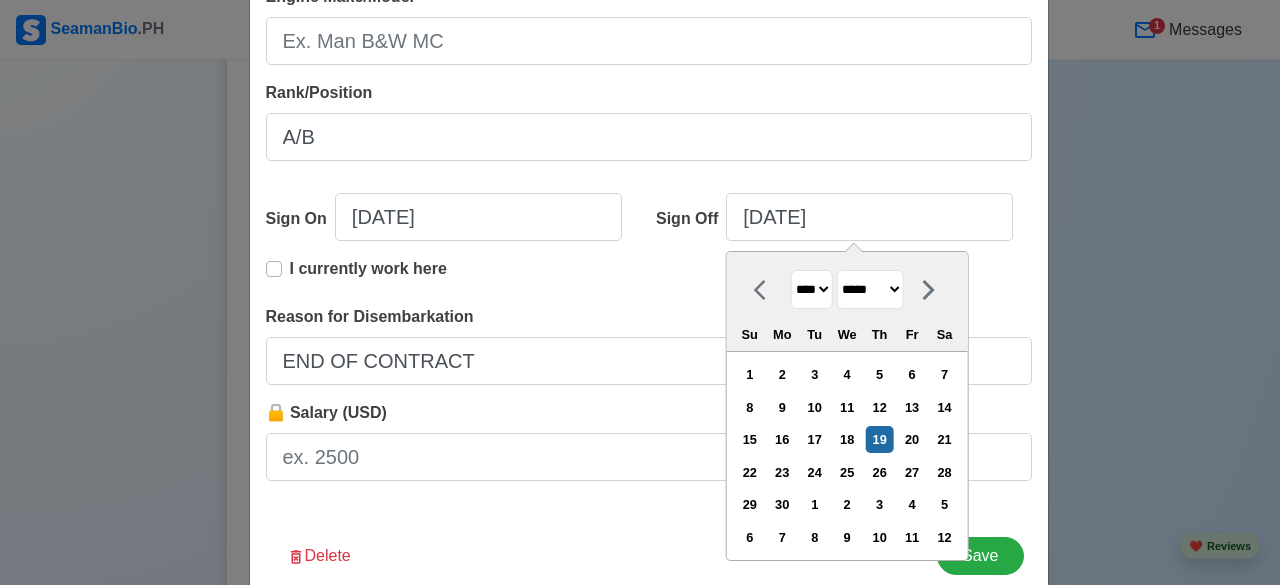click on "**** **** **** **** **** **** **** **** **** **** **** **** **** **** **** **** **** **** **** **** **** **** **** **** **** **** **** **** **** **** **** **** **** **** **** **** **** **** **** **** **** **** **** **** **** **** **** **** **** **** **** **** **** **** **** **** **** **** **** **** **** **** **** **** **** **** **** **** **** **** **** **** **** **** **** **** **** **** **** **** **** **** **** **** **** **** **** **** **** **** **** **** **** **** **** **** **** **** **** **** **** **** **** **** **** **** **** ****" at bounding box center [812, 289] 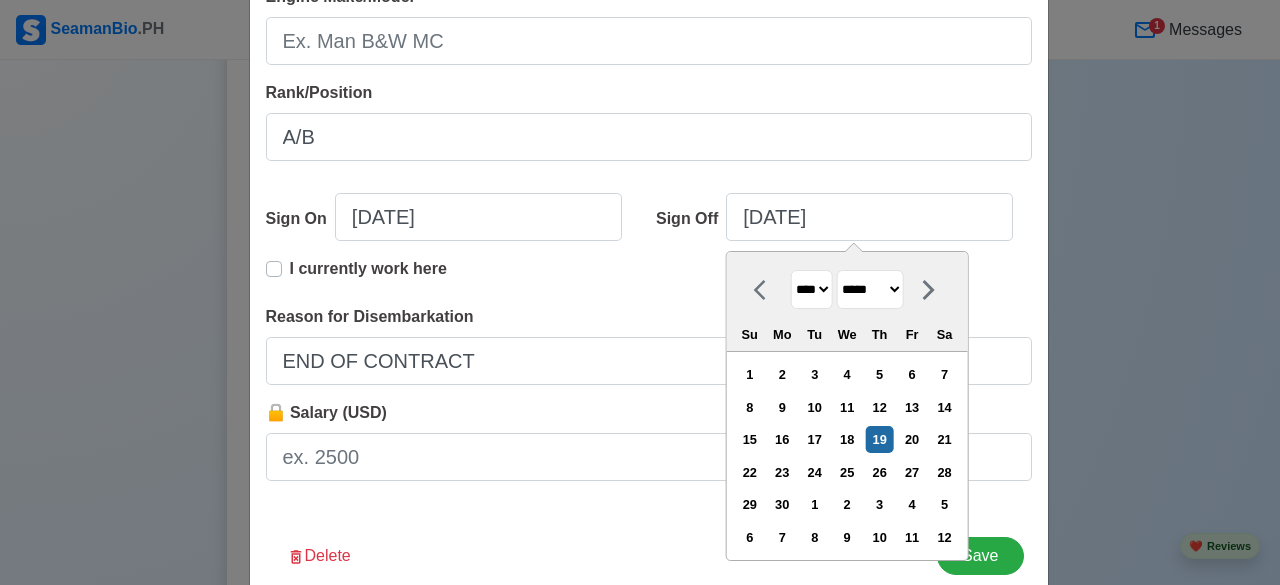 click on "**** **** **** **** **** **** **** **** **** **** **** **** **** **** **** **** **** **** **** **** **** **** **** **** **** **** **** **** **** **** **** **** **** **** **** **** **** **** **** **** **** **** **** **** **** **** **** **** **** **** **** **** **** **** **** **** **** **** **** **** **** **** **** **** **** **** **** **** **** **** **** **** **** **** **** **** **** **** **** **** **** **** **** **** **** **** **** **** **** **** **** **** **** **** **** **** **** **** **** **** **** **** **** **** **** **** **** ****" at bounding box center (812, 289) 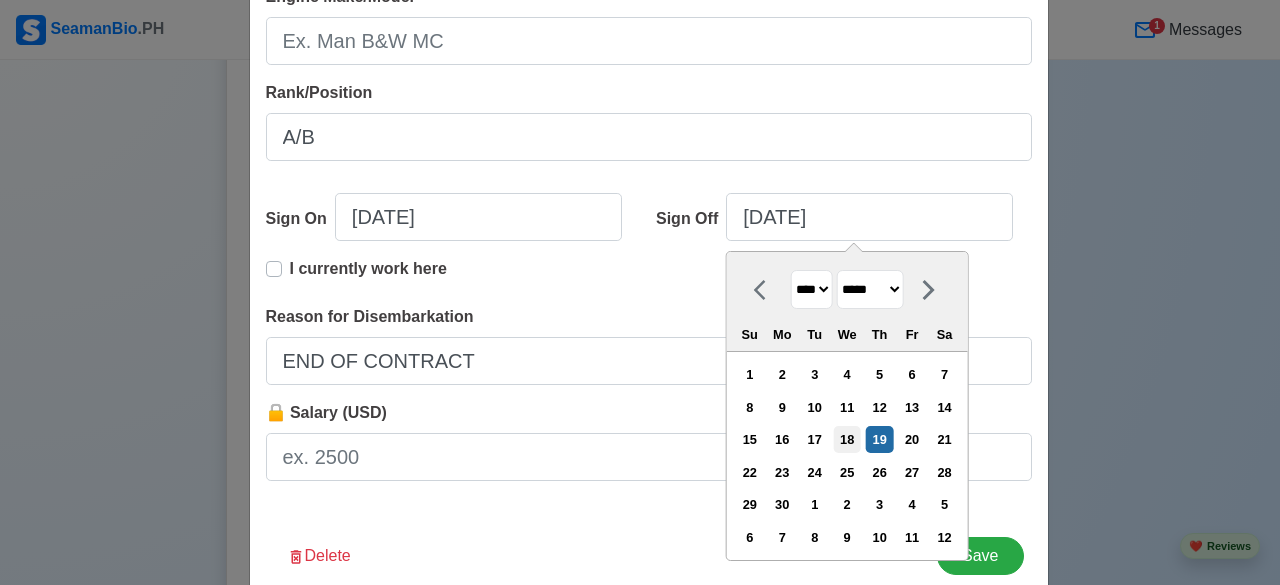 click on "18" at bounding box center (847, 439) 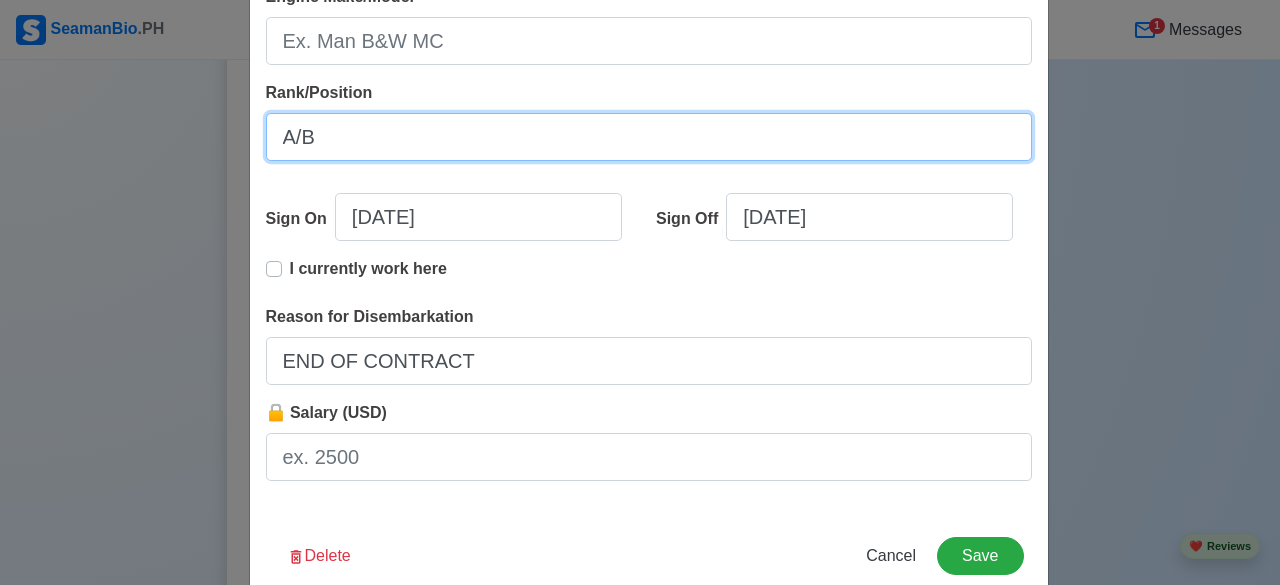 click on "A/B" at bounding box center (649, 137) 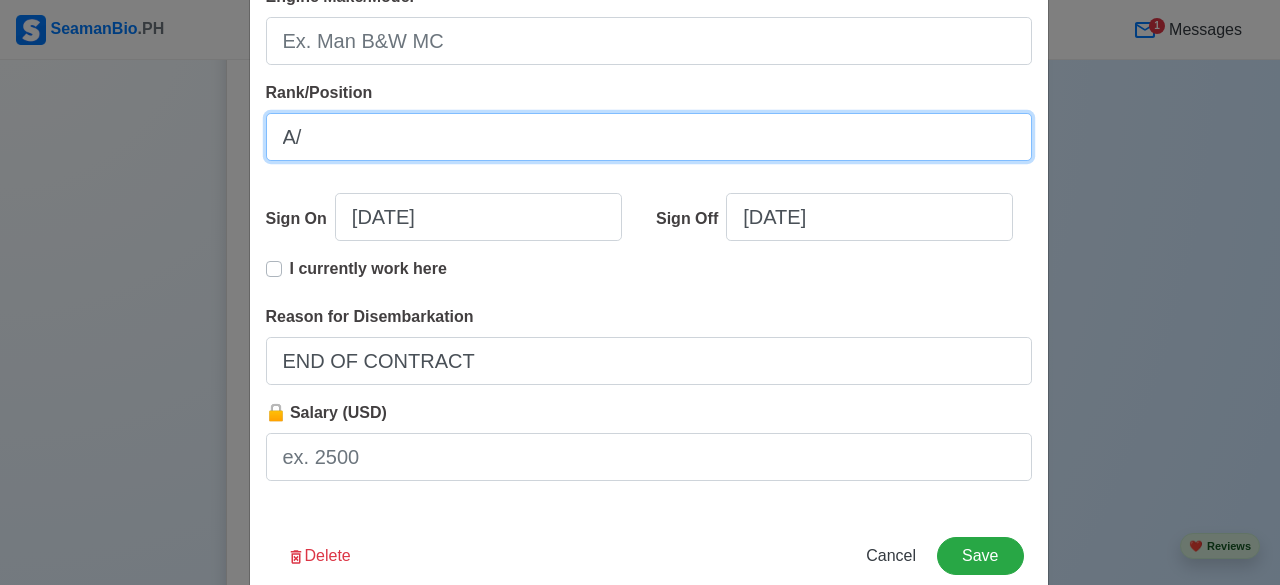 type on "A" 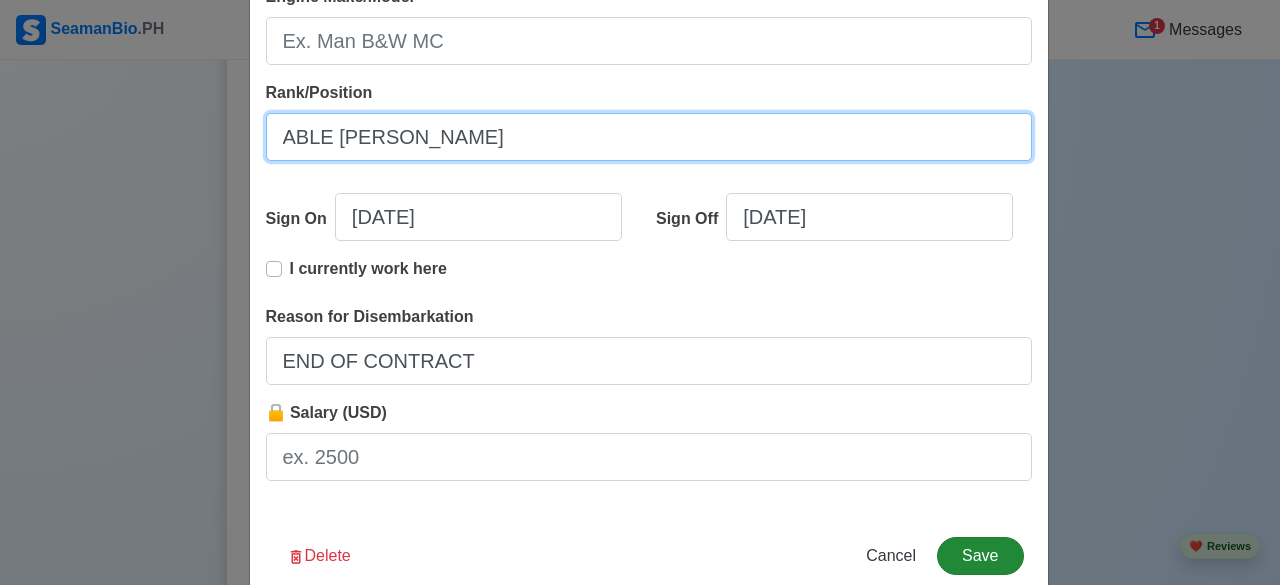 type on "ABLE [PERSON_NAME]" 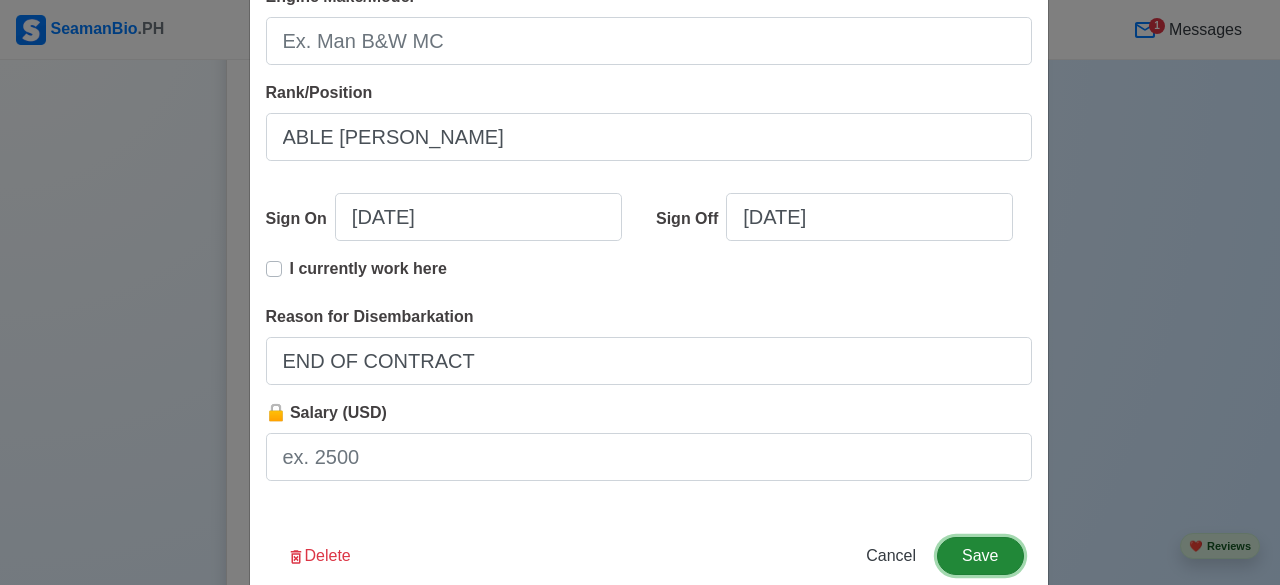 click on "Save" at bounding box center (980, 556) 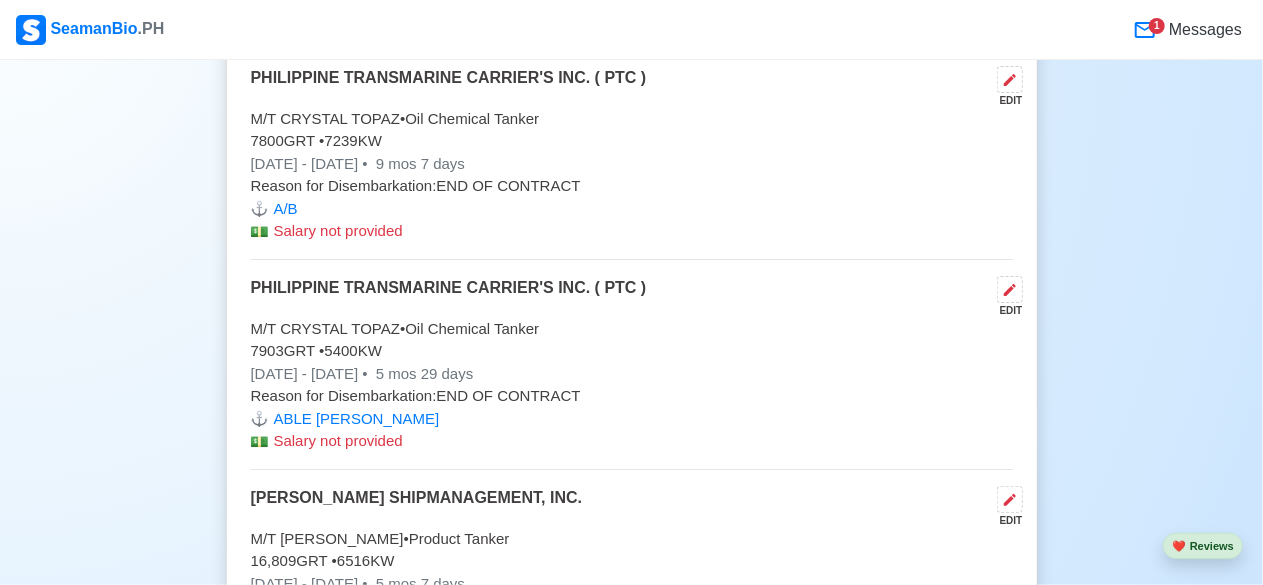 drag, startPoint x: 690, startPoint y: 384, endPoint x: 1128, endPoint y: 369, distance: 438.25677 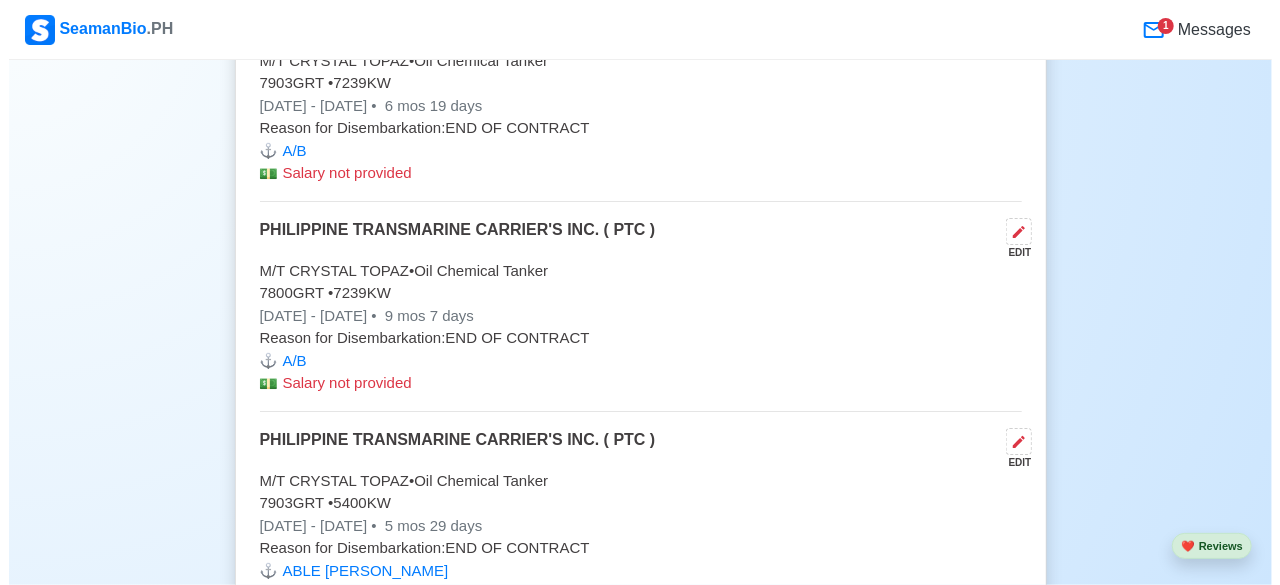 scroll, scrollTop: 8998, scrollLeft: 0, axis: vertical 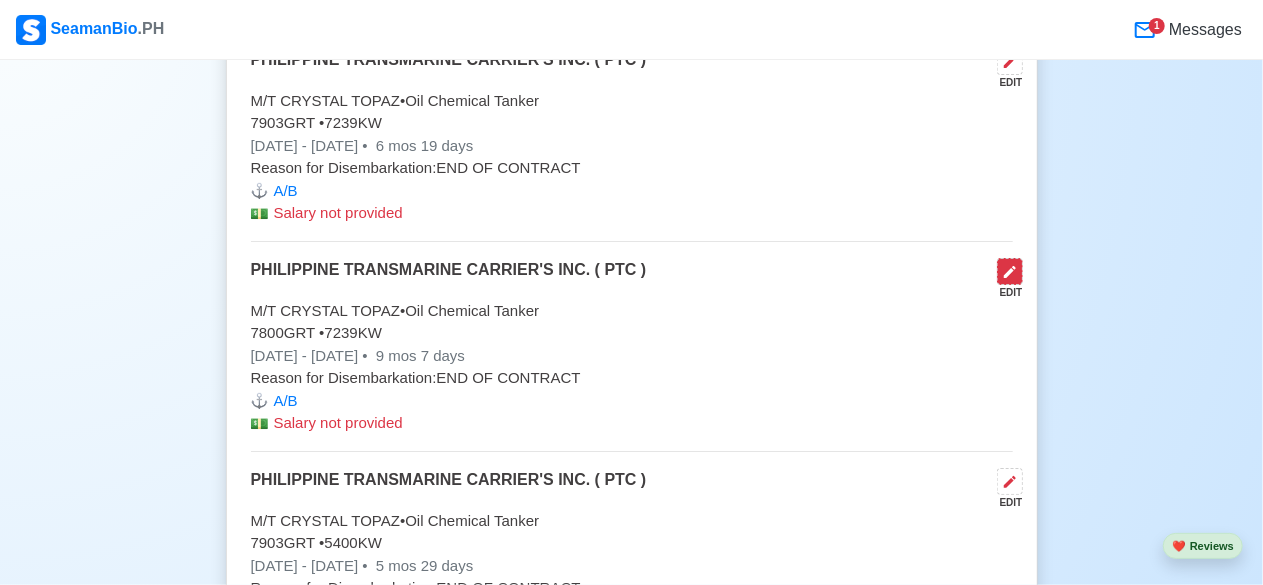 click 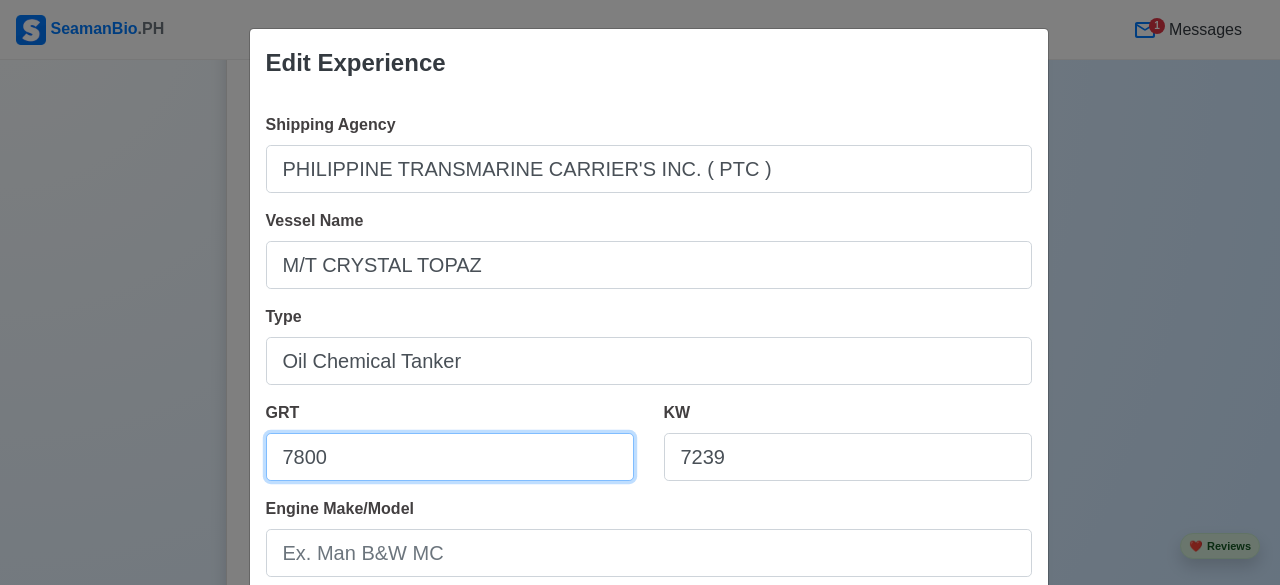 click on "7800" at bounding box center [450, 457] 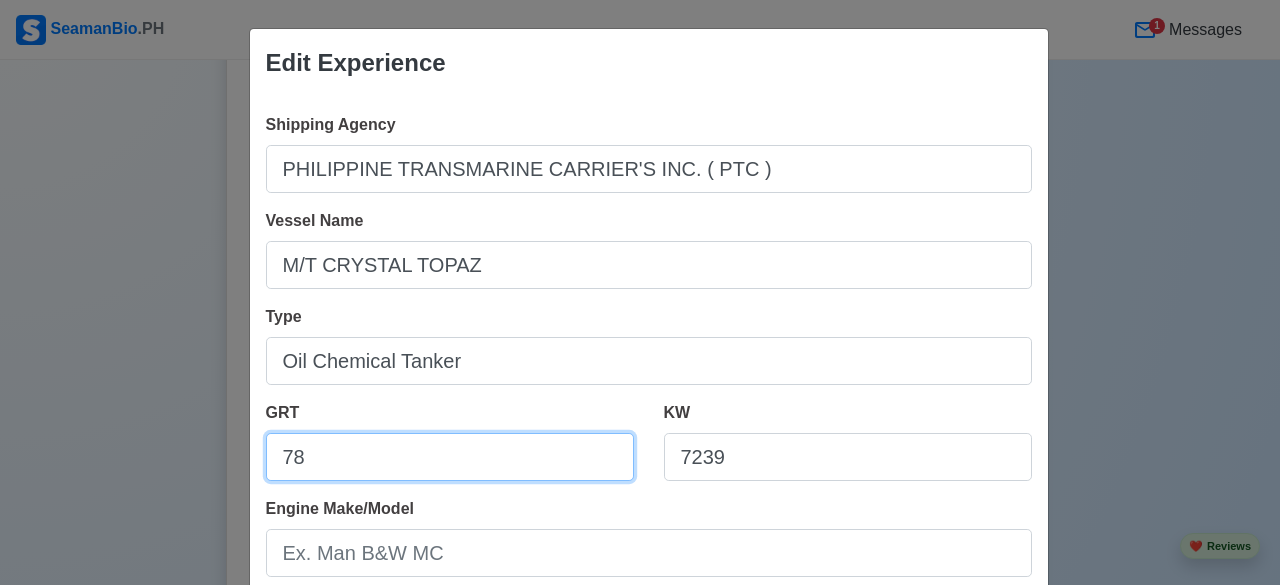type on "7" 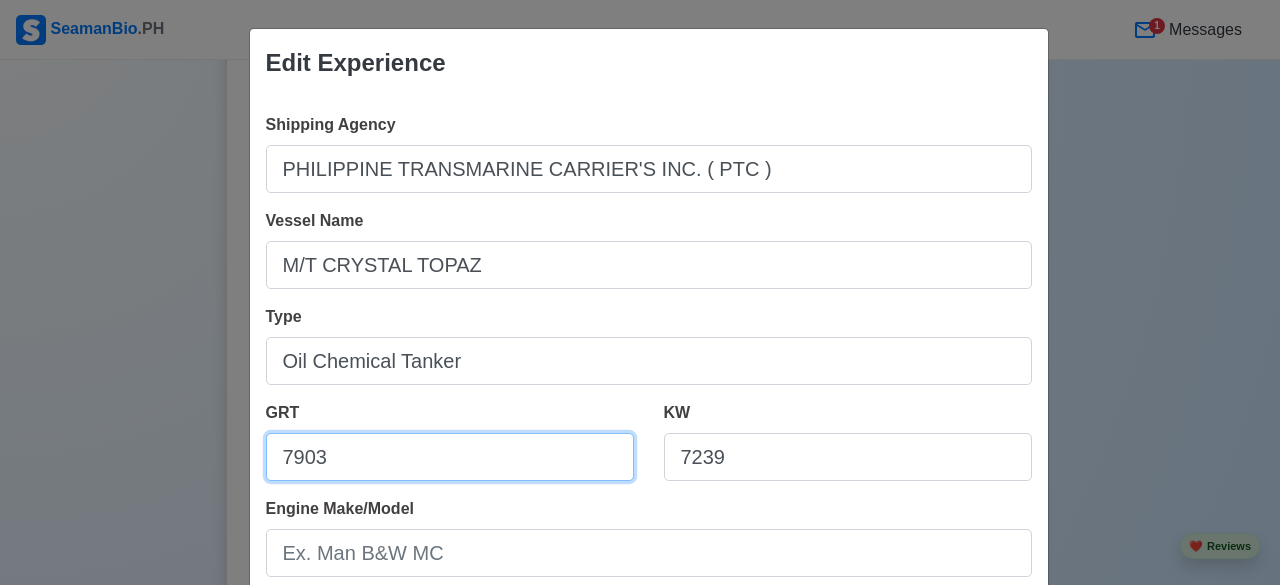 type on "7903" 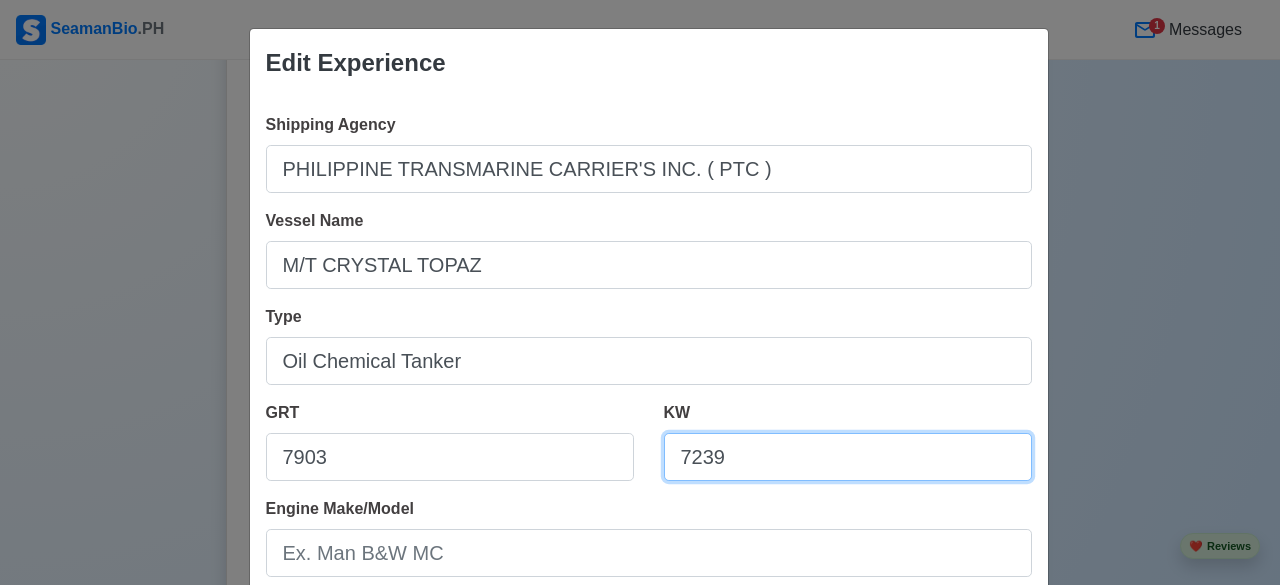 click on "7239" at bounding box center (848, 457) 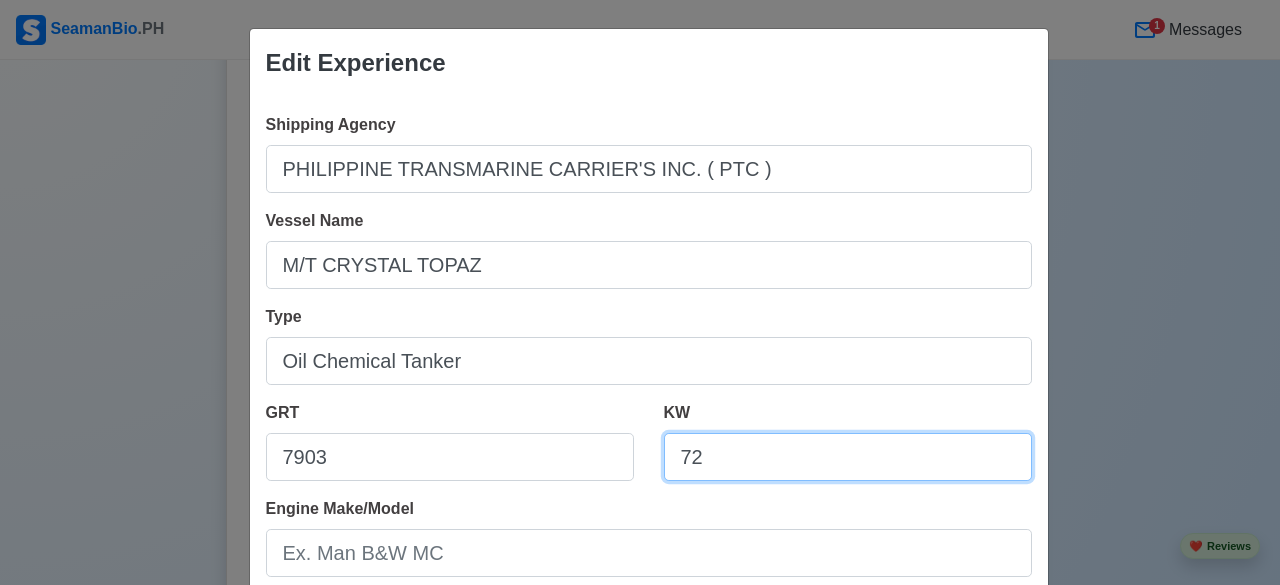 type on "7" 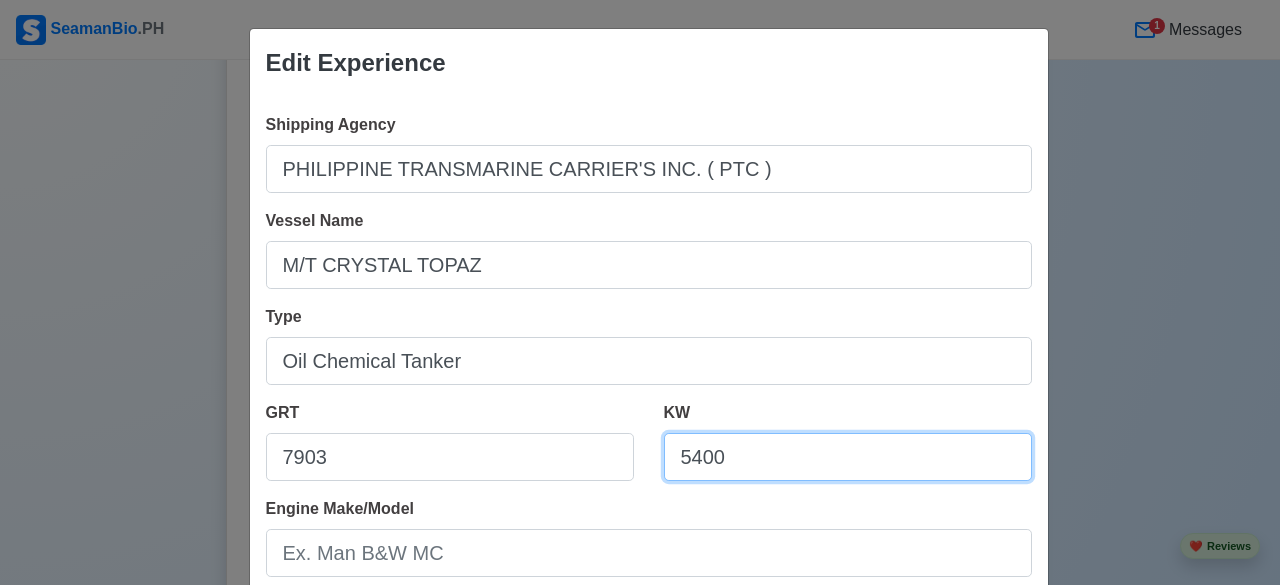 type on "5400" 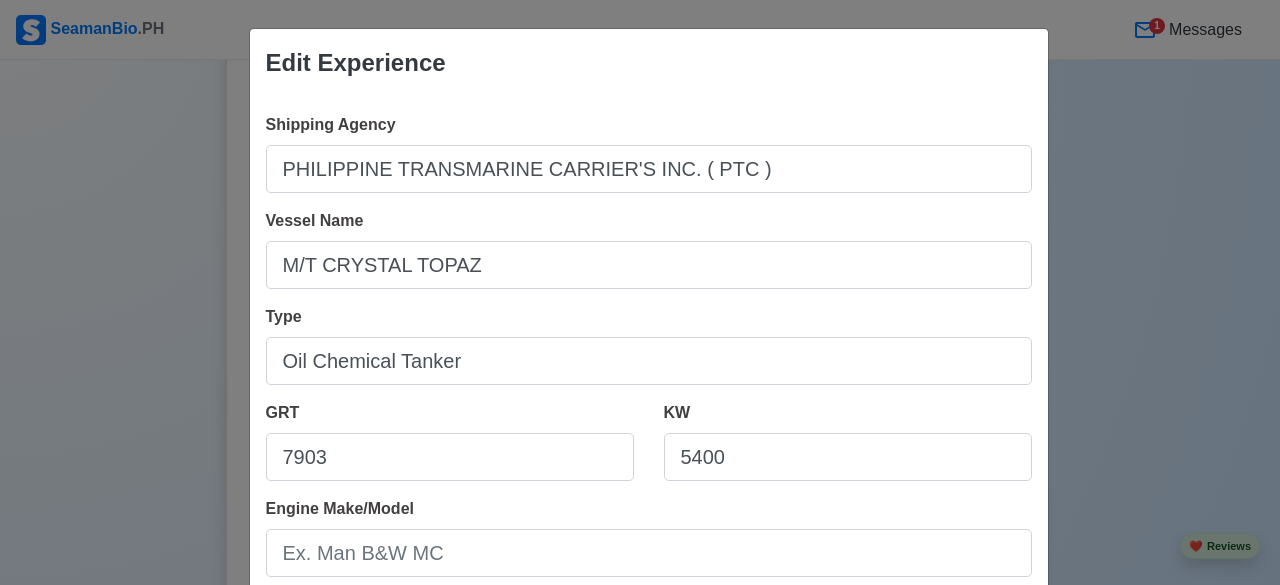 scroll, scrollTop: 512, scrollLeft: 0, axis: vertical 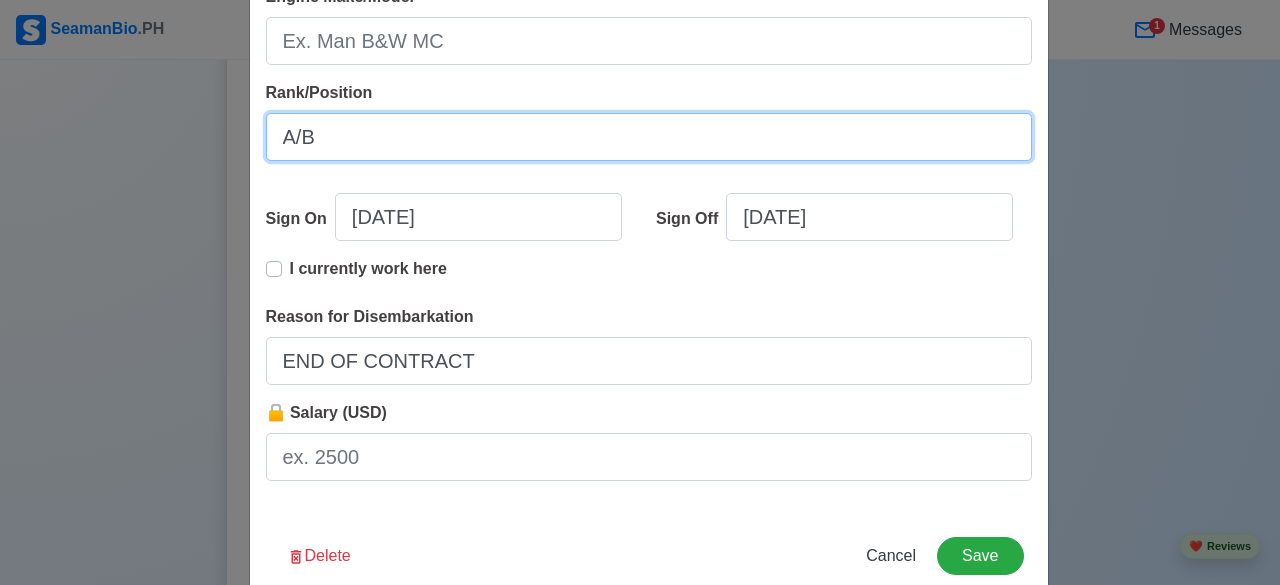 click on "A/B" at bounding box center (649, 137) 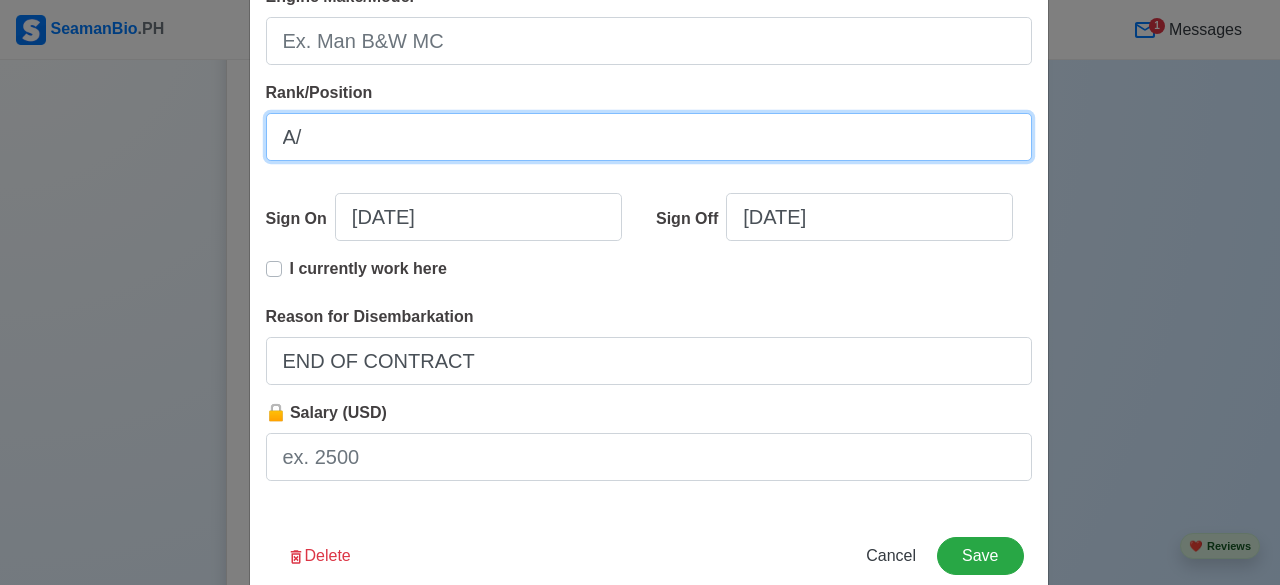 type on "A" 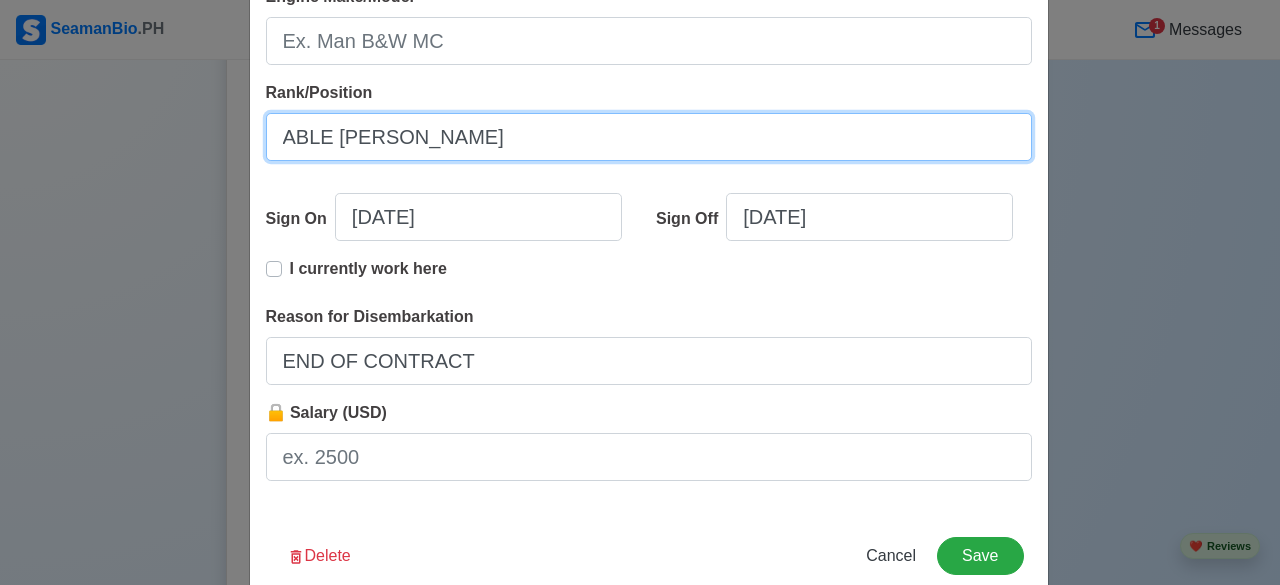 type on "ABLE [PERSON_NAME]" 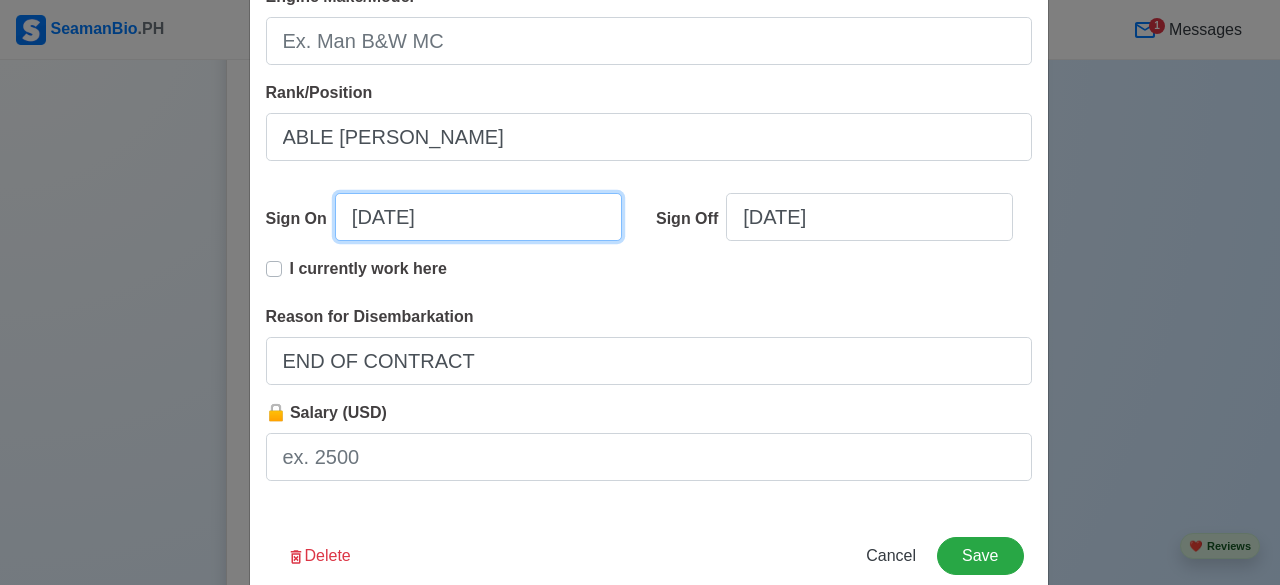 select on "****" 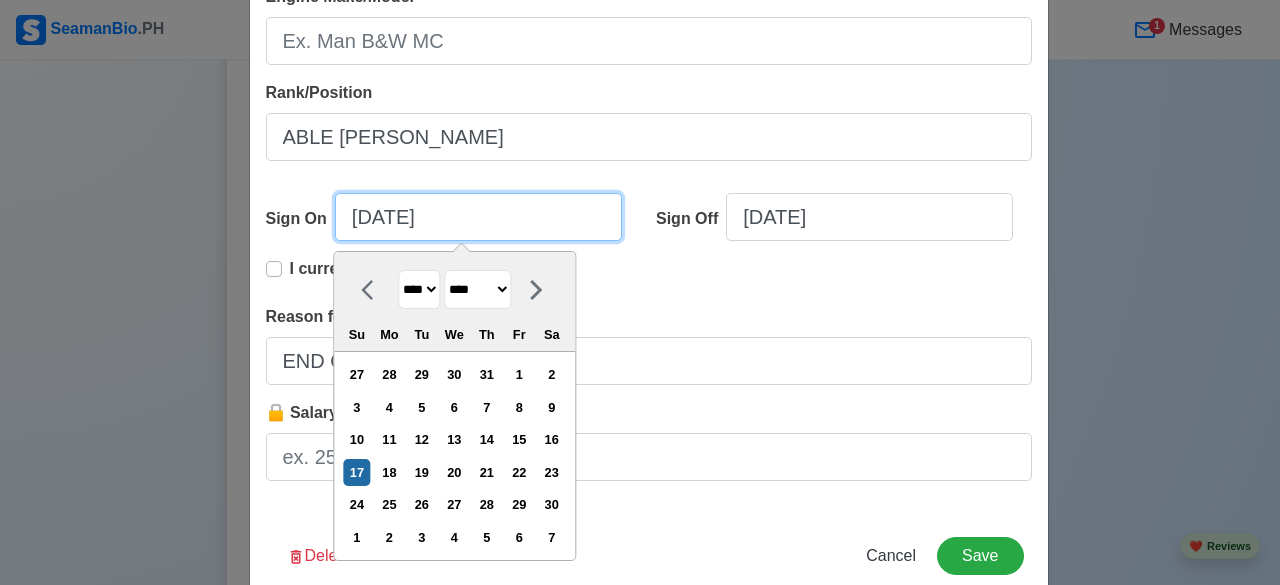 click on "[DATE]" at bounding box center [478, 217] 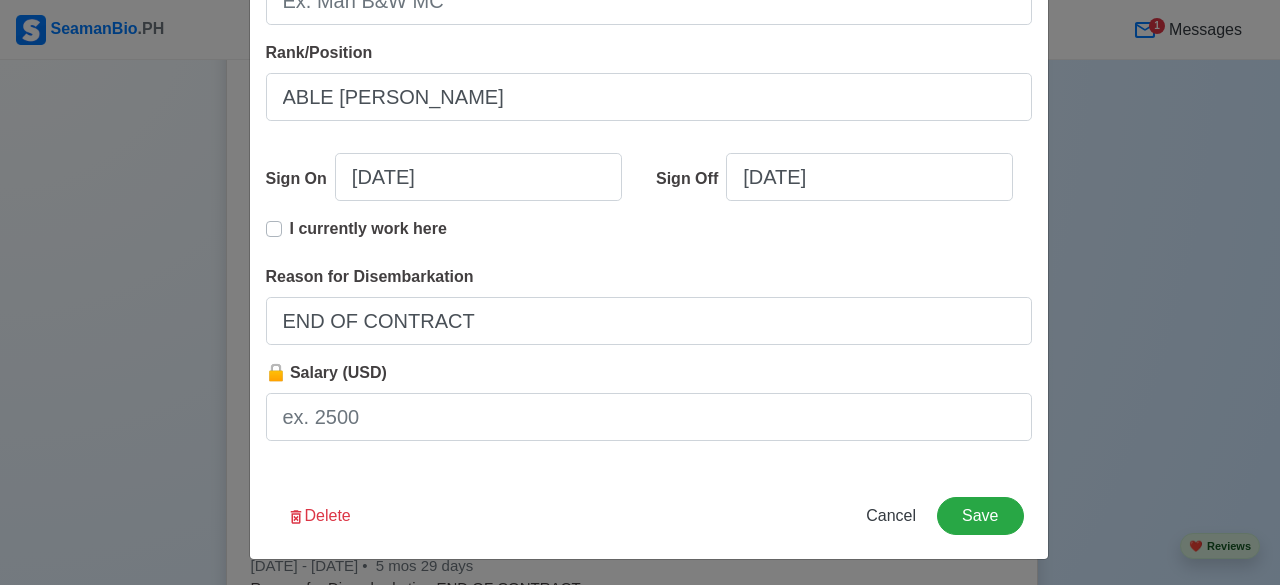 scroll, scrollTop: 553, scrollLeft: 0, axis: vertical 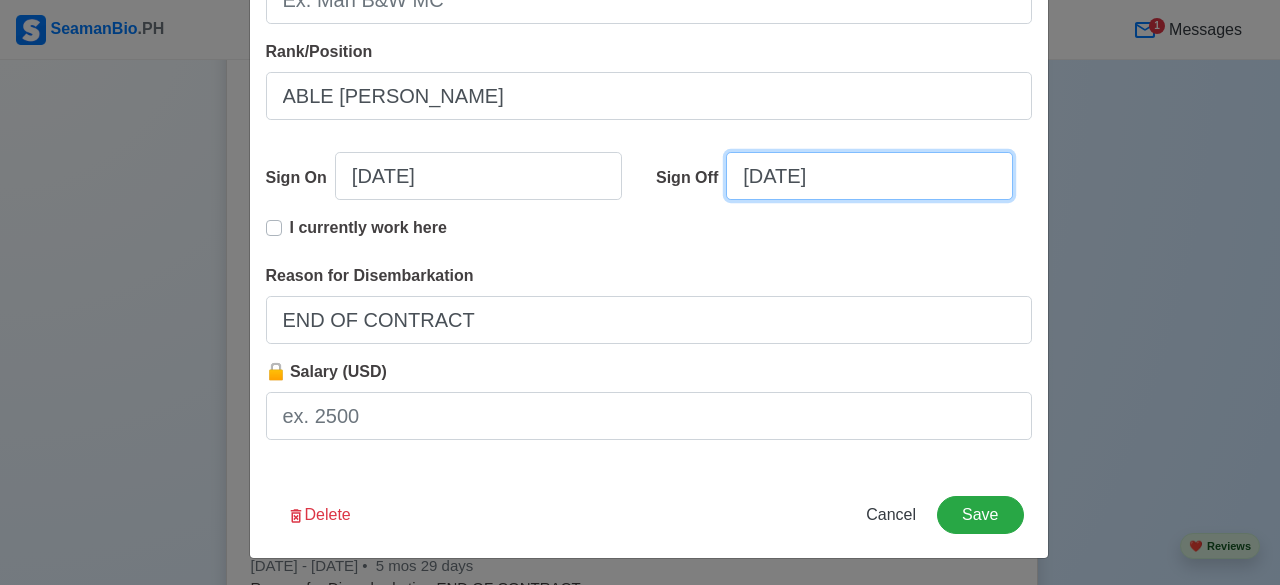 select on "****" 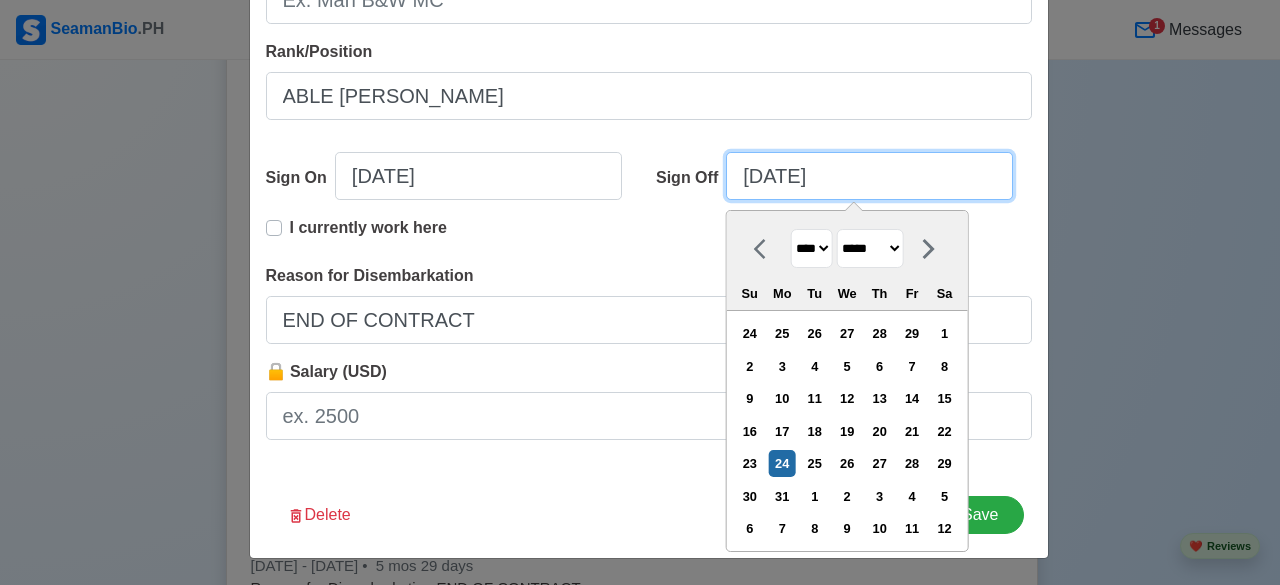 click on "[DATE]" at bounding box center (869, 176) 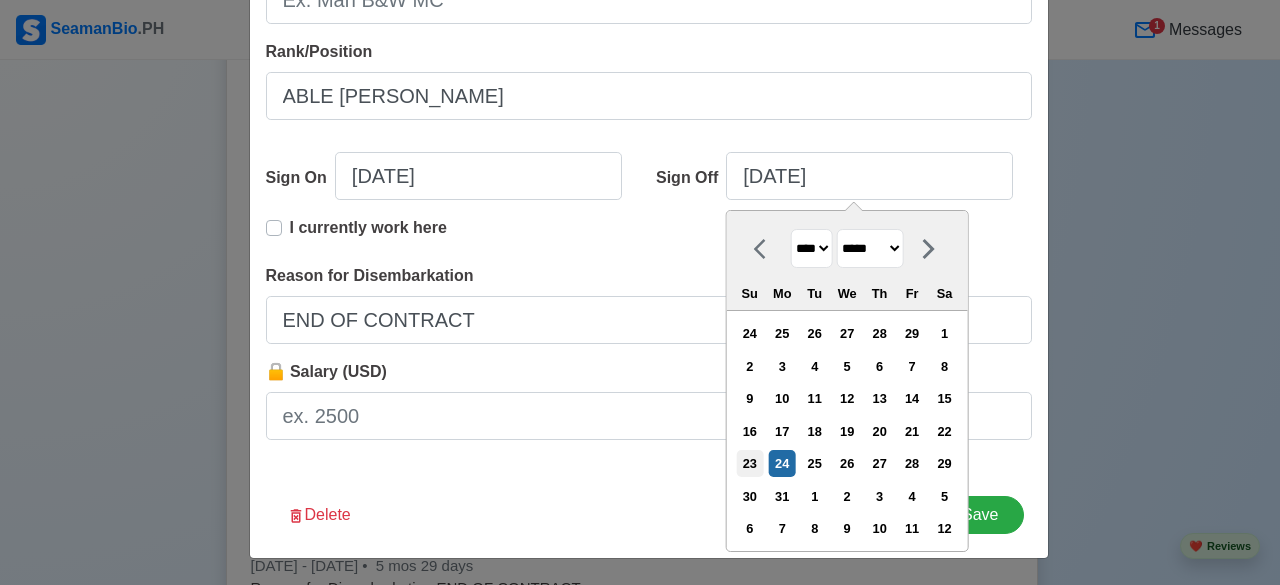 click on "23" at bounding box center [749, 463] 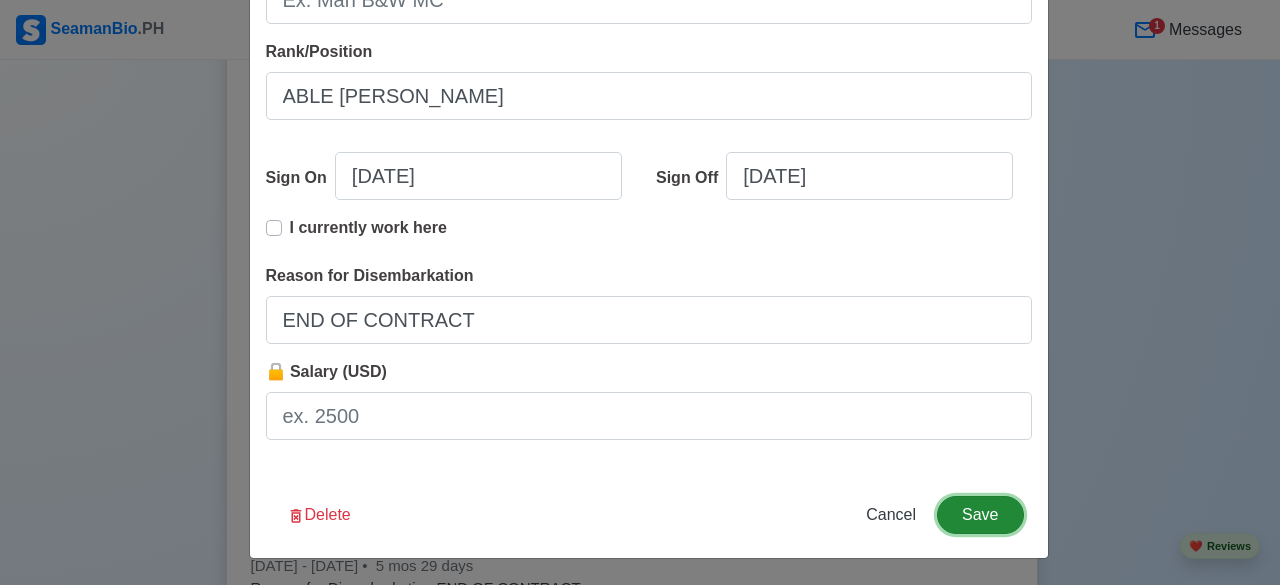 click on "Save" at bounding box center [980, 515] 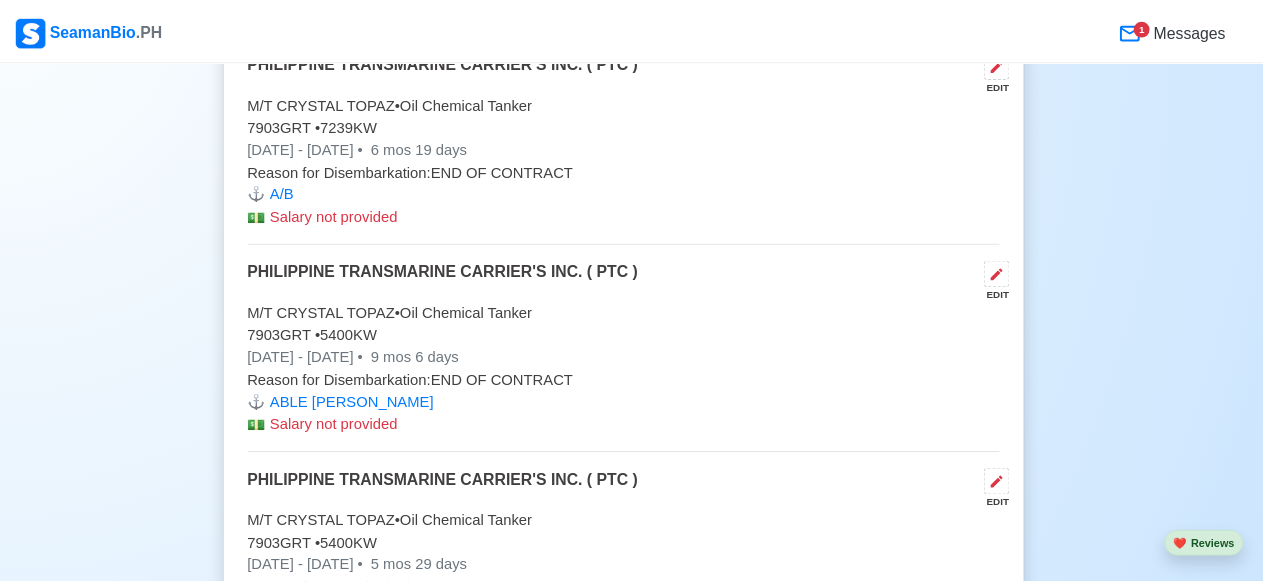 scroll, scrollTop: 8998, scrollLeft: 0, axis: vertical 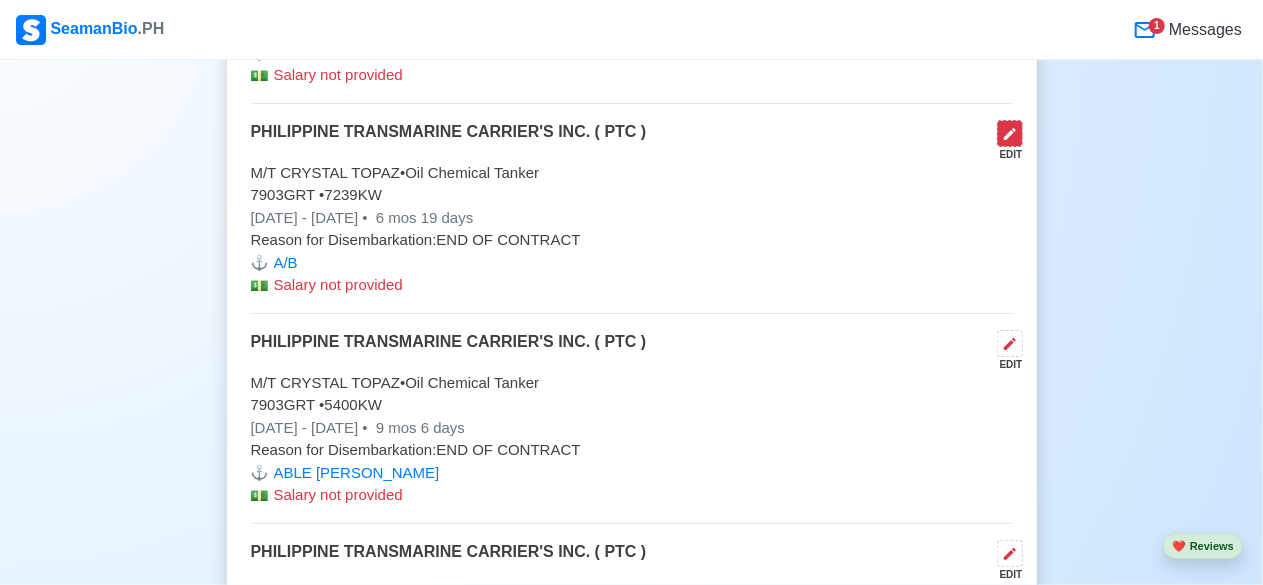 click 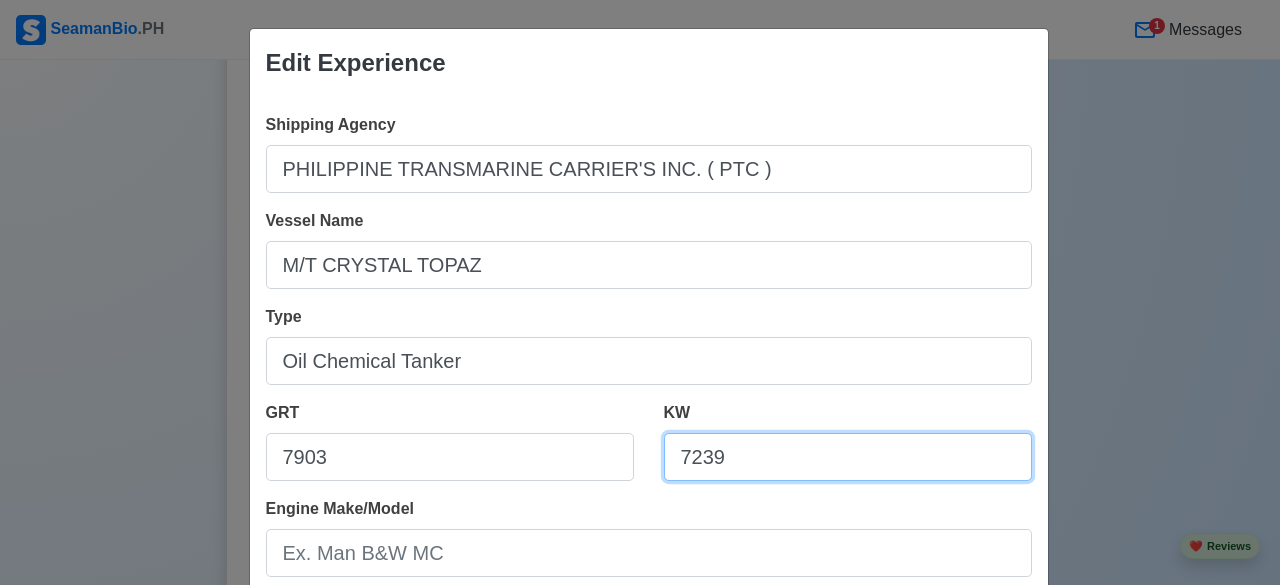 click on "7239" at bounding box center [848, 457] 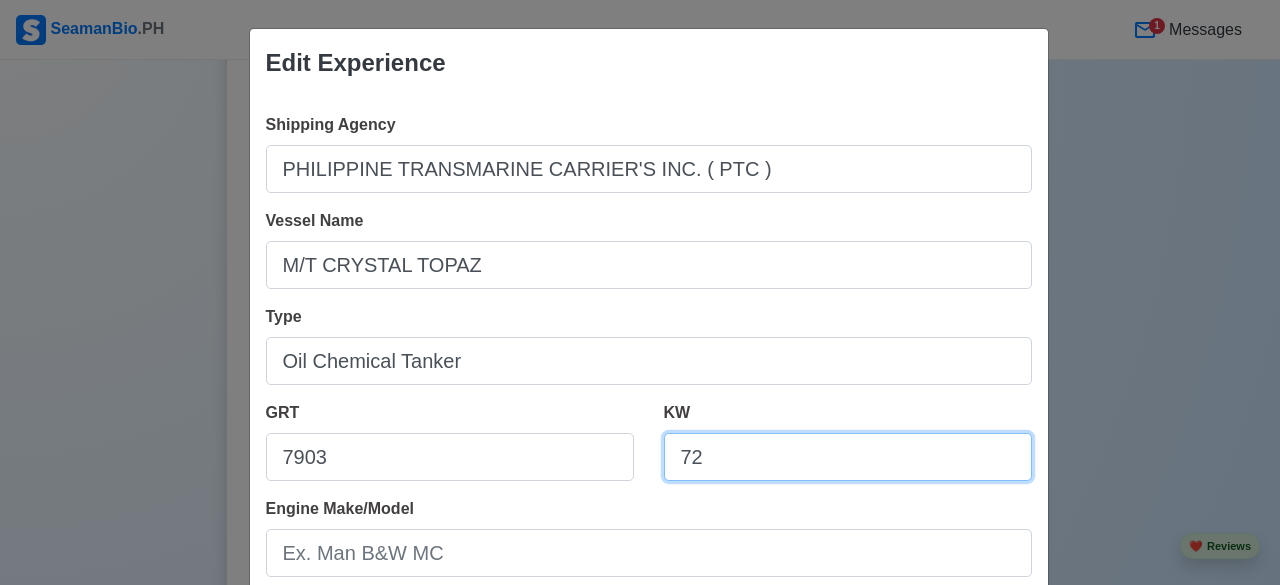 type on "7" 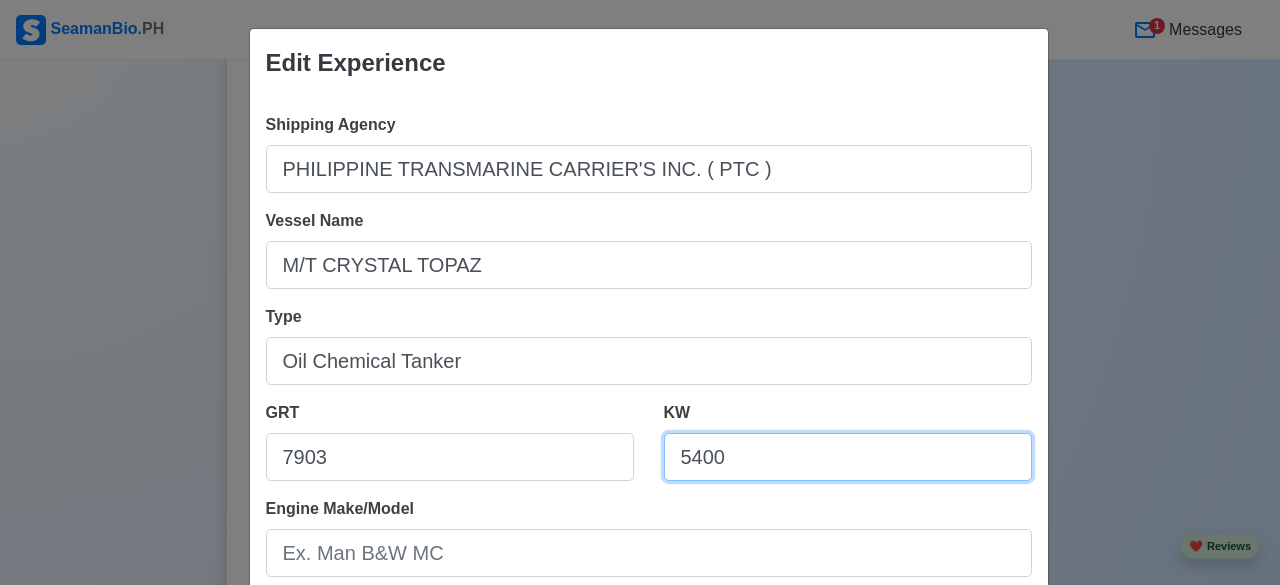 type on "5400" 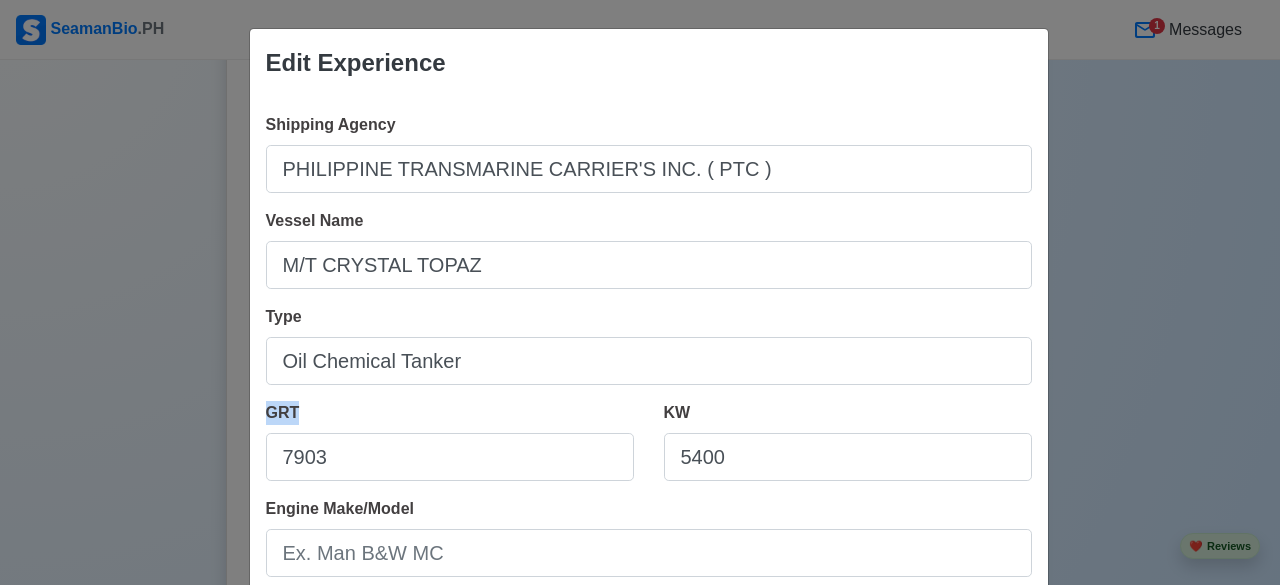 drag, startPoint x: 518, startPoint y: 417, endPoint x: 362, endPoint y: 460, distance: 161.8178 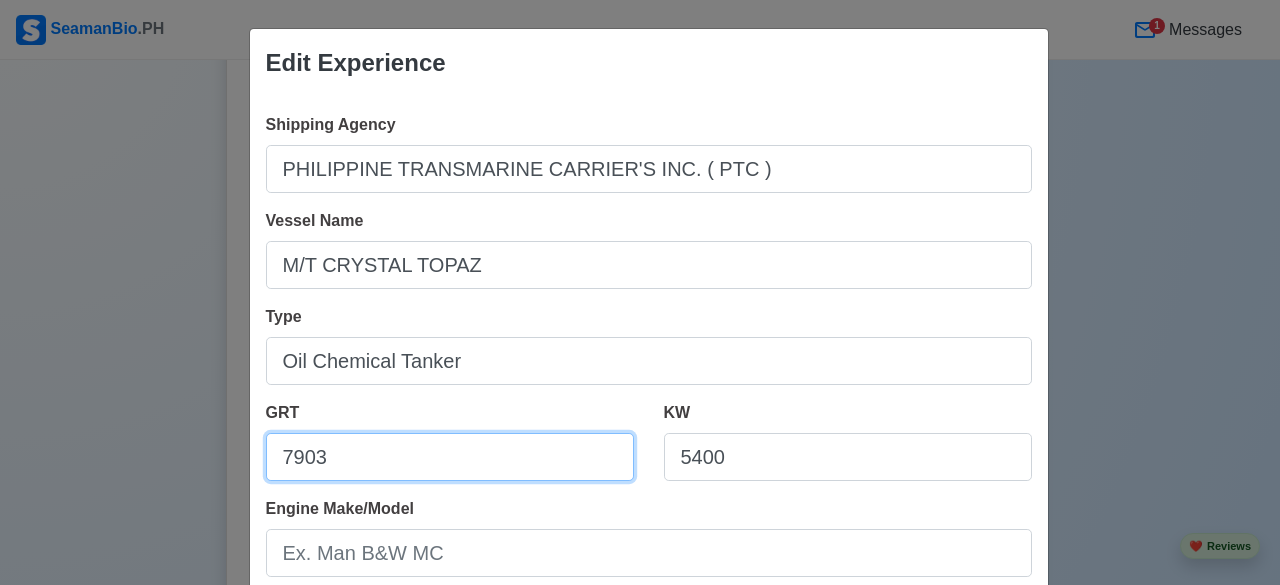 click on "7903" at bounding box center [450, 457] 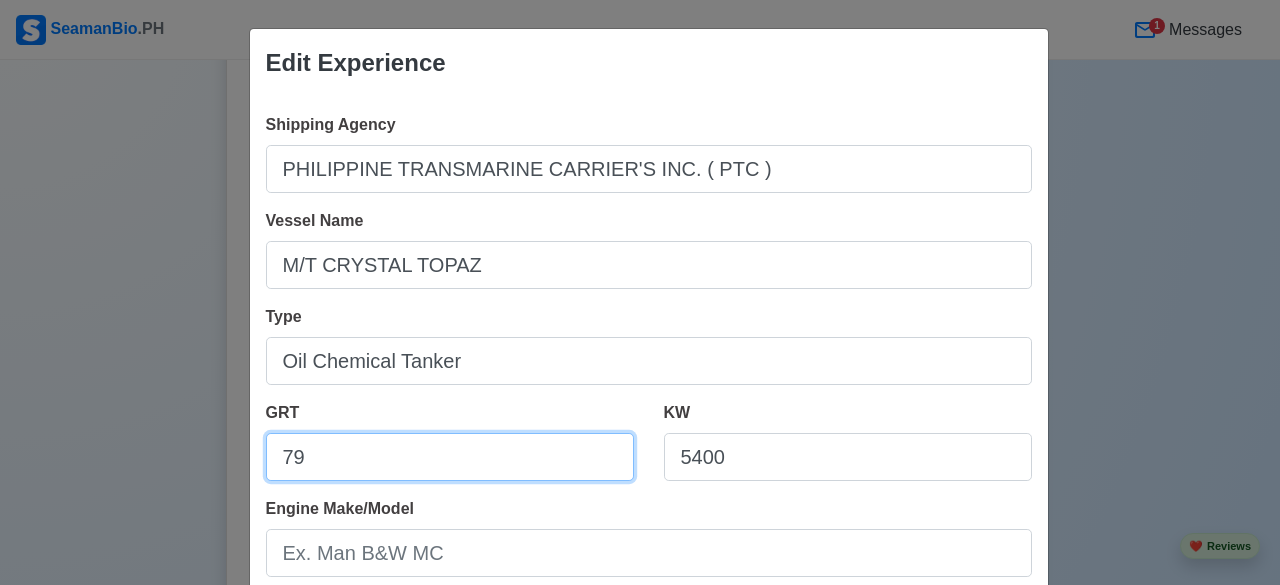 type on "7" 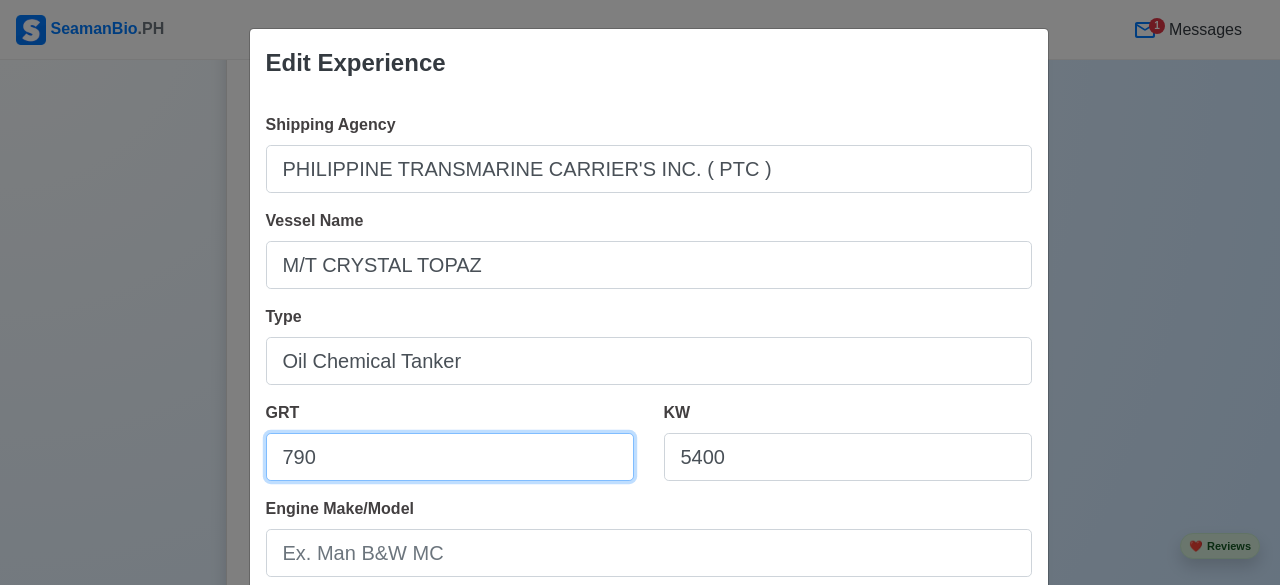 type on "7903" 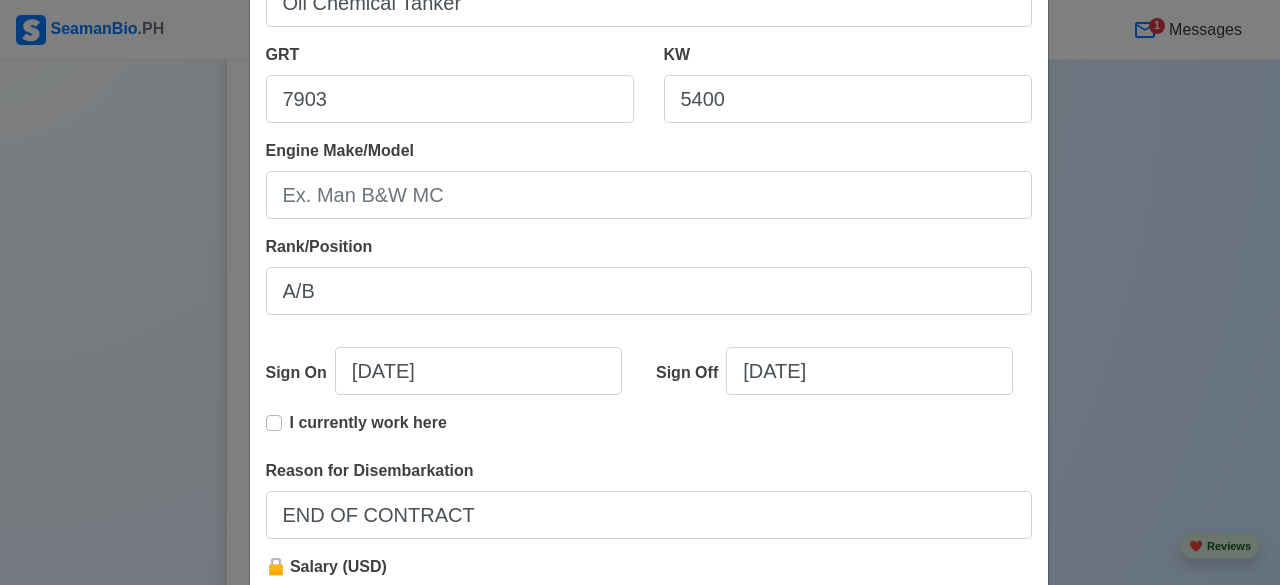 scroll, scrollTop: 360, scrollLeft: 0, axis: vertical 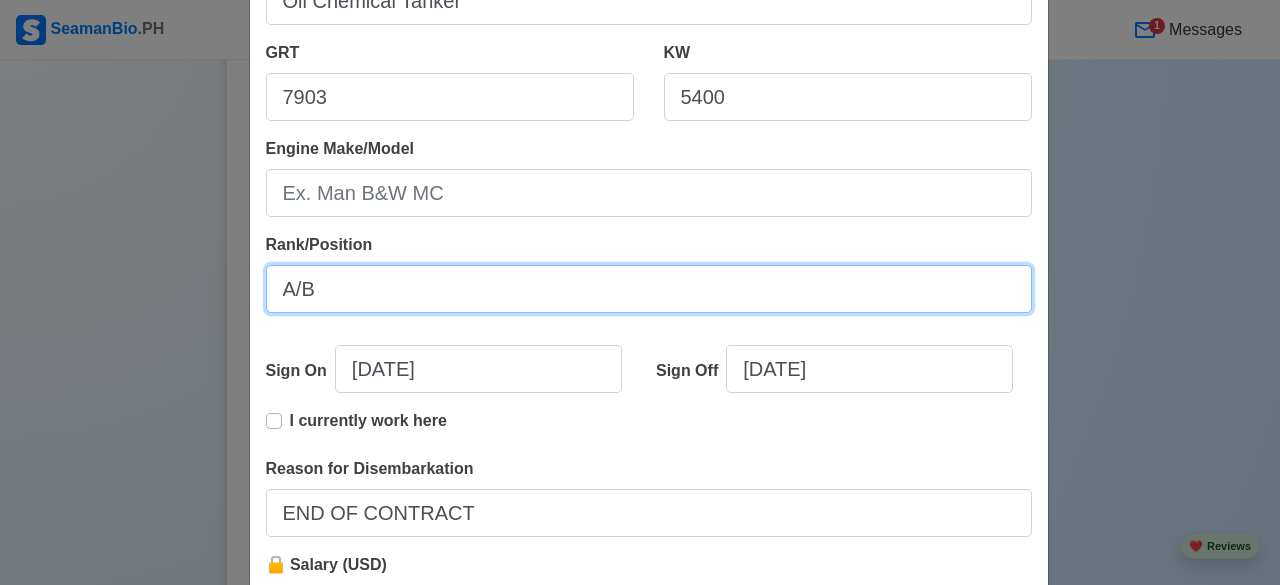 click on "A/B" at bounding box center (649, 289) 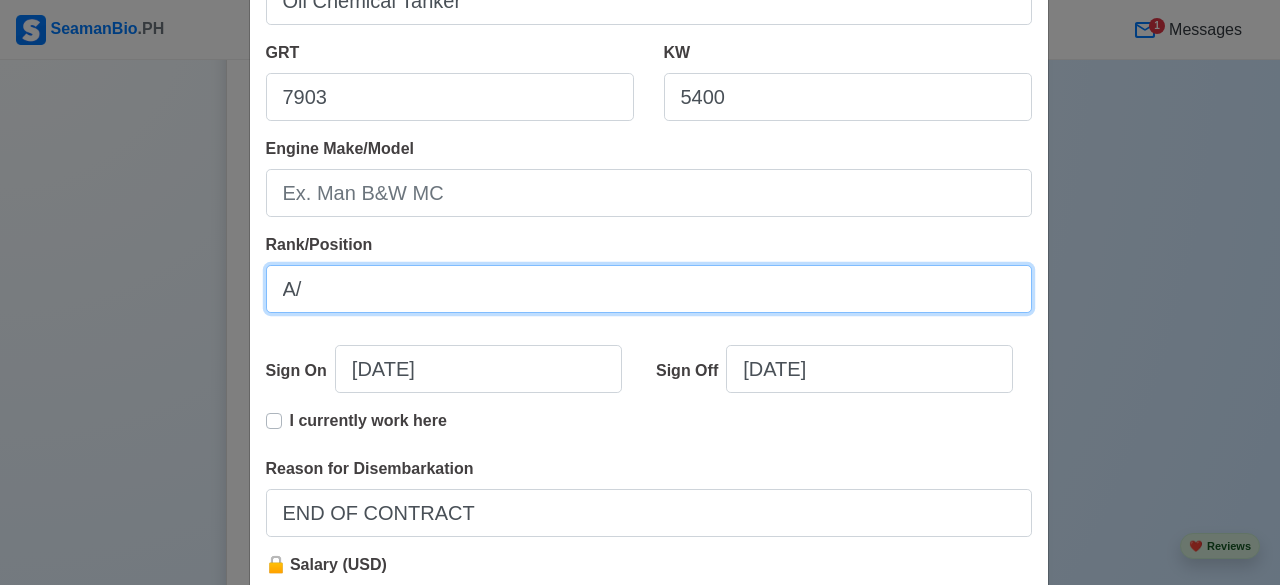 type on "A" 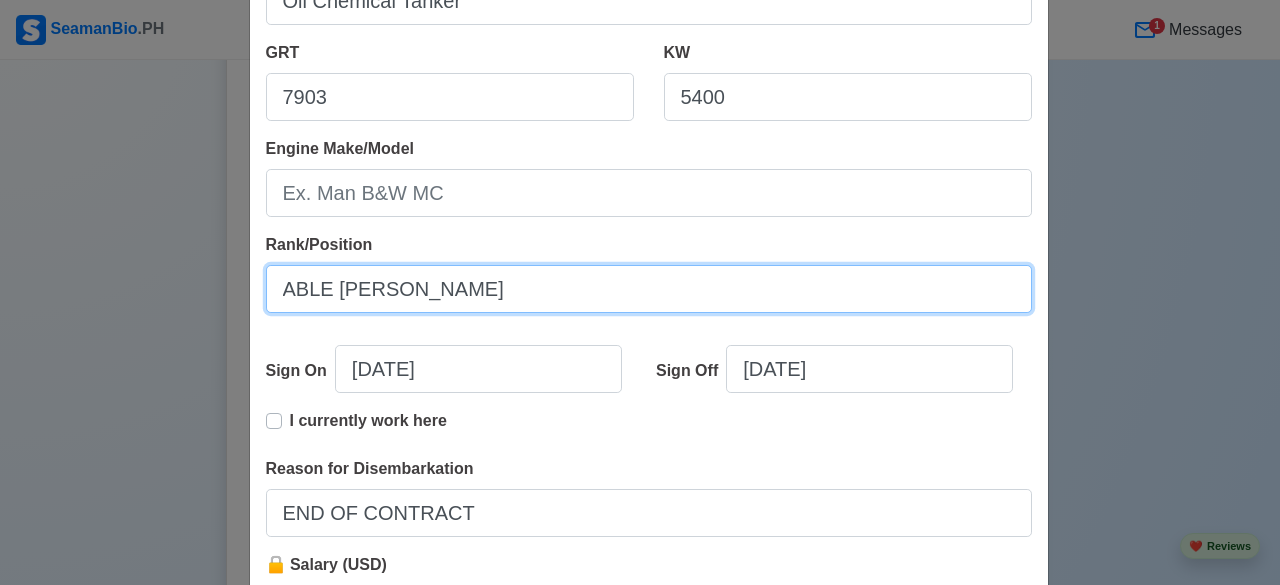 type on "ABLE [PERSON_NAME]" 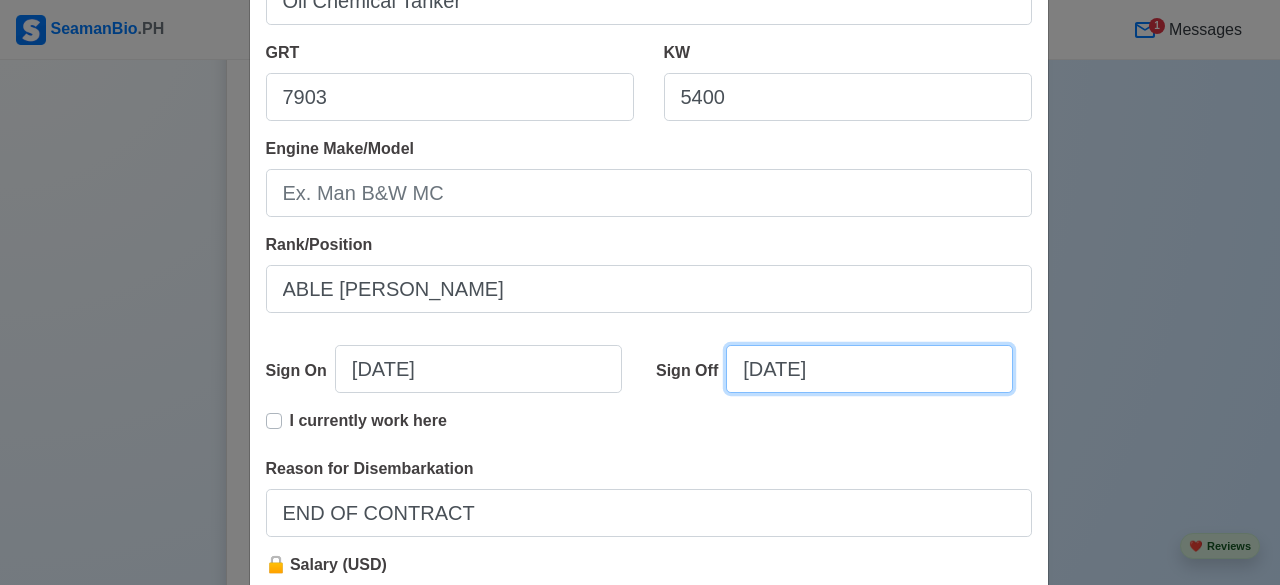 select on "****" 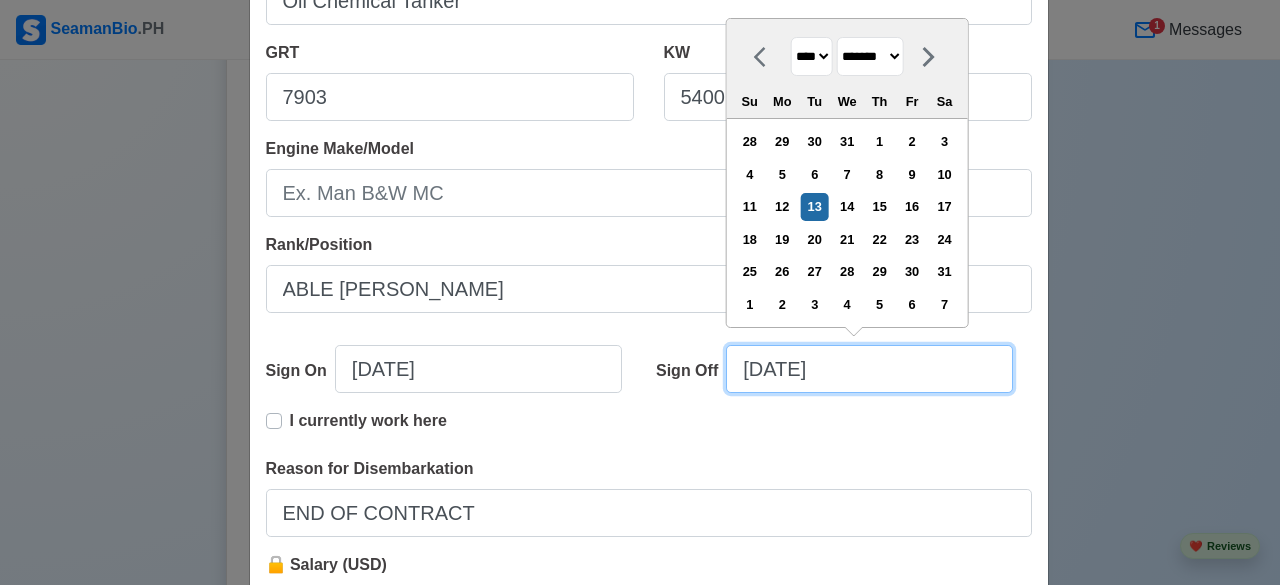 click on "[DATE]" at bounding box center [869, 369] 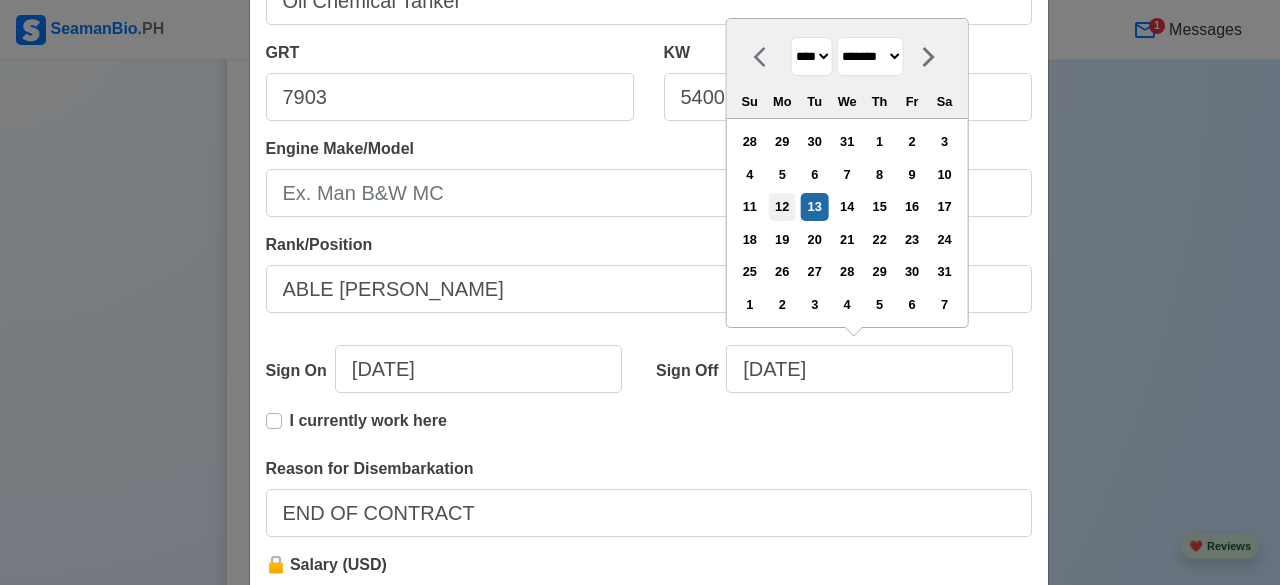 click on "12" at bounding box center (782, 206) 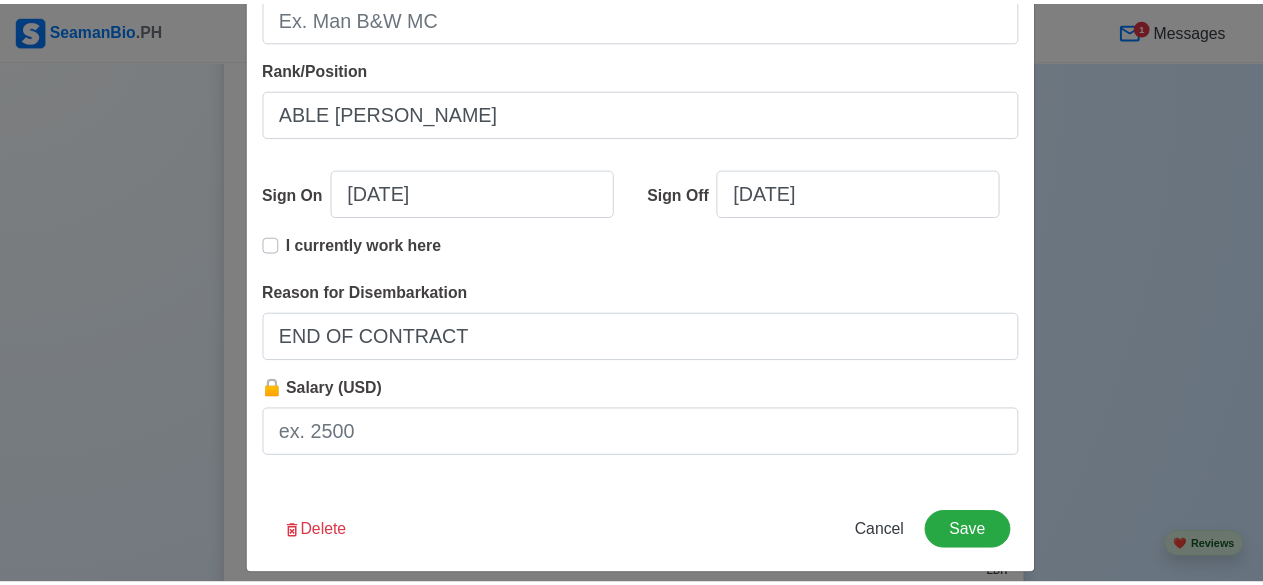 scroll, scrollTop: 553, scrollLeft: 0, axis: vertical 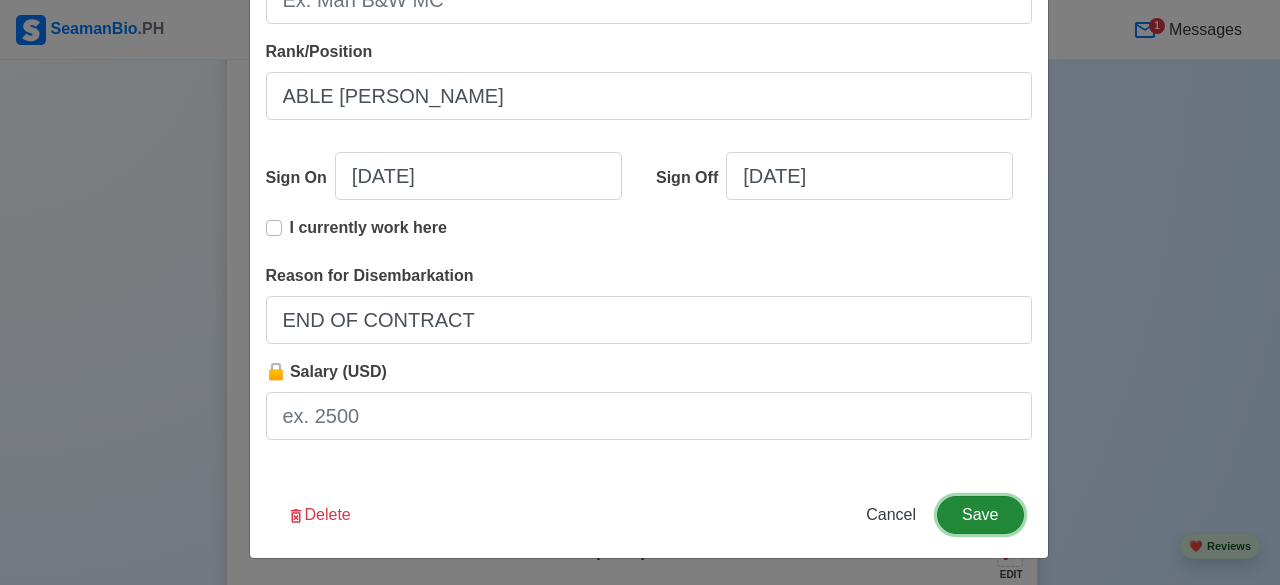 click on "Save" at bounding box center (980, 515) 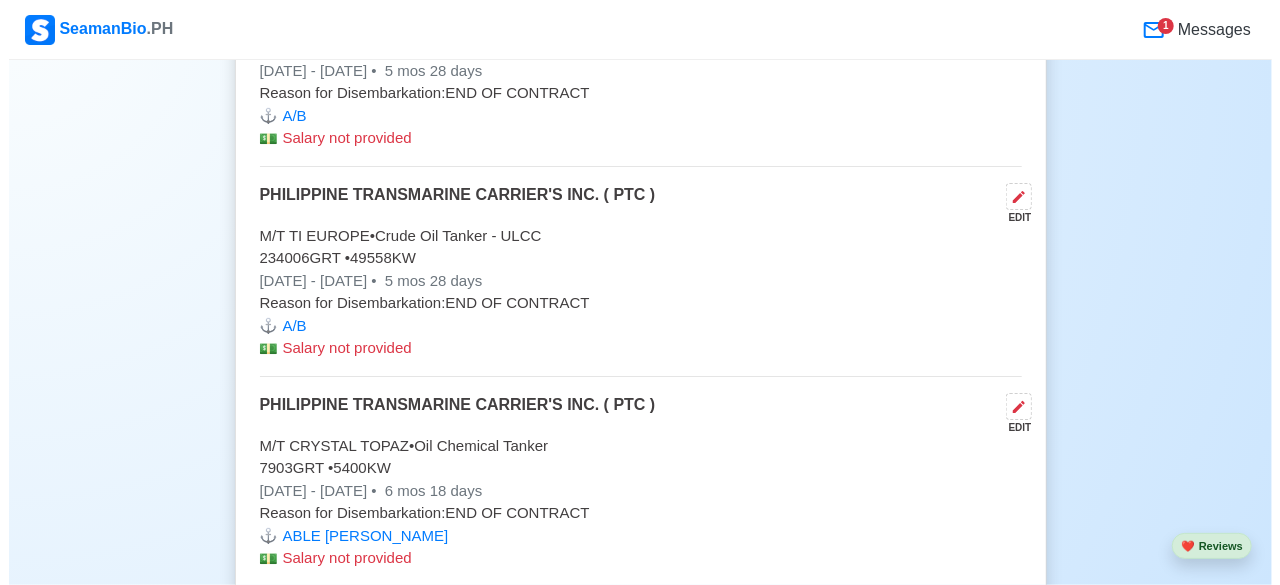 scroll, scrollTop: 8646, scrollLeft: 0, axis: vertical 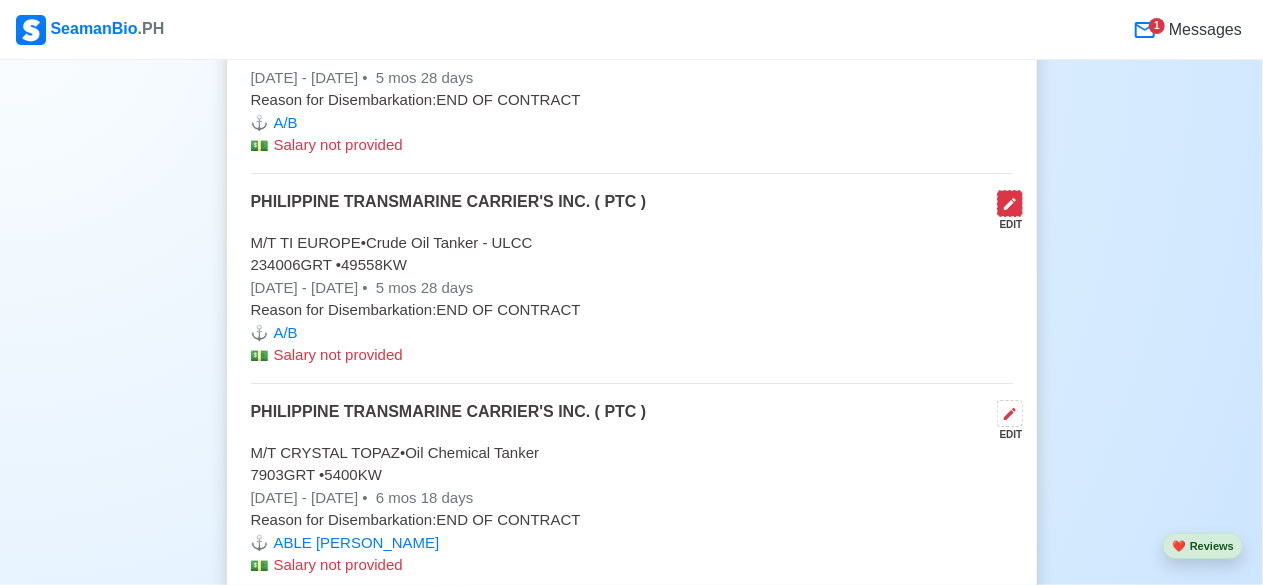 click at bounding box center [1010, 203] 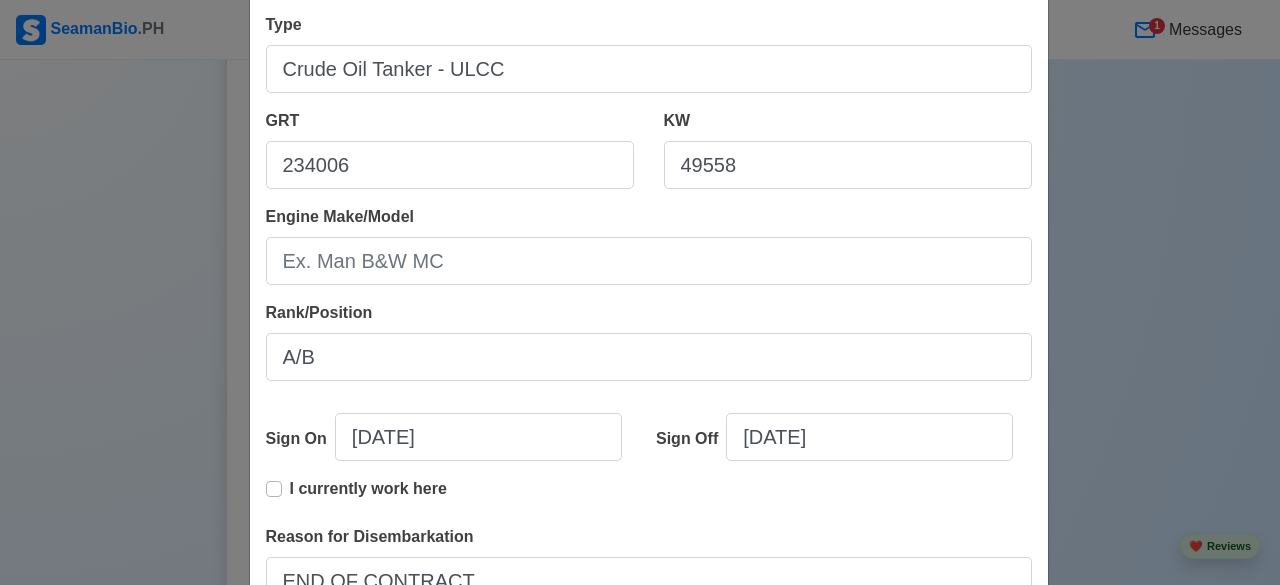 scroll, scrollTop: 320, scrollLeft: 0, axis: vertical 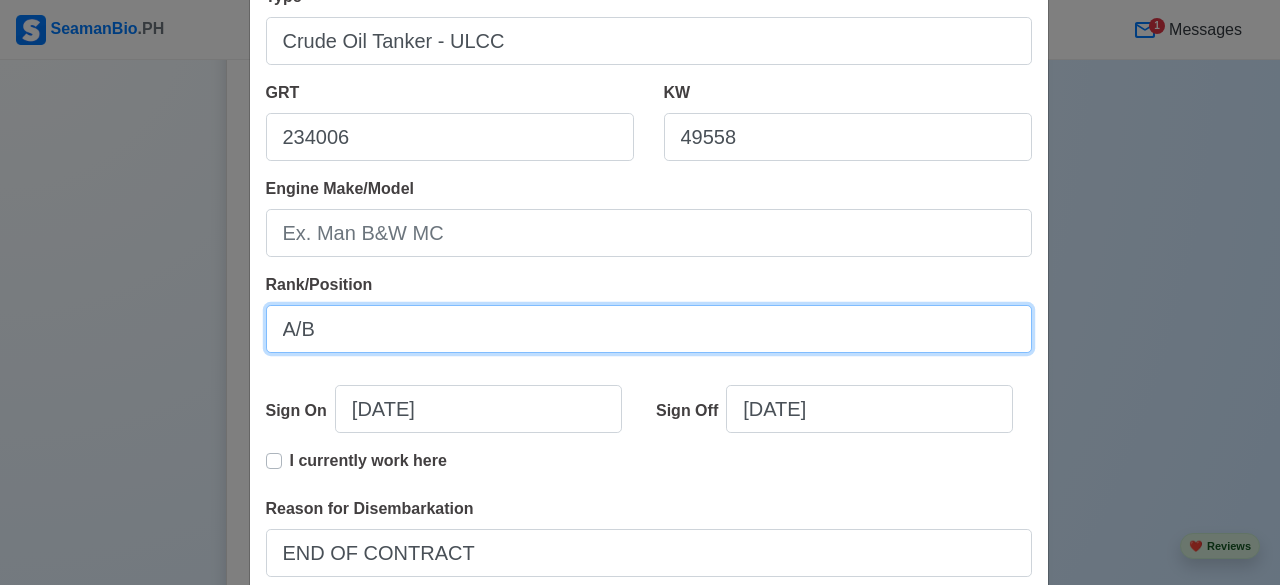 click on "A/B" at bounding box center (649, 329) 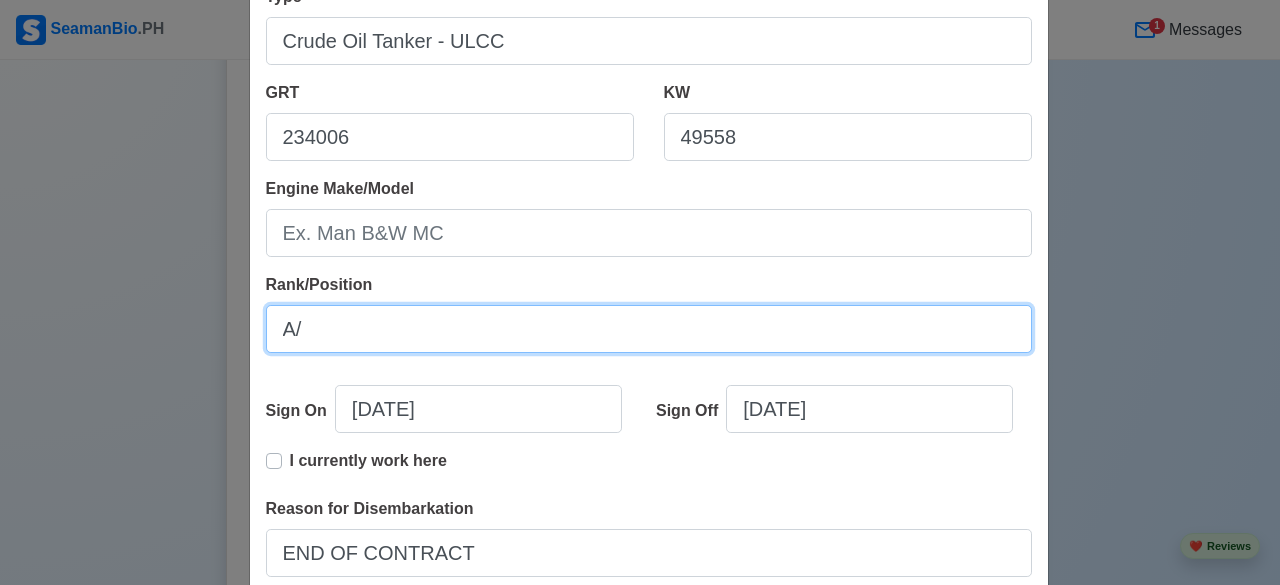 type on "A" 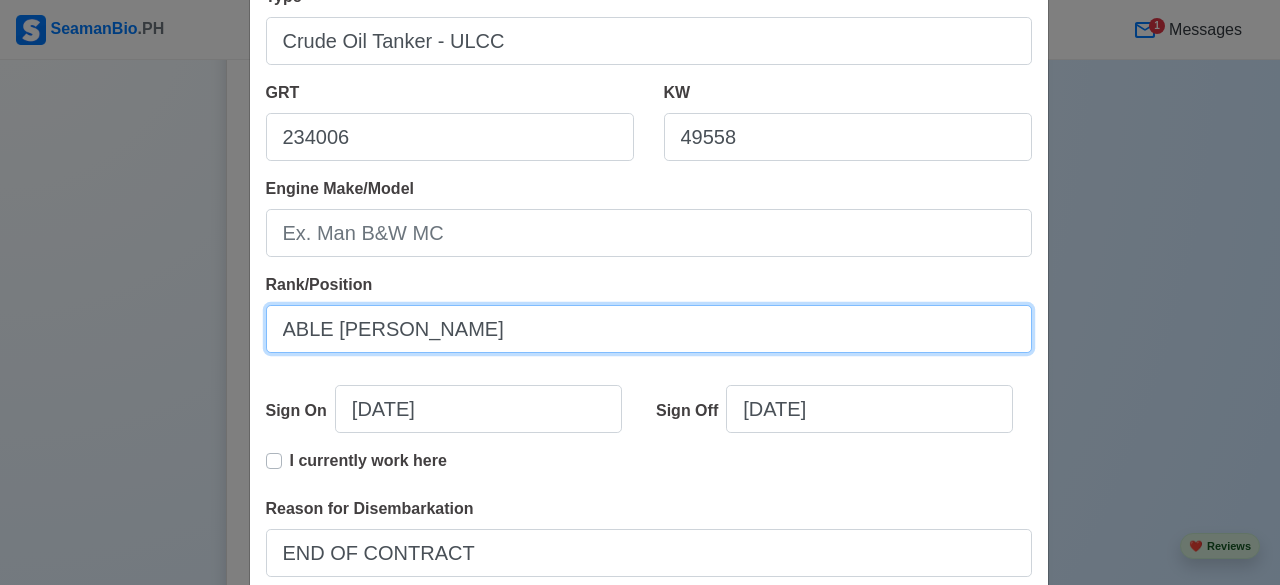 type on "ABLE [PERSON_NAME]" 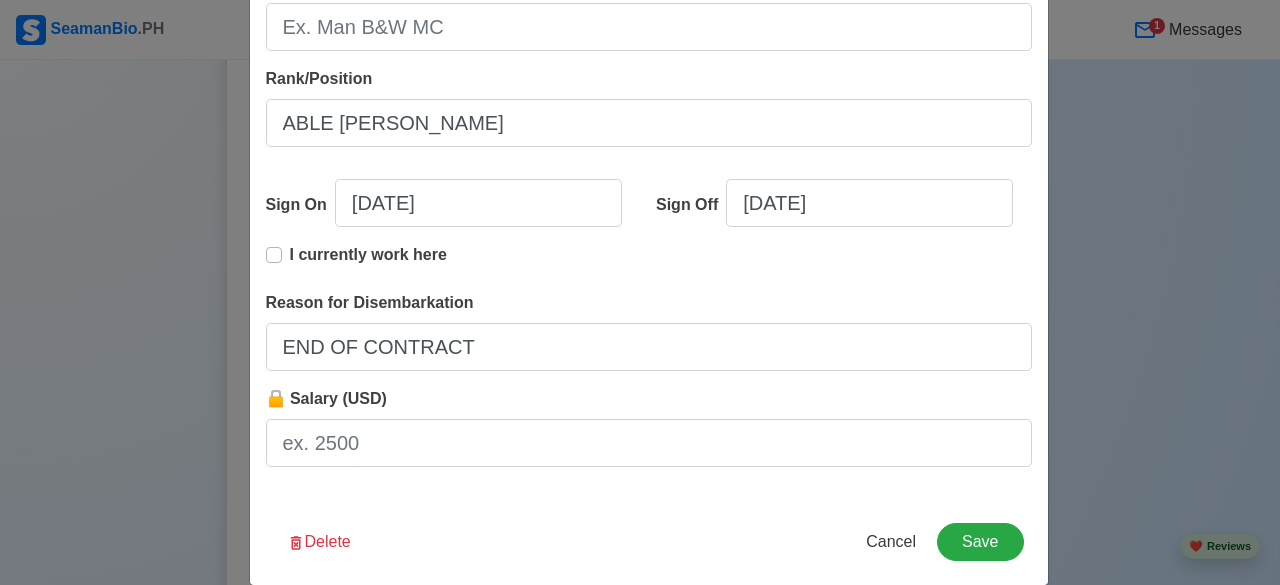 scroll, scrollTop: 553, scrollLeft: 0, axis: vertical 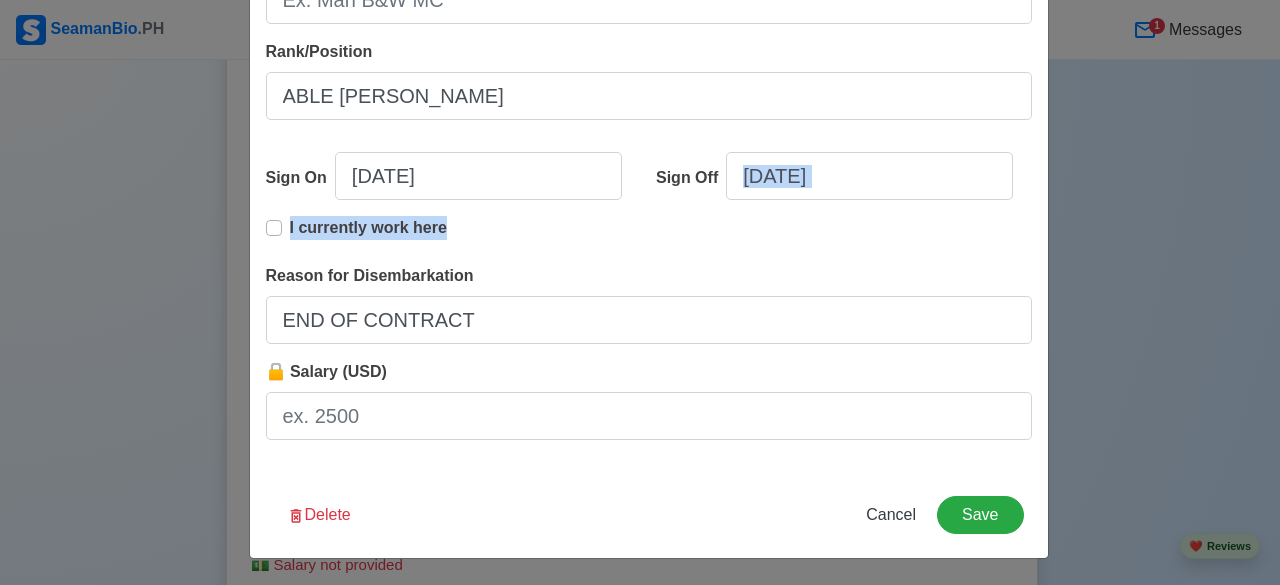drag, startPoint x: 1094, startPoint y: 208, endPoint x: 960, endPoint y: 257, distance: 142.67796 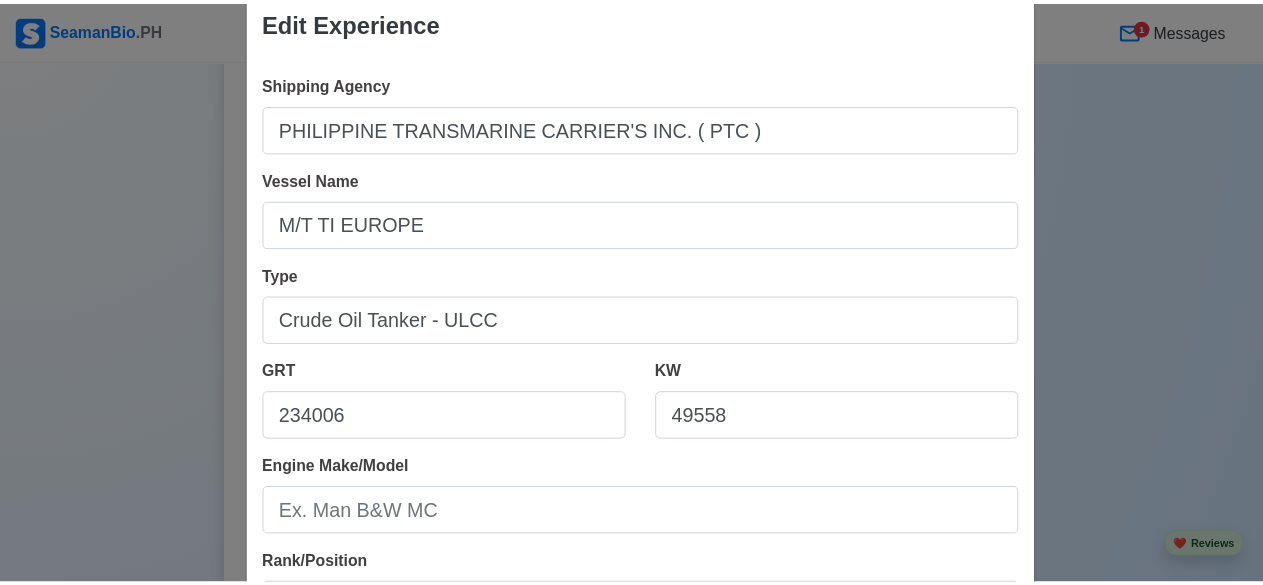 scroll, scrollTop: 553, scrollLeft: 0, axis: vertical 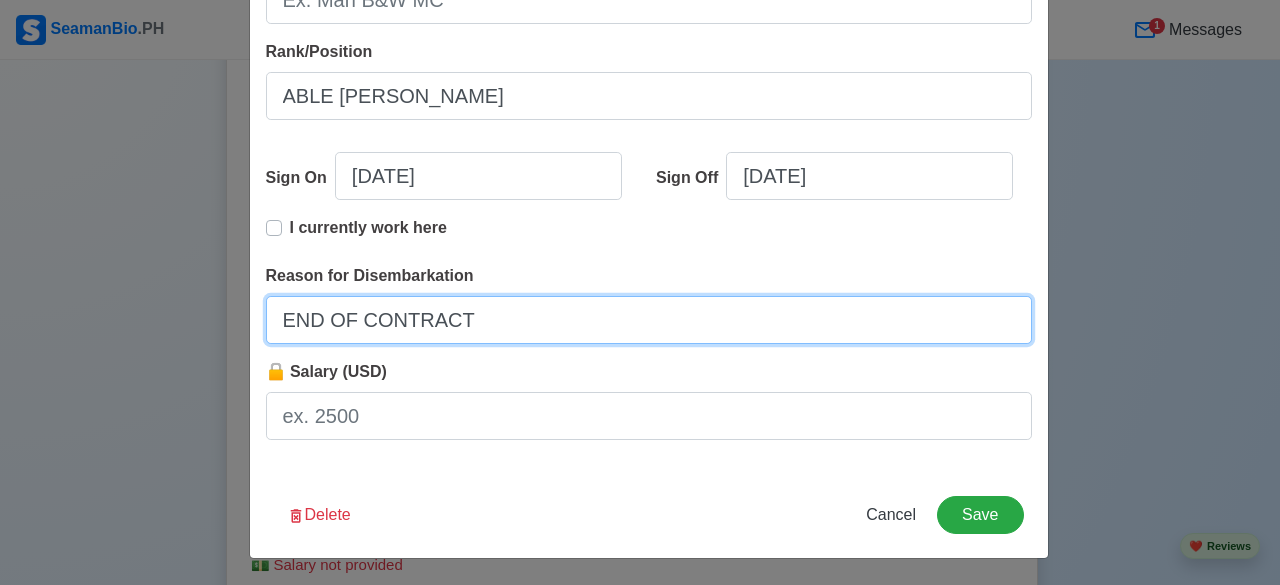 click on "END OF CONTRACT" at bounding box center (649, 320) 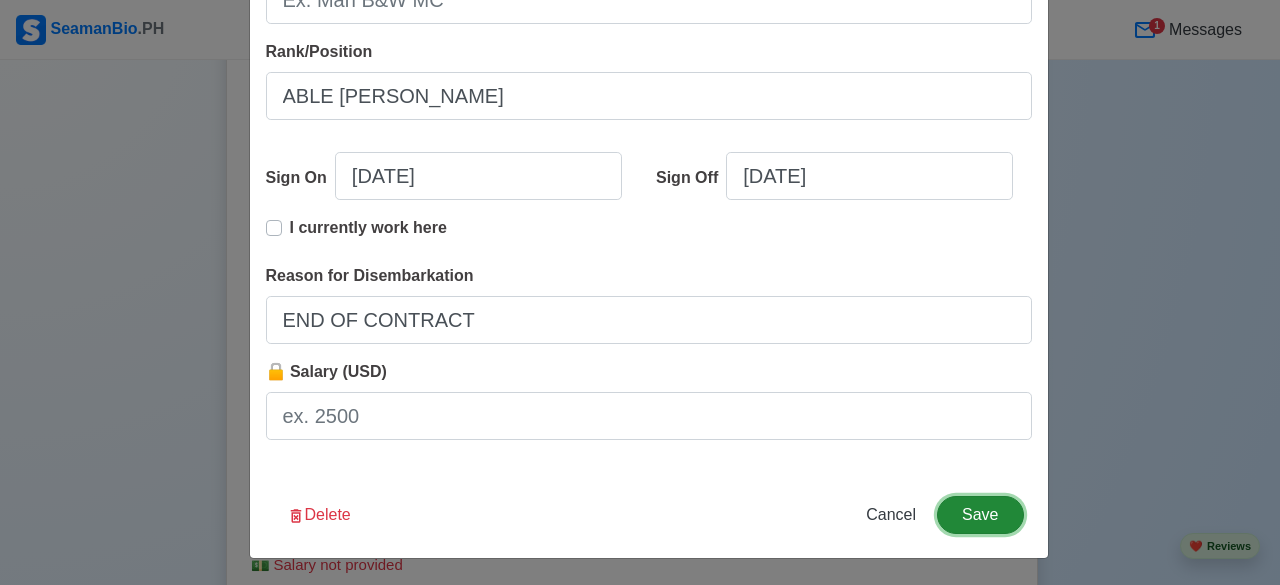 click on "Save" at bounding box center [980, 515] 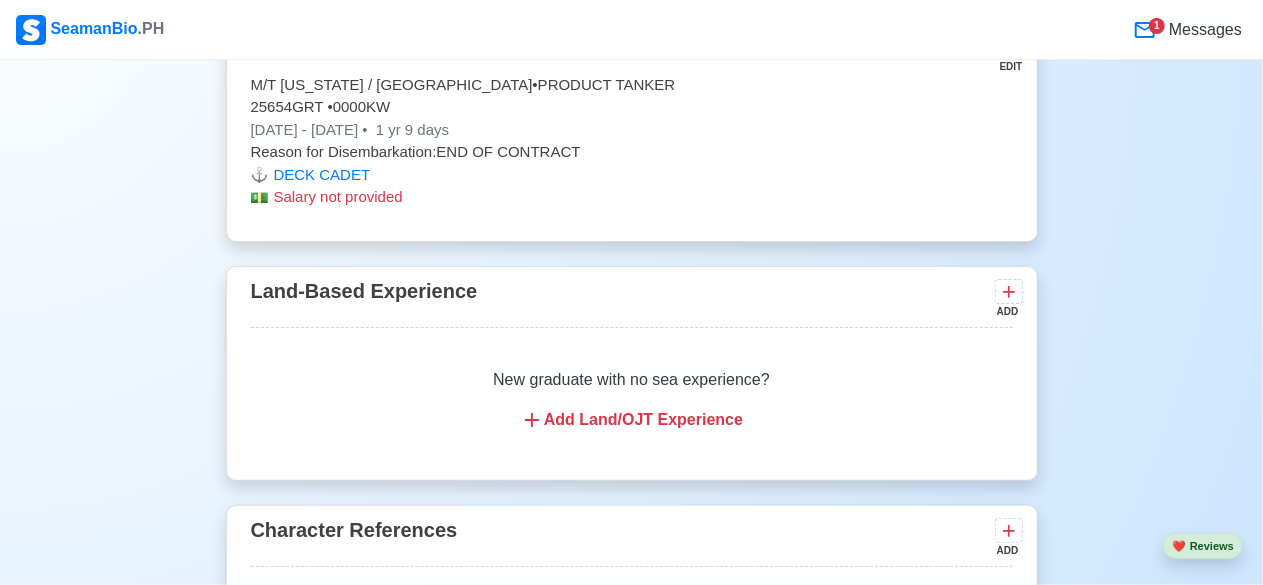 scroll, scrollTop: 11206, scrollLeft: 0, axis: vertical 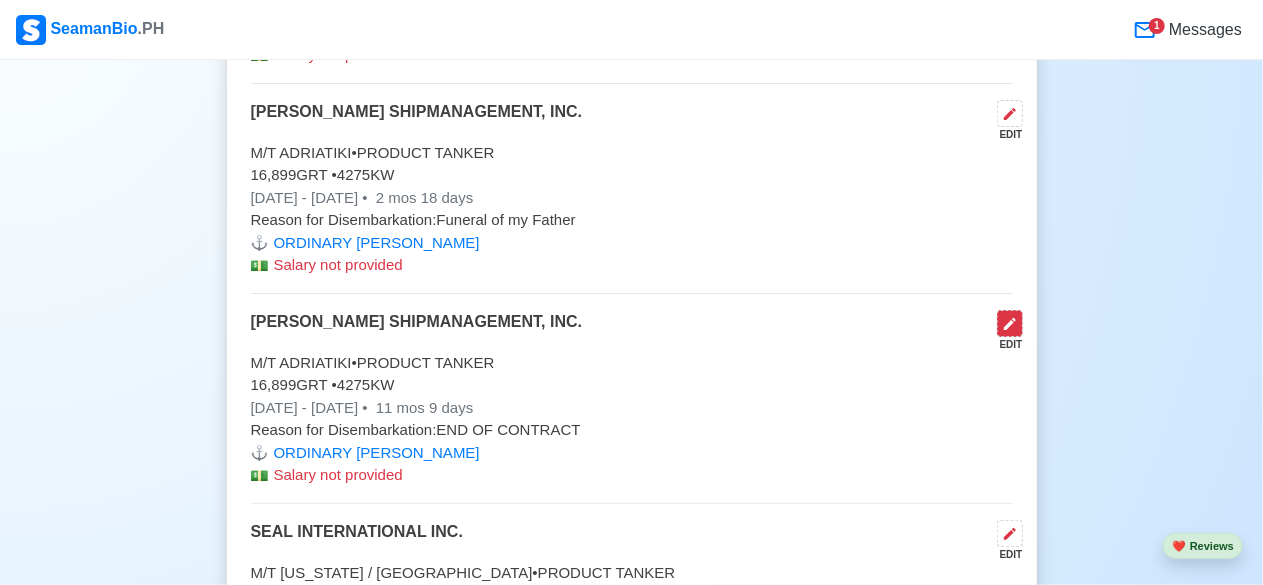 click 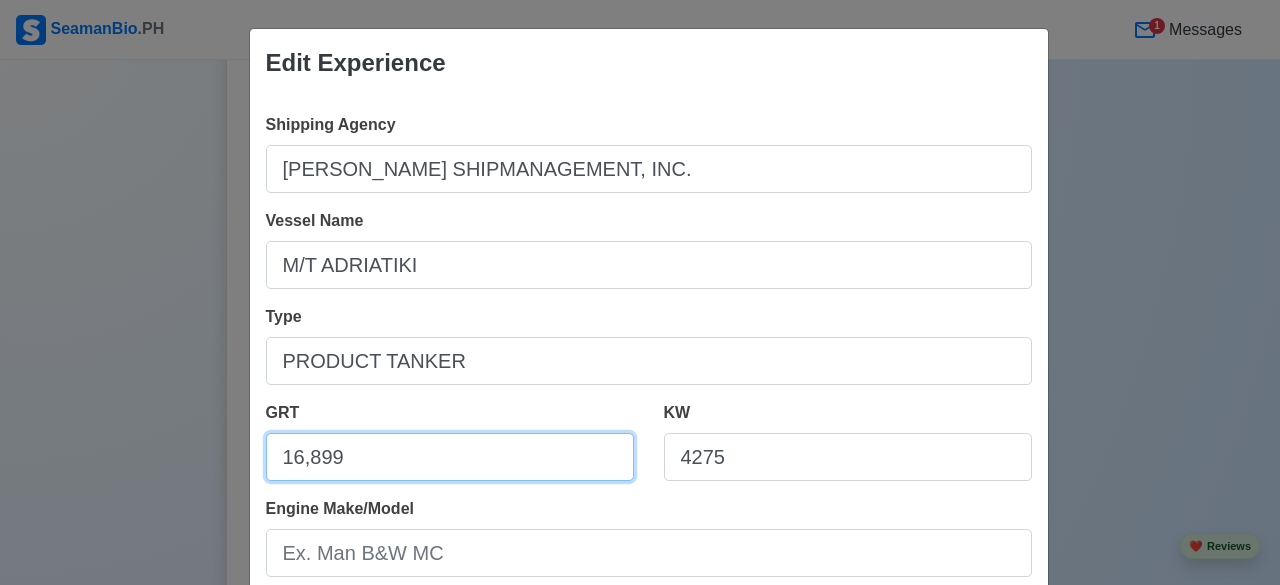 click on "16,899" at bounding box center [450, 457] 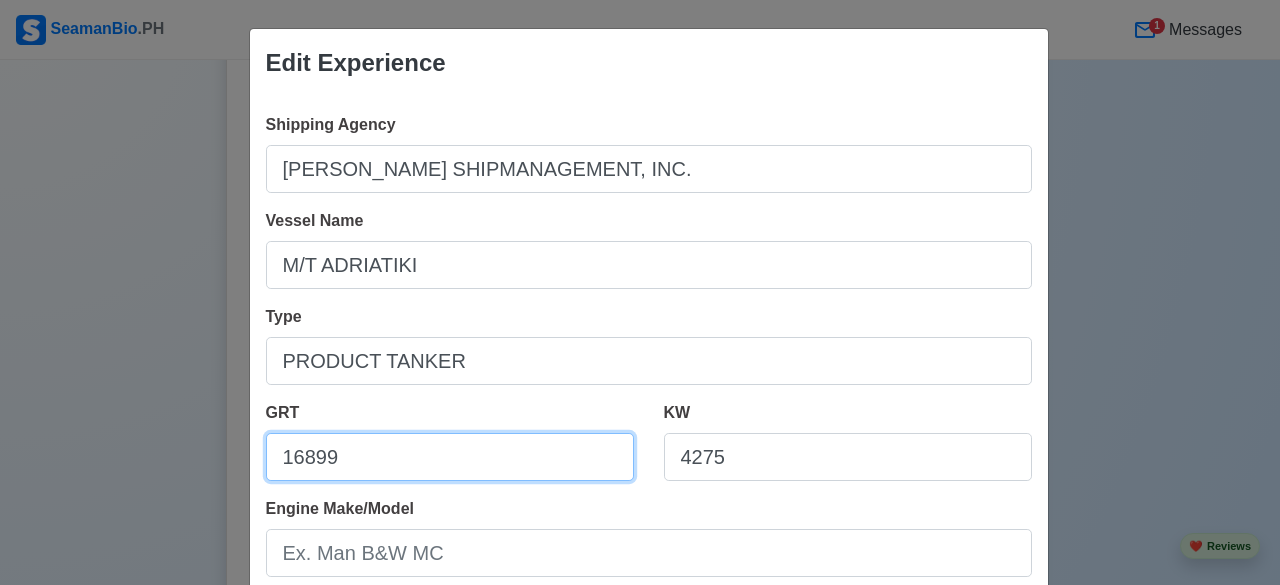 type on "16899" 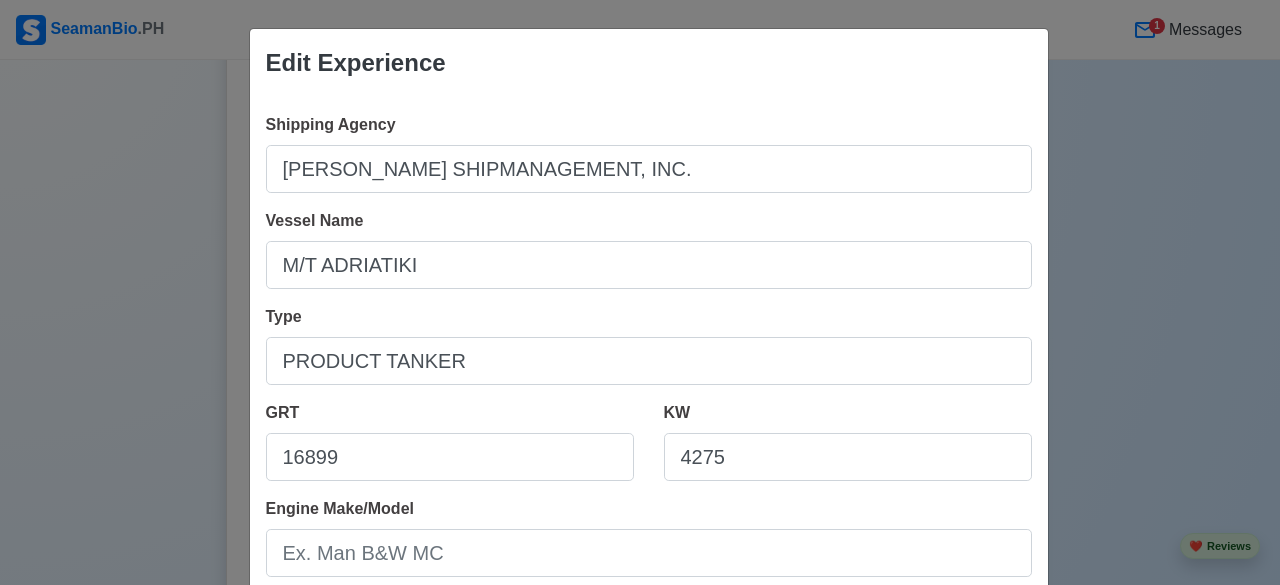 scroll, scrollTop: 512, scrollLeft: 0, axis: vertical 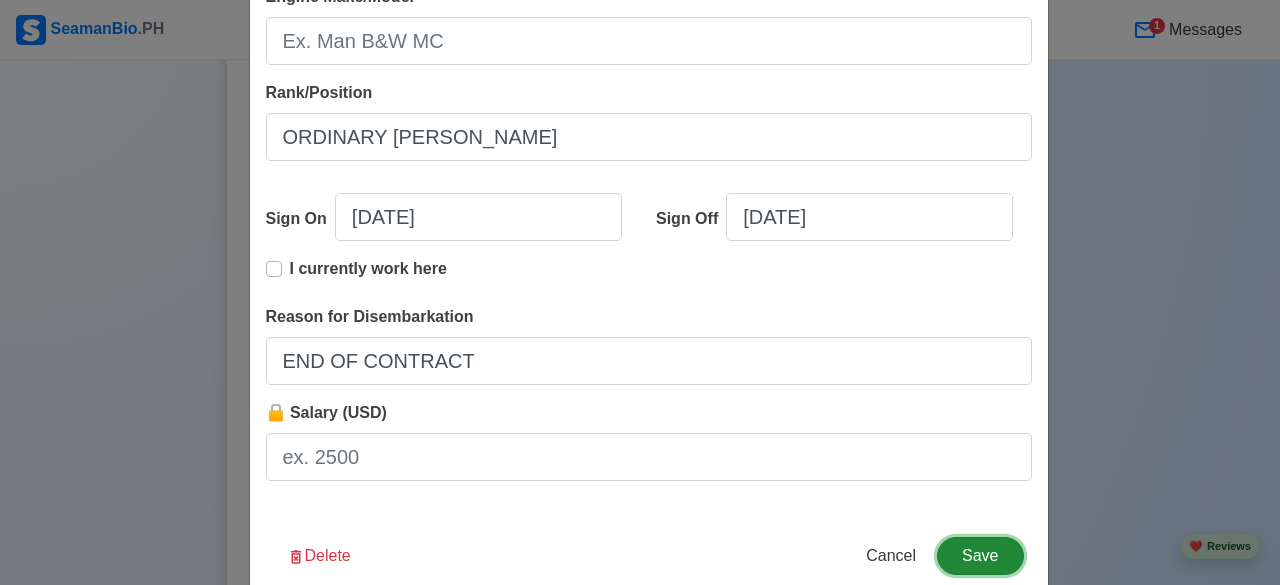 click on "Save" at bounding box center [980, 556] 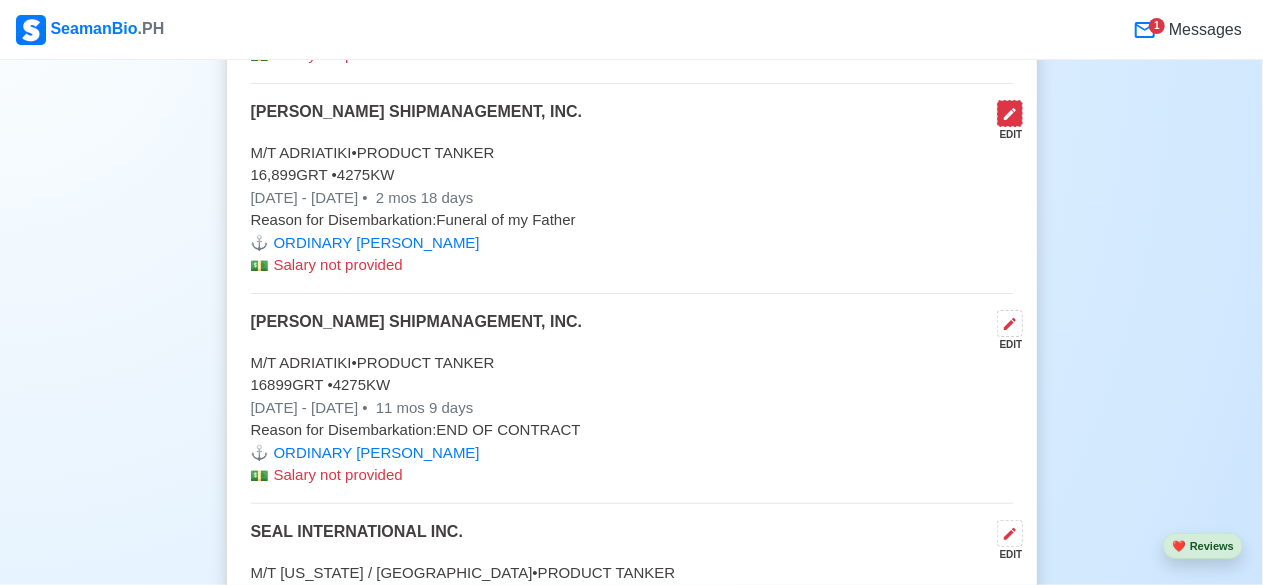 click at bounding box center (1010, 113) 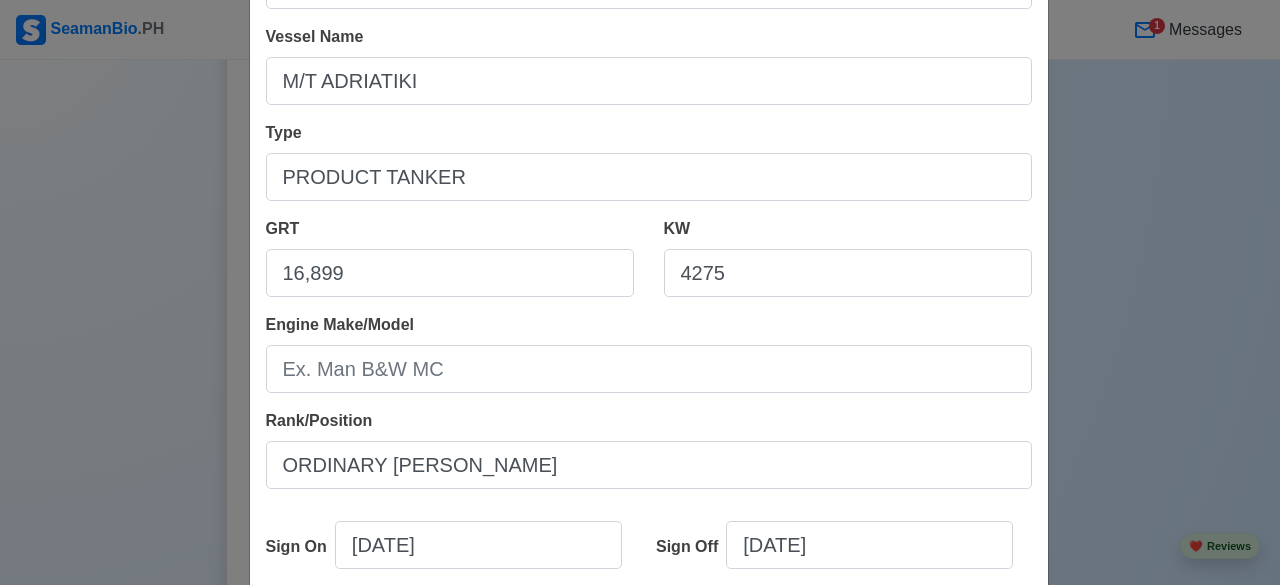 scroll, scrollTop: 200, scrollLeft: 0, axis: vertical 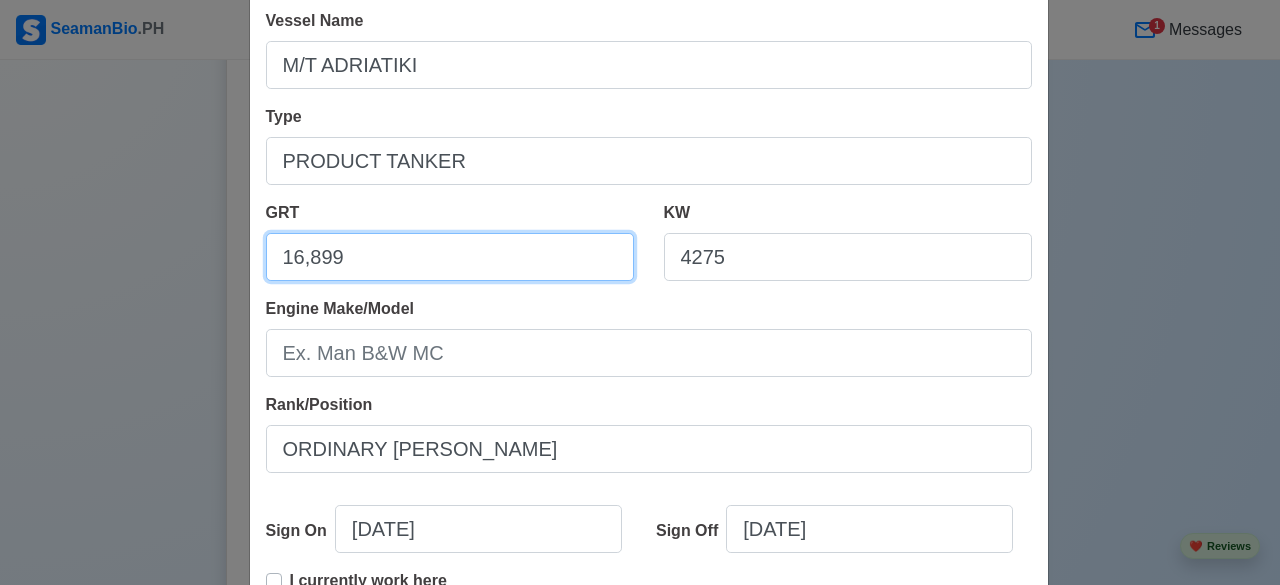 click on "16,899" at bounding box center [450, 257] 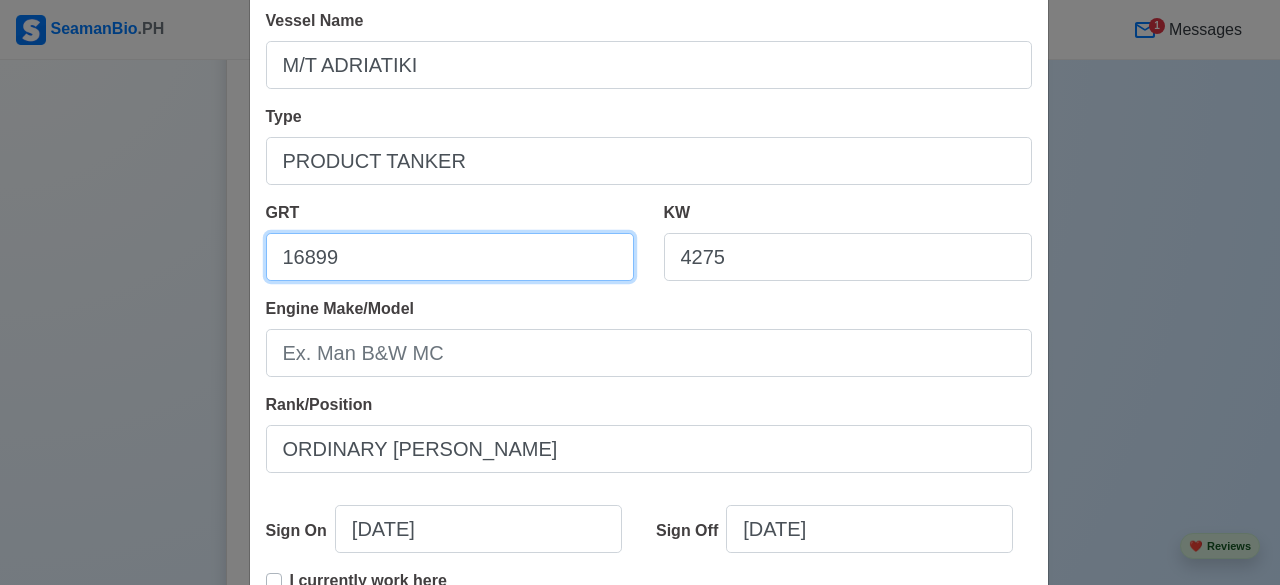 type on "16899" 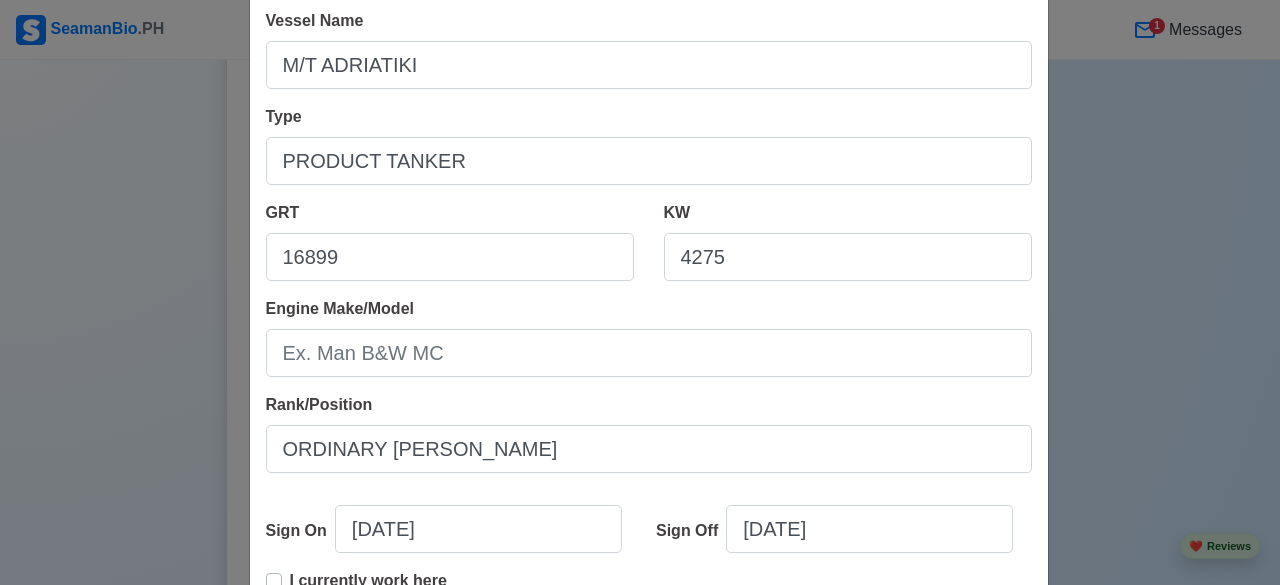 scroll, scrollTop: 553, scrollLeft: 0, axis: vertical 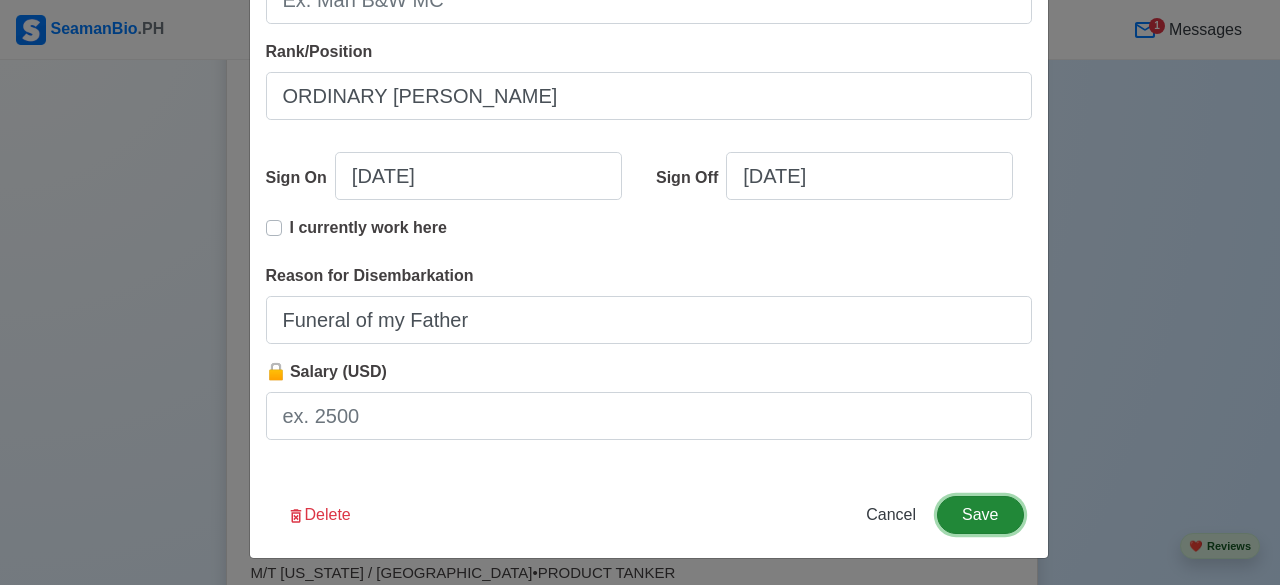 click on "Save" at bounding box center [980, 515] 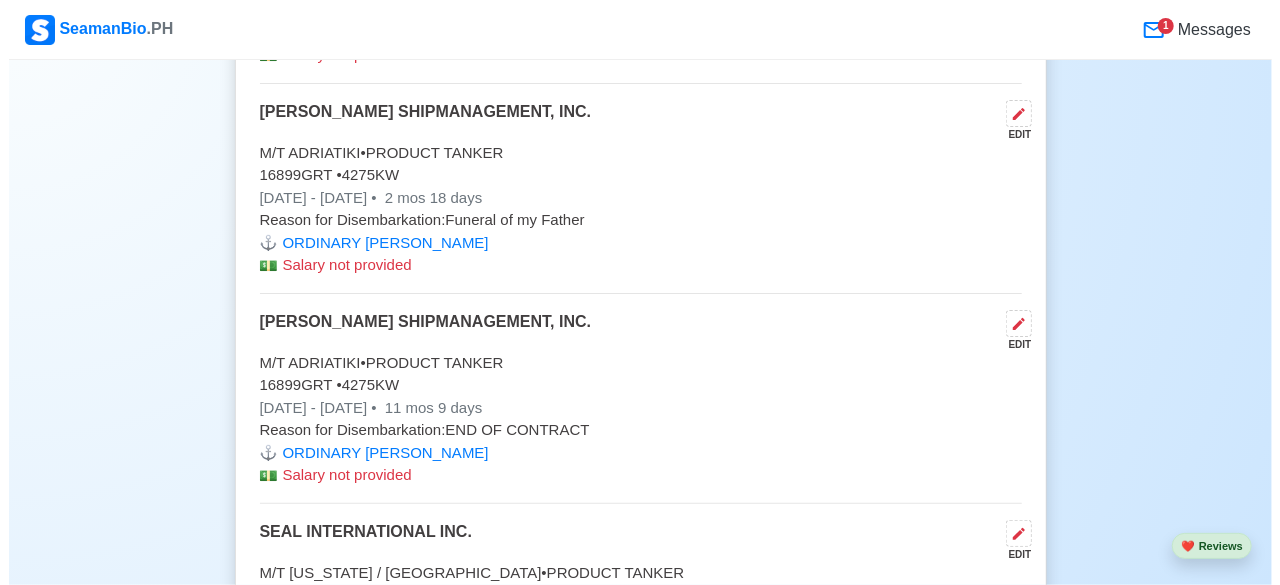 scroll, scrollTop: 9694, scrollLeft: 0, axis: vertical 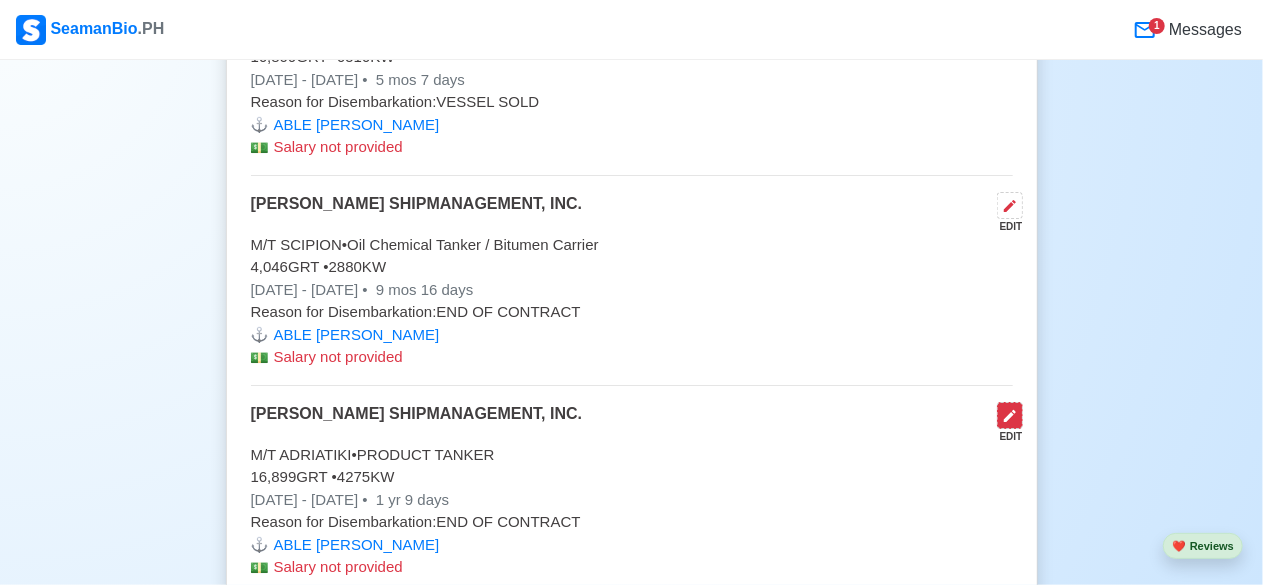 click at bounding box center (1010, 415) 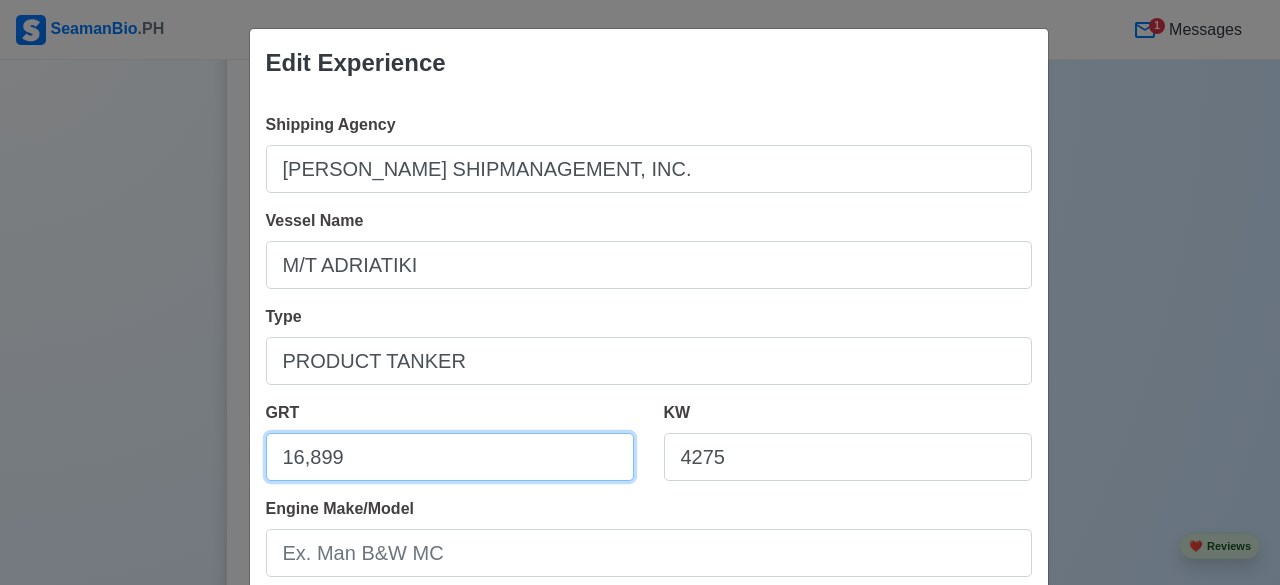 click on "16,899" at bounding box center (450, 457) 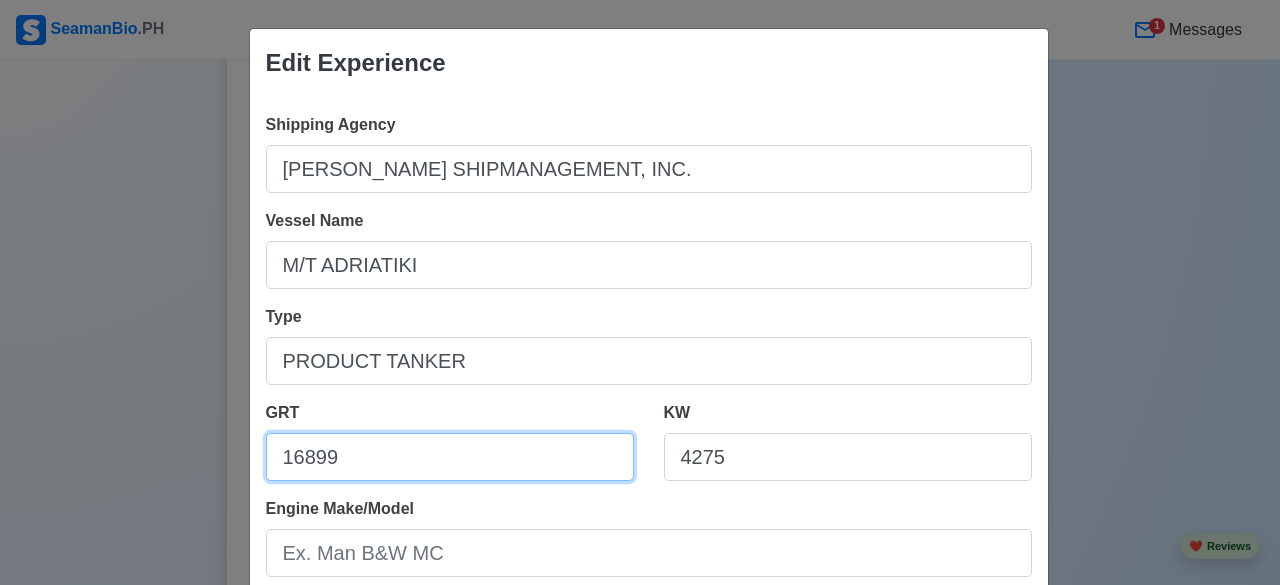 type on "16899" 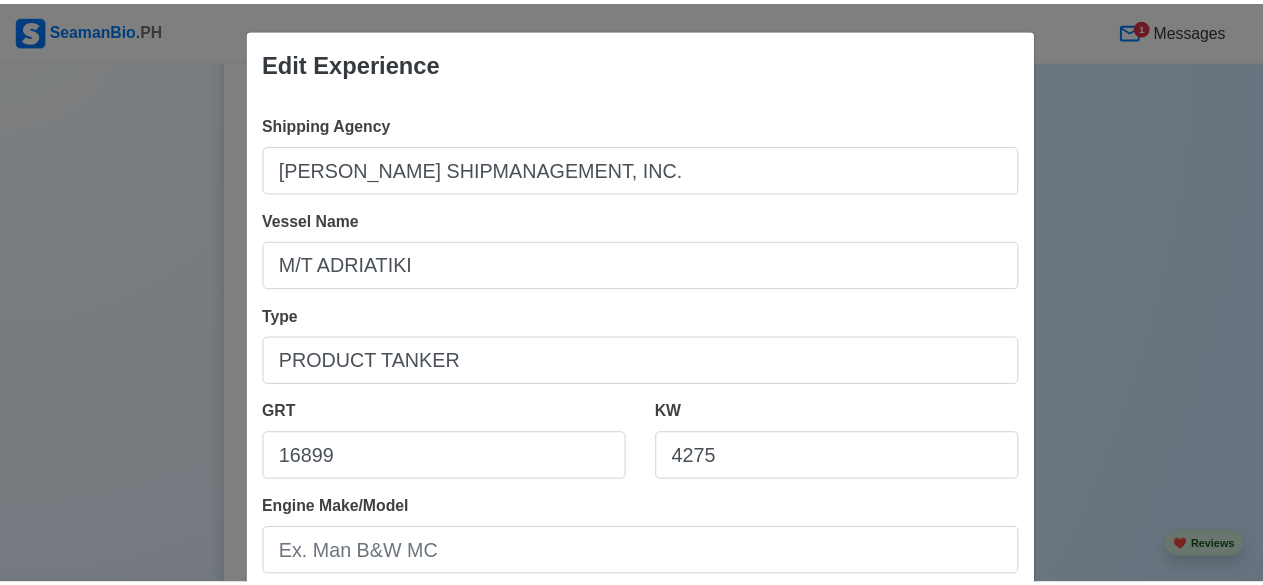 scroll, scrollTop: 512, scrollLeft: 0, axis: vertical 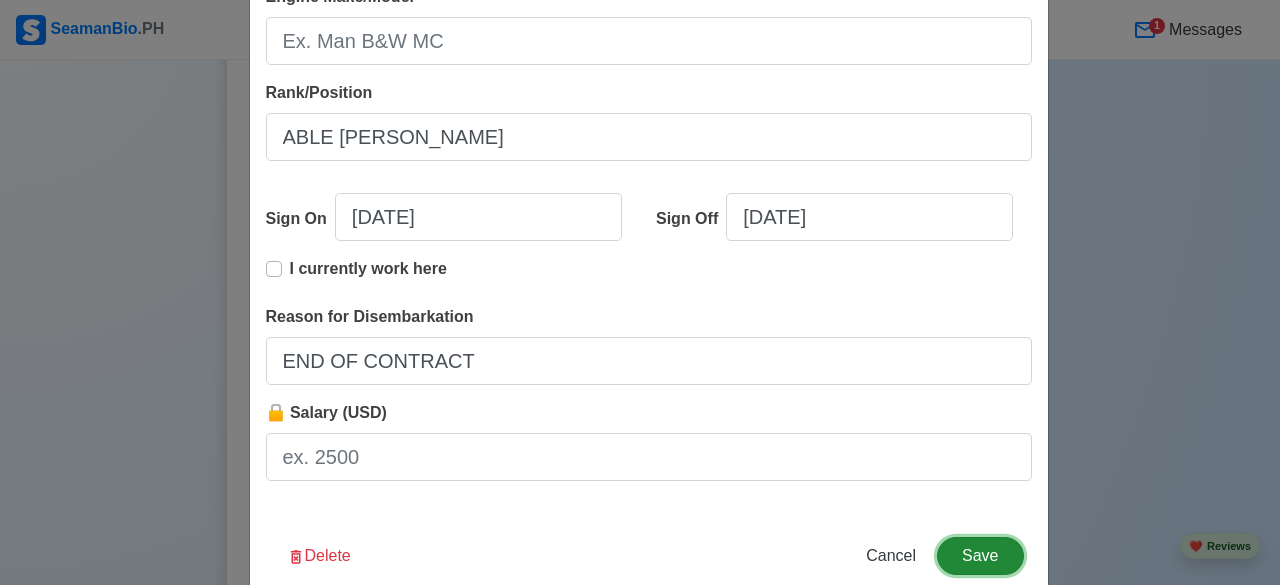 click on "Save" at bounding box center [980, 556] 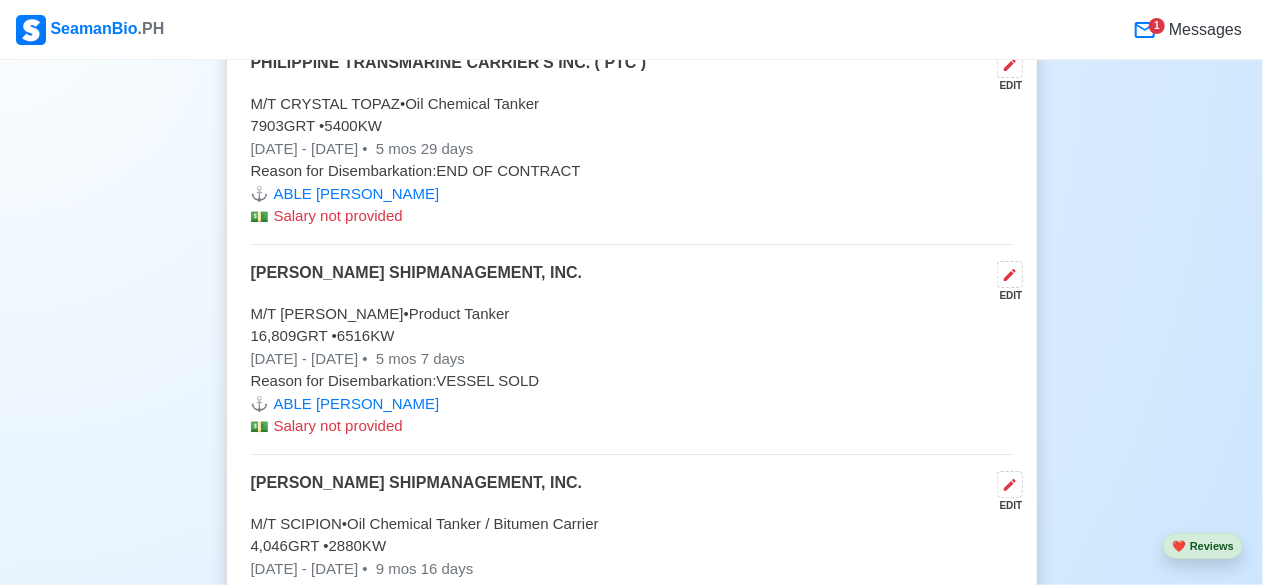 scroll, scrollTop: 9414, scrollLeft: 0, axis: vertical 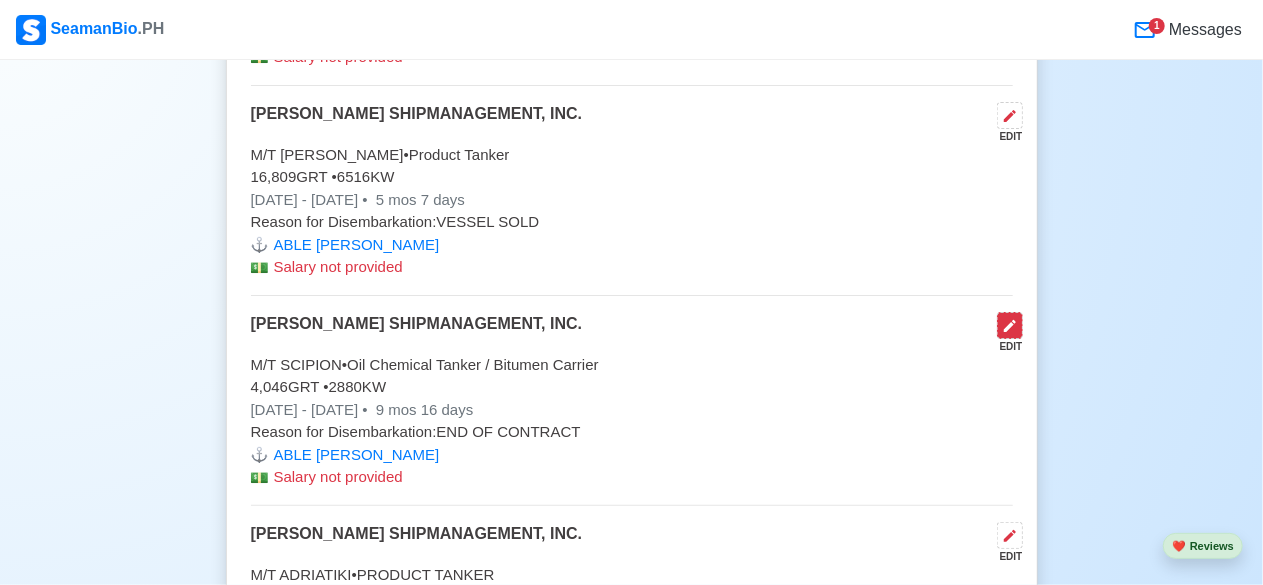 click 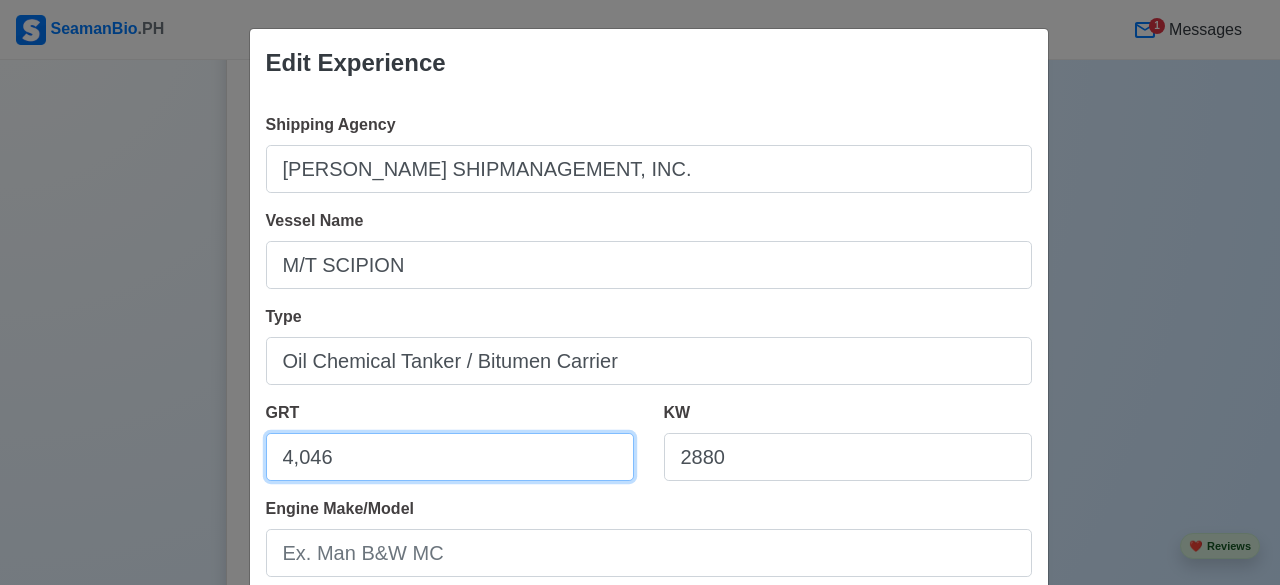 click on "4,046" at bounding box center (450, 457) 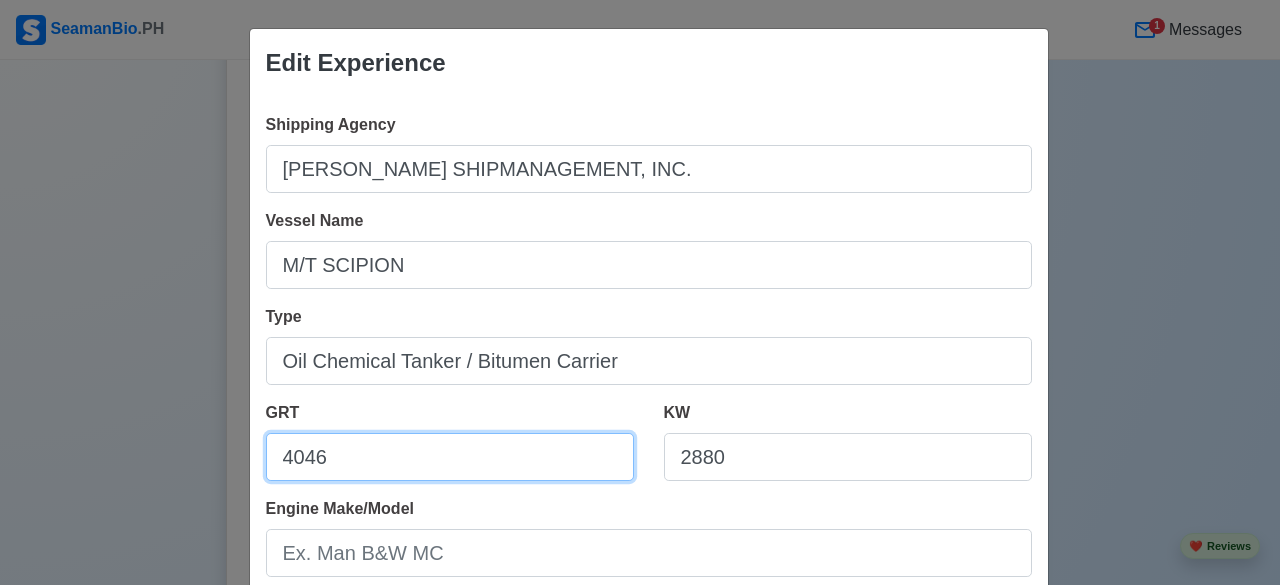 type on "4046" 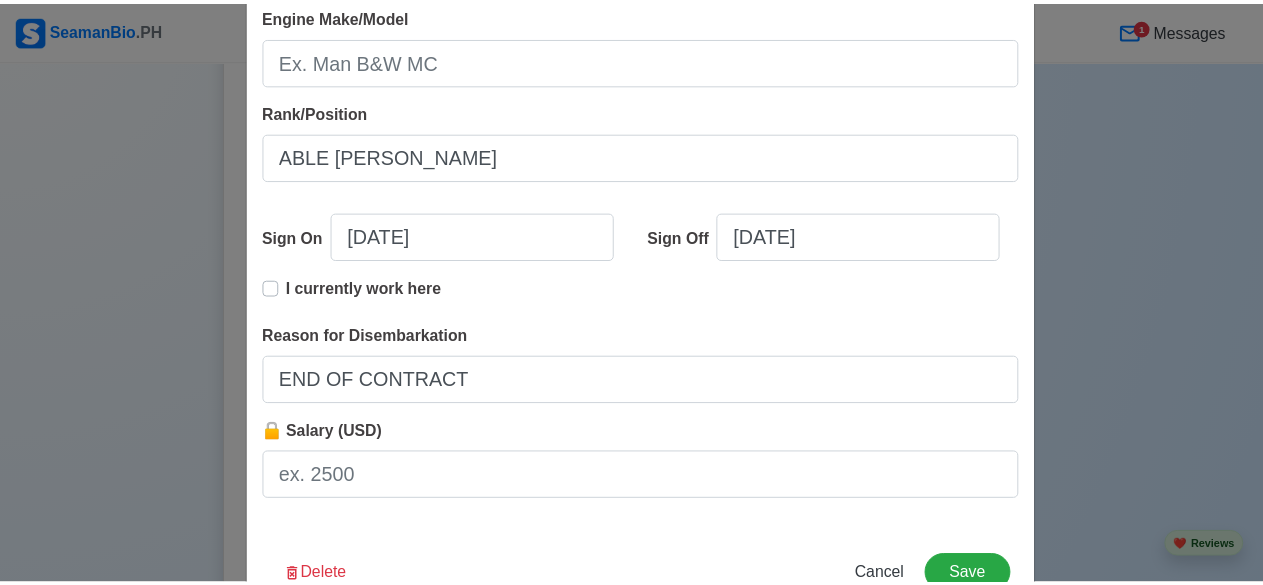 scroll, scrollTop: 553, scrollLeft: 0, axis: vertical 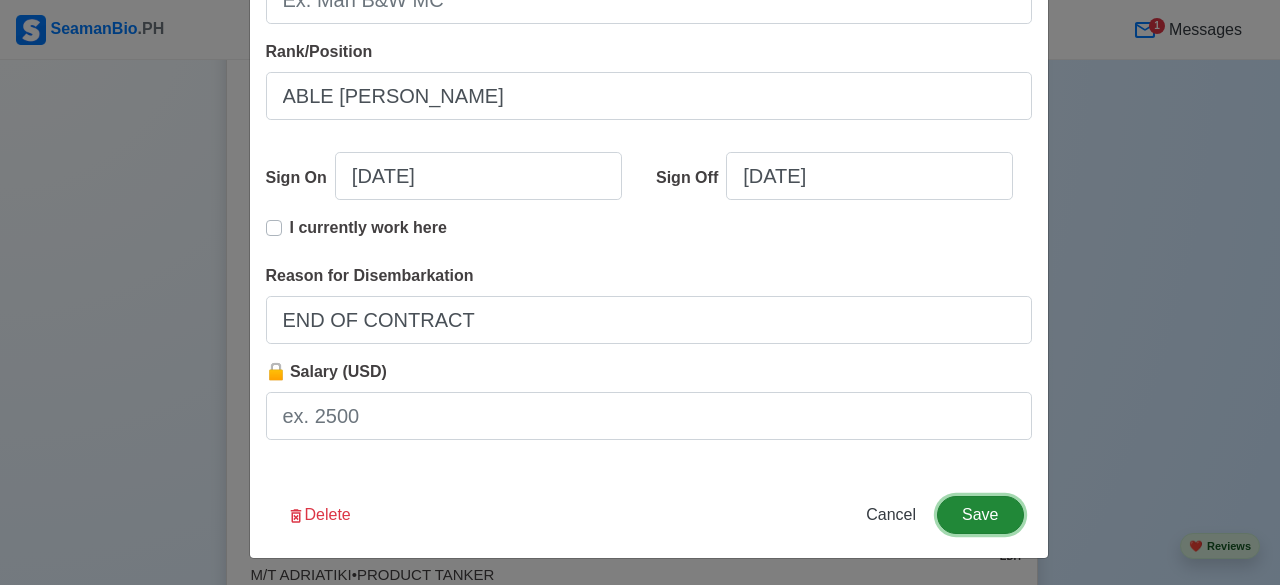 click on "Save" at bounding box center (980, 515) 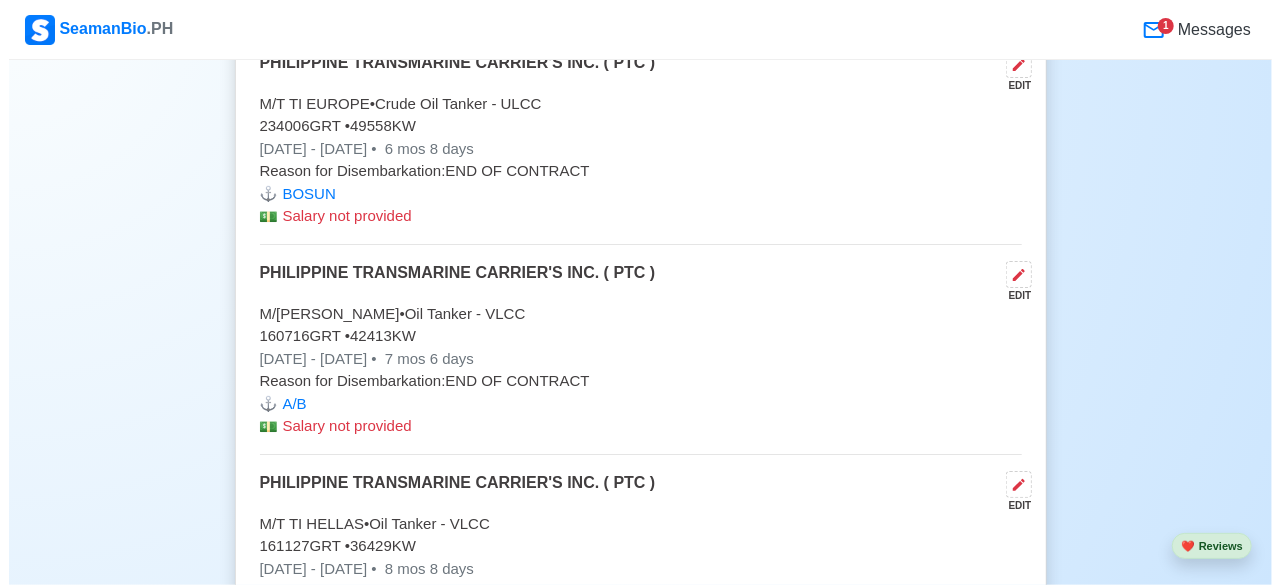 scroll, scrollTop: 7102, scrollLeft: 0, axis: vertical 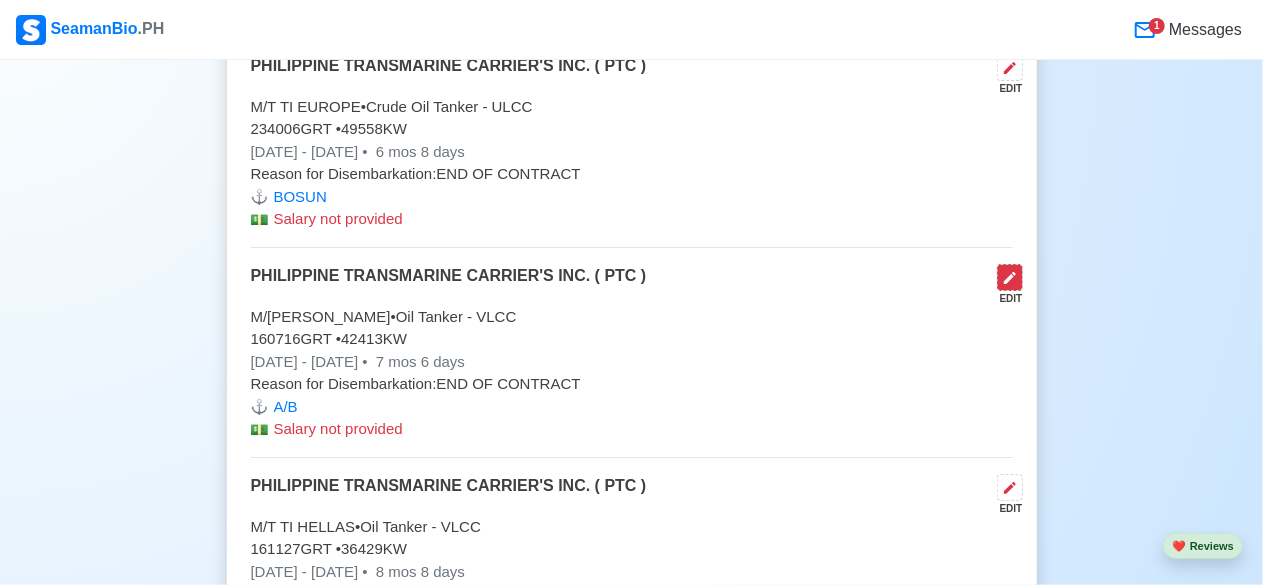 click 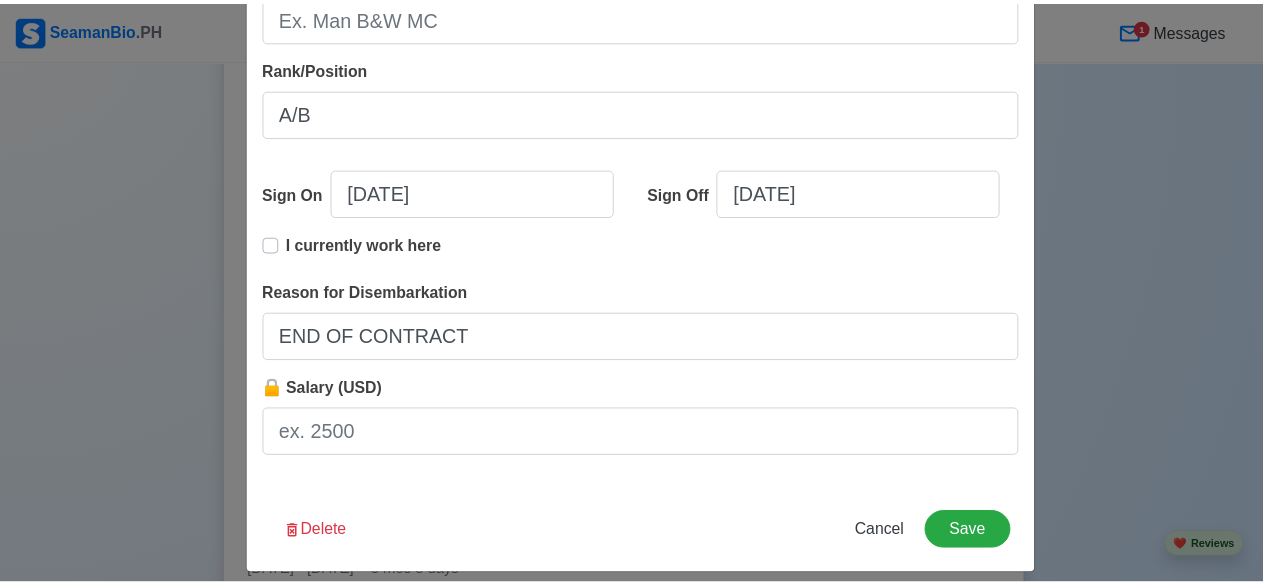 scroll, scrollTop: 553, scrollLeft: 0, axis: vertical 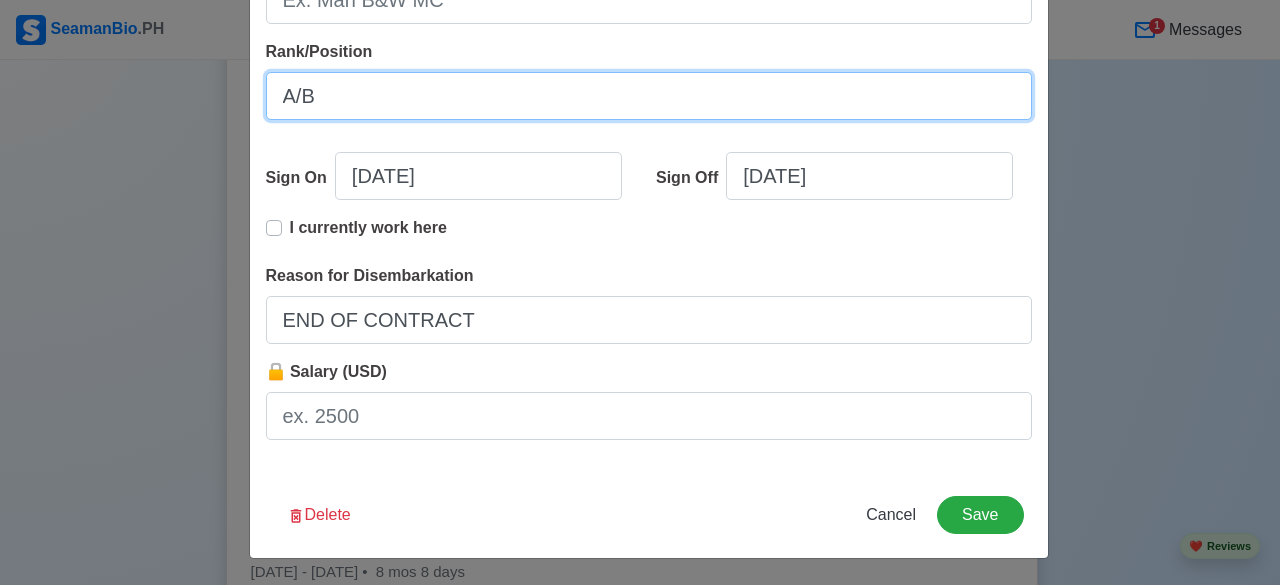 click on "A/B" at bounding box center [649, 96] 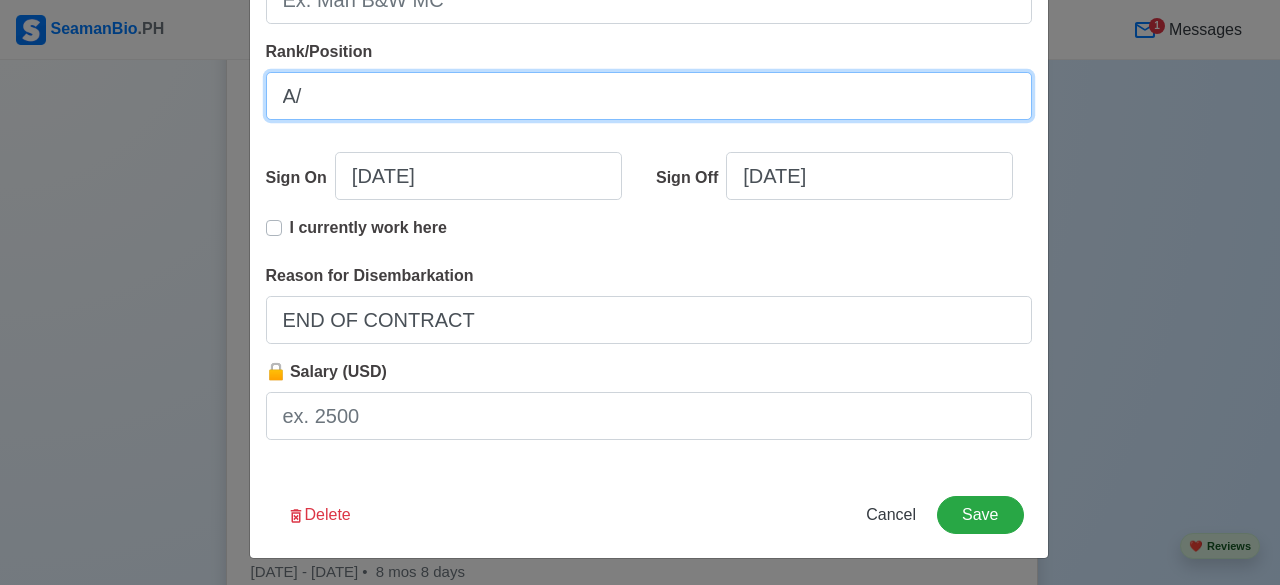 type on "A" 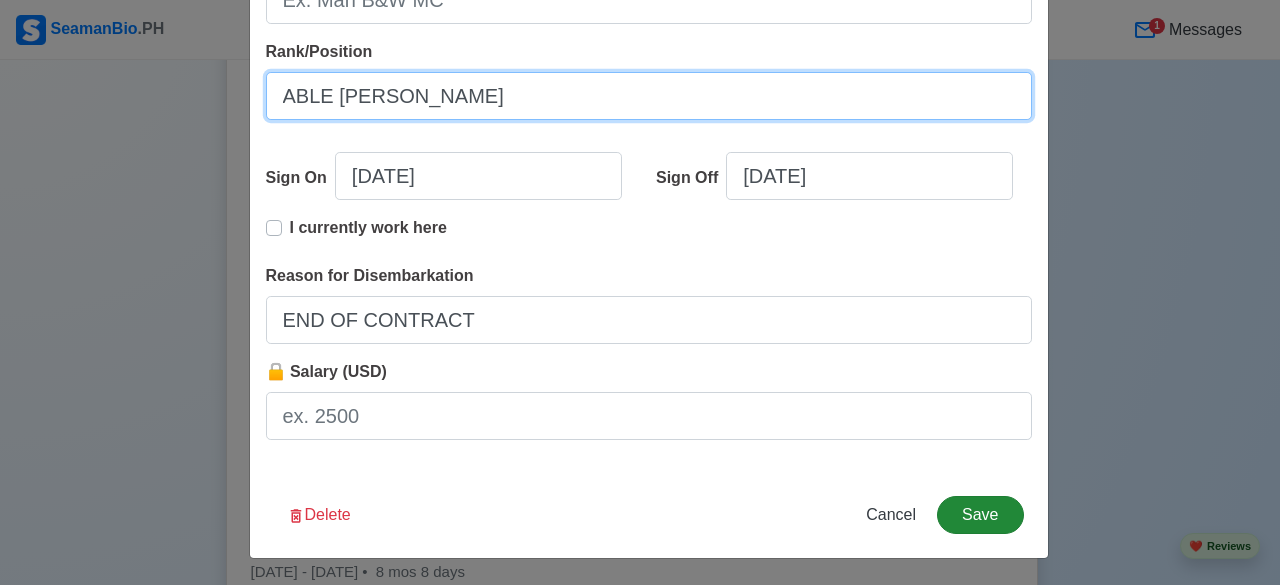 type on "ABLE [PERSON_NAME]" 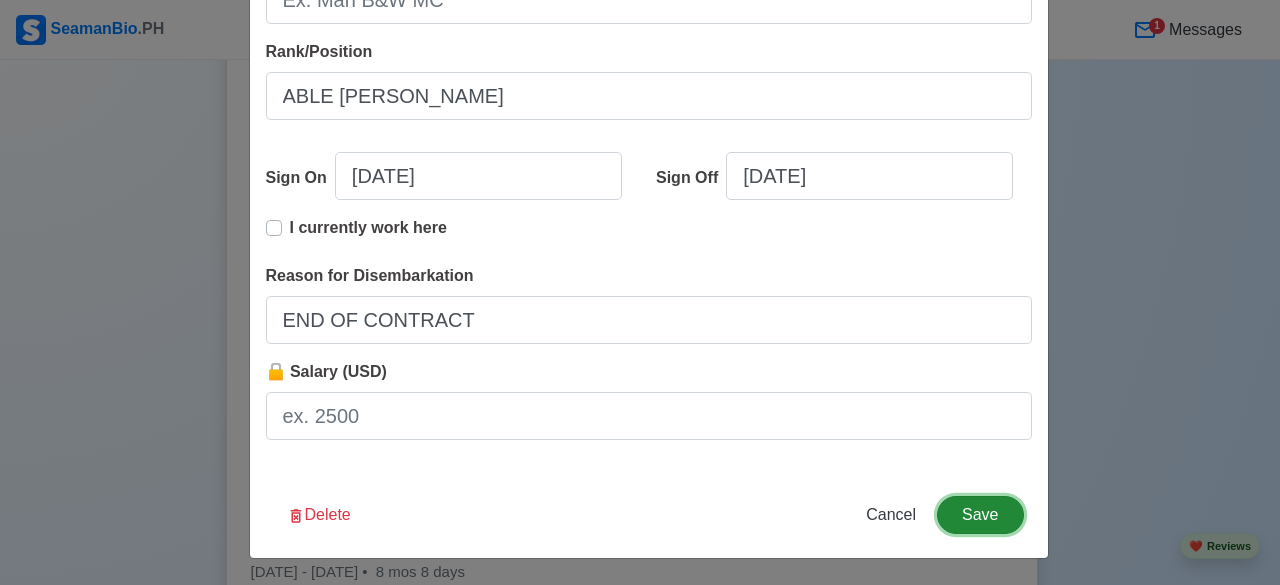 click on "Save" at bounding box center [980, 515] 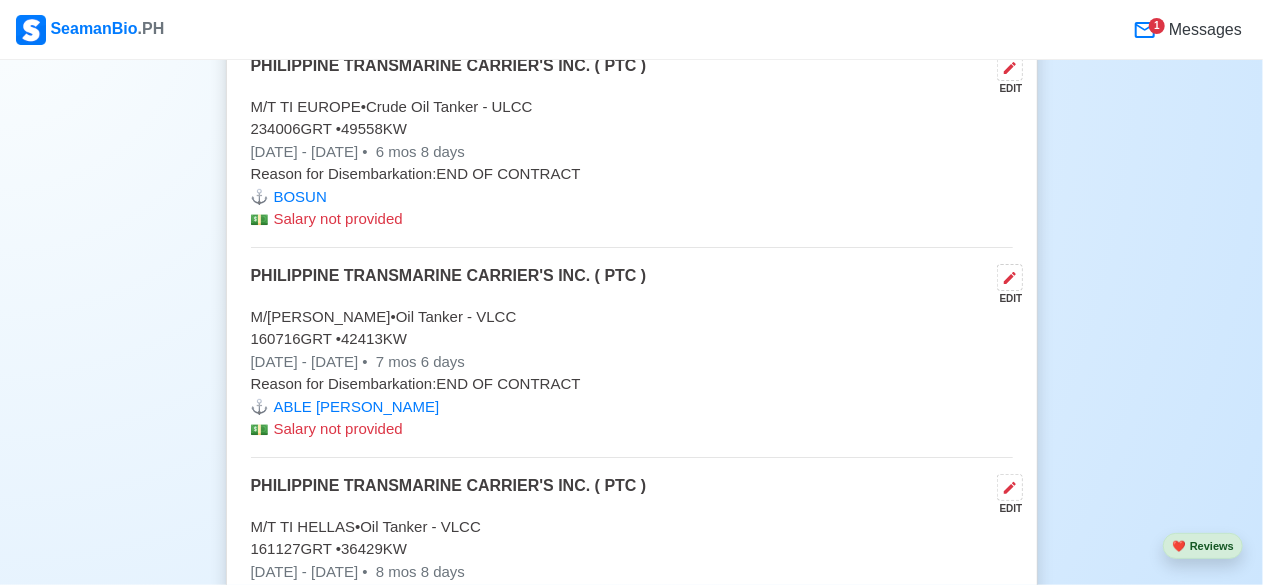 scroll, scrollTop: 7614, scrollLeft: 0, axis: vertical 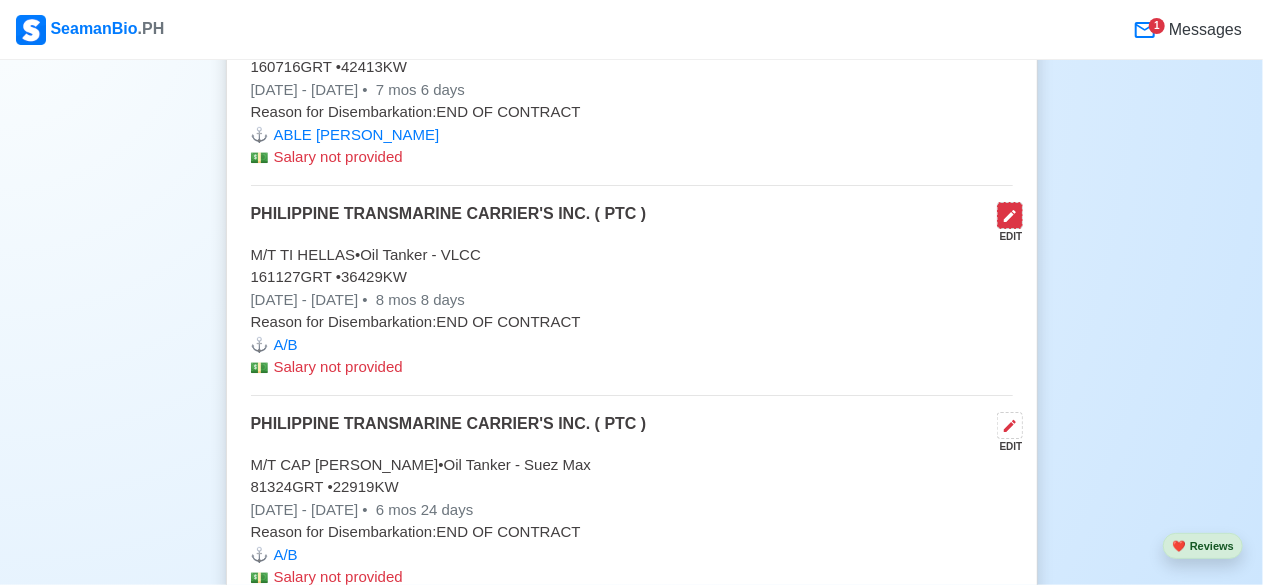 click 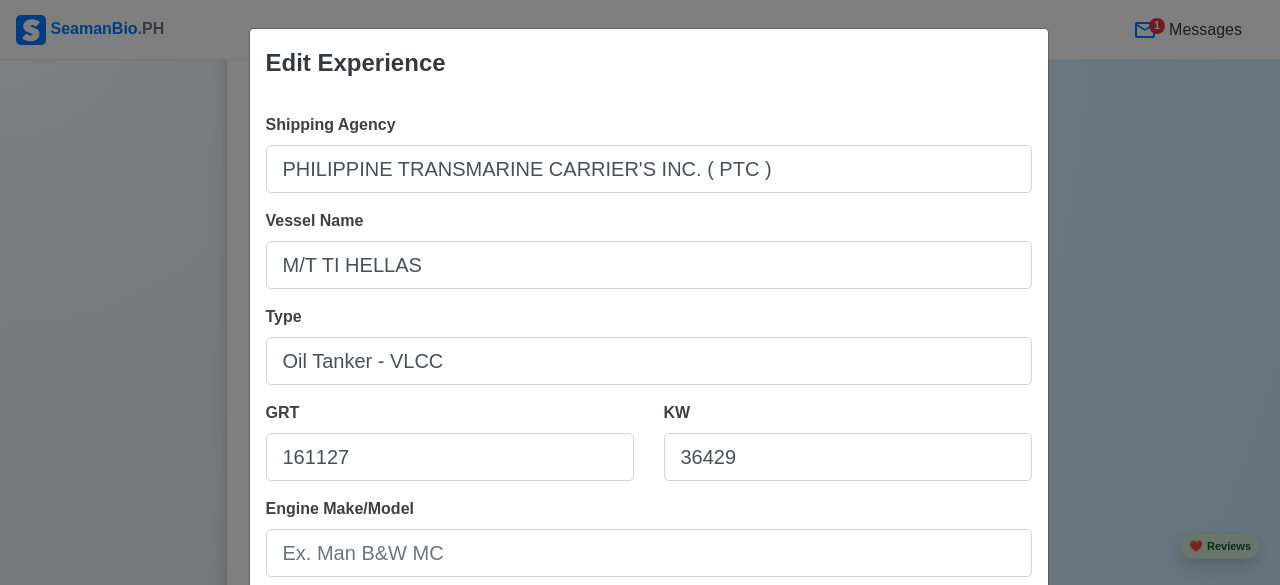 scroll, scrollTop: 512, scrollLeft: 0, axis: vertical 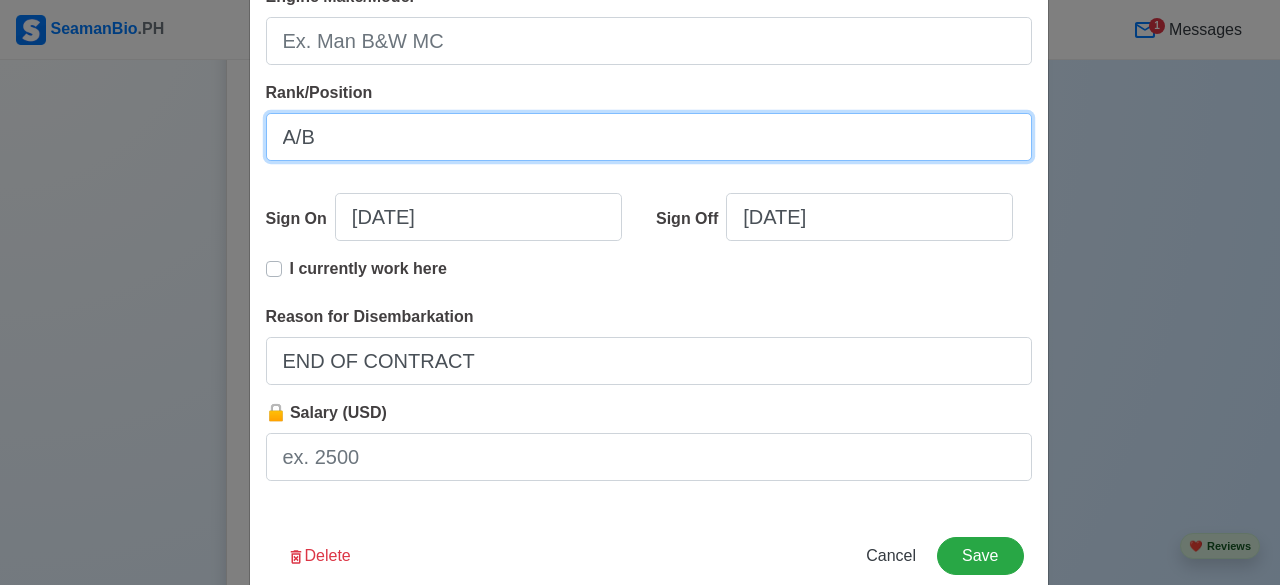 click on "A/B" at bounding box center [649, 137] 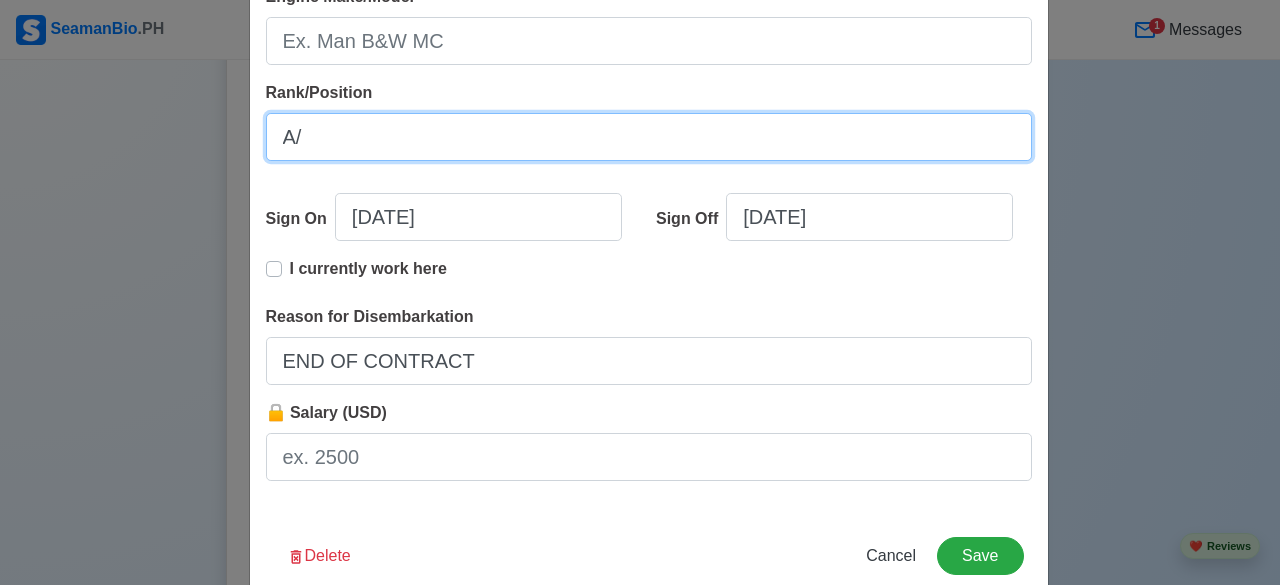 type on "A" 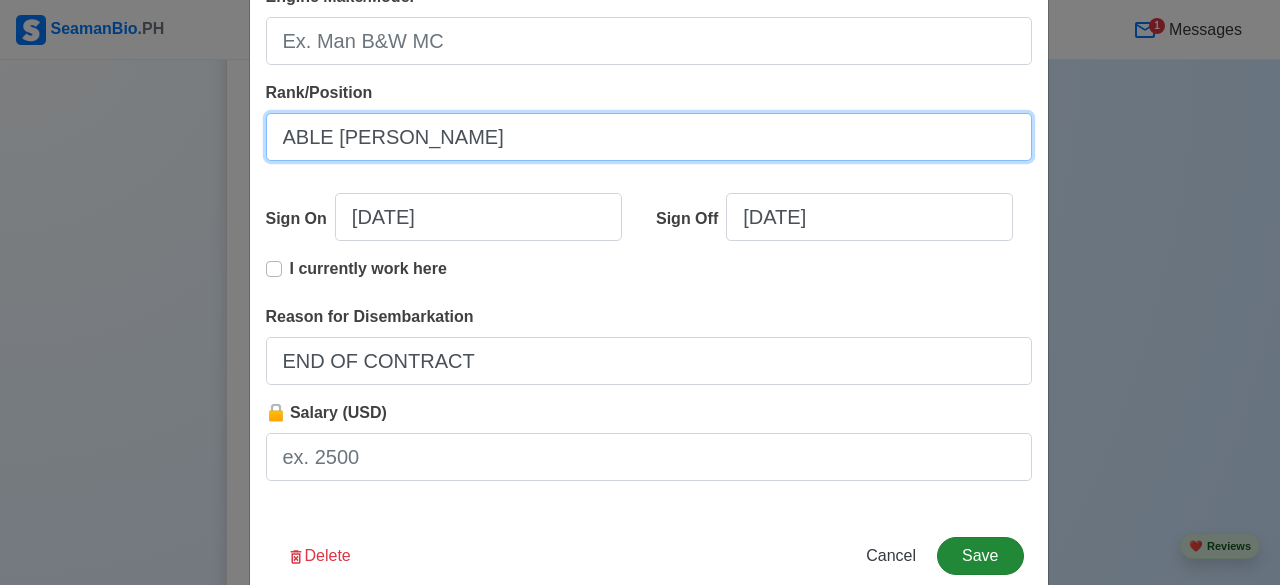 type on "ABLE [PERSON_NAME]" 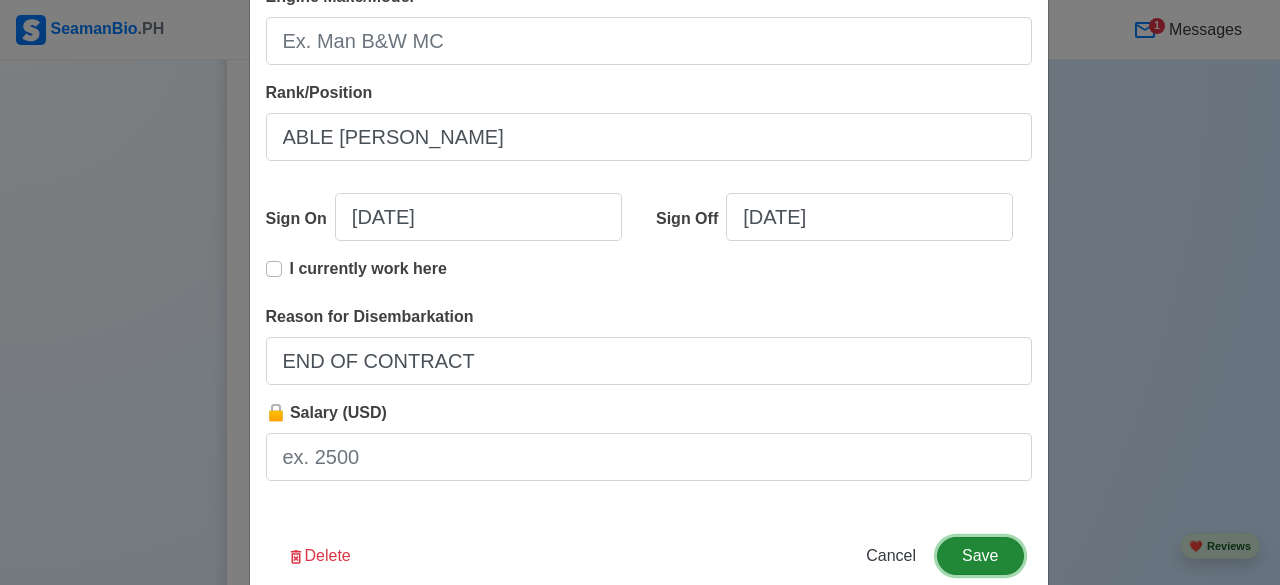 click on "Save" at bounding box center (980, 556) 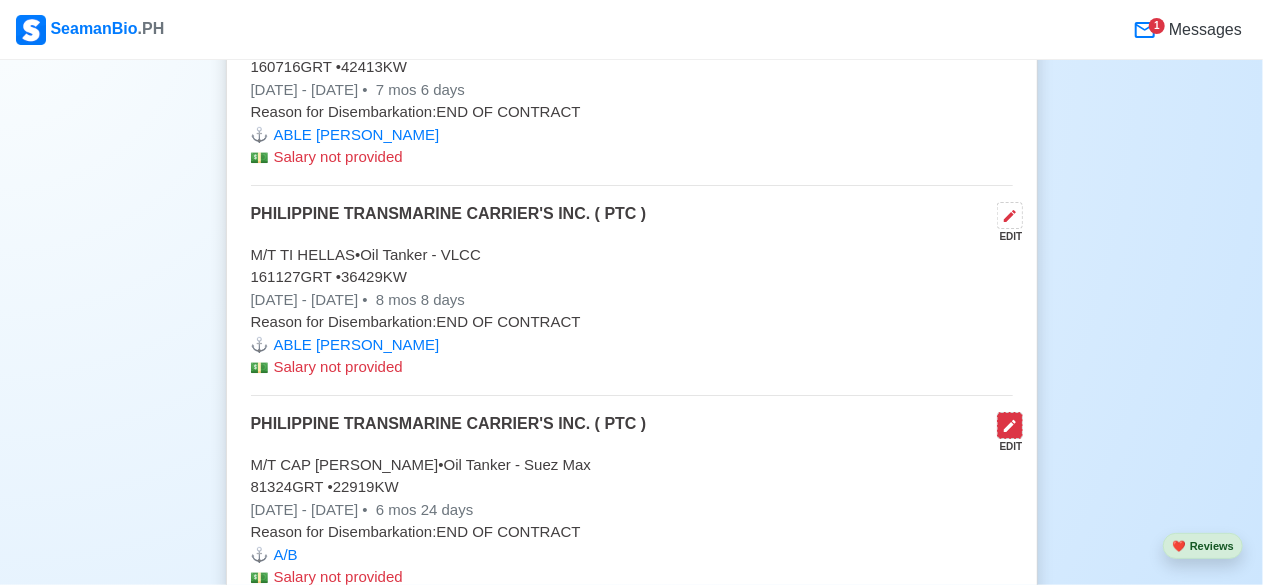 click 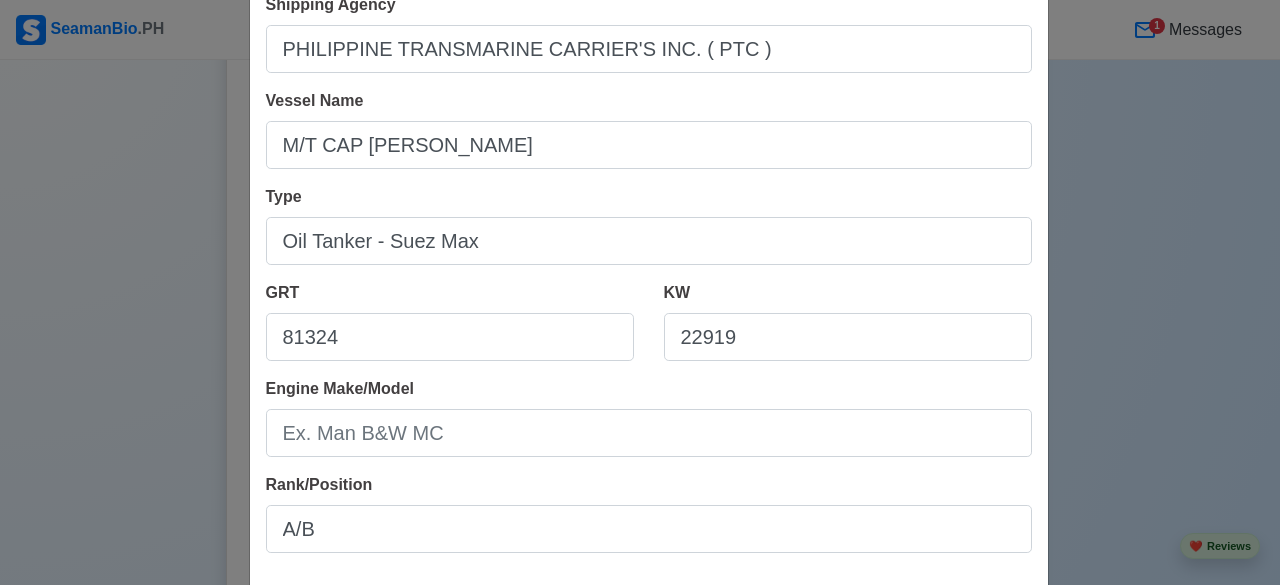 scroll, scrollTop: 160, scrollLeft: 0, axis: vertical 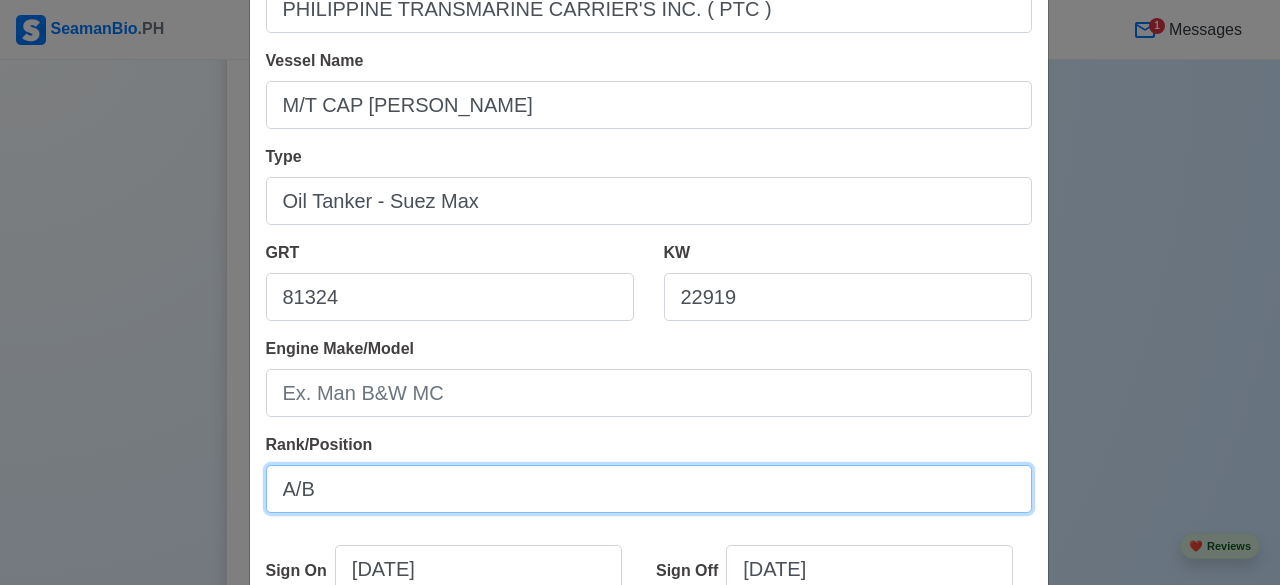click on "A/B" at bounding box center [649, 489] 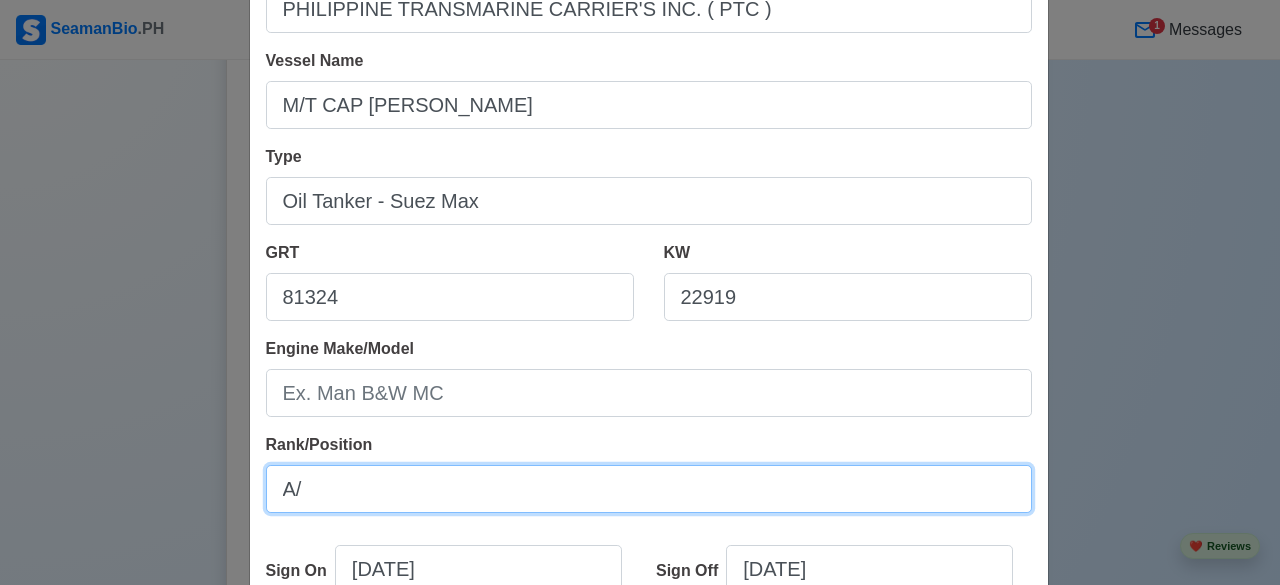 type on "A" 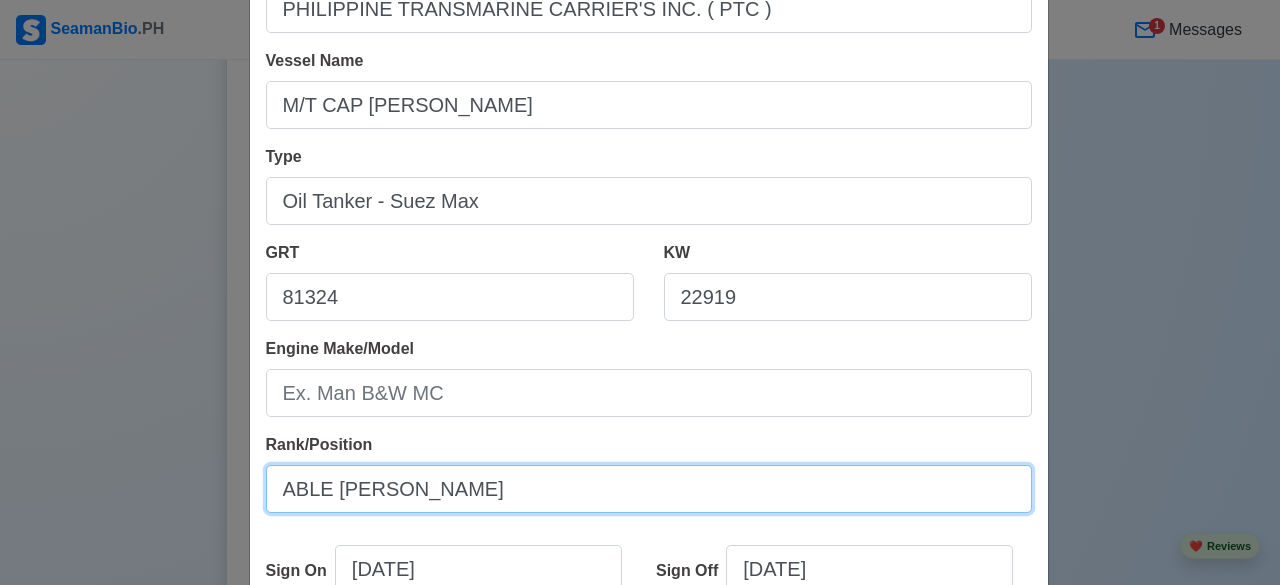 type on "ABLE [PERSON_NAME]" 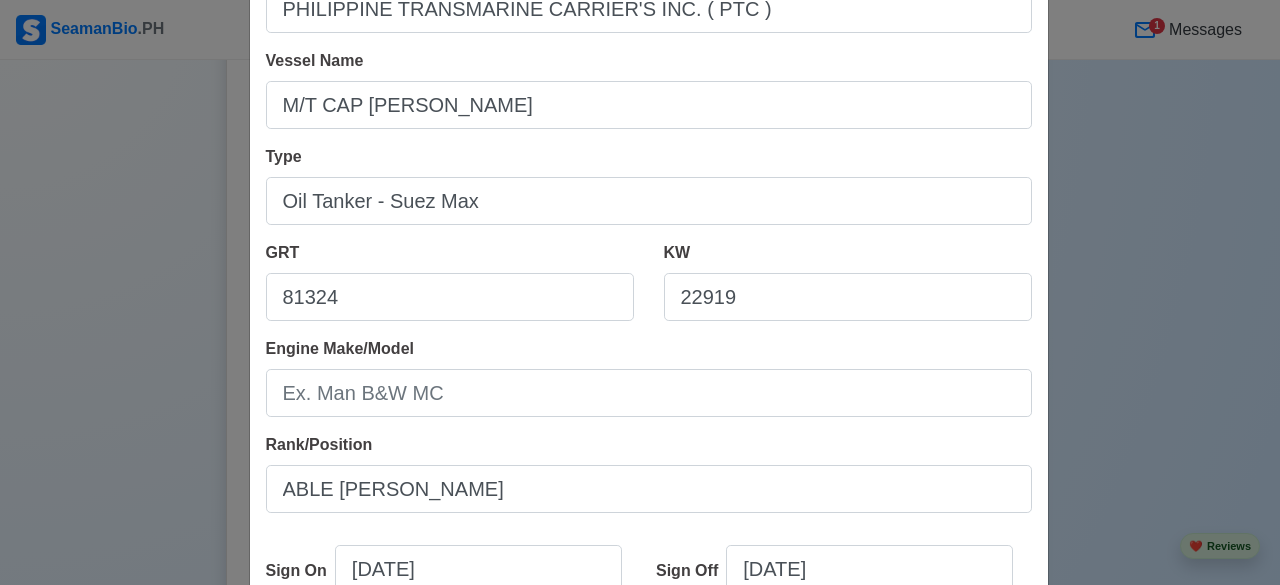 scroll, scrollTop: 200, scrollLeft: 0, axis: vertical 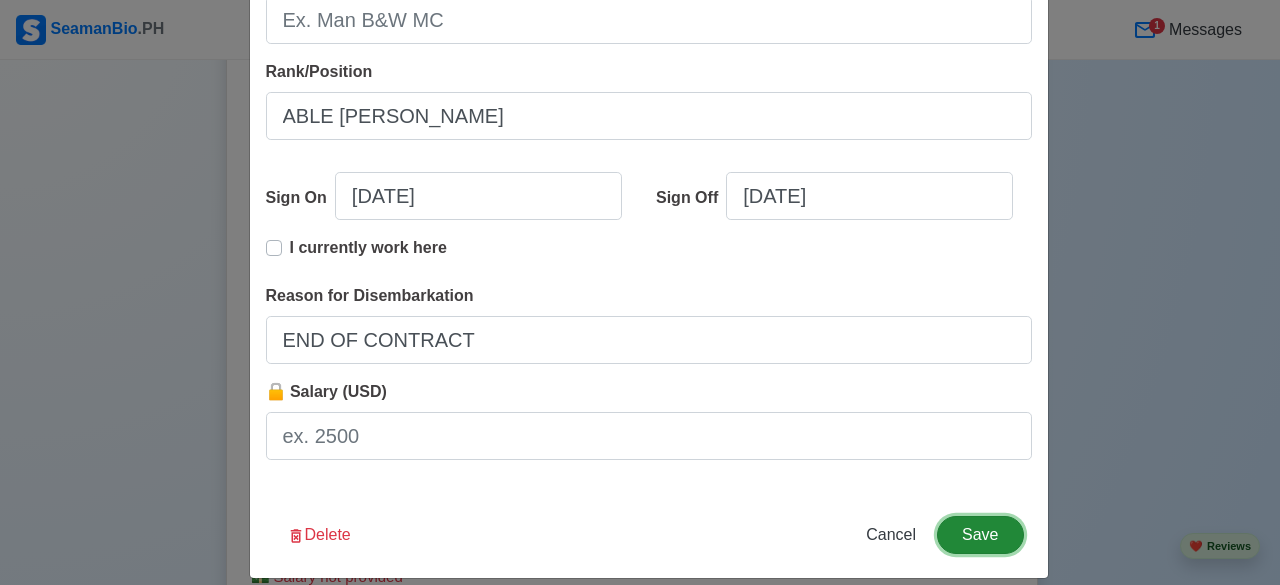 click on "Save" at bounding box center [980, 535] 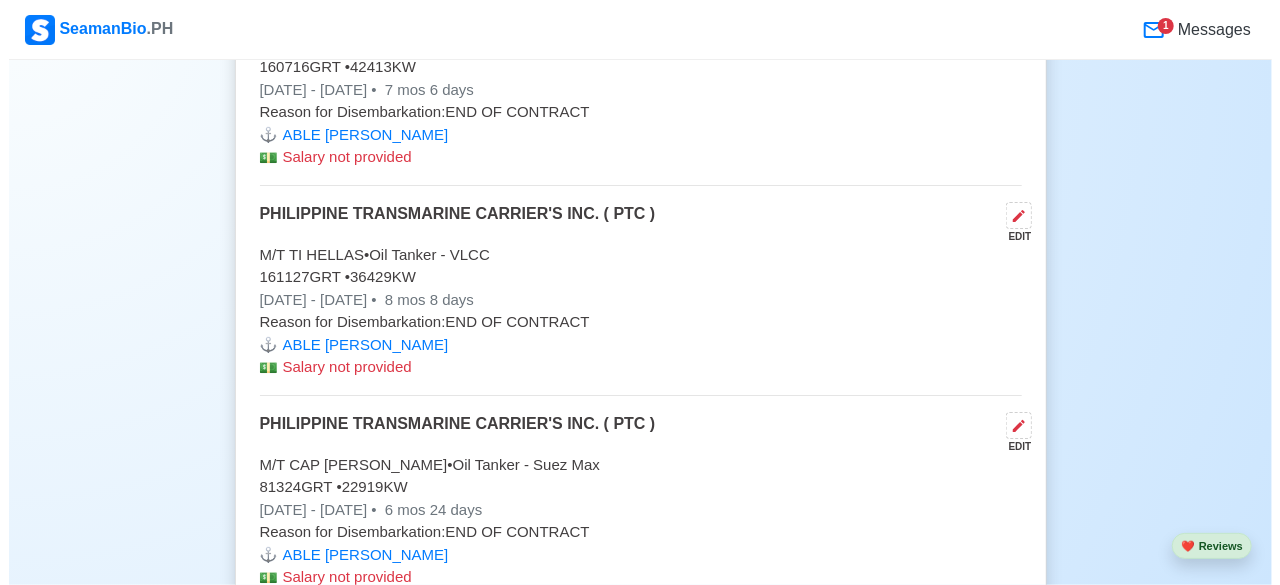 scroll, scrollTop: 7886, scrollLeft: 0, axis: vertical 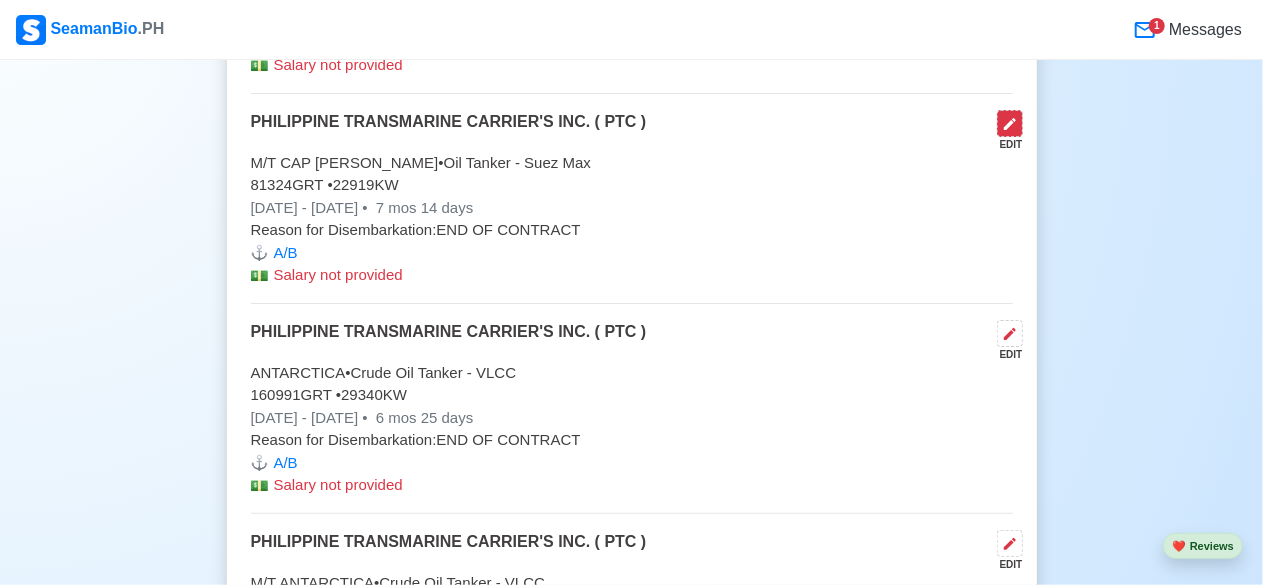 click 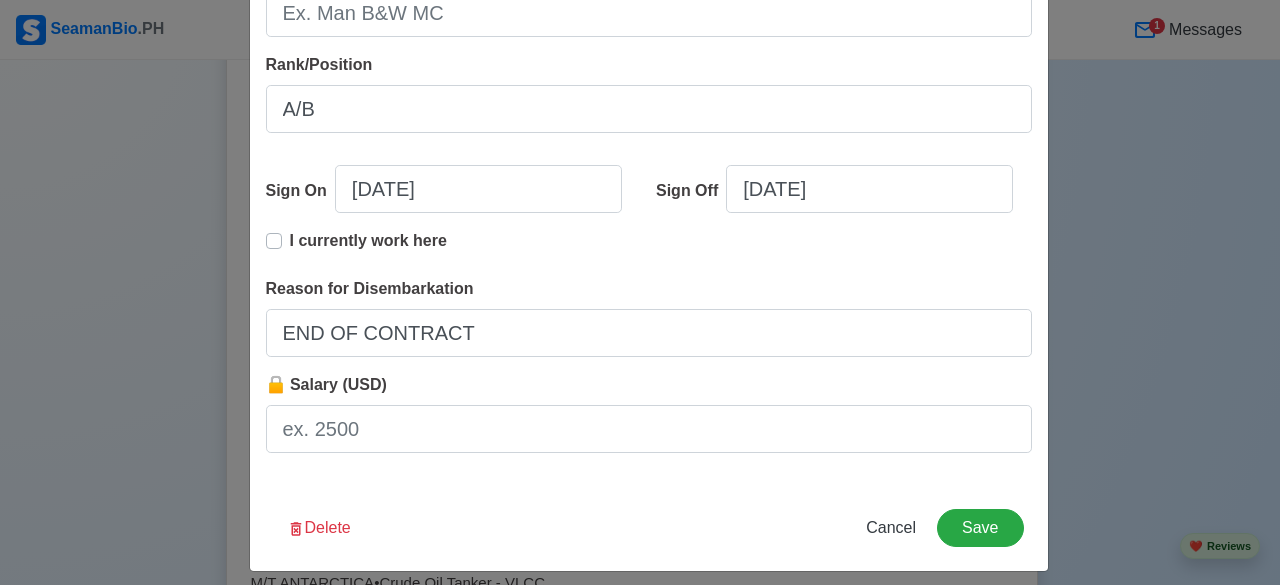 scroll, scrollTop: 553, scrollLeft: 0, axis: vertical 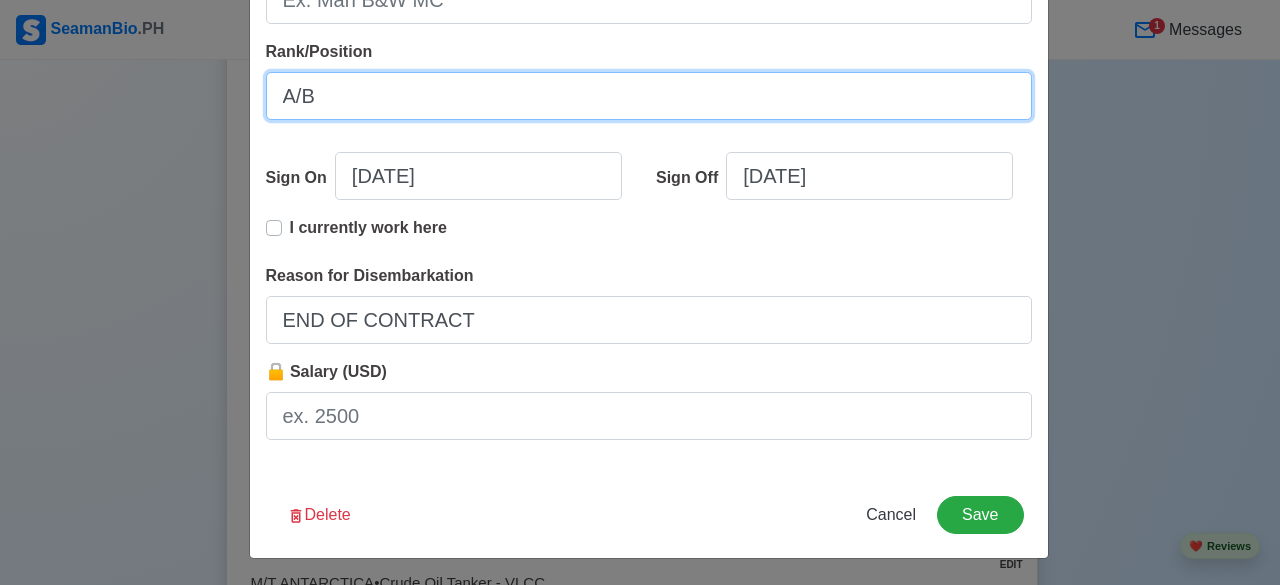 click on "A/B" at bounding box center [649, 96] 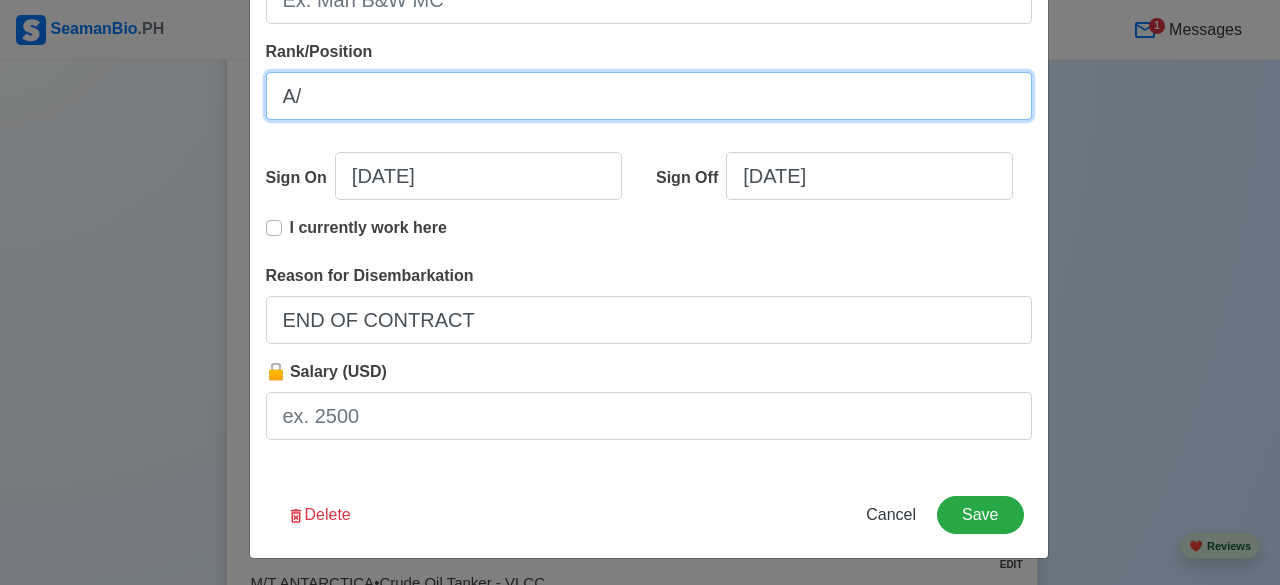 type on "A" 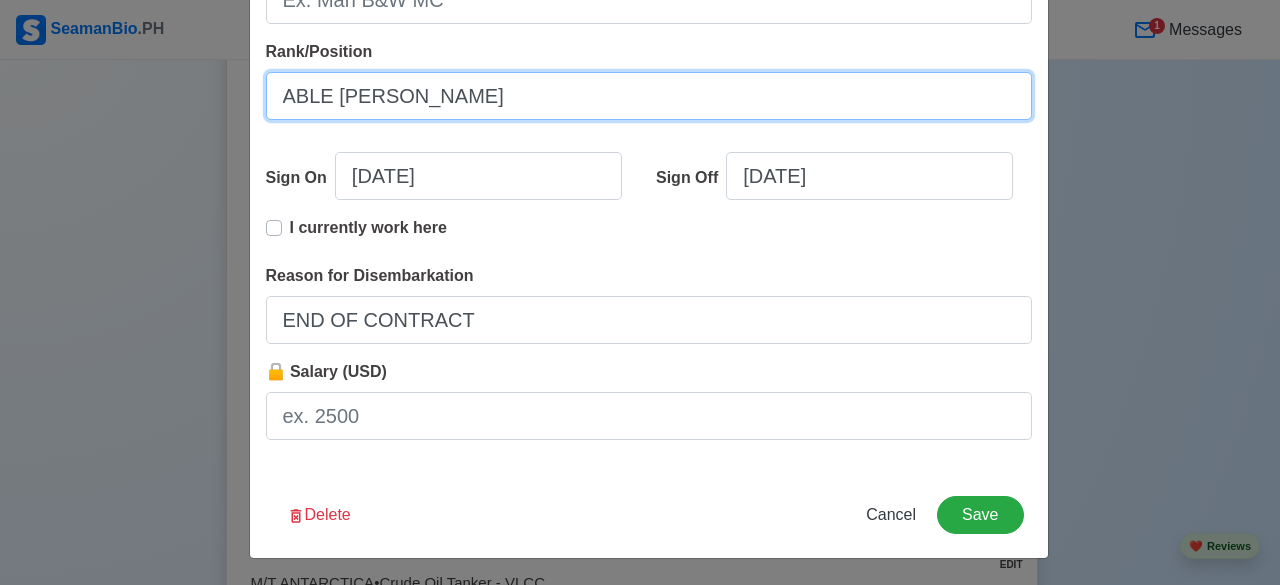 drag, startPoint x: 380, startPoint y: 101, endPoint x: 754, endPoint y: 183, distance: 382.8838 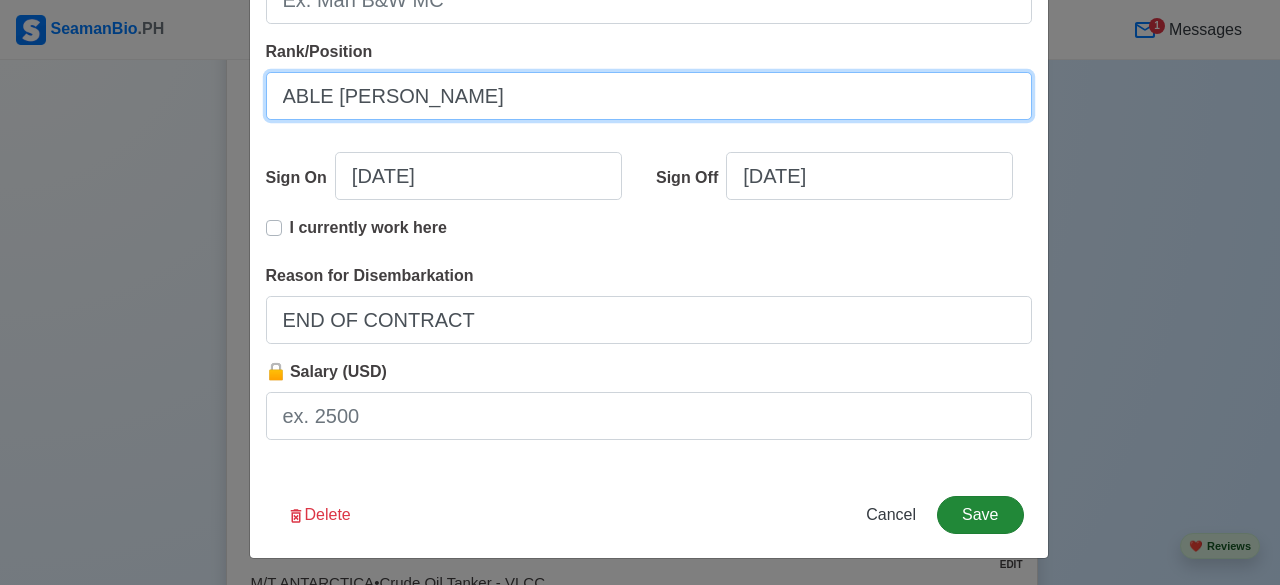 type on "ABLE [PERSON_NAME]" 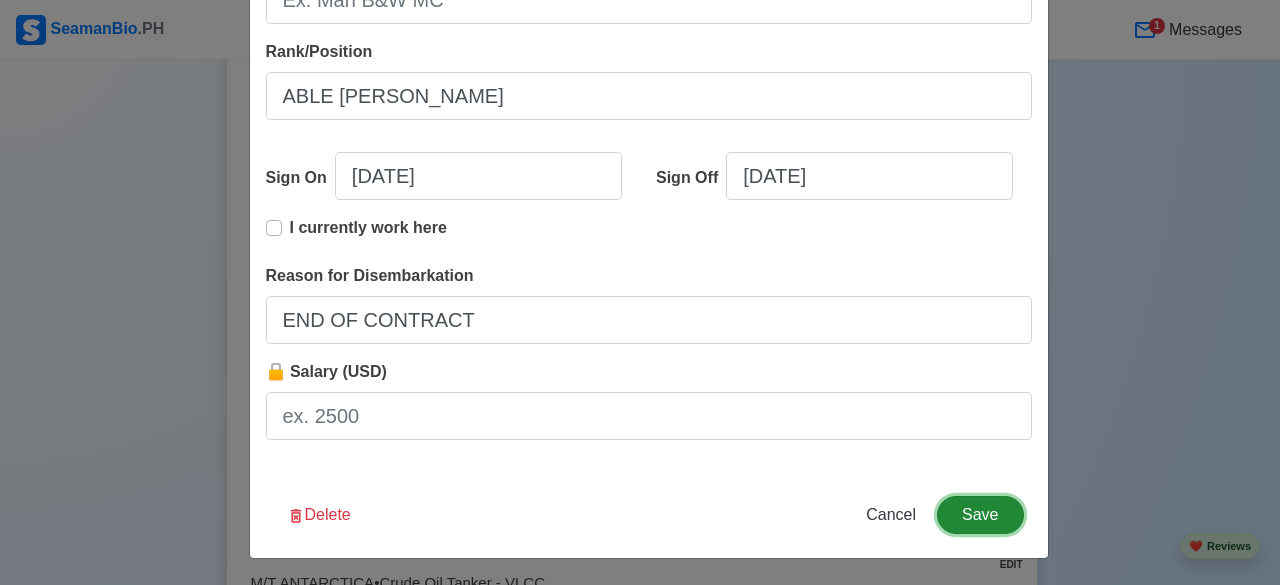 click on "Save" at bounding box center (980, 515) 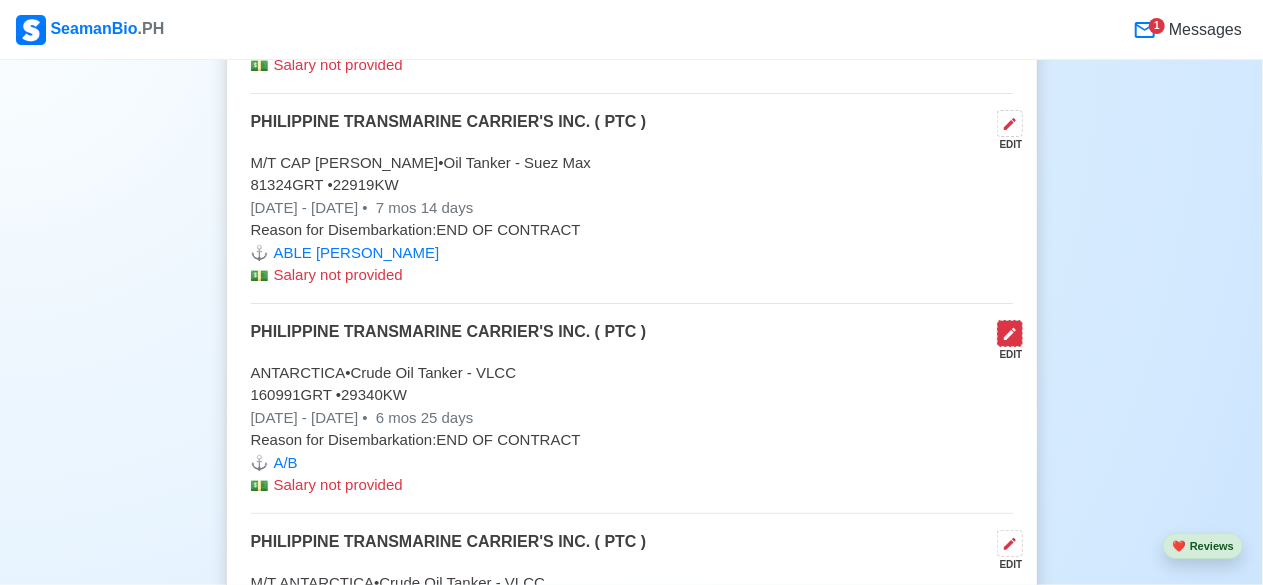 click 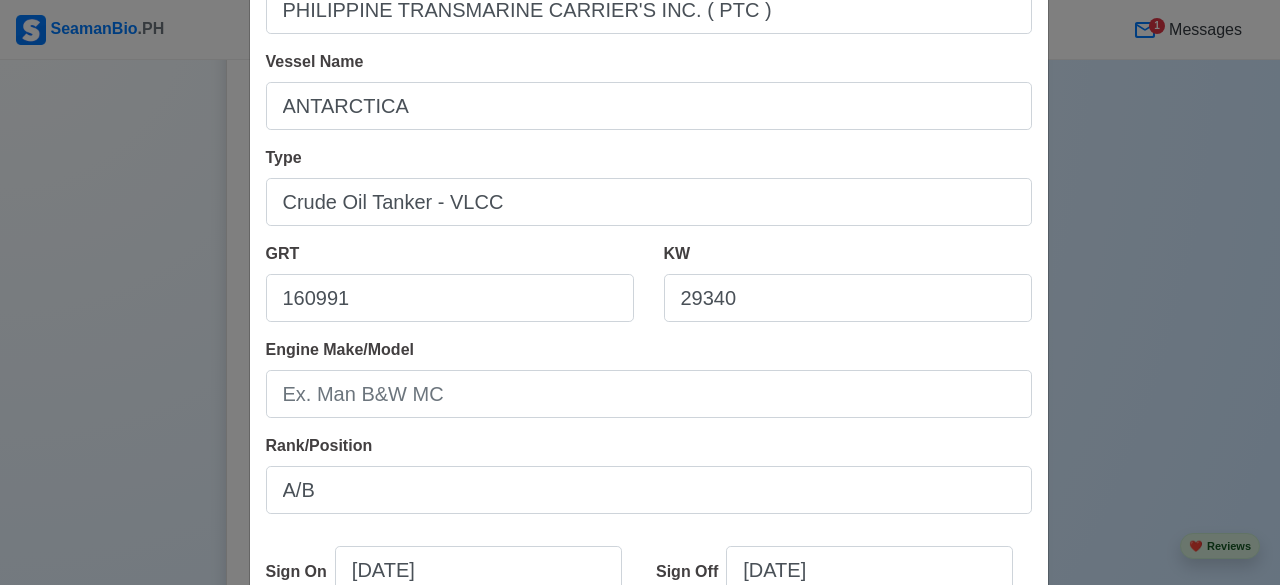 scroll, scrollTop: 160, scrollLeft: 0, axis: vertical 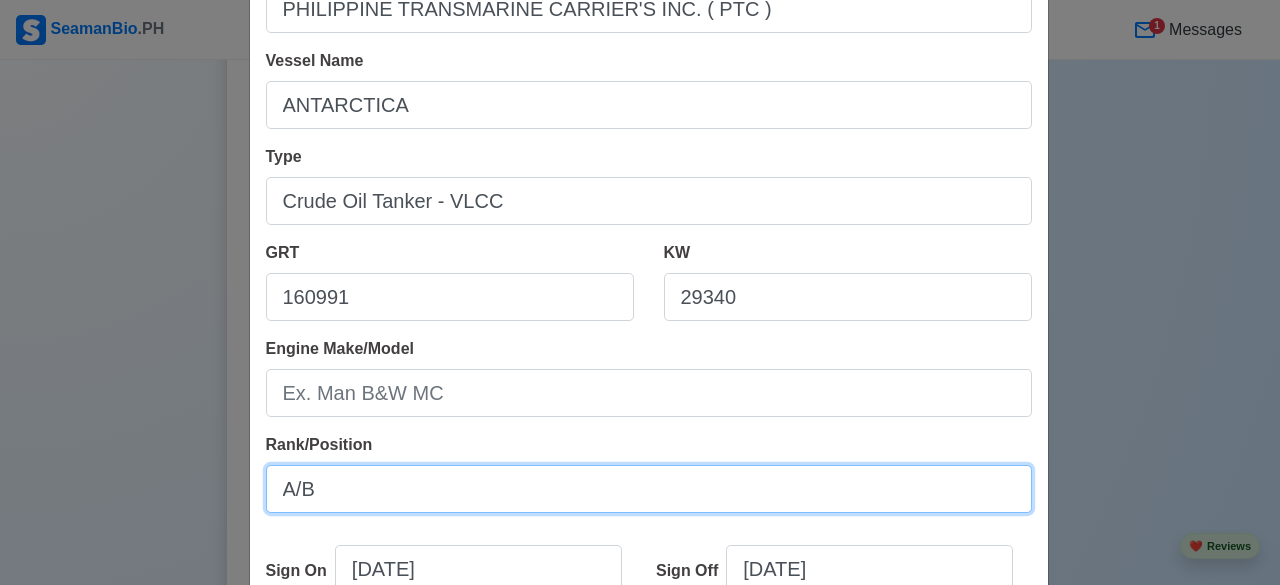 click on "A/B" at bounding box center [649, 489] 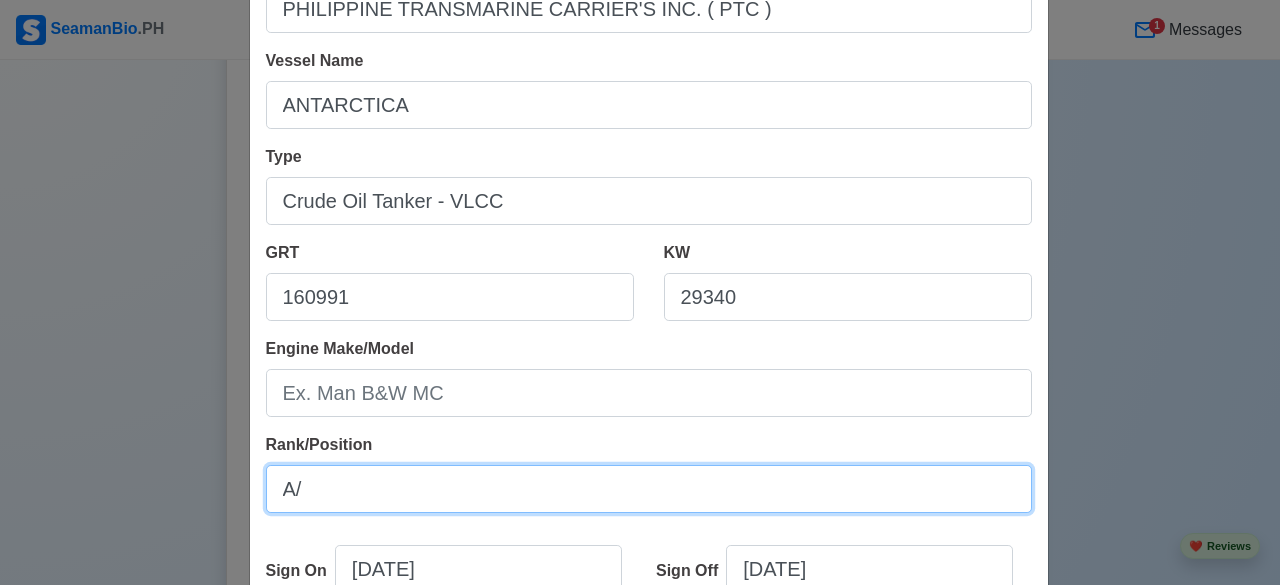 type on "A" 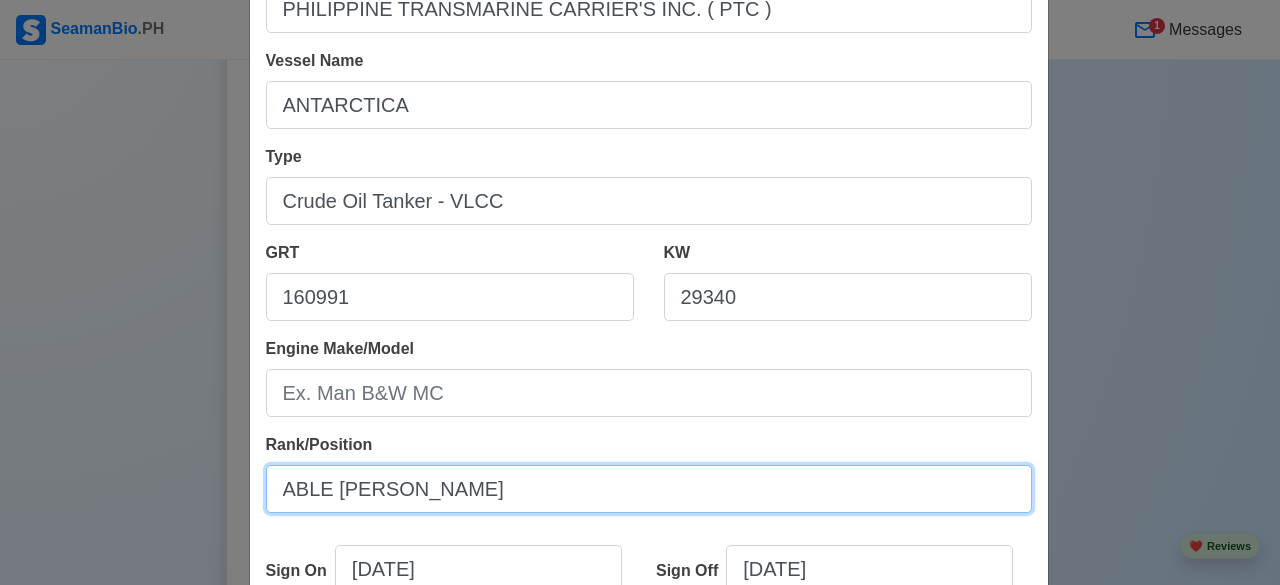 type on "ABLE [PERSON_NAME]" 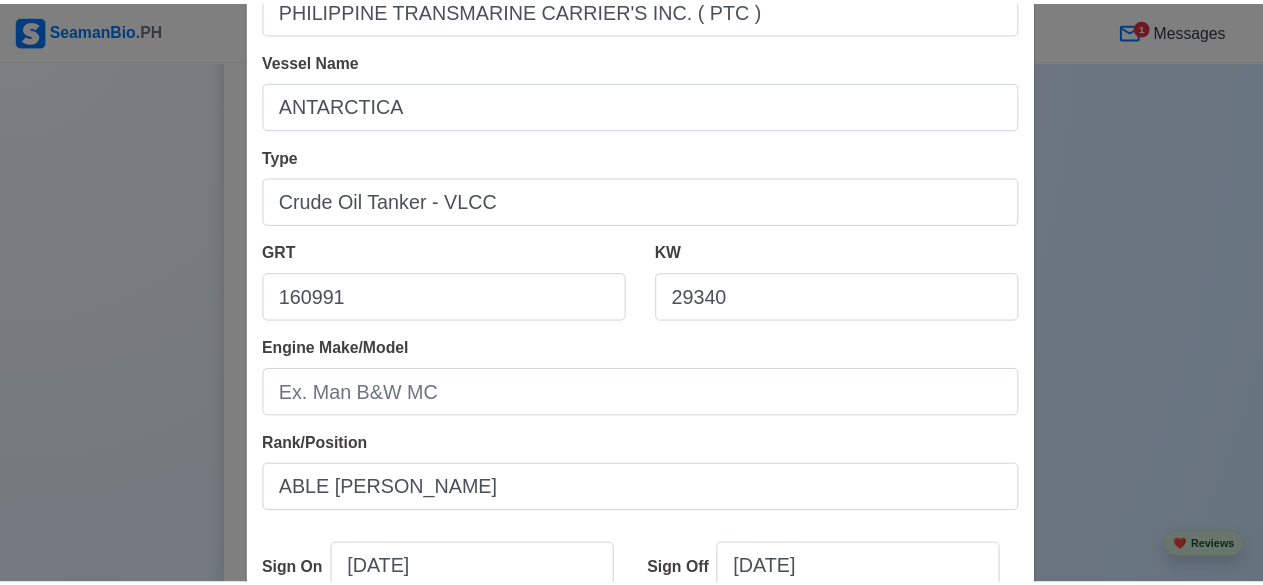 scroll, scrollTop: 553, scrollLeft: 0, axis: vertical 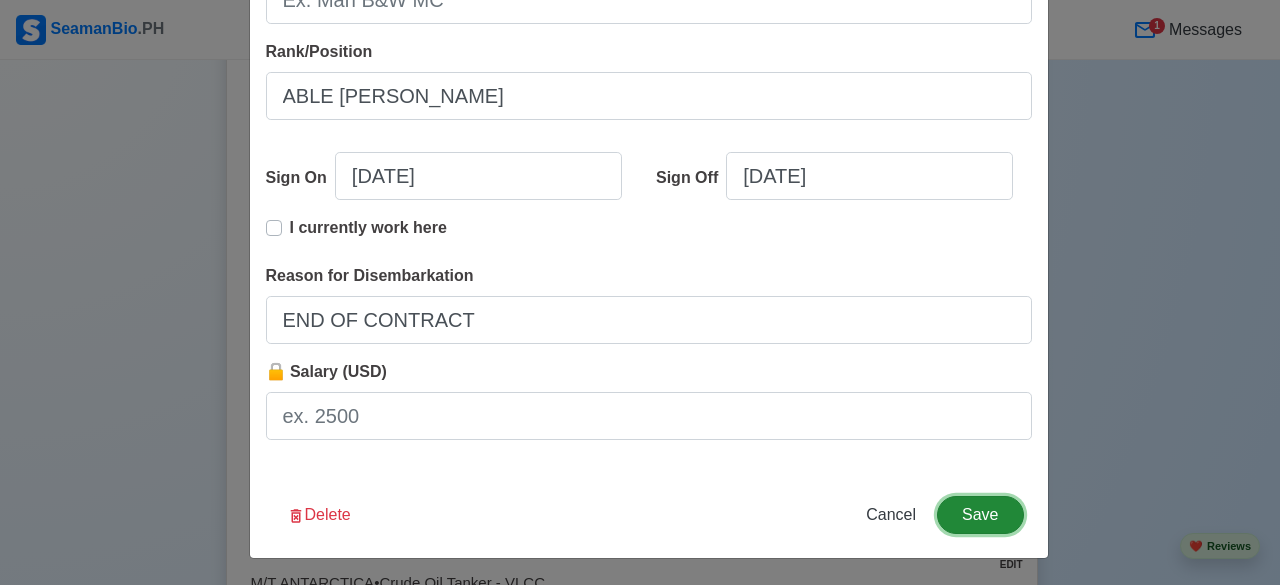 click on "Save" at bounding box center [980, 515] 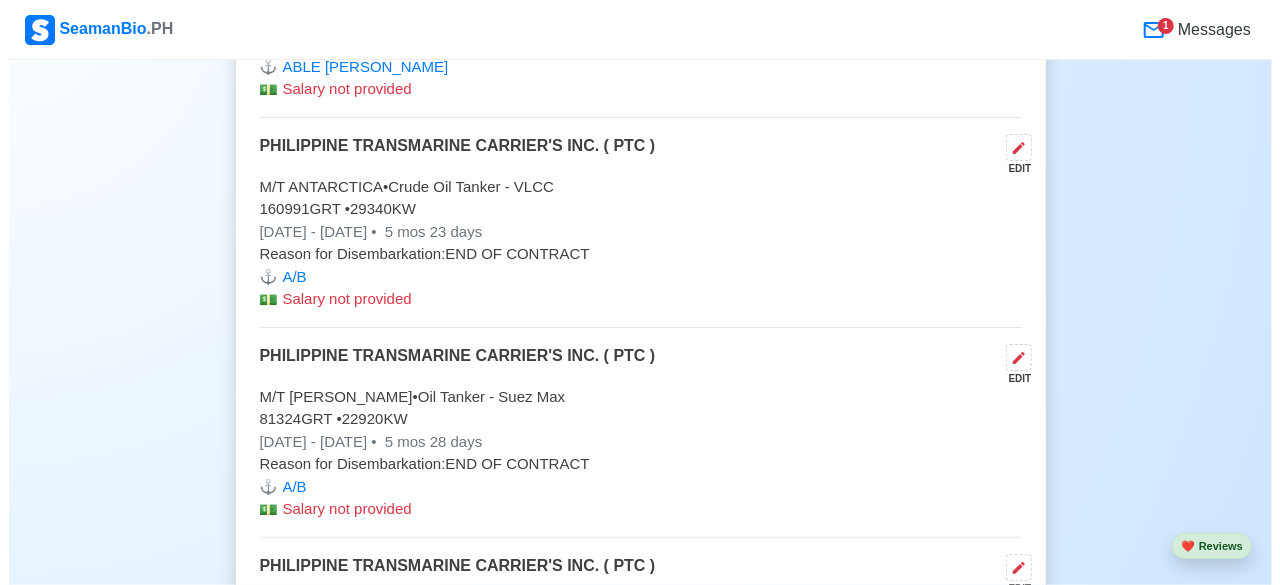 scroll, scrollTop: 8279, scrollLeft: 0, axis: vertical 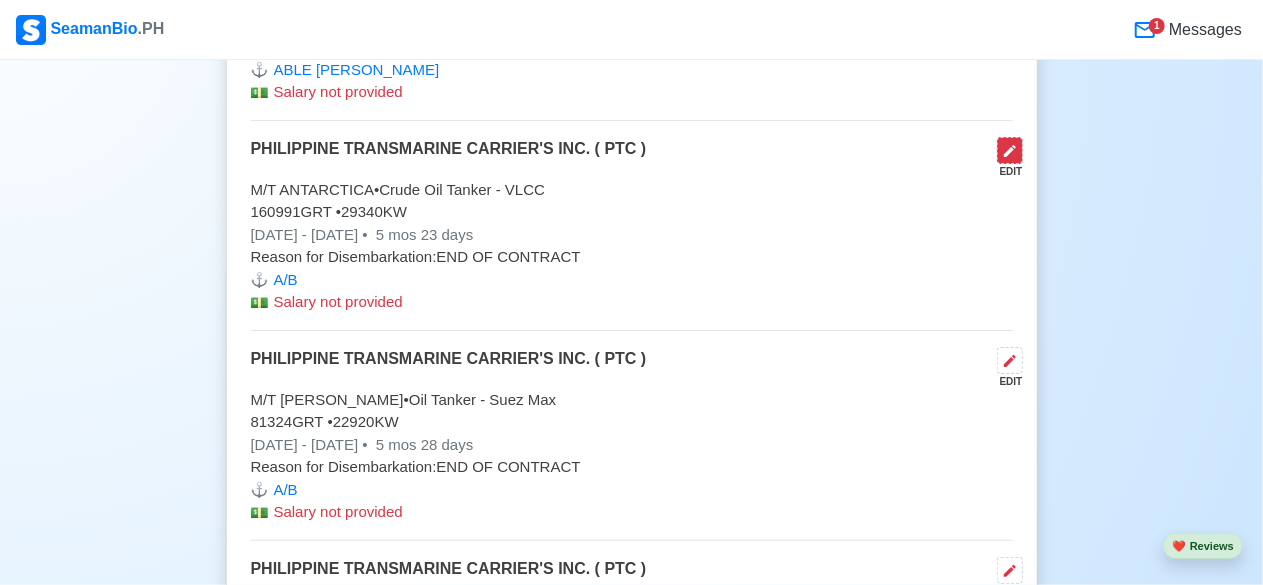 click 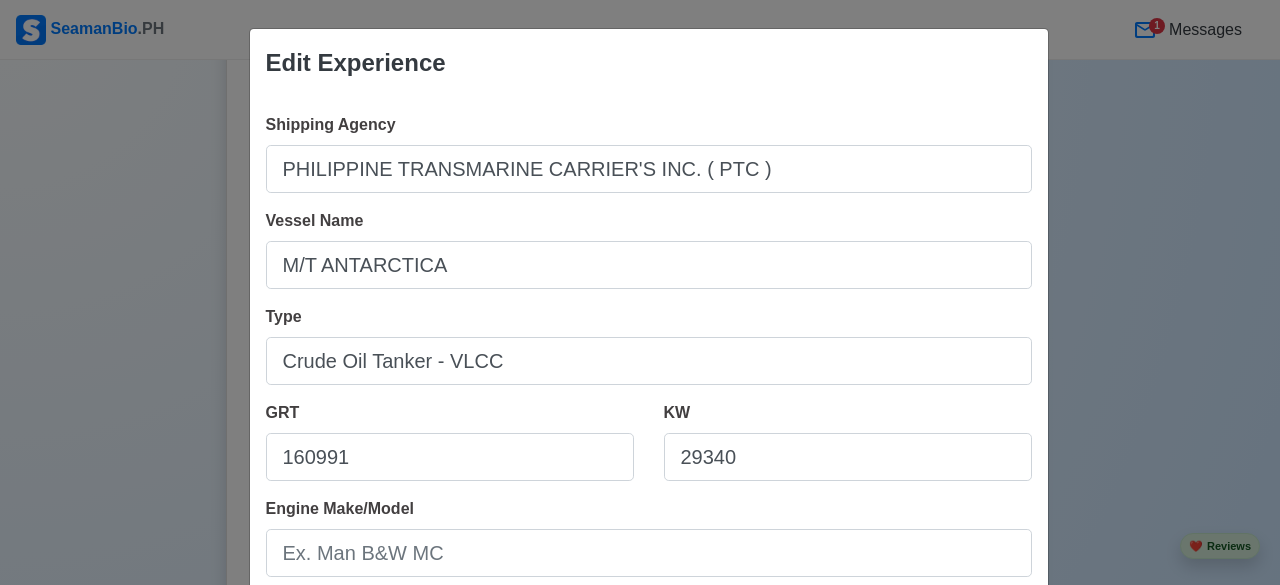 scroll, scrollTop: 512, scrollLeft: 0, axis: vertical 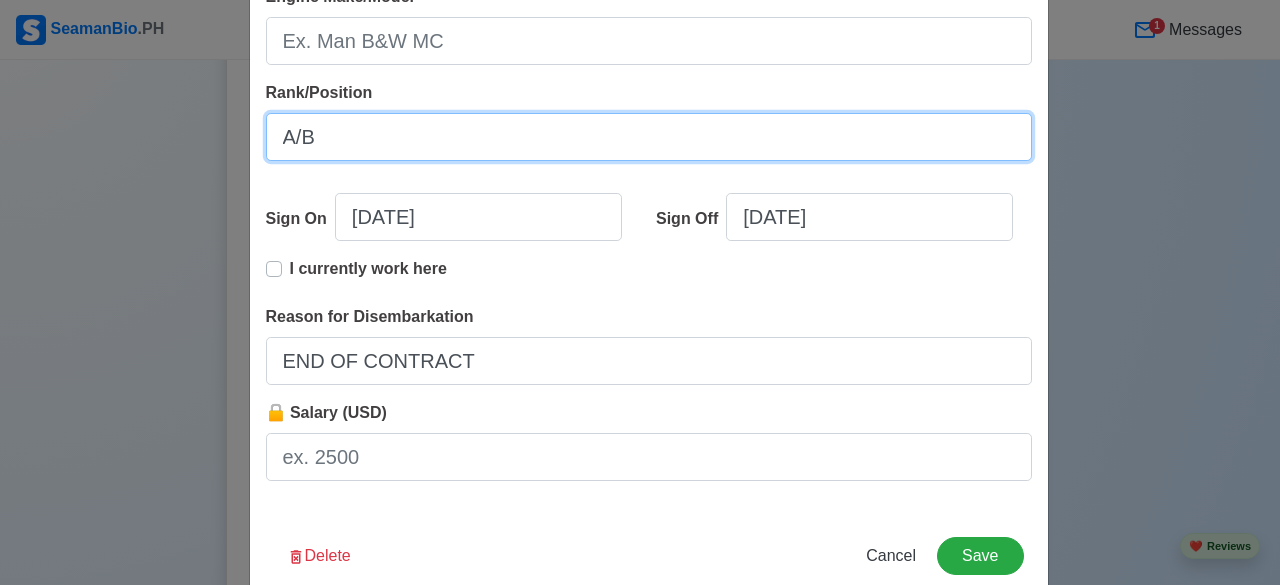 click on "A/B" at bounding box center [649, 137] 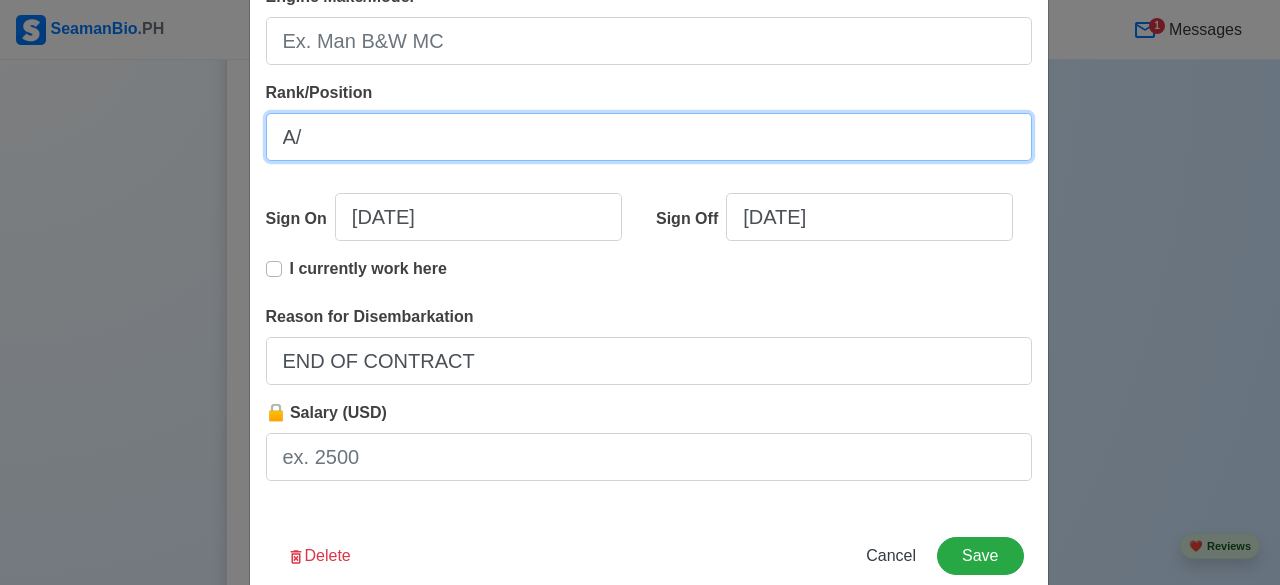 type on "A" 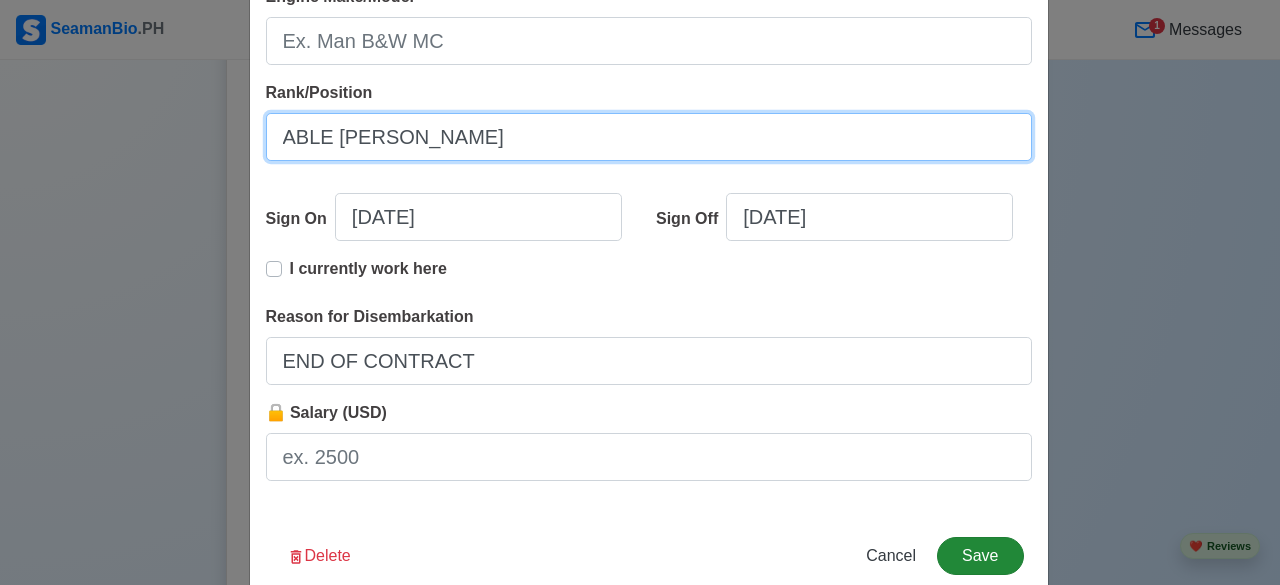 type on "ABLE [PERSON_NAME]" 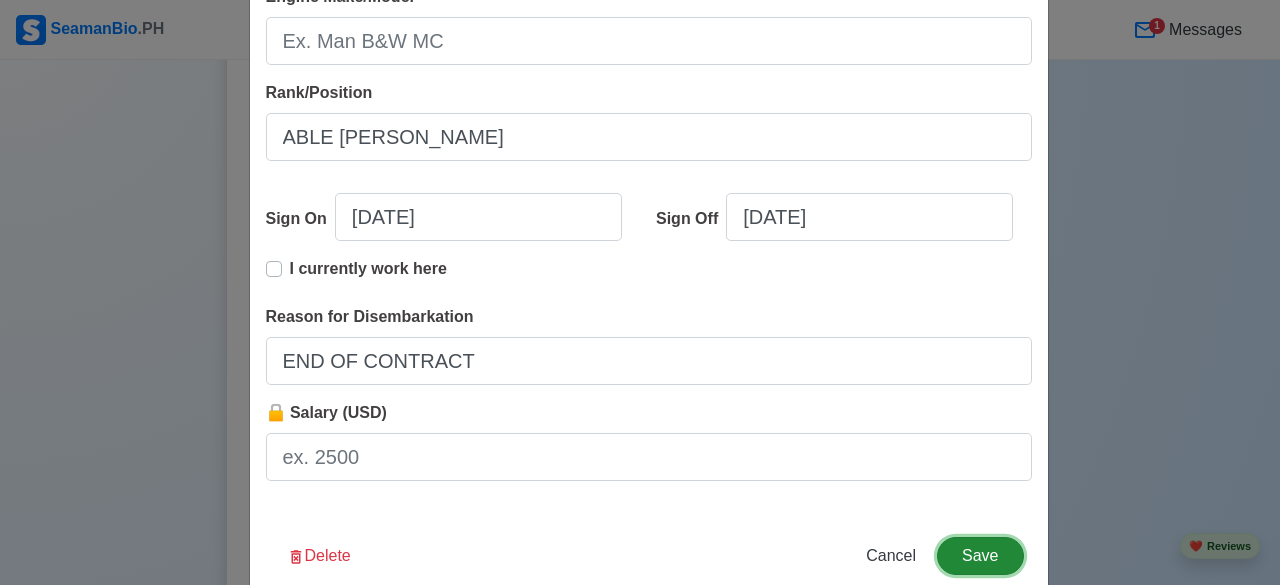 click on "Save" at bounding box center (980, 556) 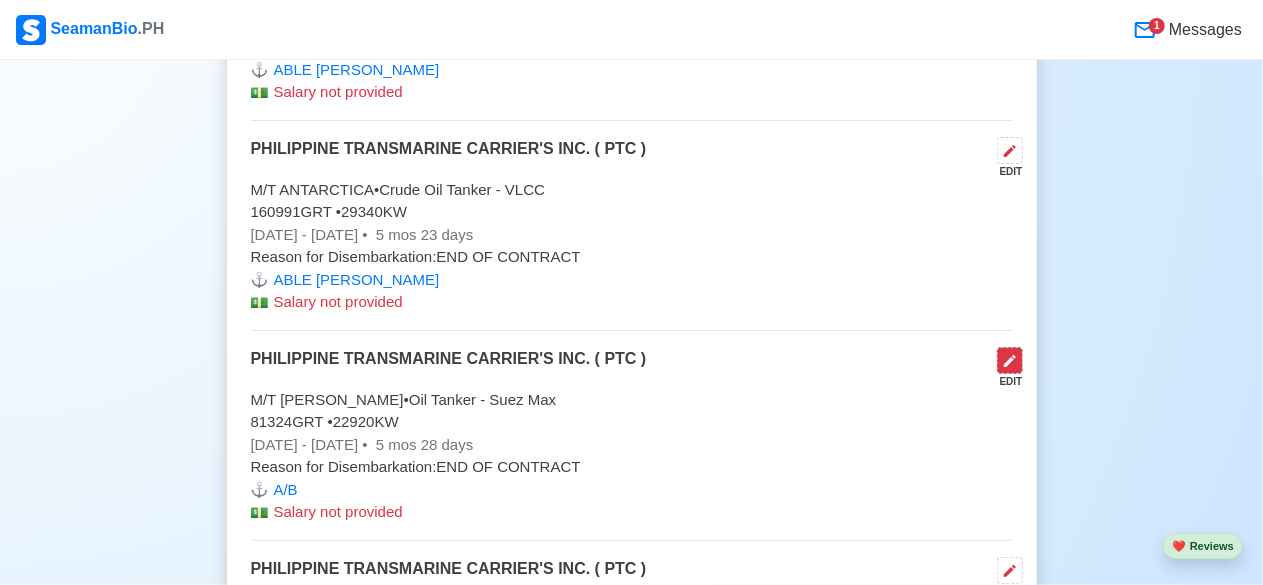 click 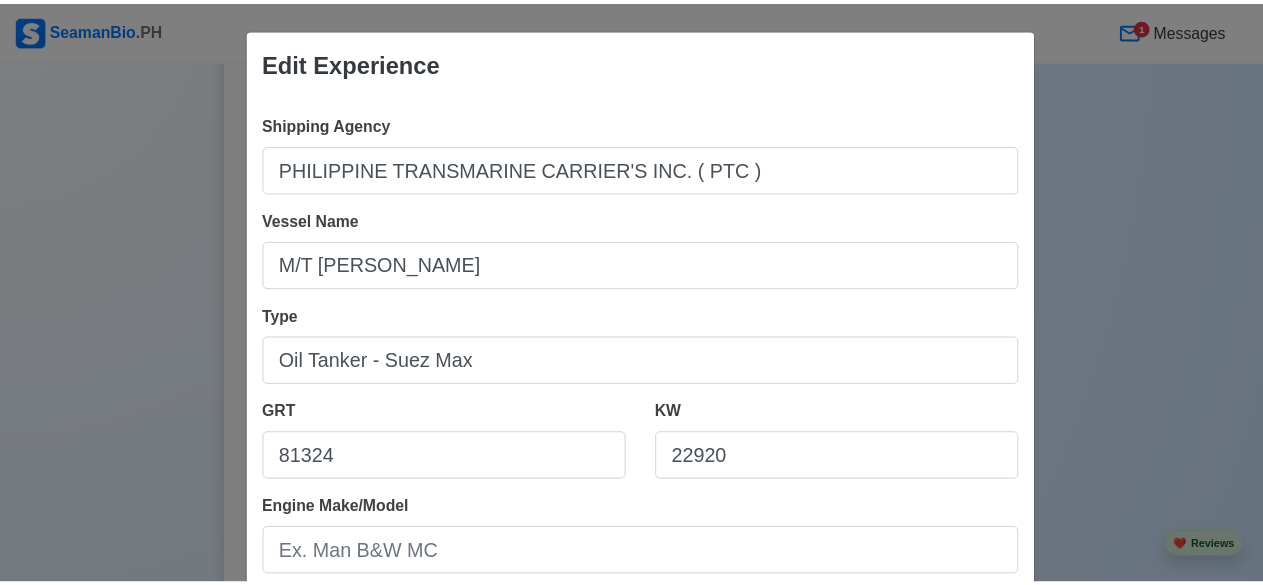 scroll, scrollTop: 512, scrollLeft: 0, axis: vertical 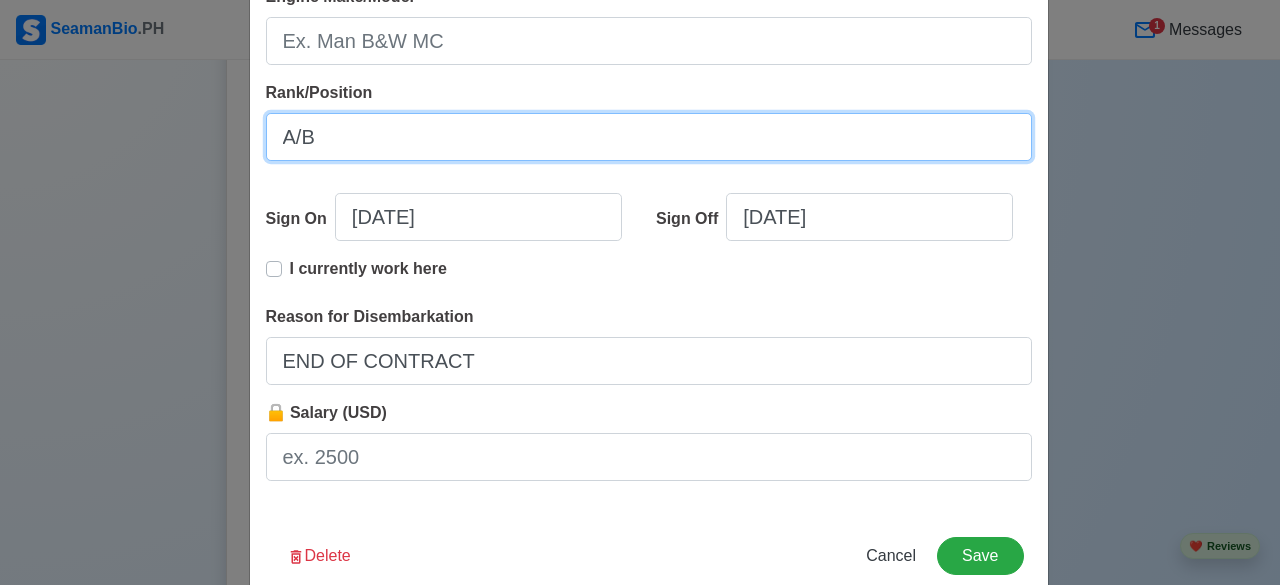 click on "A/B" at bounding box center [649, 137] 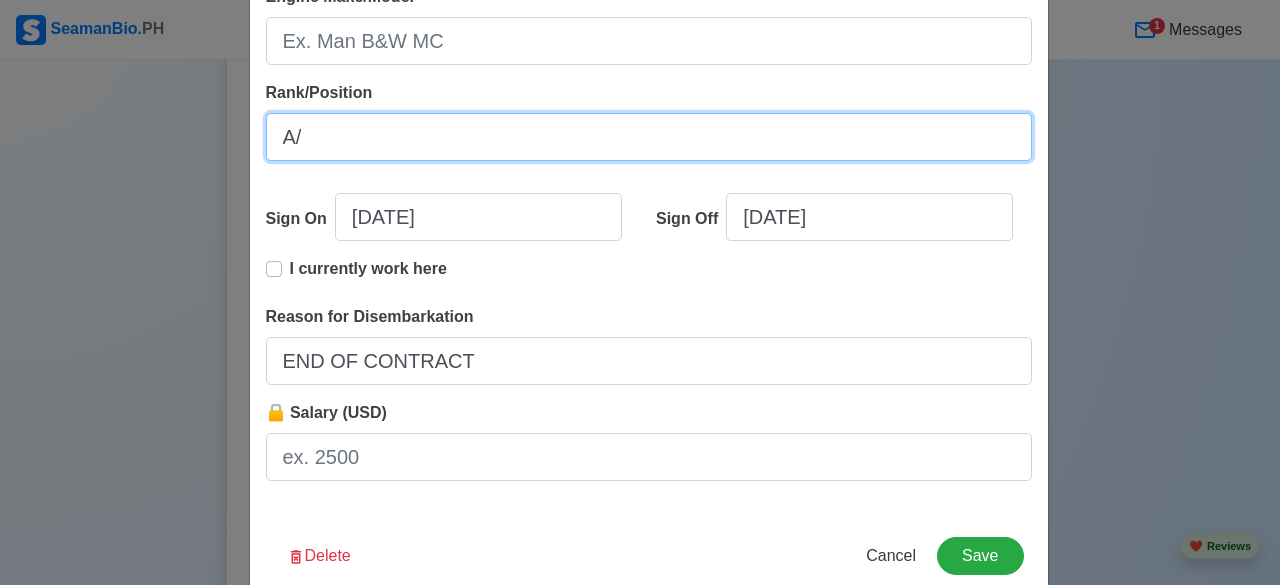 type on "A" 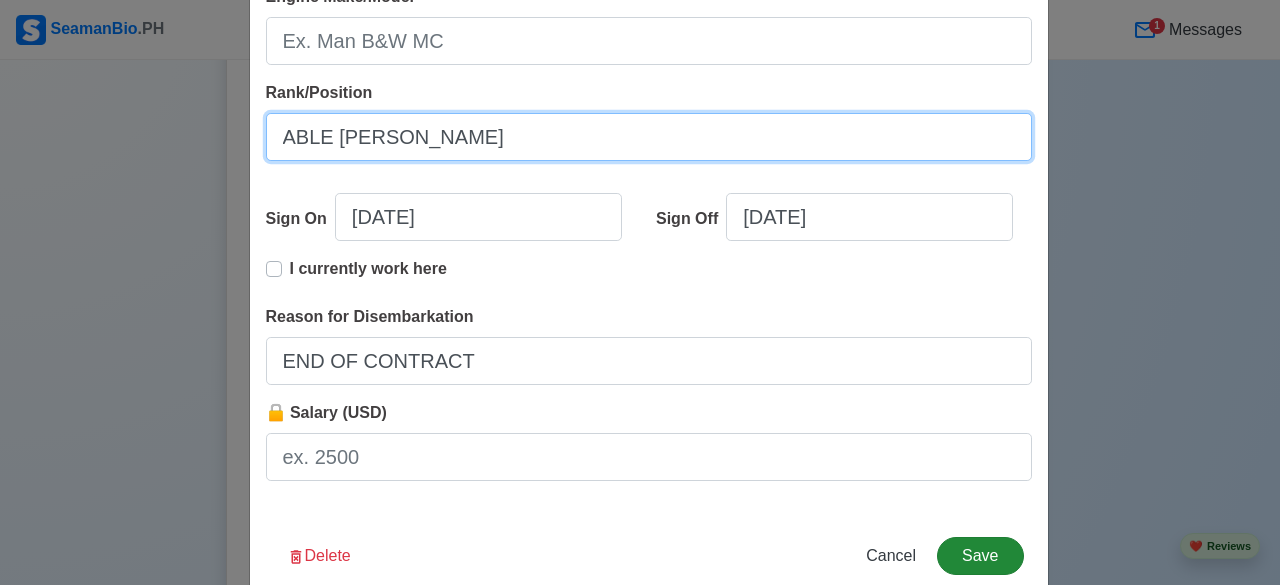 type on "ABLE [PERSON_NAME]" 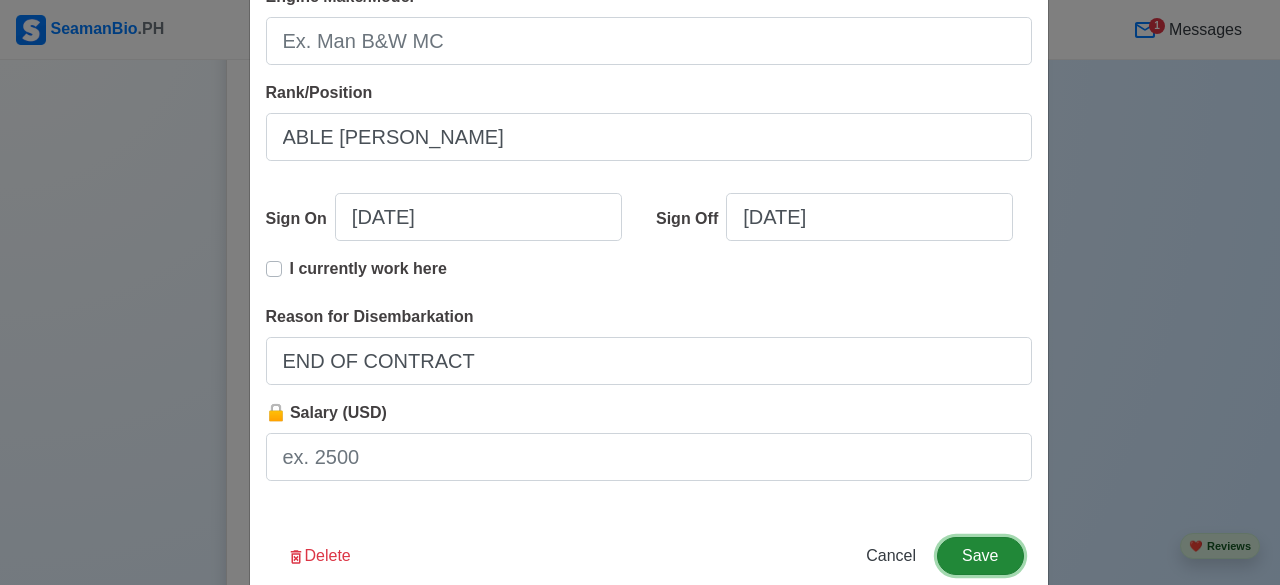 click on "Save" at bounding box center (980, 556) 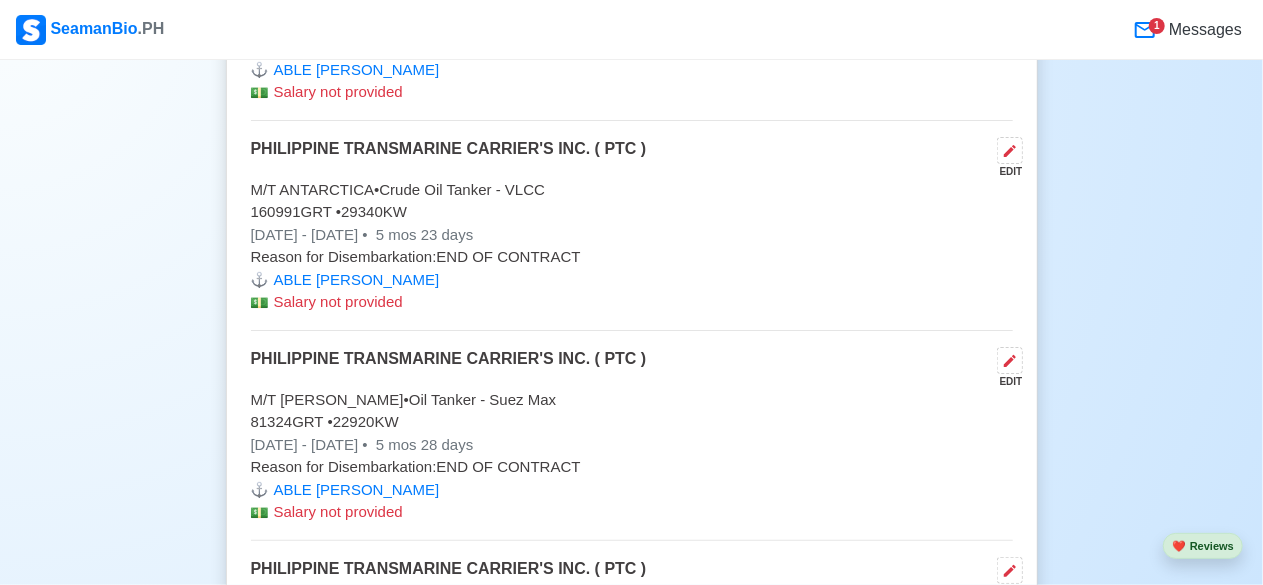 scroll, scrollTop: 8791, scrollLeft: 0, axis: vertical 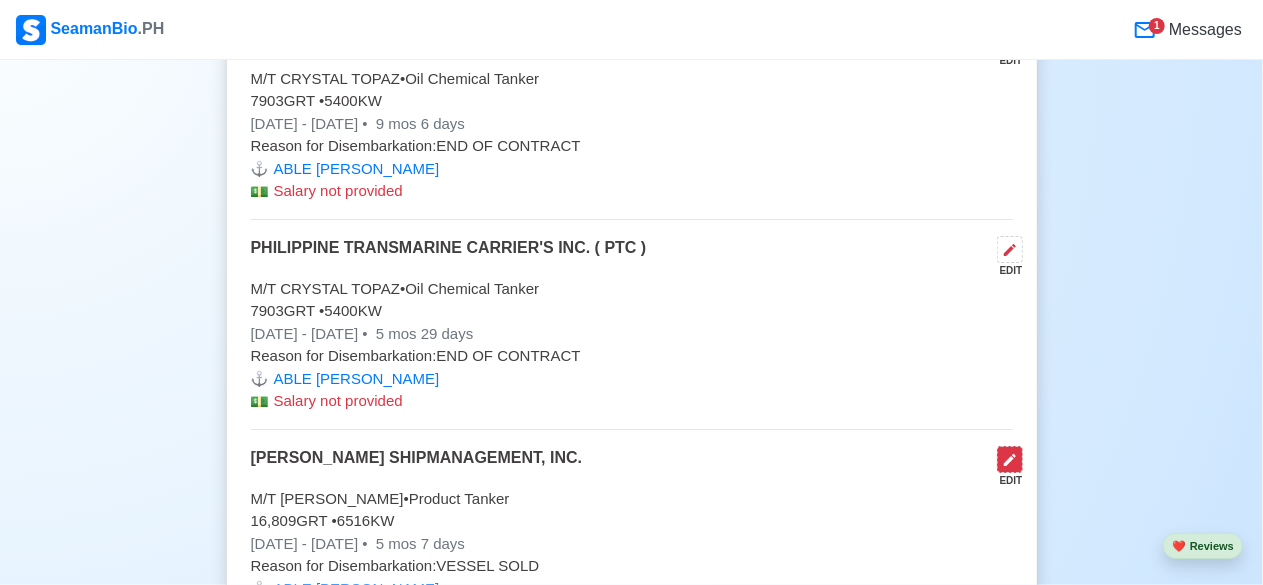 click 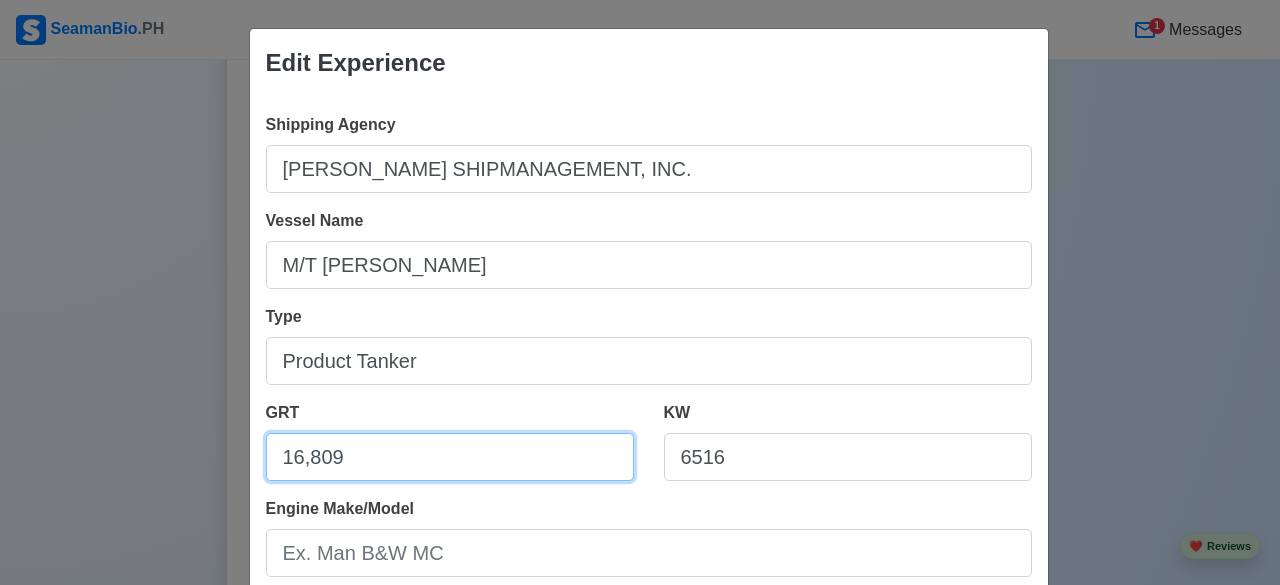 click on "16,809" at bounding box center (450, 457) 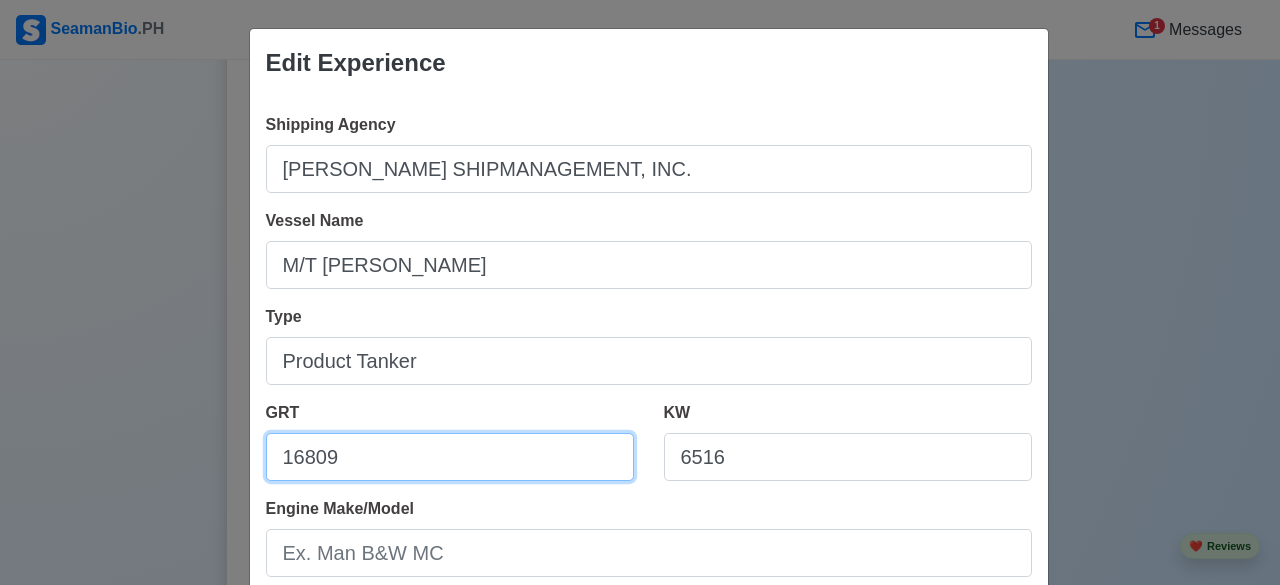 type on "16809" 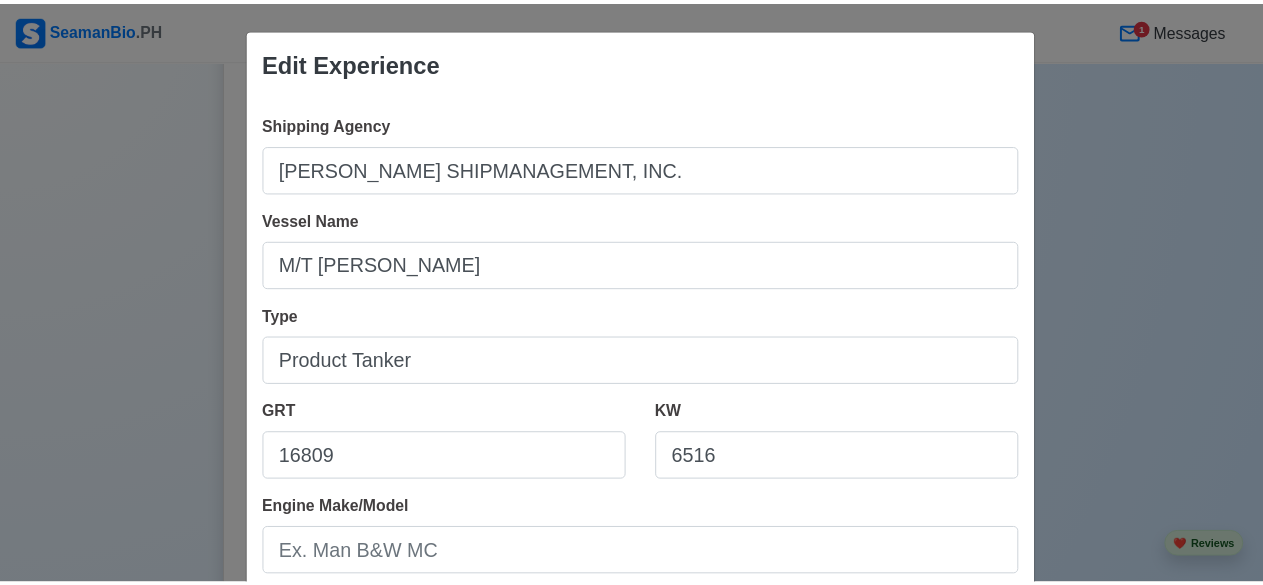 scroll, scrollTop: 512, scrollLeft: 0, axis: vertical 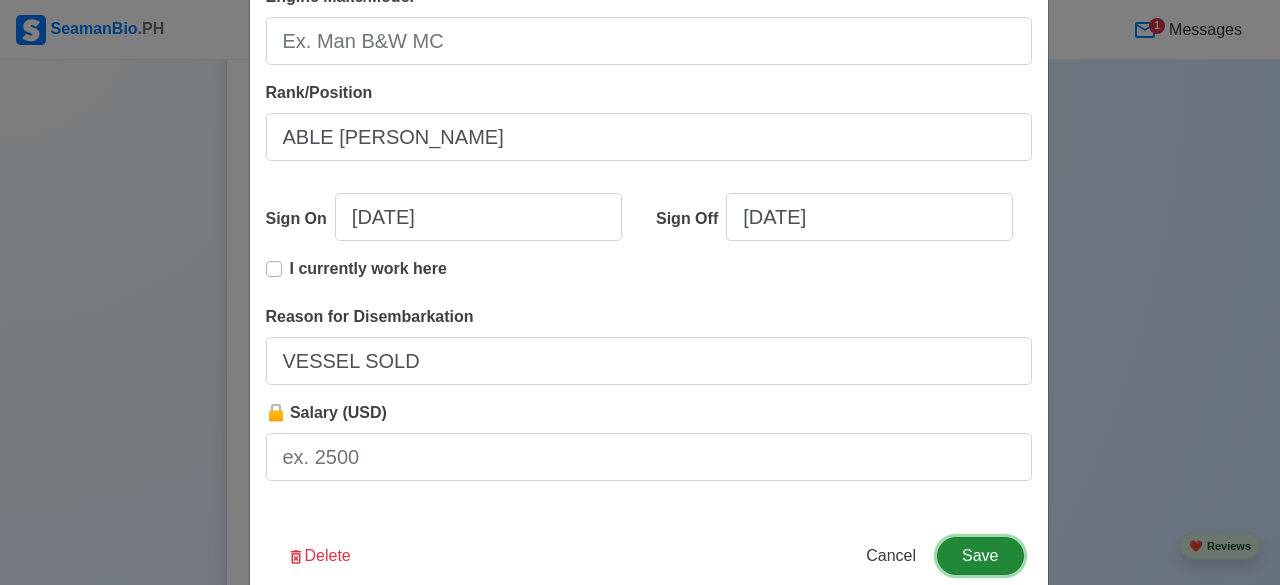 click on "Save" at bounding box center (980, 556) 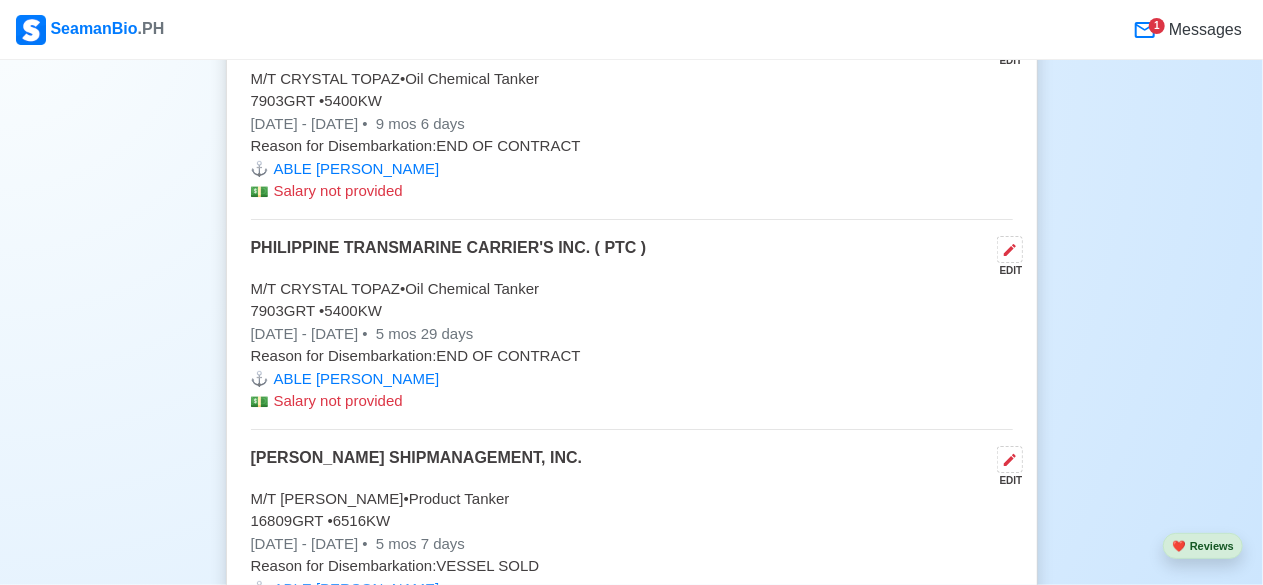 scroll, scrollTop: 8718, scrollLeft: 0, axis: vertical 